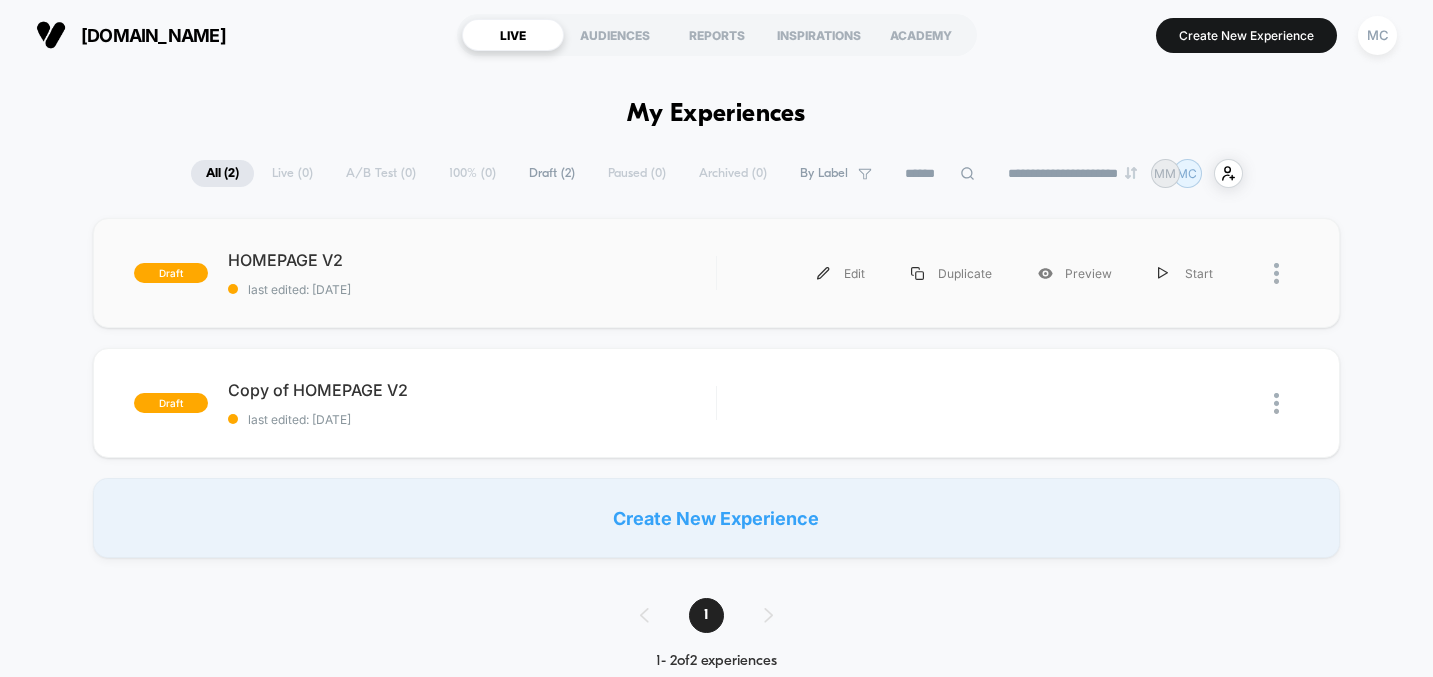 scroll, scrollTop: 0, scrollLeft: 0, axis: both 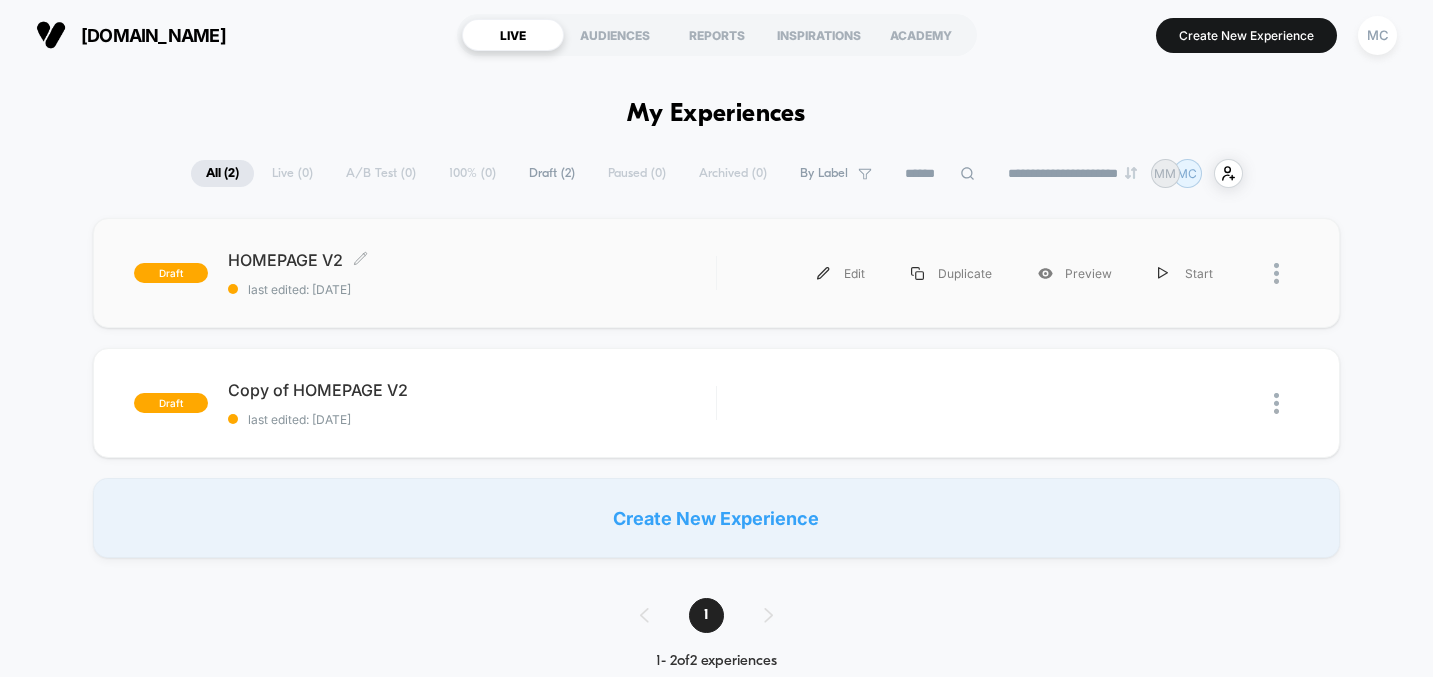 click on "last edited: [DATE]" at bounding box center (472, 289) 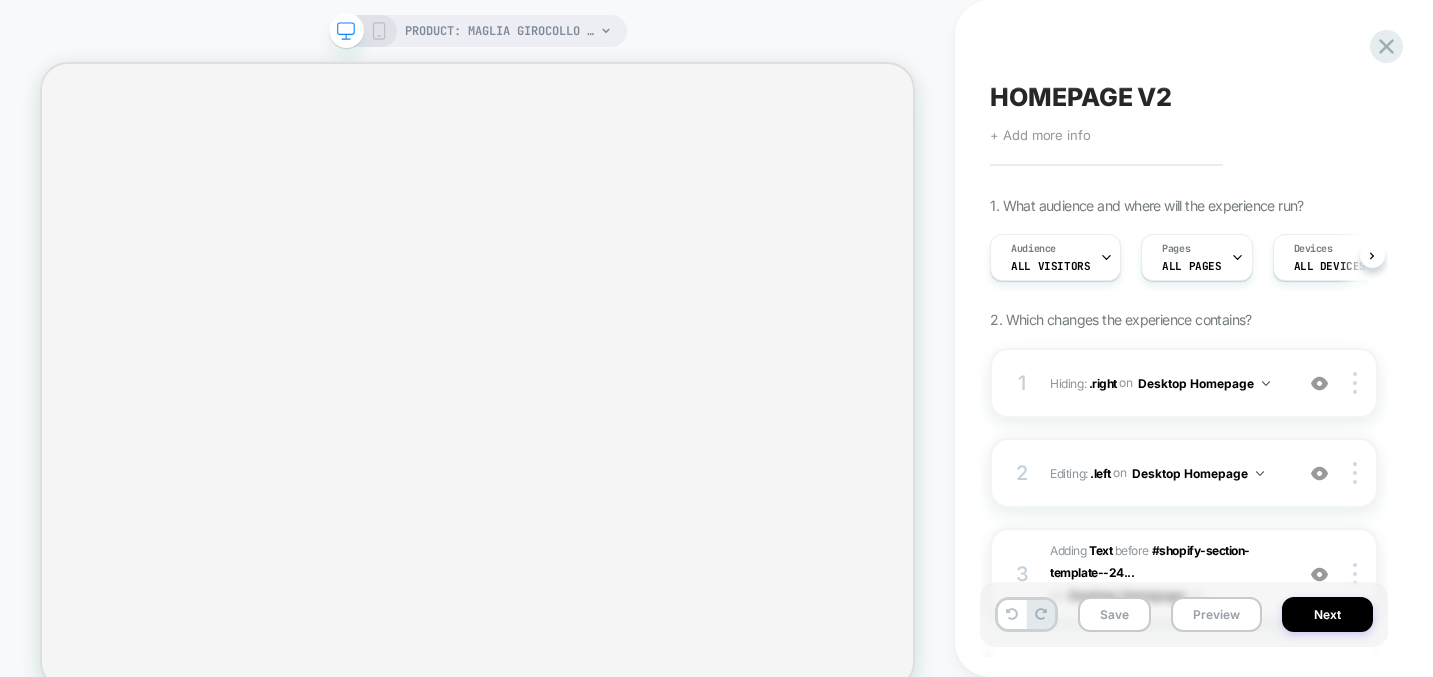 scroll, scrollTop: 0, scrollLeft: 1, axis: horizontal 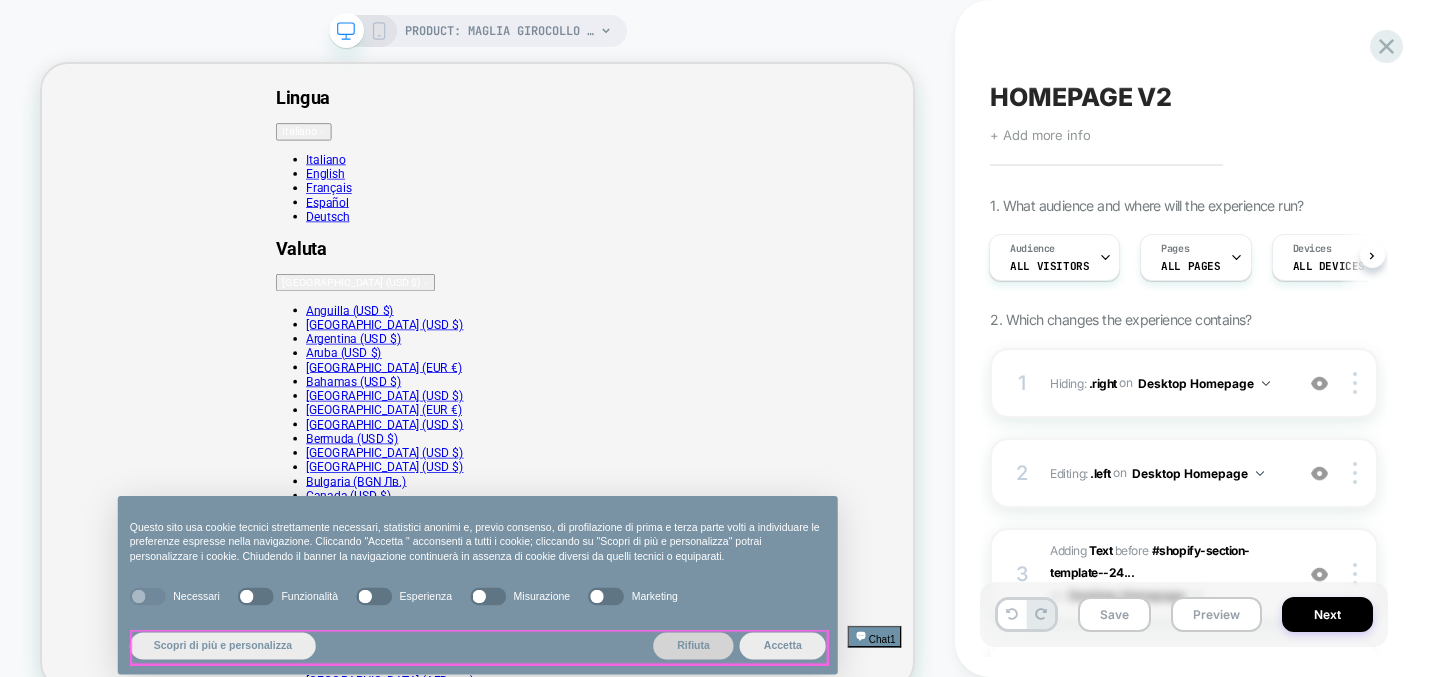 click on "Rifiuta" at bounding box center [911, 840] 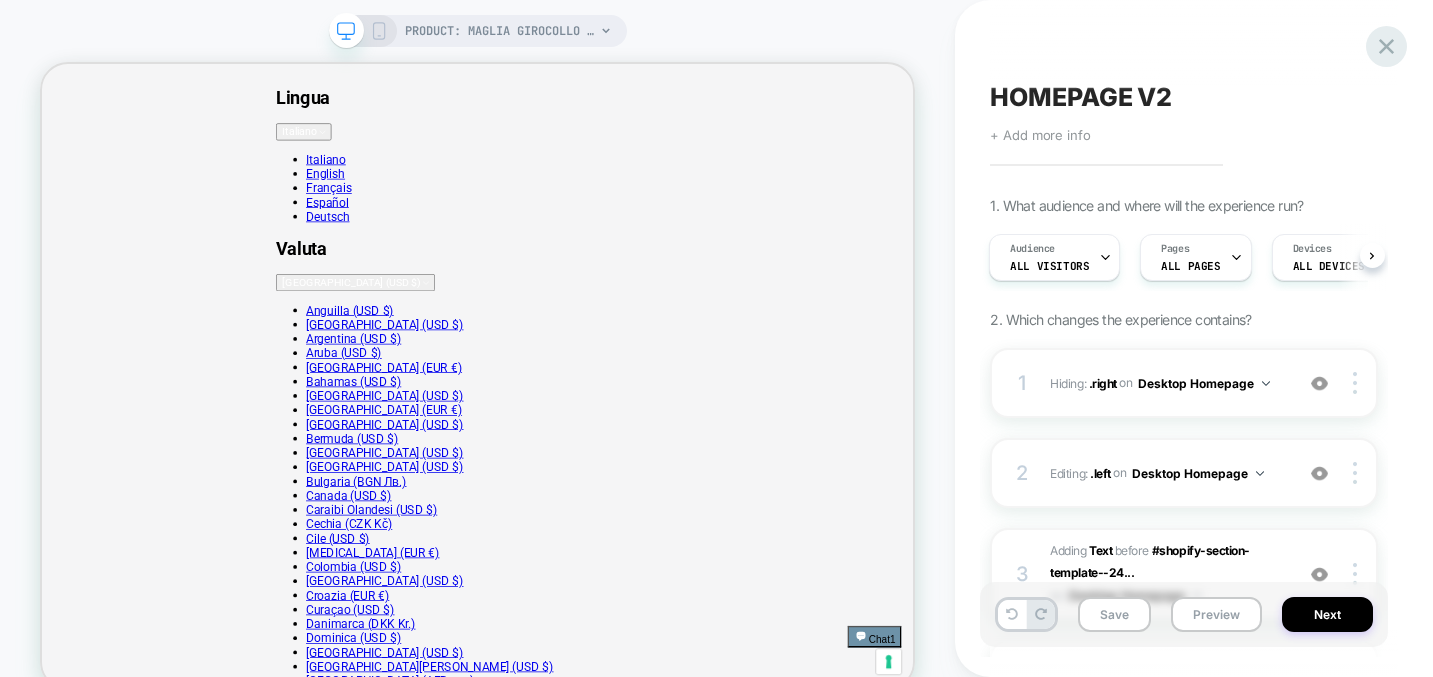 click 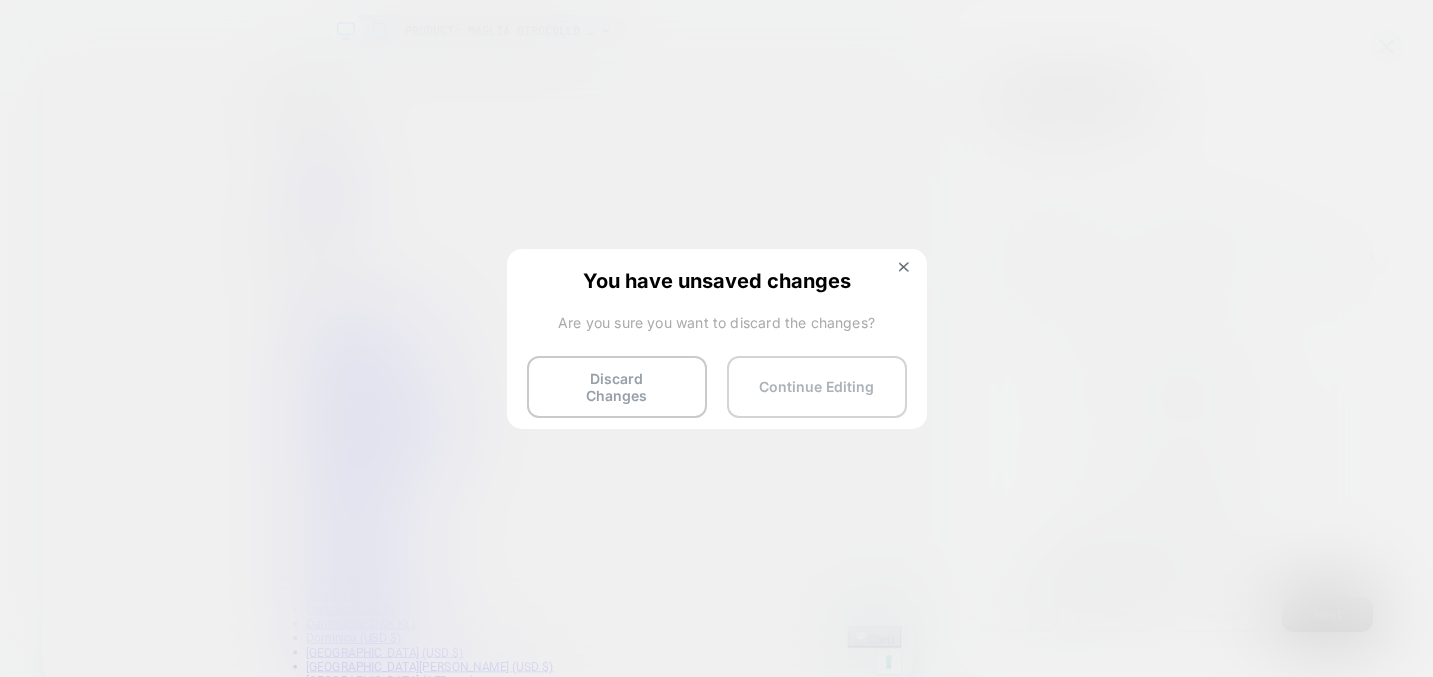 click on "Continue Editing" at bounding box center [817, 387] 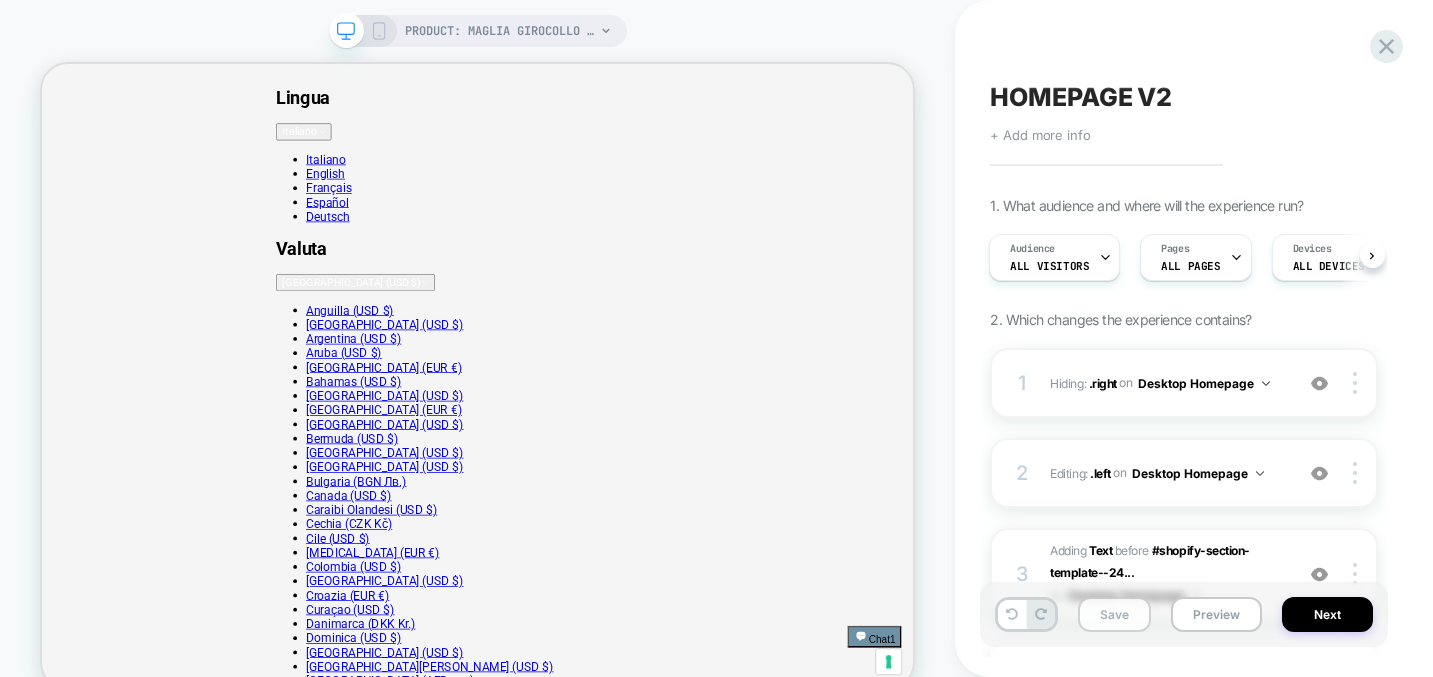 click on "Save" at bounding box center [1114, 614] 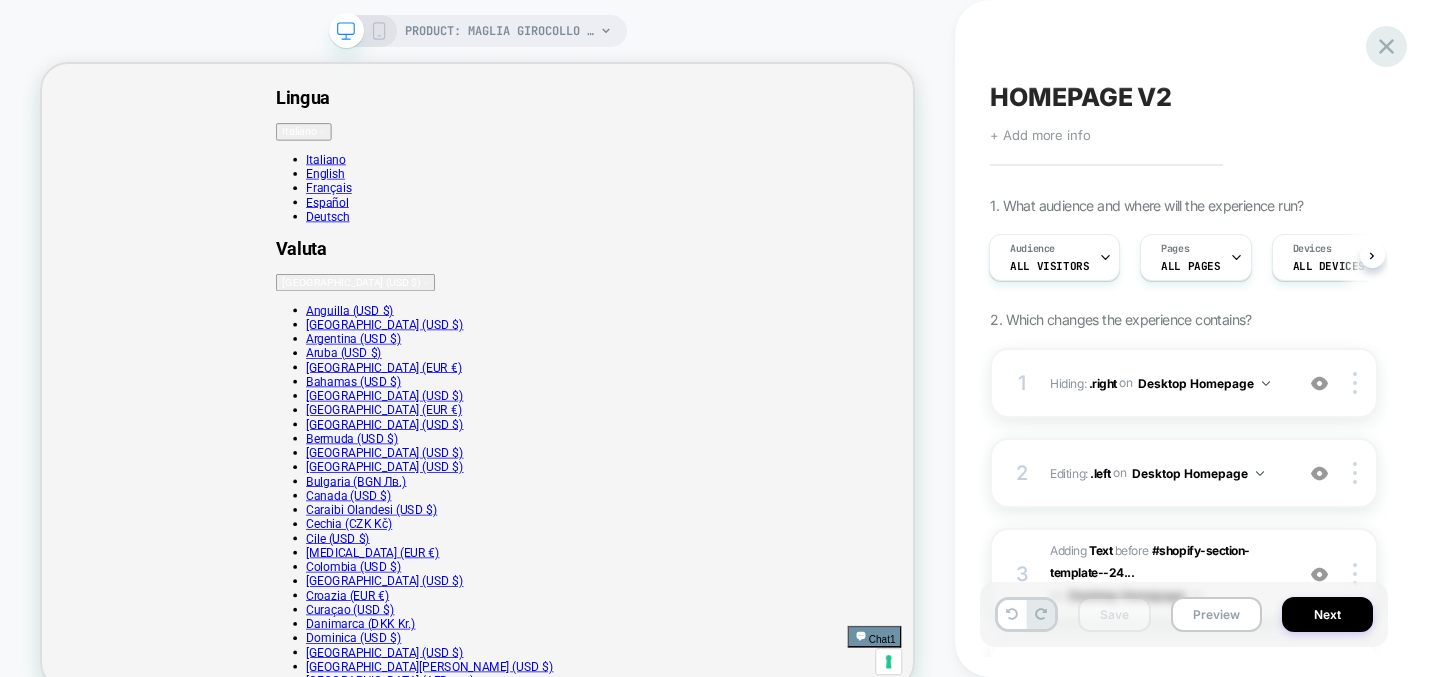 click 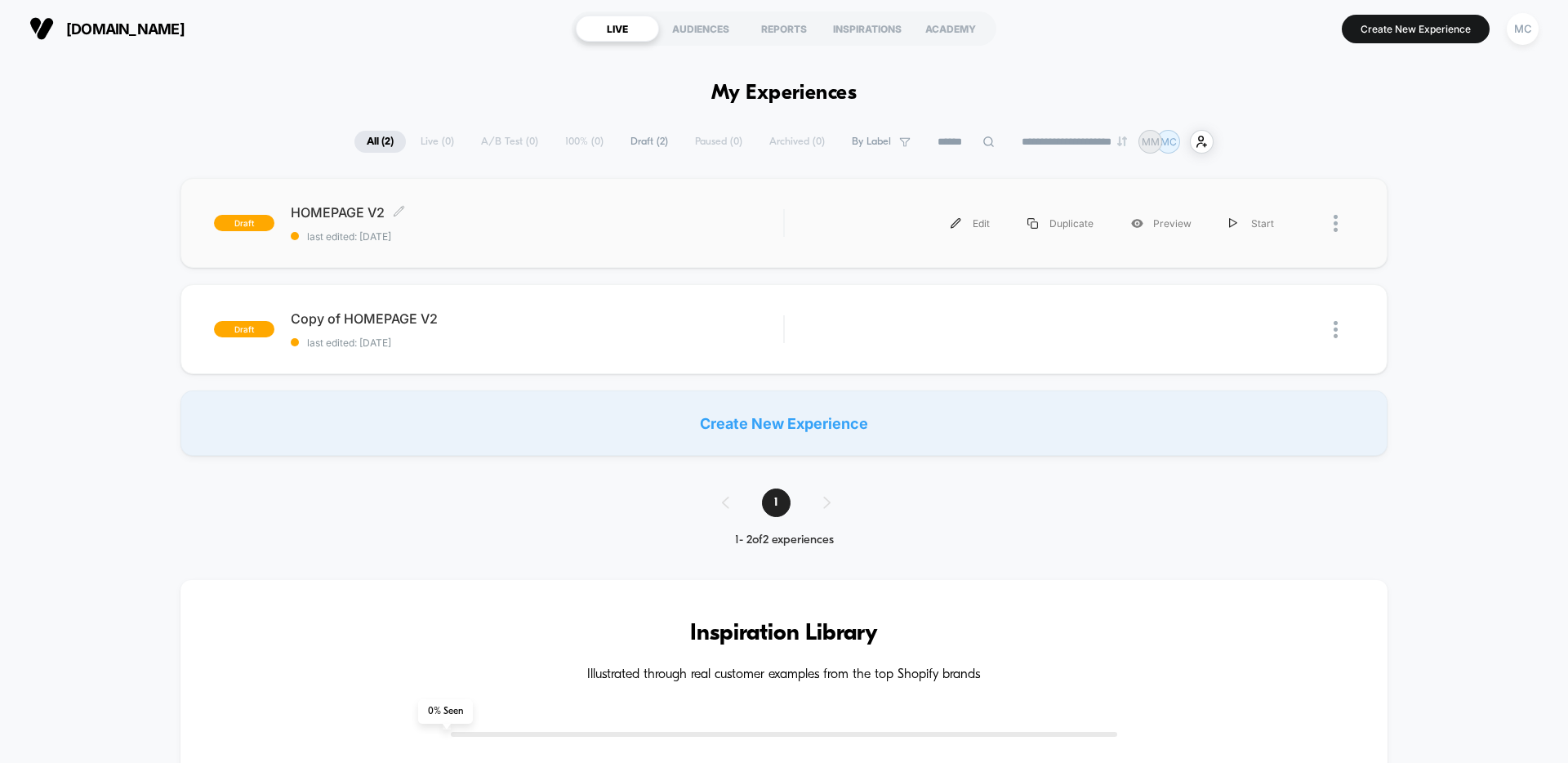 click on "HOMEPAGE V2 Click to edit experience details" at bounding box center [537, 212] 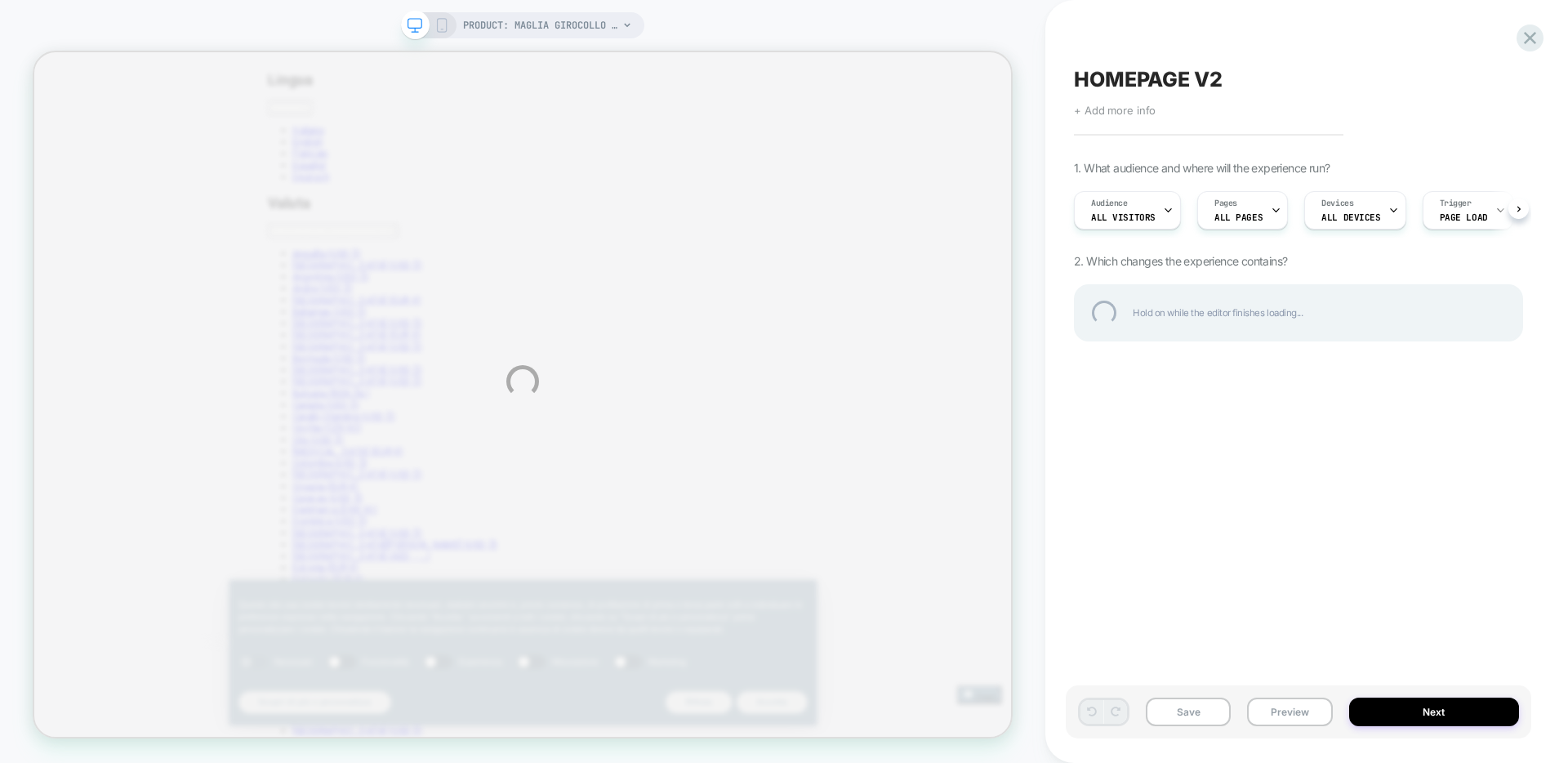 scroll, scrollTop: 0, scrollLeft: 0, axis: both 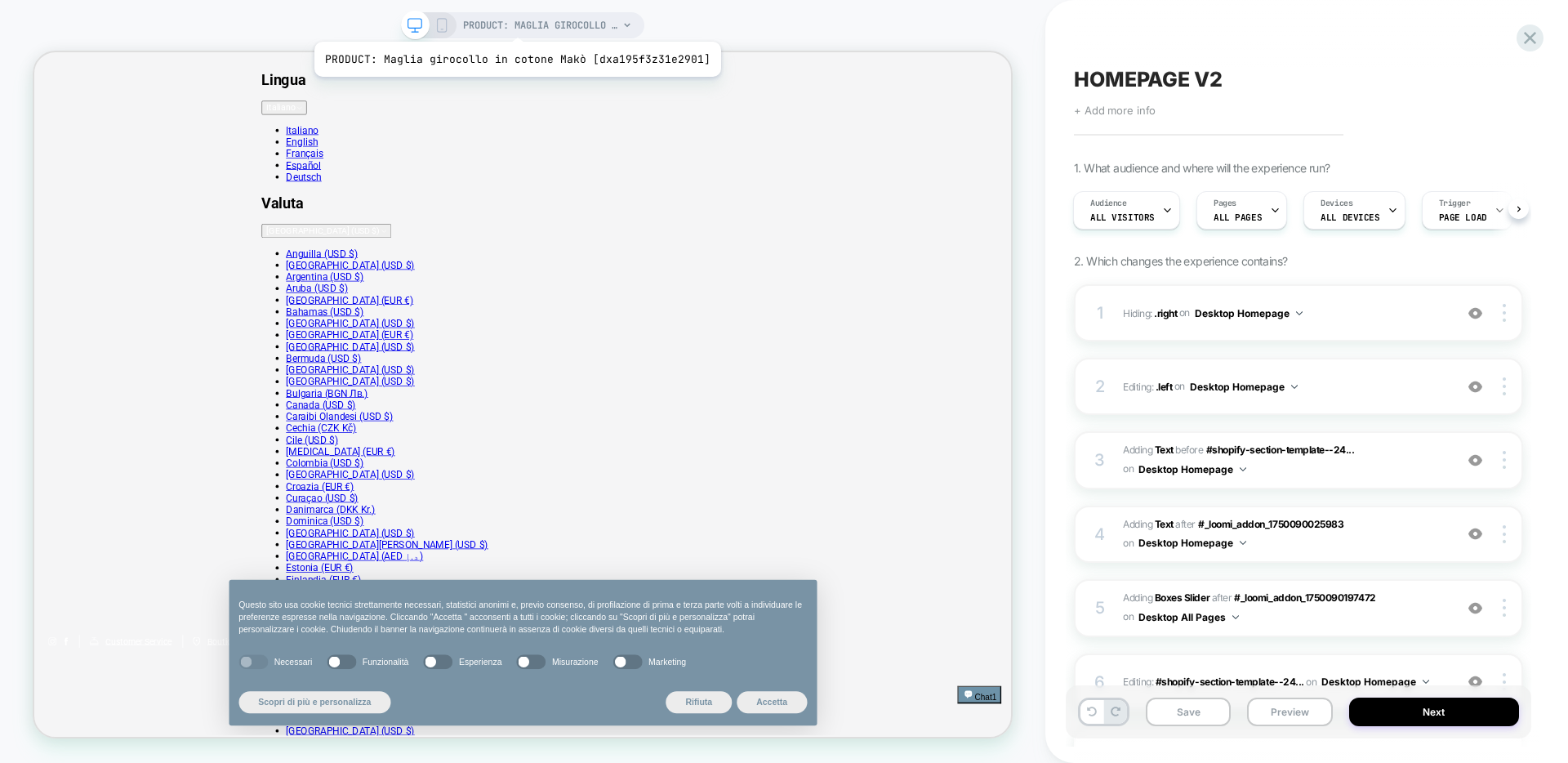 click on "PRODUCT: Maglia girocollo in cotone Makò [dxa195f3z31e2901]" at bounding box center [541, 25] 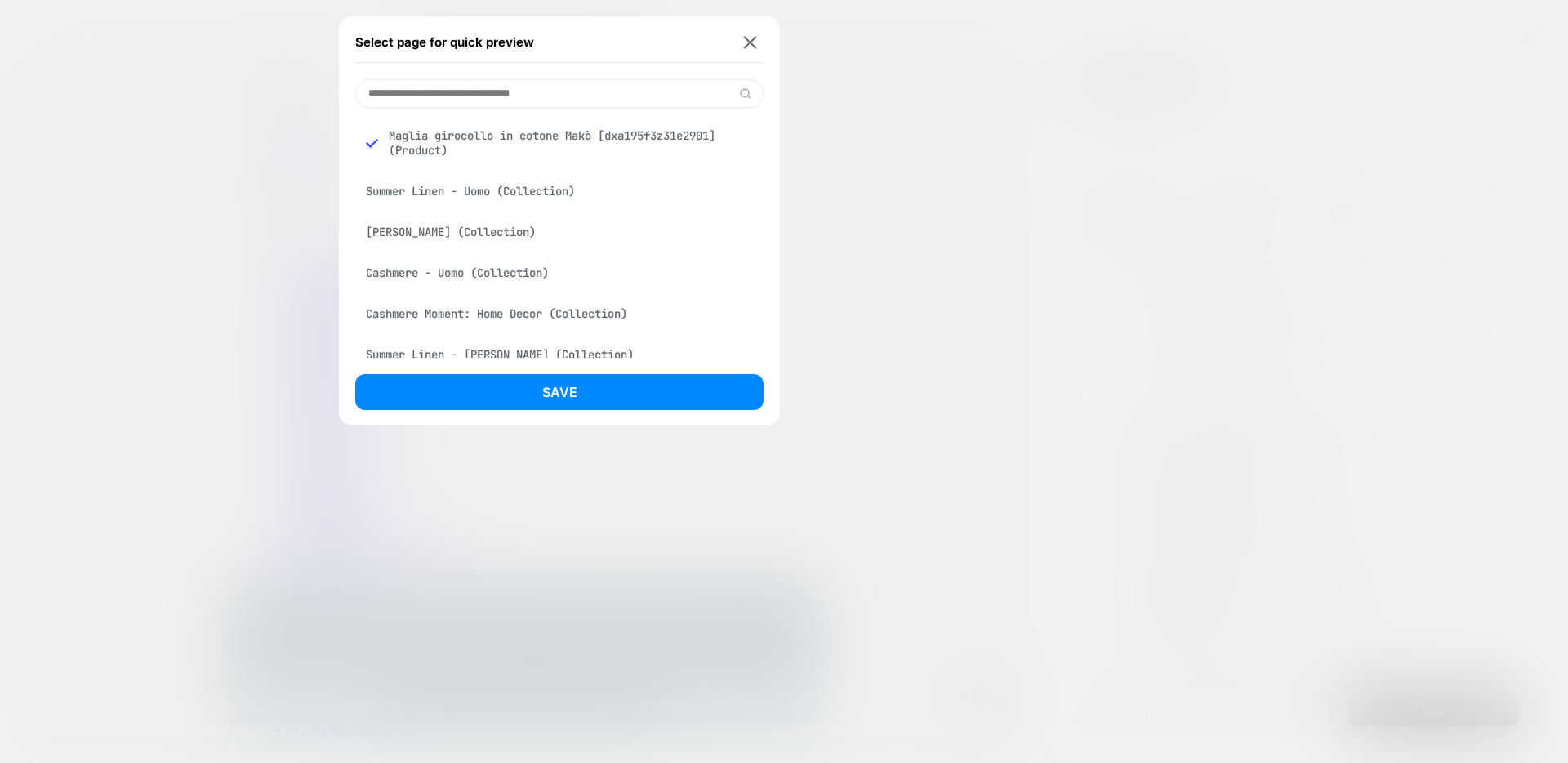 click at bounding box center (559, 93) 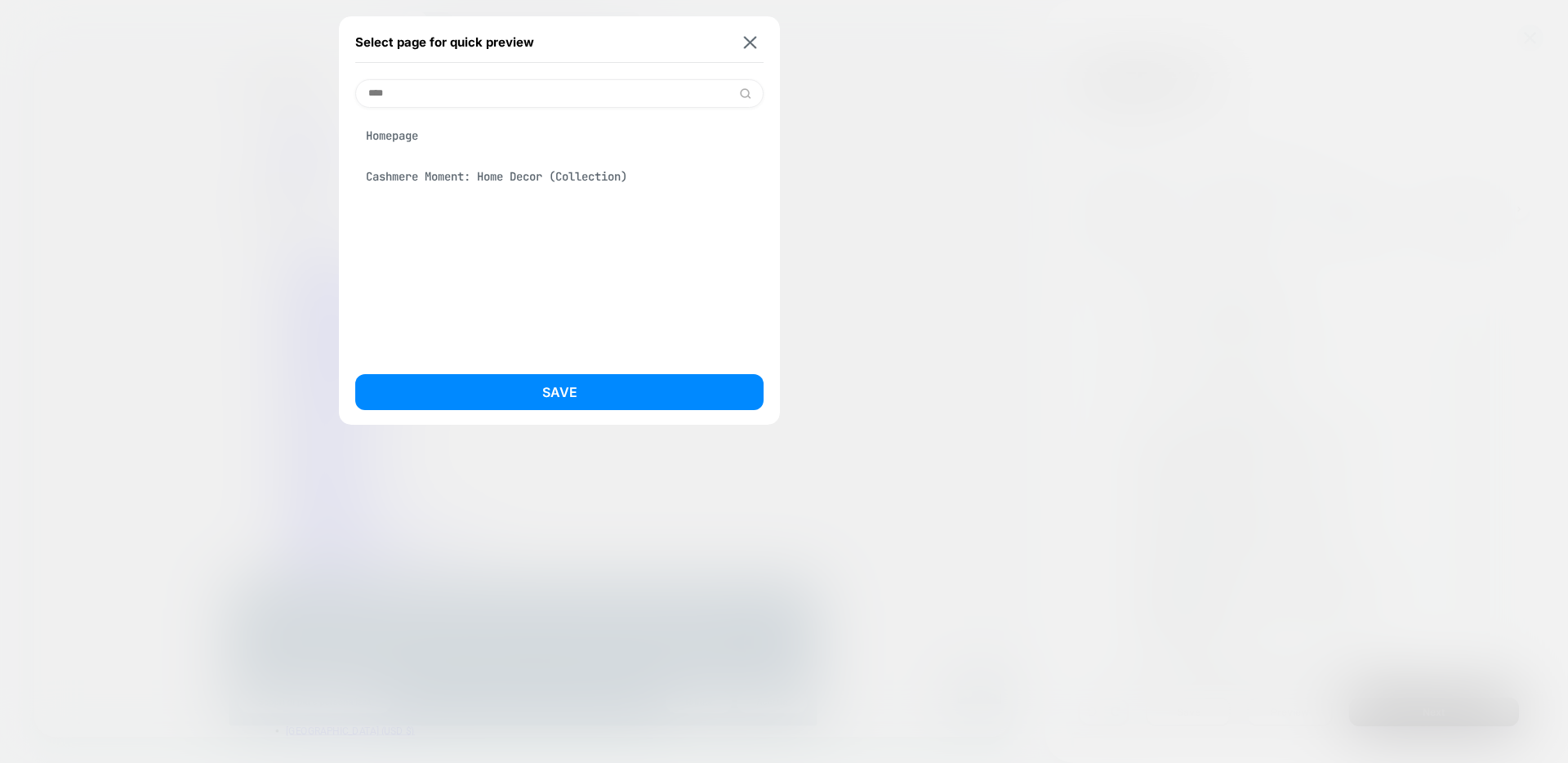 type on "****" 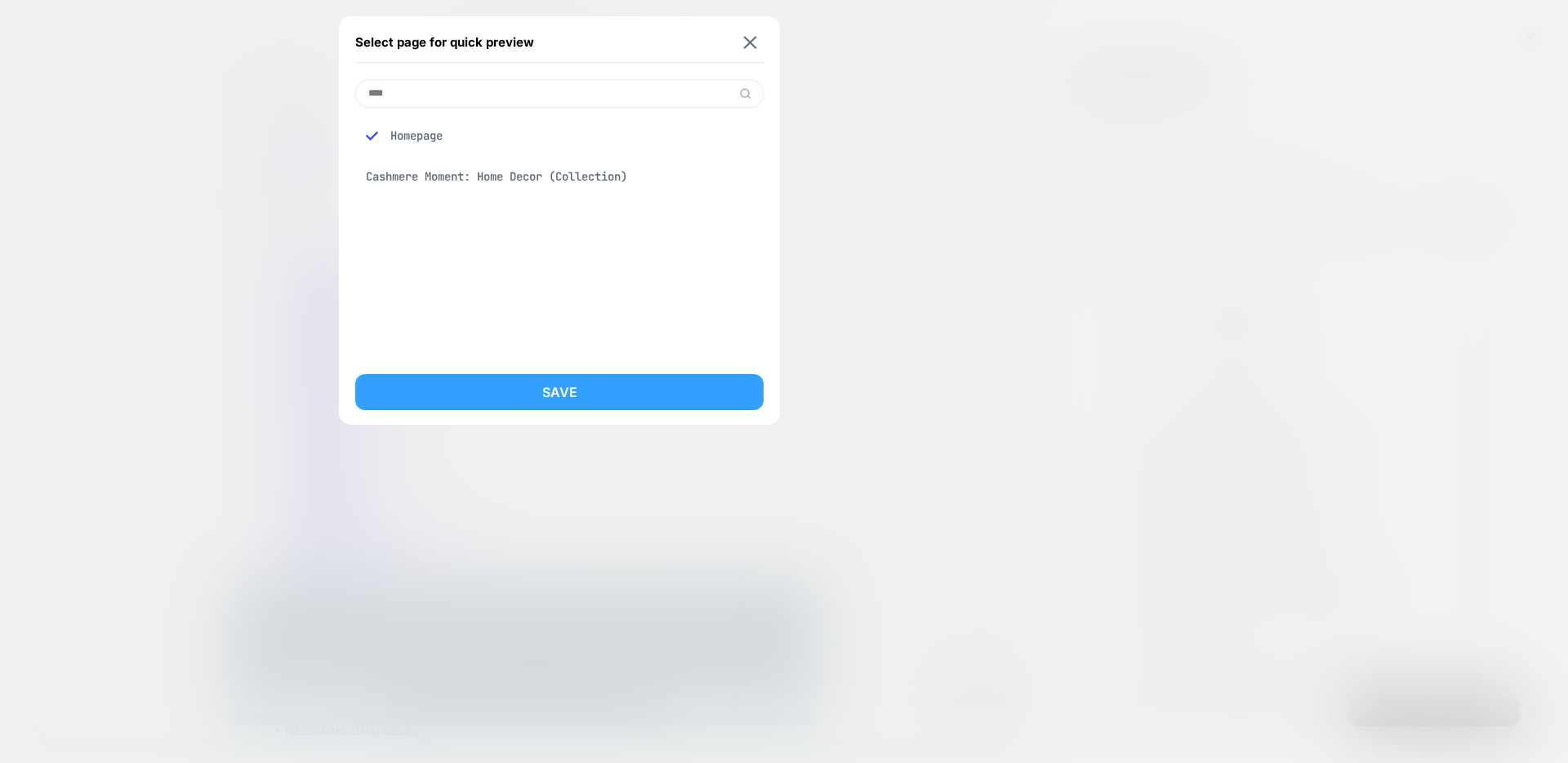 click on "Save" at bounding box center (559, 392) 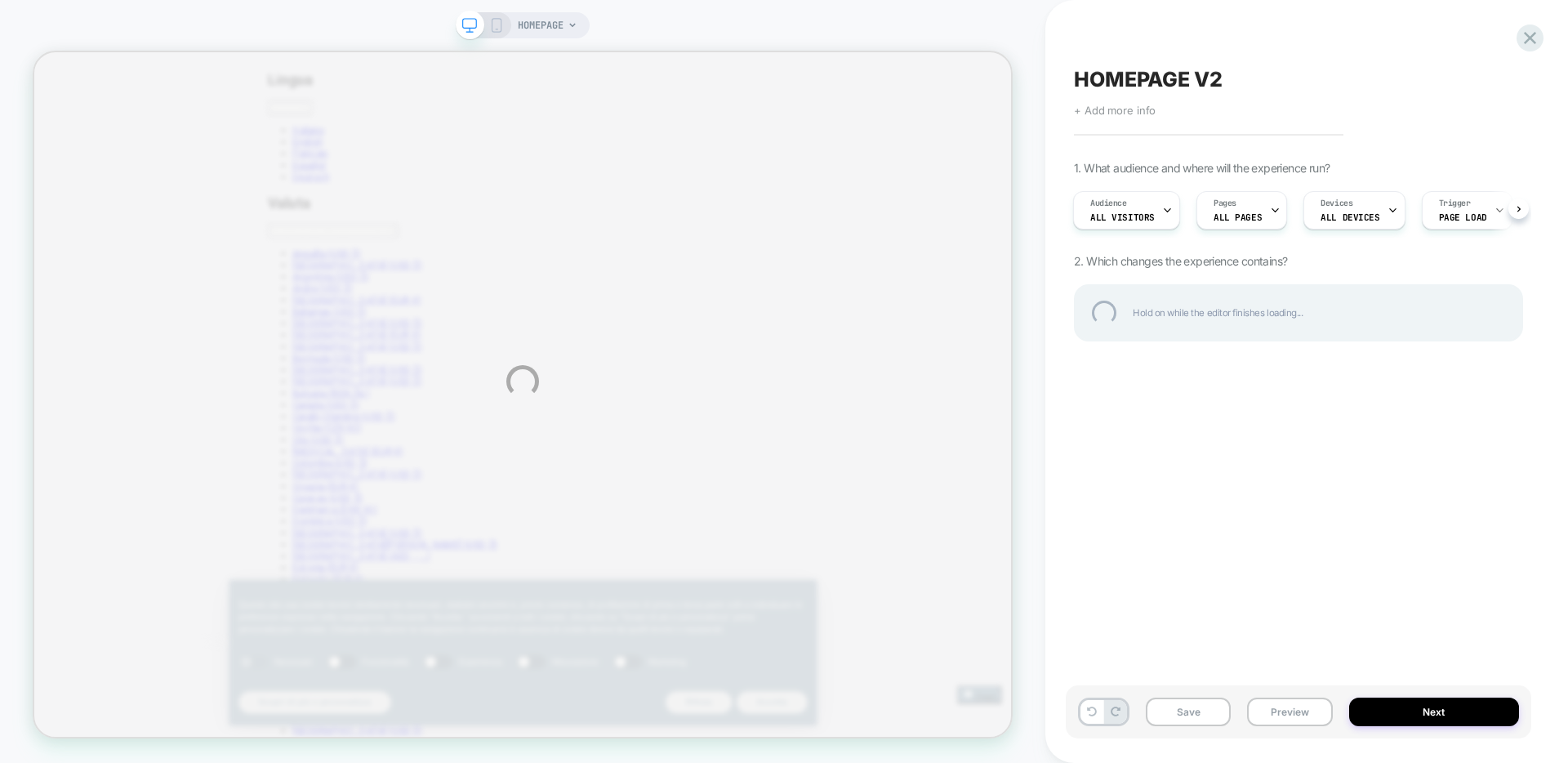 scroll, scrollTop: 0, scrollLeft: 0, axis: both 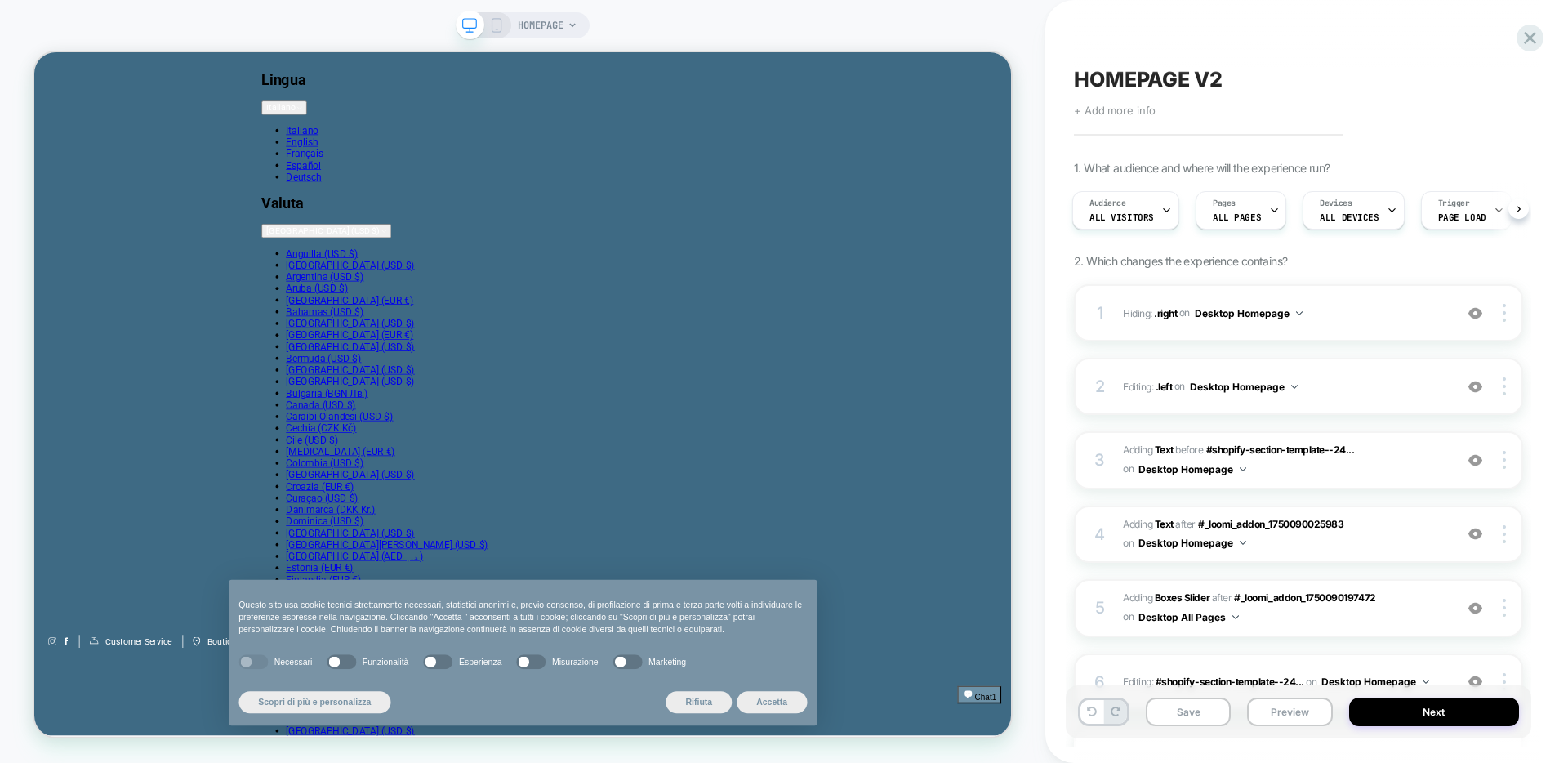 click on "HOMEPAGE" at bounding box center (541, 25) 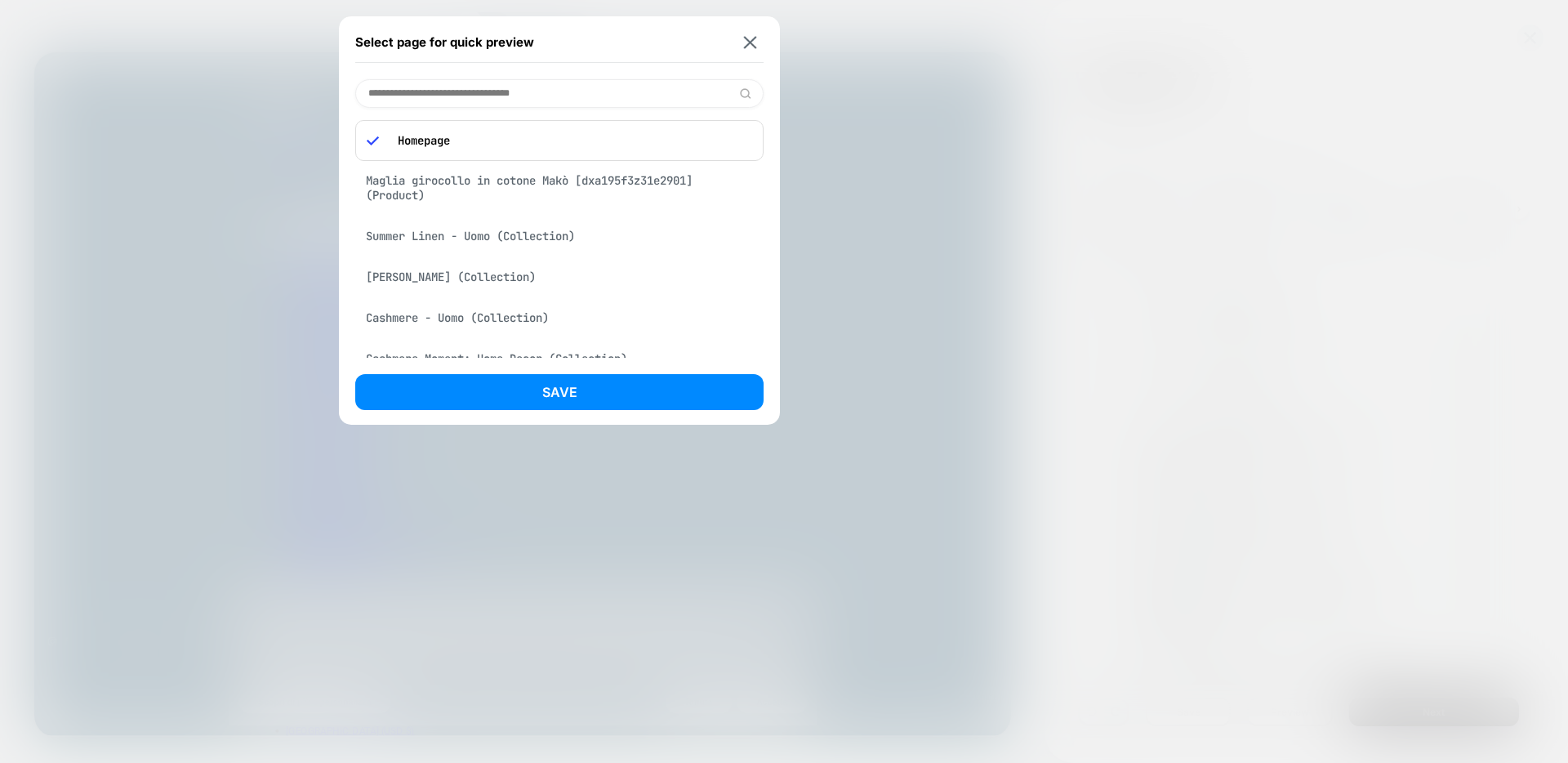 click on "Maglia girocollo in cotone Makò [dxa195f3z31e2901] (Product)" at bounding box center (559, 188) 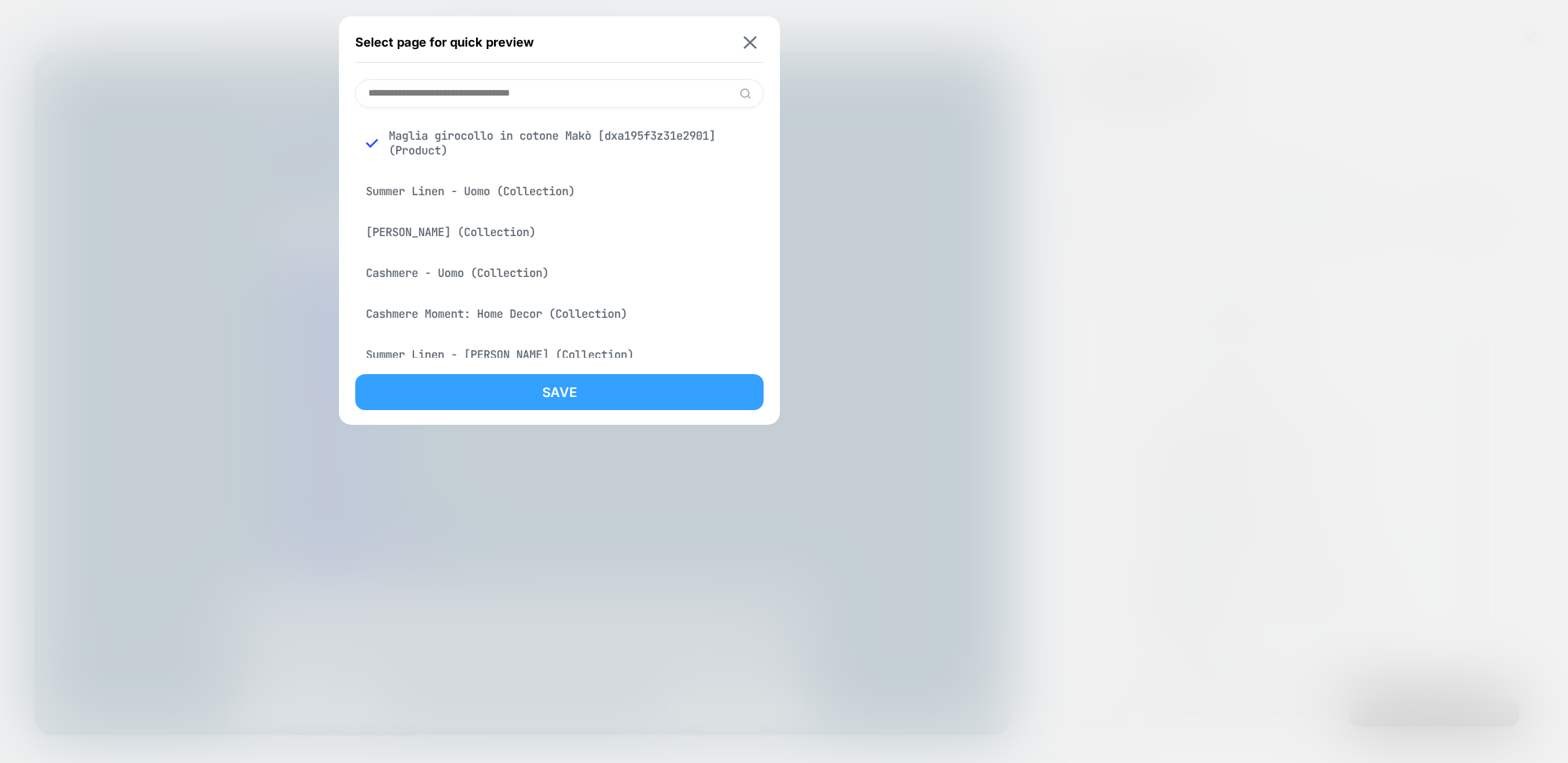 click on "Save" at bounding box center (559, 392) 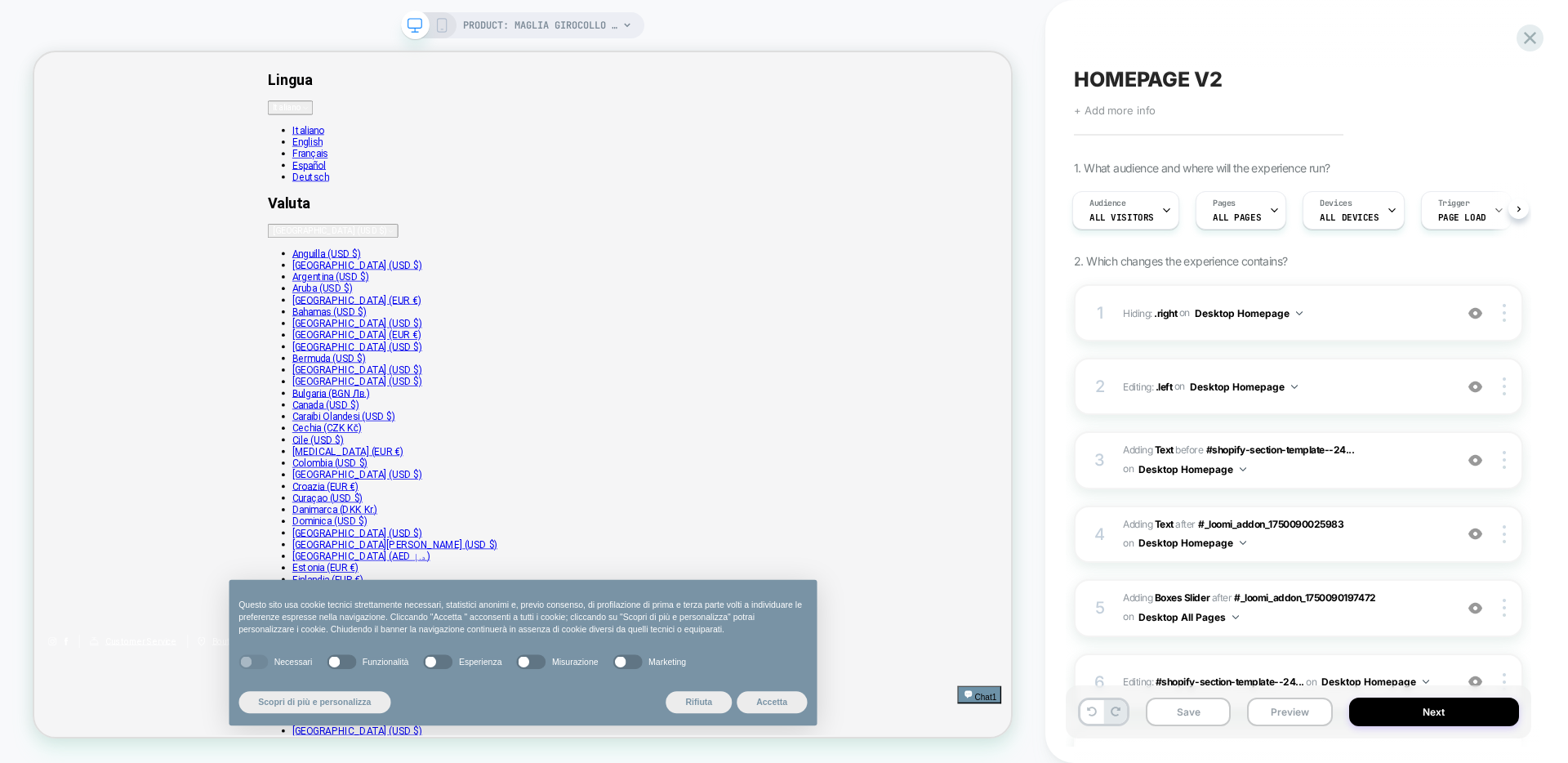 scroll, scrollTop: 0, scrollLeft: 0, axis: both 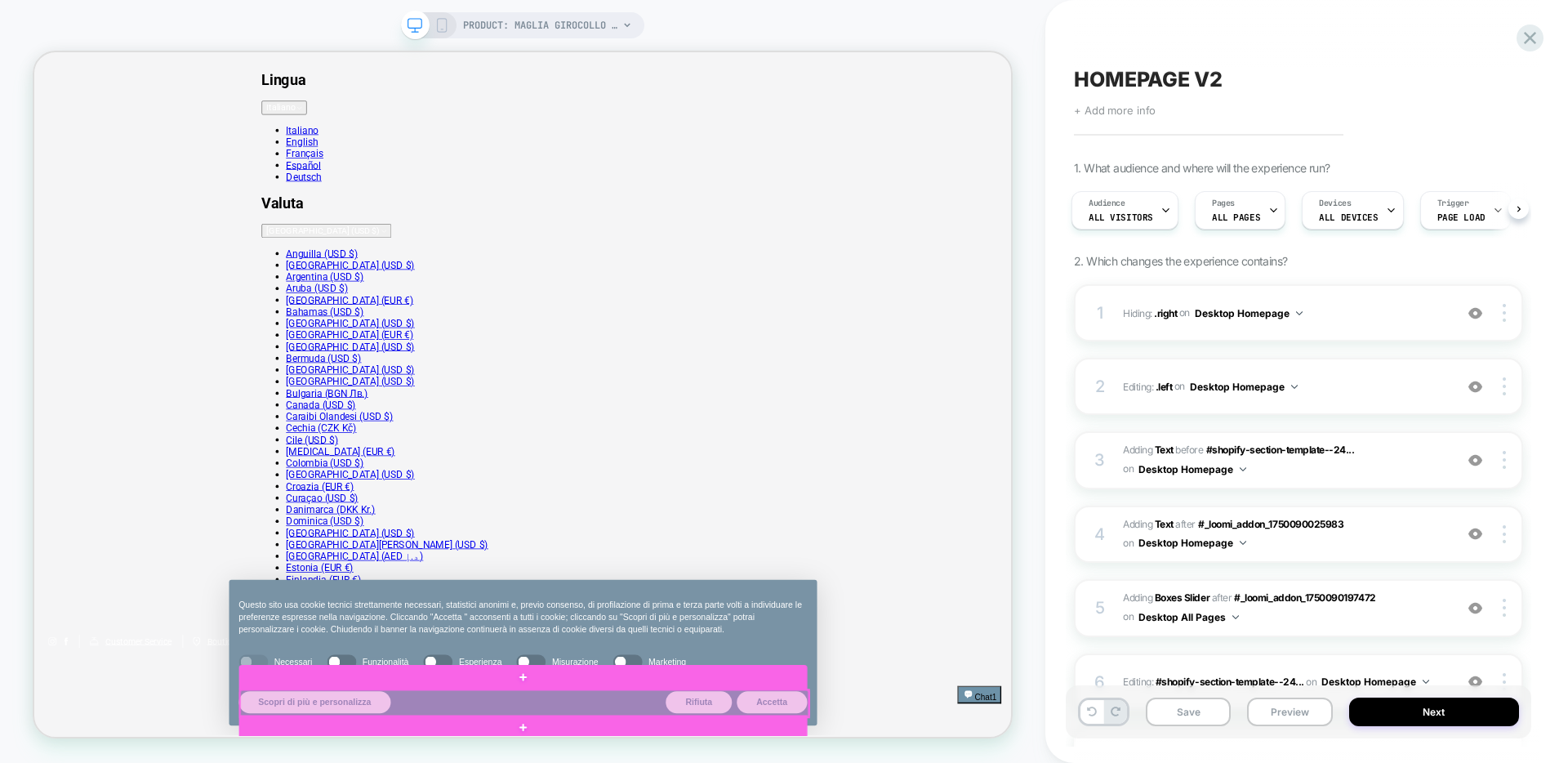 click at bounding box center [688, 921] 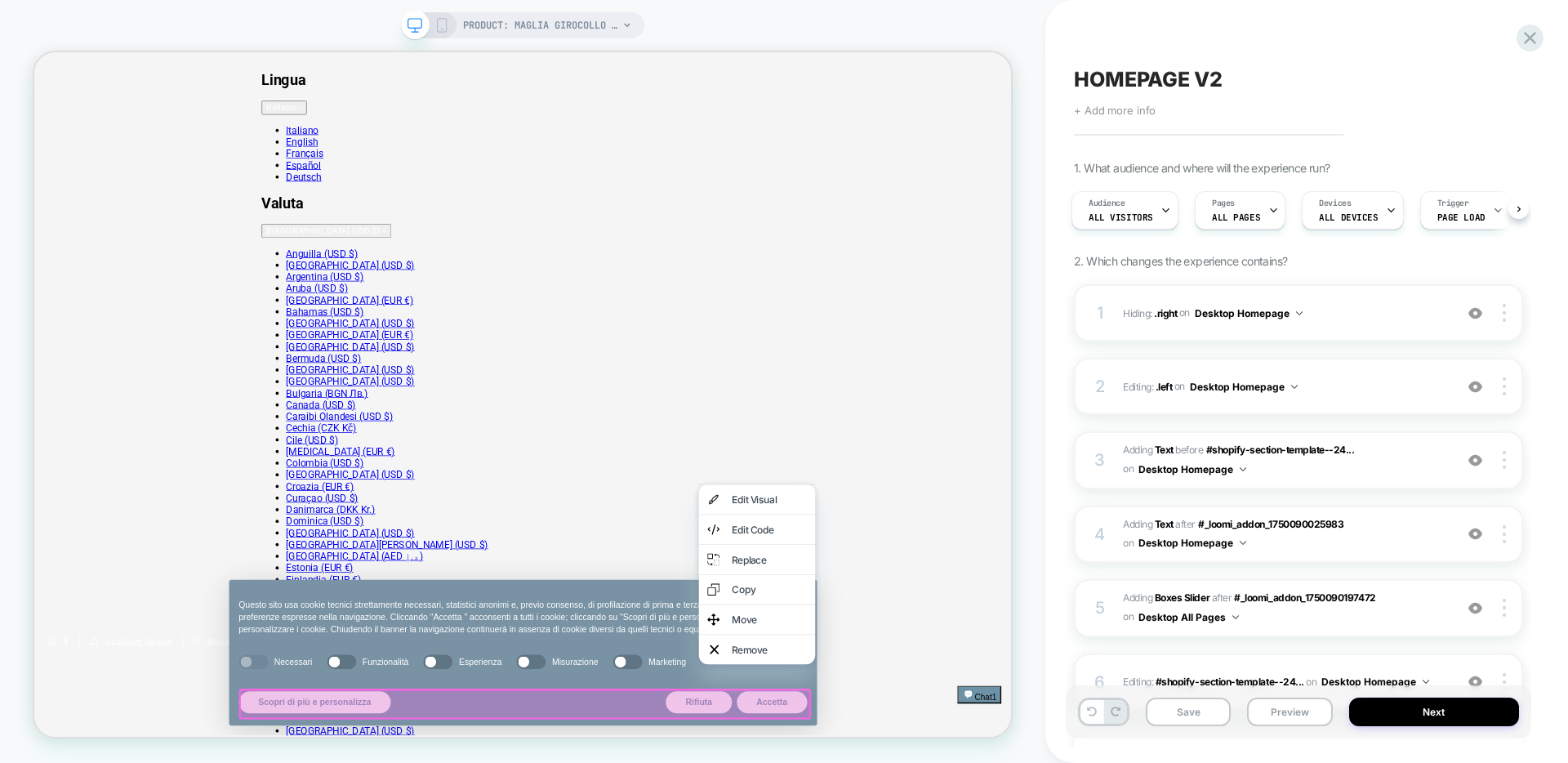 click on "PRODUCT: Maglia girocollo in cotone Makò [dxa195f3z31e2901] PRODUCT: Maglia girocollo in cotone Makò [dxa195f3z31e2901]" at bounding box center (523, 382) 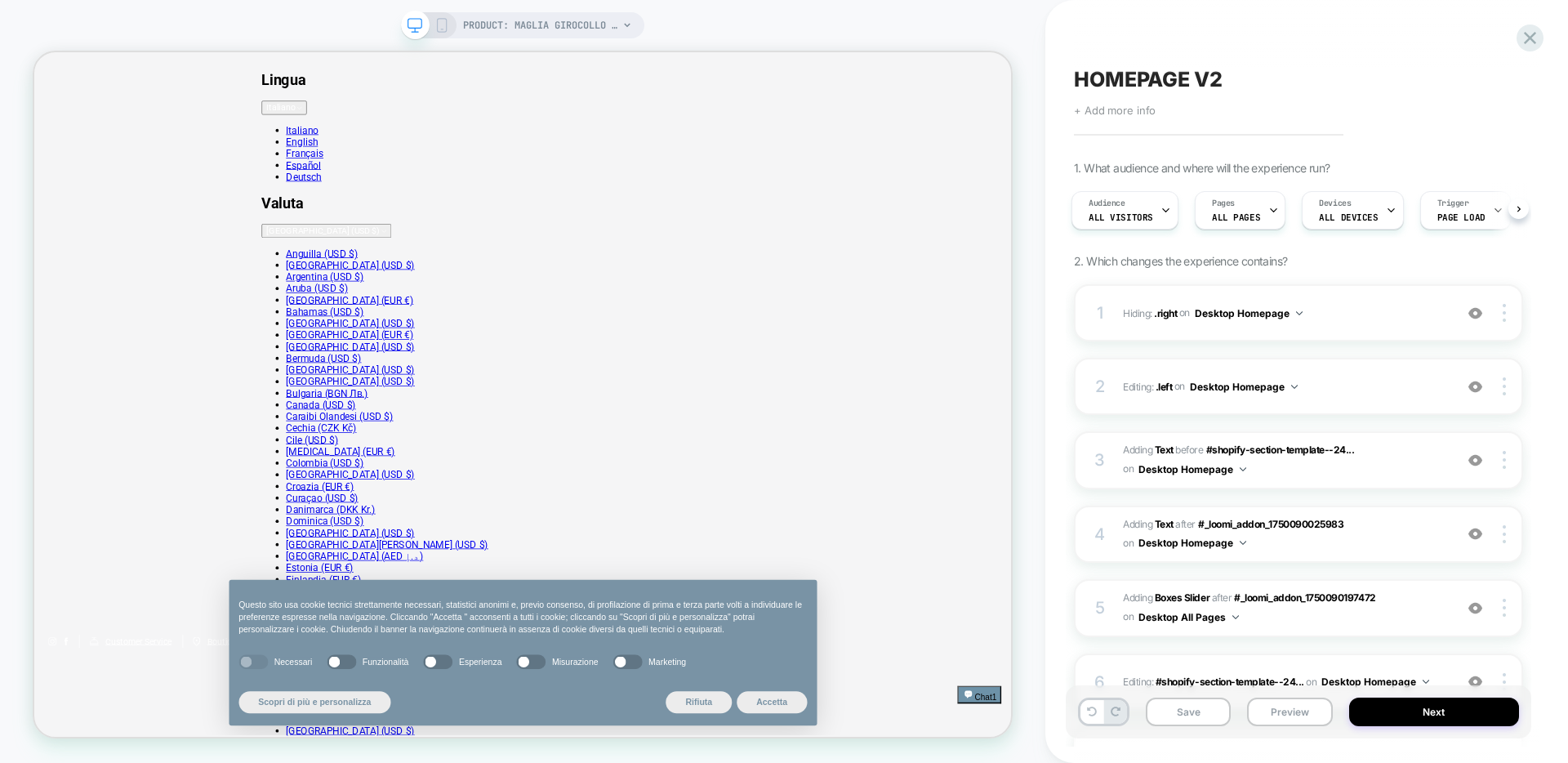 click on "PRODUCT: Maglia girocollo in cotone Makò [dxa195f3z31e2901] PRODUCT: Maglia girocollo in cotone Makò [dxa195f3z31e2901]" at bounding box center [523, 382] 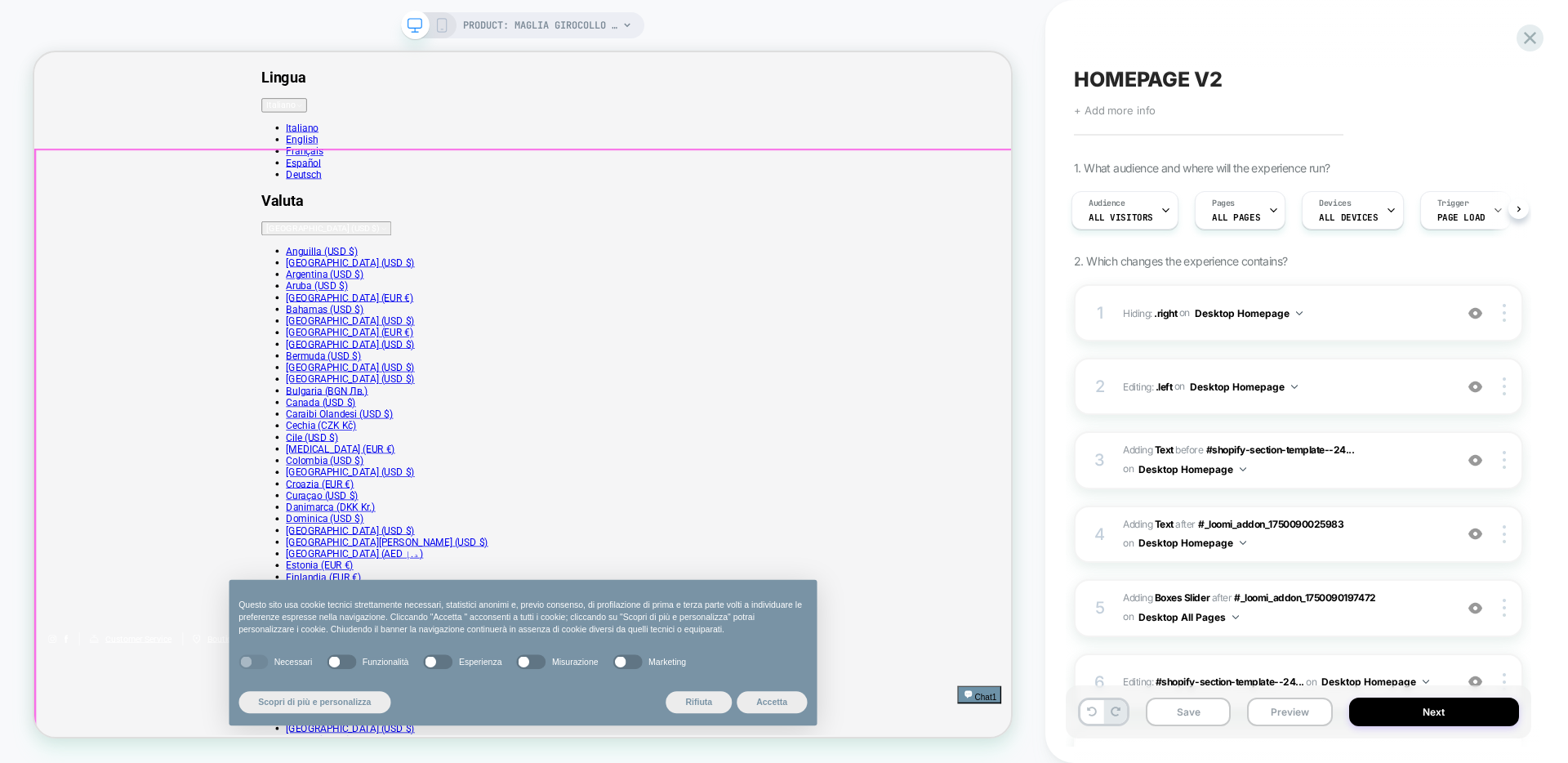 scroll, scrollTop: 0, scrollLeft: 0, axis: both 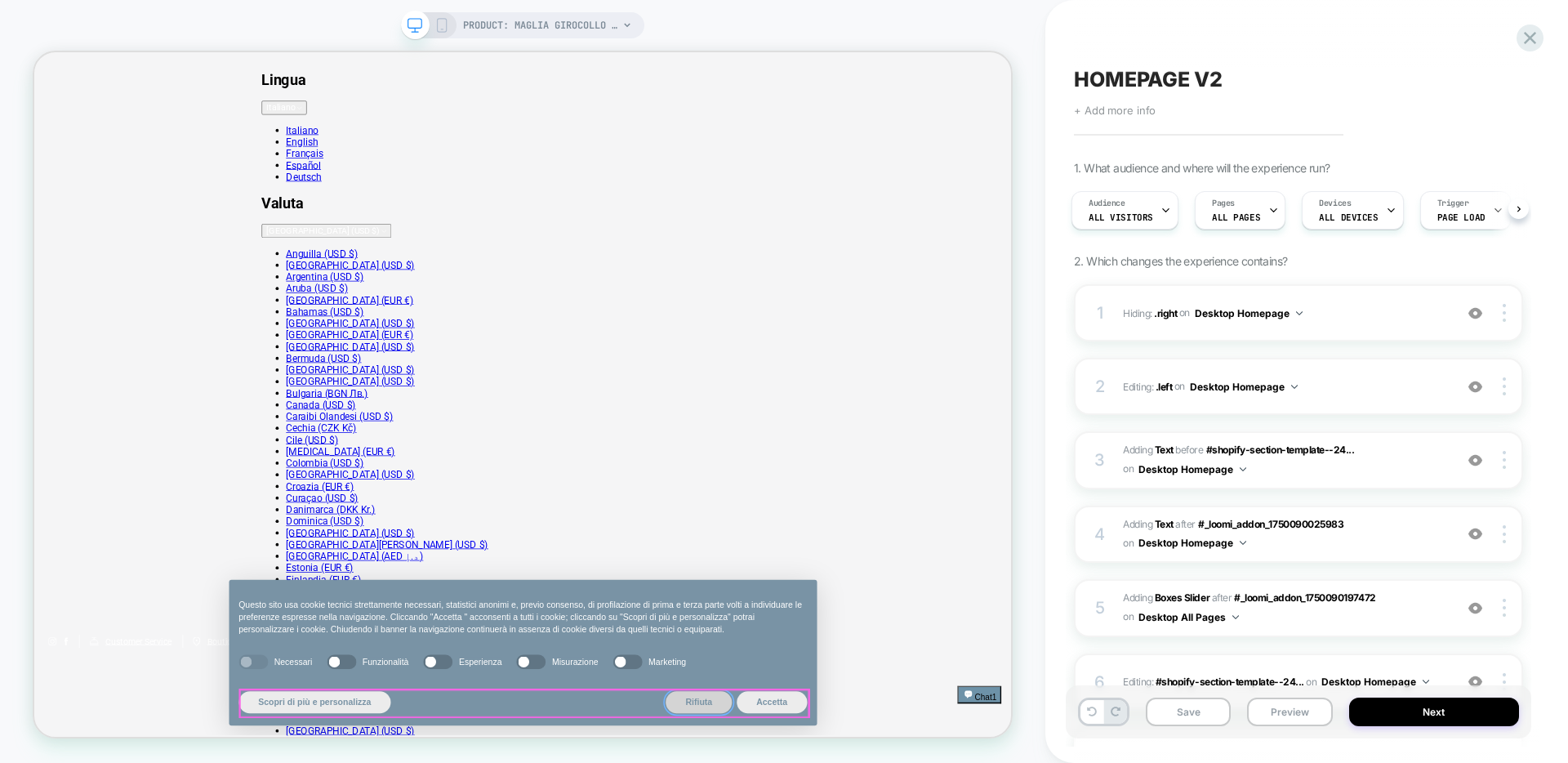 click on "Rifiuta" at bounding box center (920, 919) 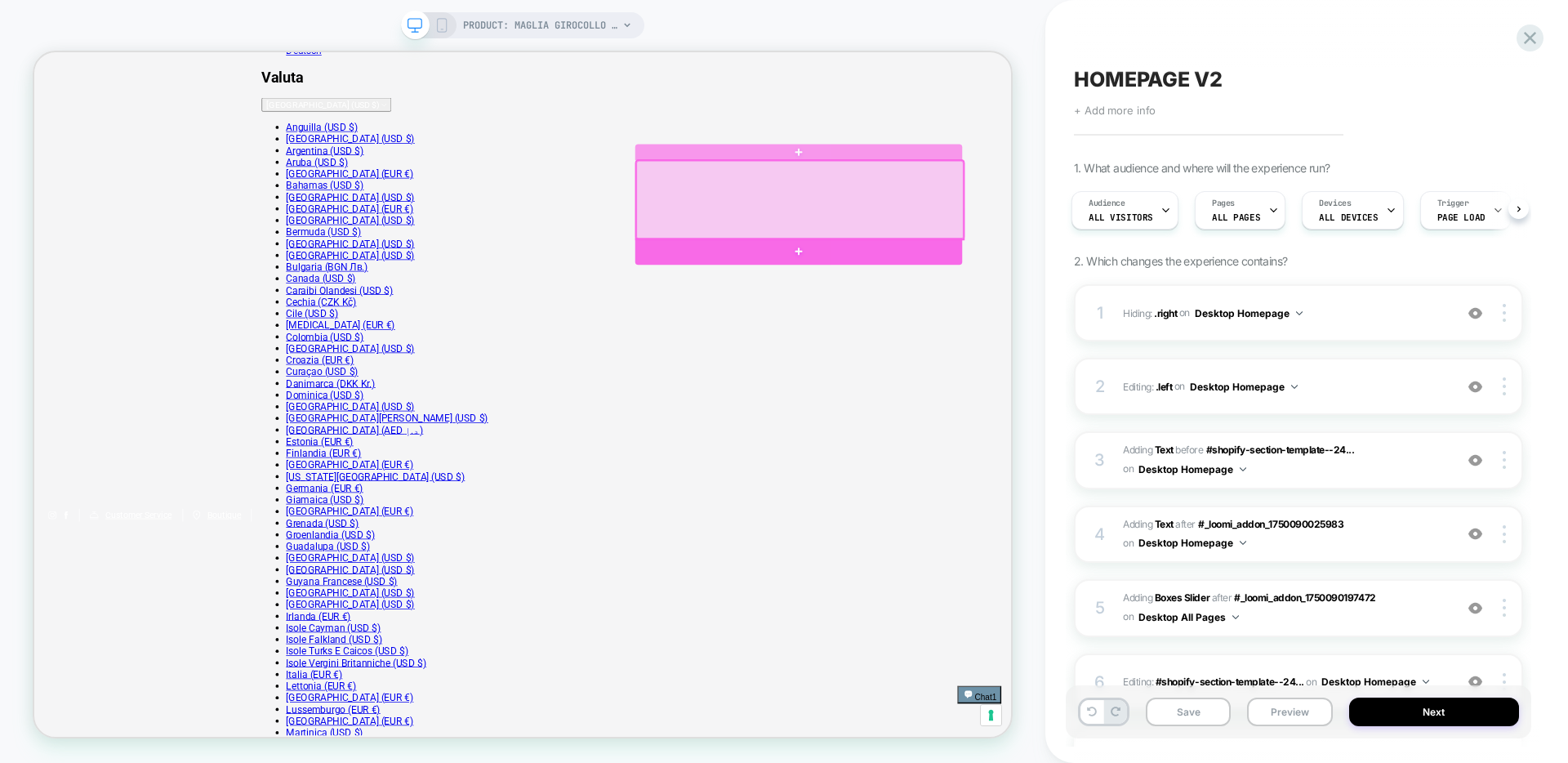 scroll, scrollTop: 172, scrollLeft: 0, axis: vertical 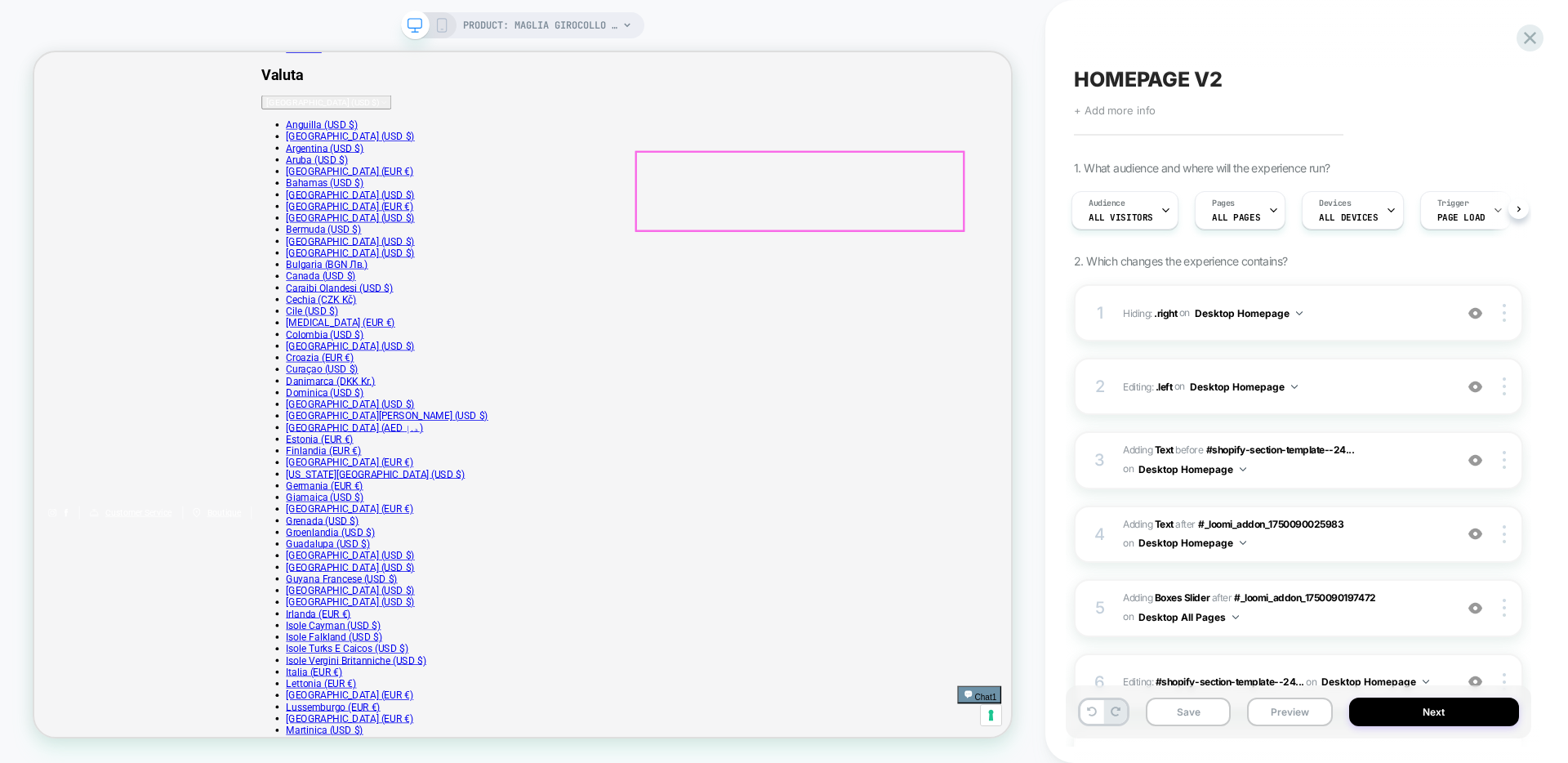 click on "Maglia a maniche corte in cotone Makò, con rifiniture in costine. Parte del progetto BCI per un cotone sostenibile. La sua lavorazione artigianale e l'uso di fibre naturali garantiscono una sensazione di morbidezza unica e una resistenza che dura nel tempo. Un capo versatile e lussuoso, ideale per arricchire il guardaroba di una donna con un tocco di qualità  Made in [GEOGRAPHIC_DATA]." at bounding box center [675, 25214] 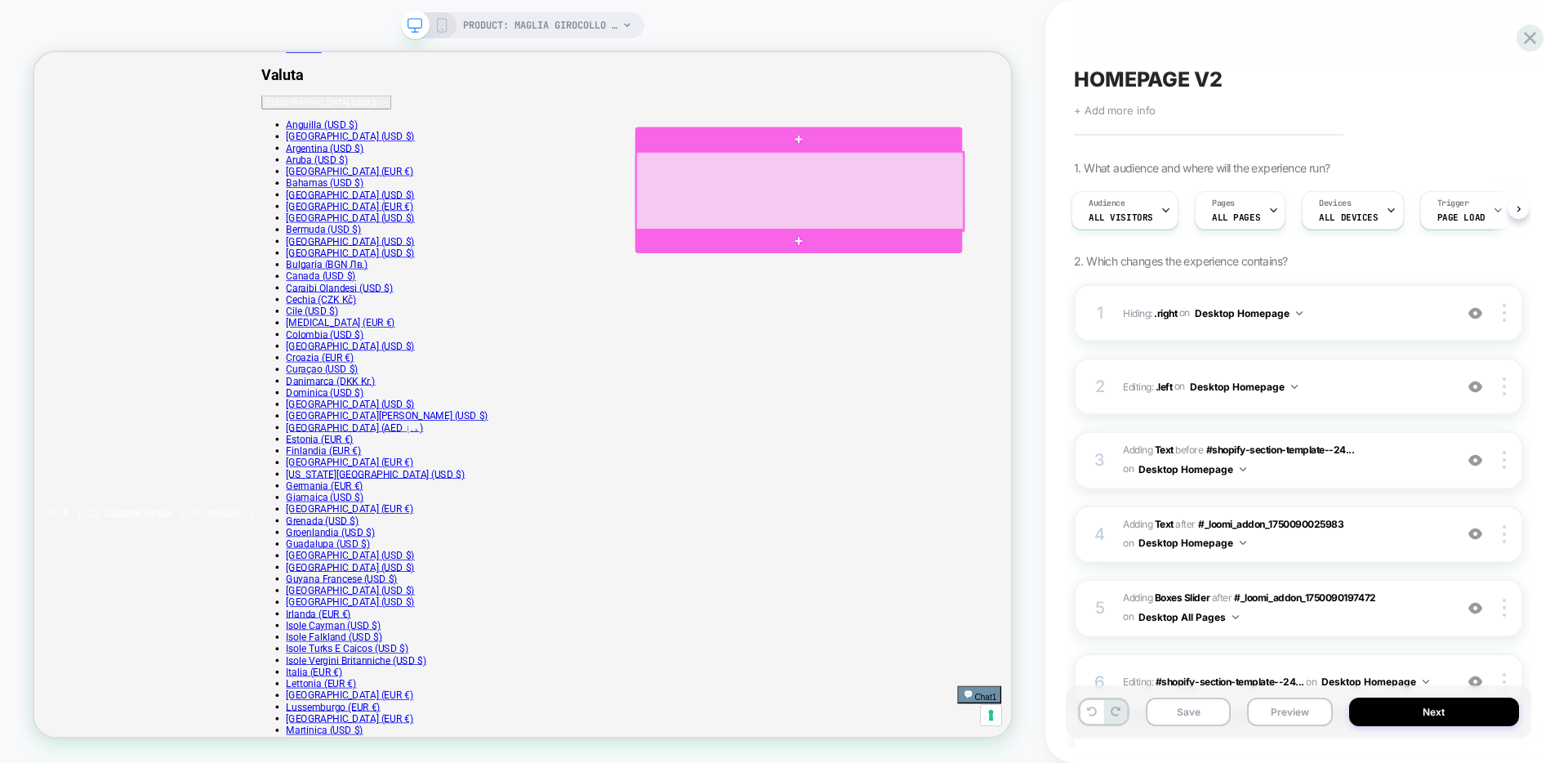 click at bounding box center [1055, 238] 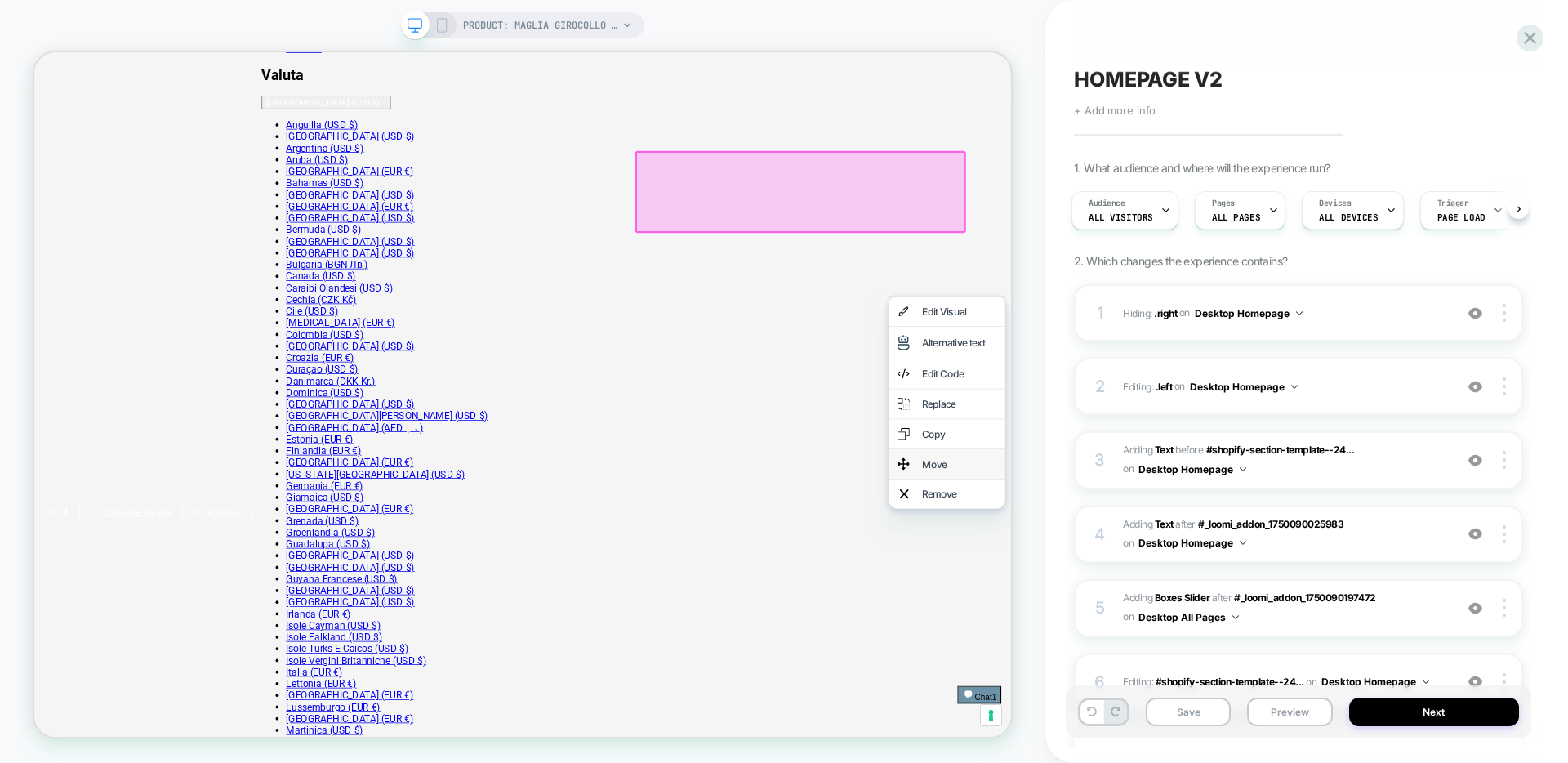 click on "Move" at bounding box center (1267, 601) 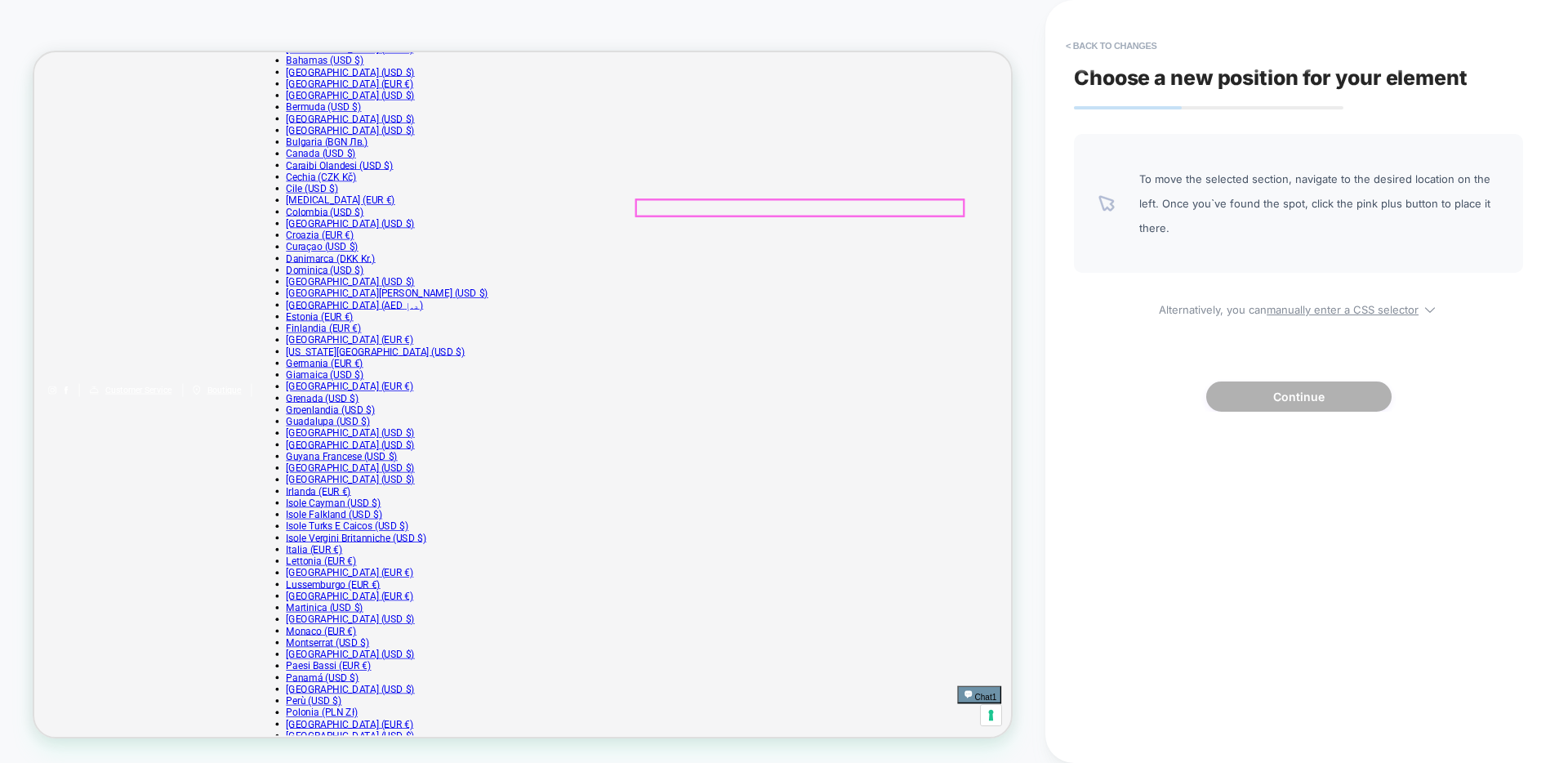 scroll, scrollTop: 336, scrollLeft: 0, axis: vertical 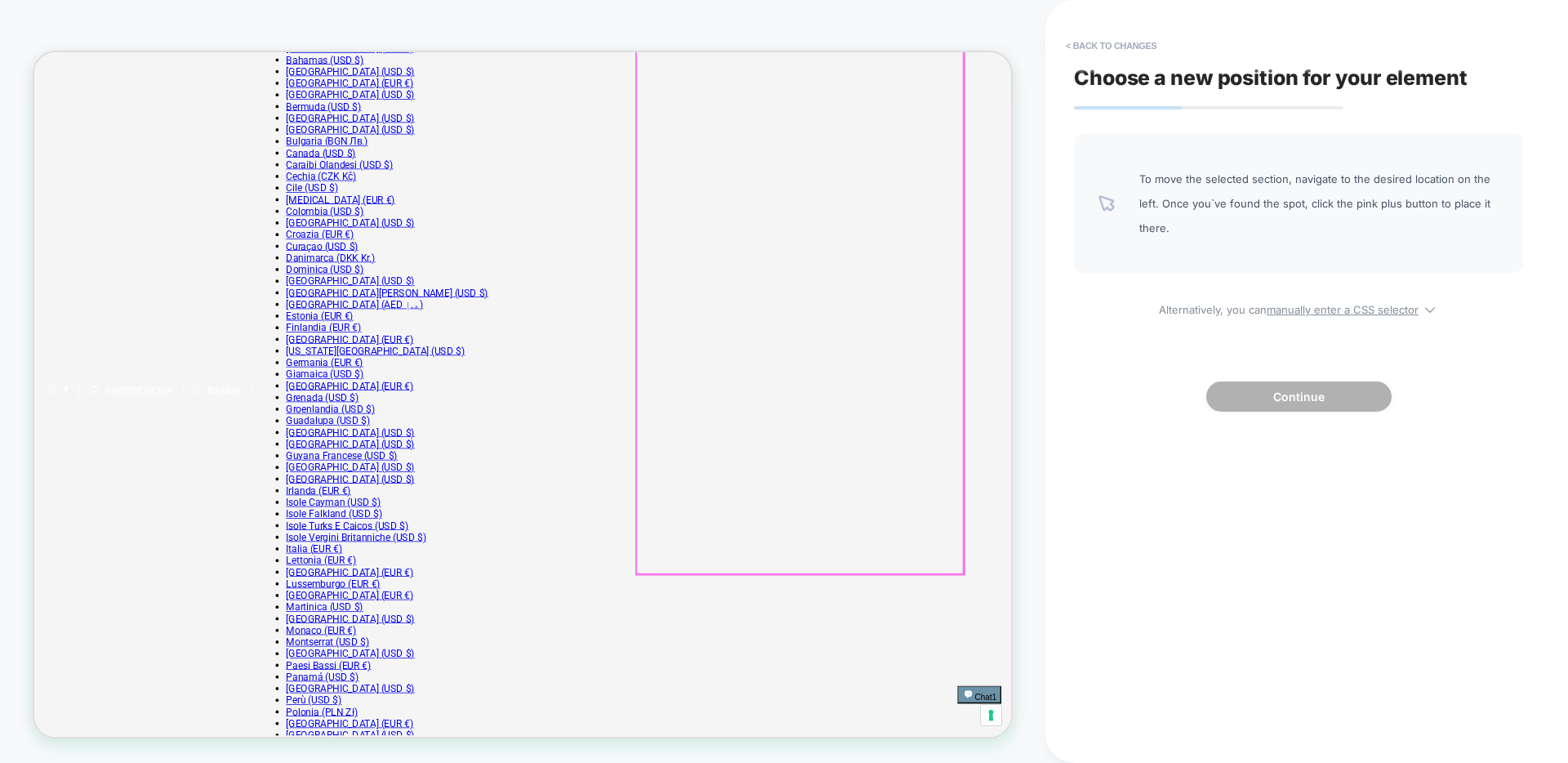click on "**********" at bounding box center [685, 25381] 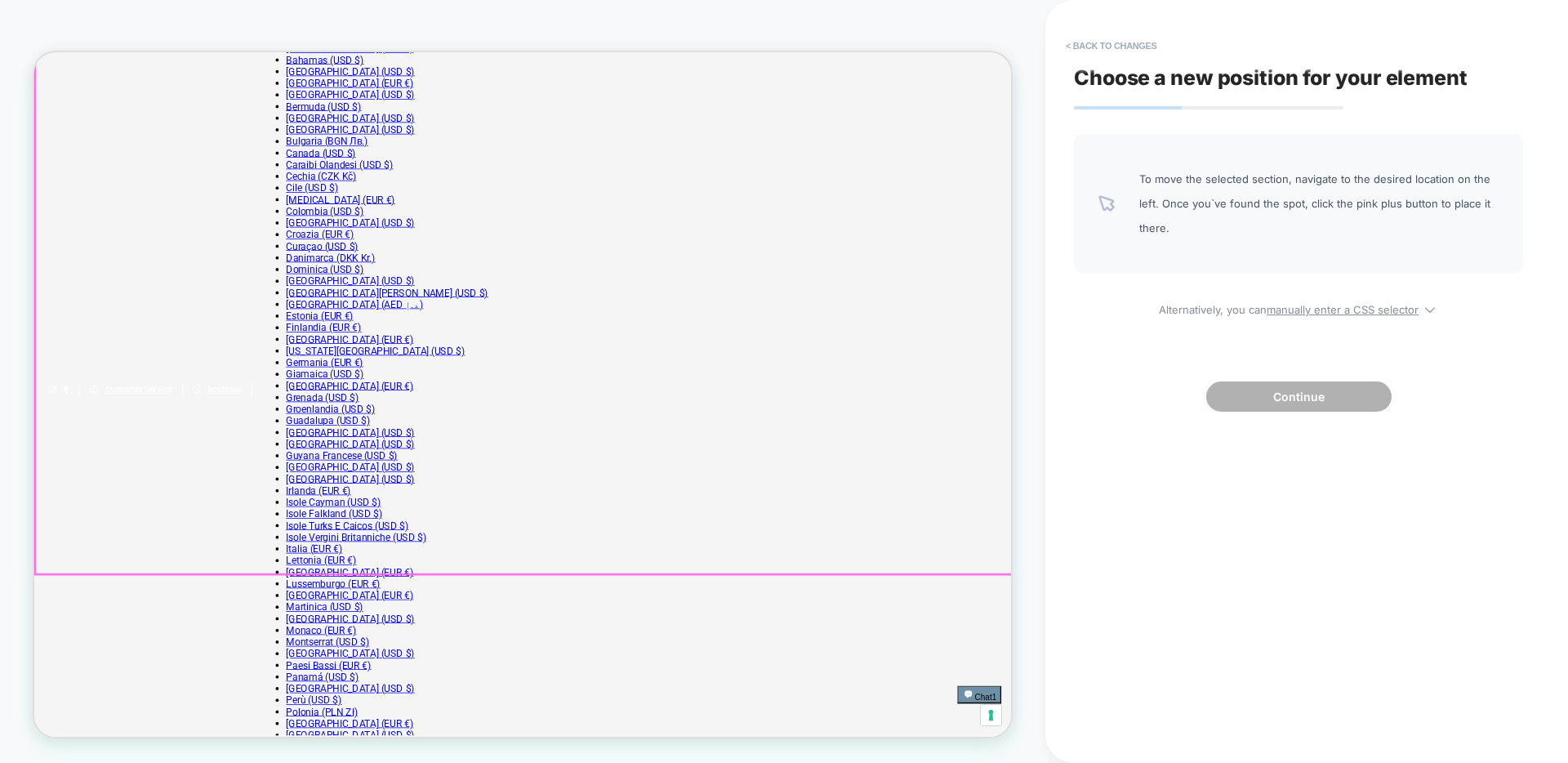 click on "Indietro
Zoom immagine
$360.00 /" at bounding box center [685, 21265] 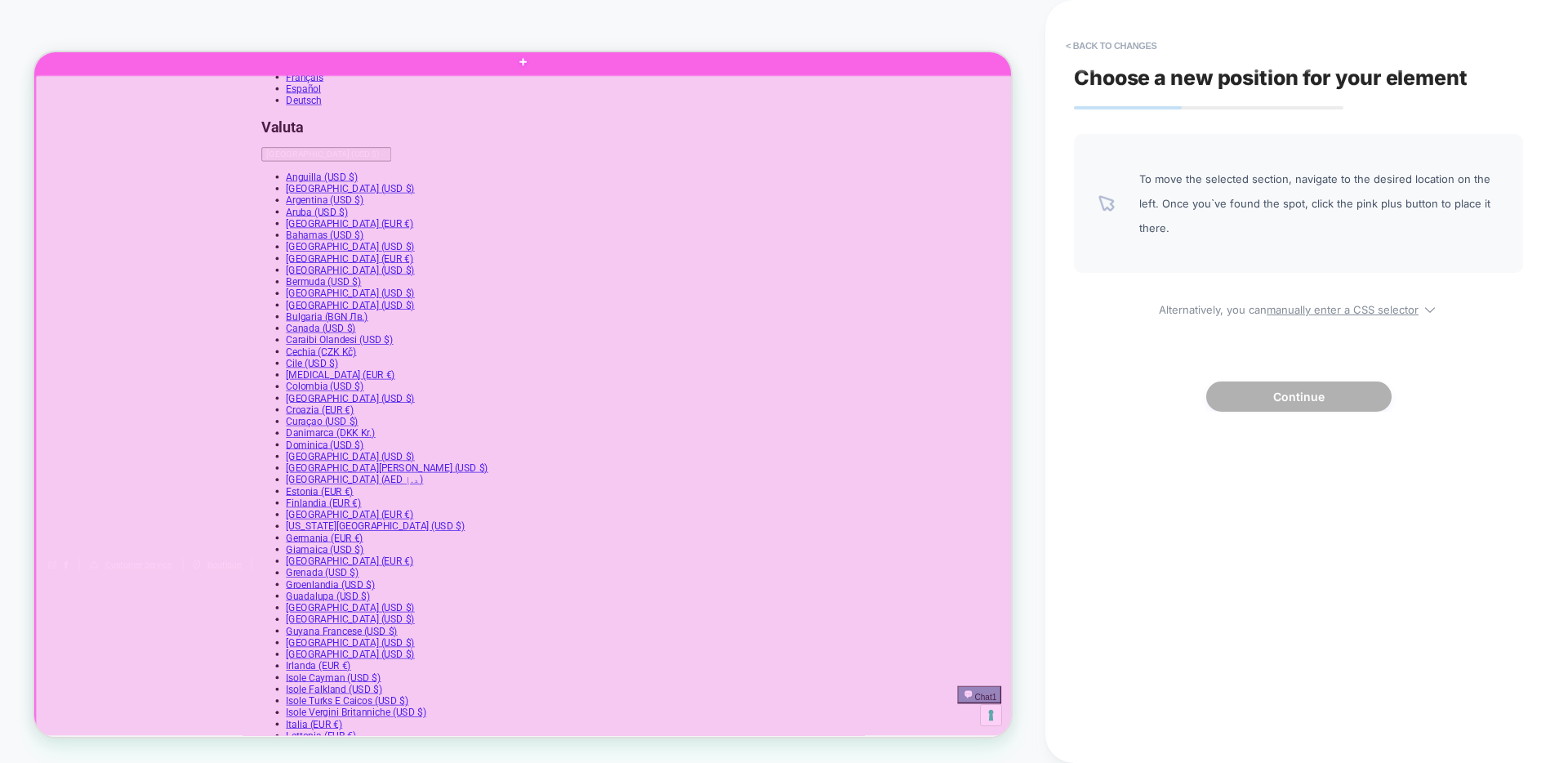scroll, scrollTop: 0, scrollLeft: 0, axis: both 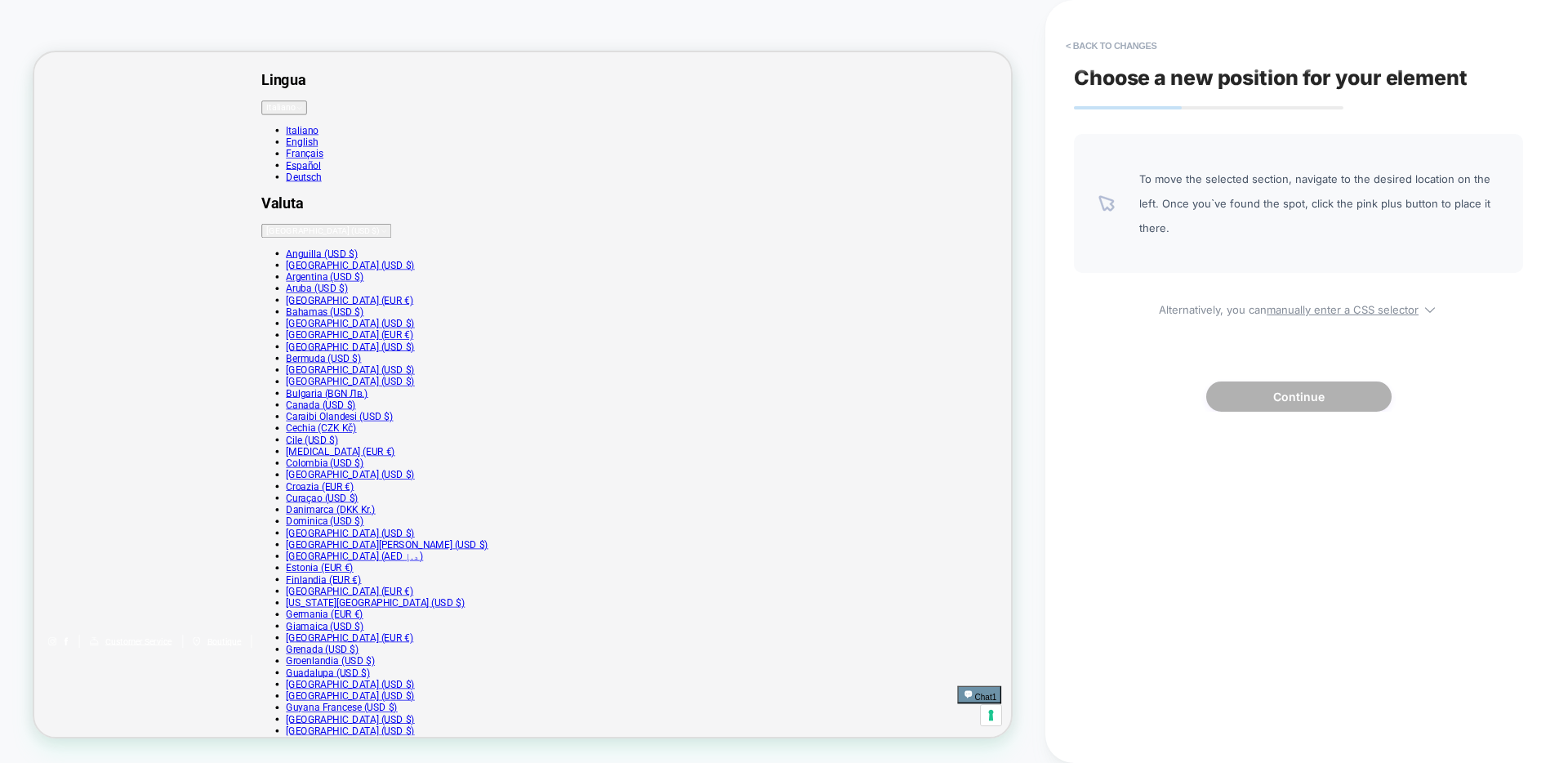 click on "To move the selected section, navigate to the desired location on the left. Once you`ve found the spot, click the pink plus button to place it there. Alternatively, you can  manually enter a CSS selector   Continue" at bounding box center (1298, 273) 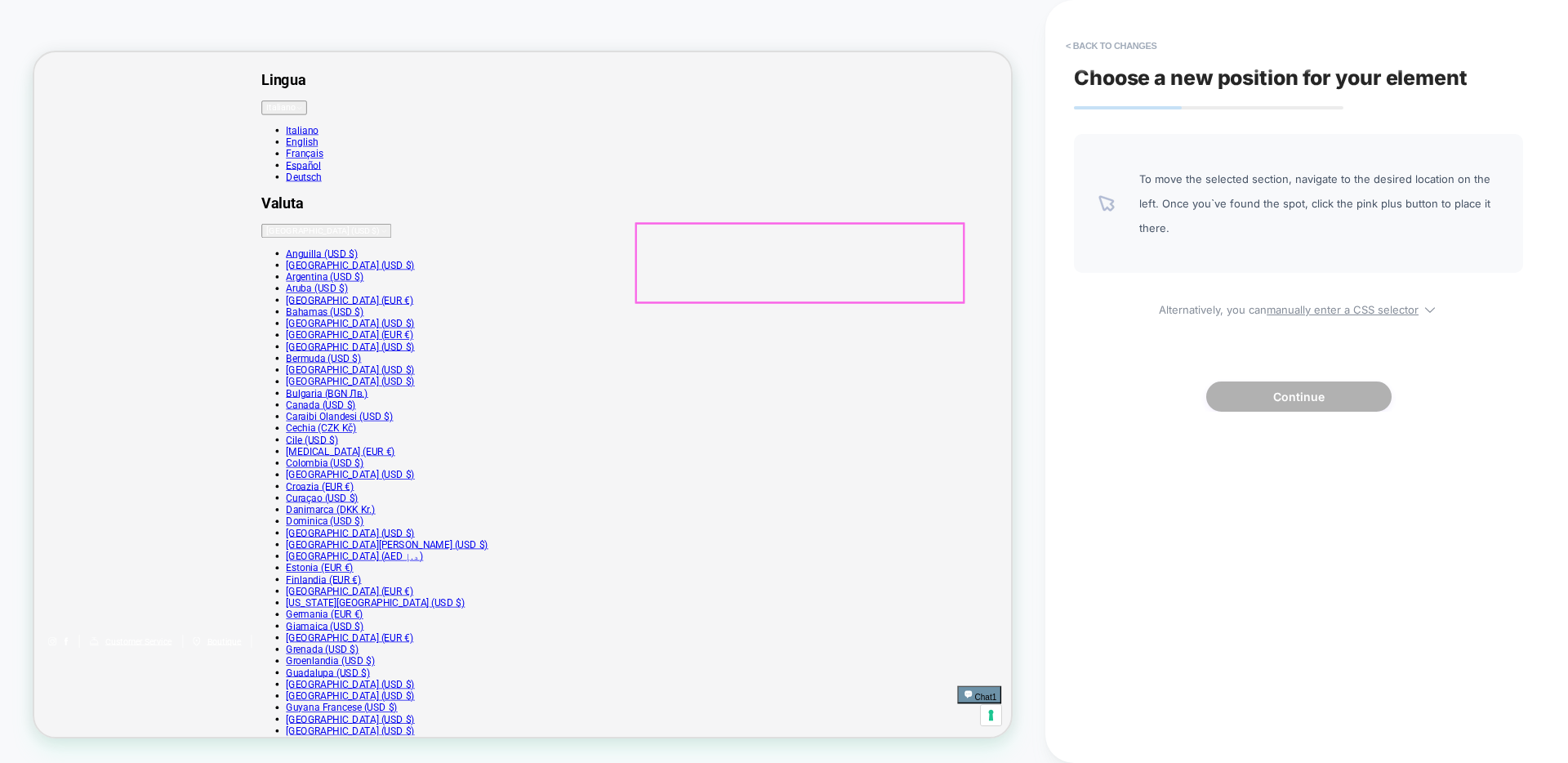 drag, startPoint x: 973, startPoint y: 328, endPoint x: 969, endPoint y: 319, distance: 9.848858 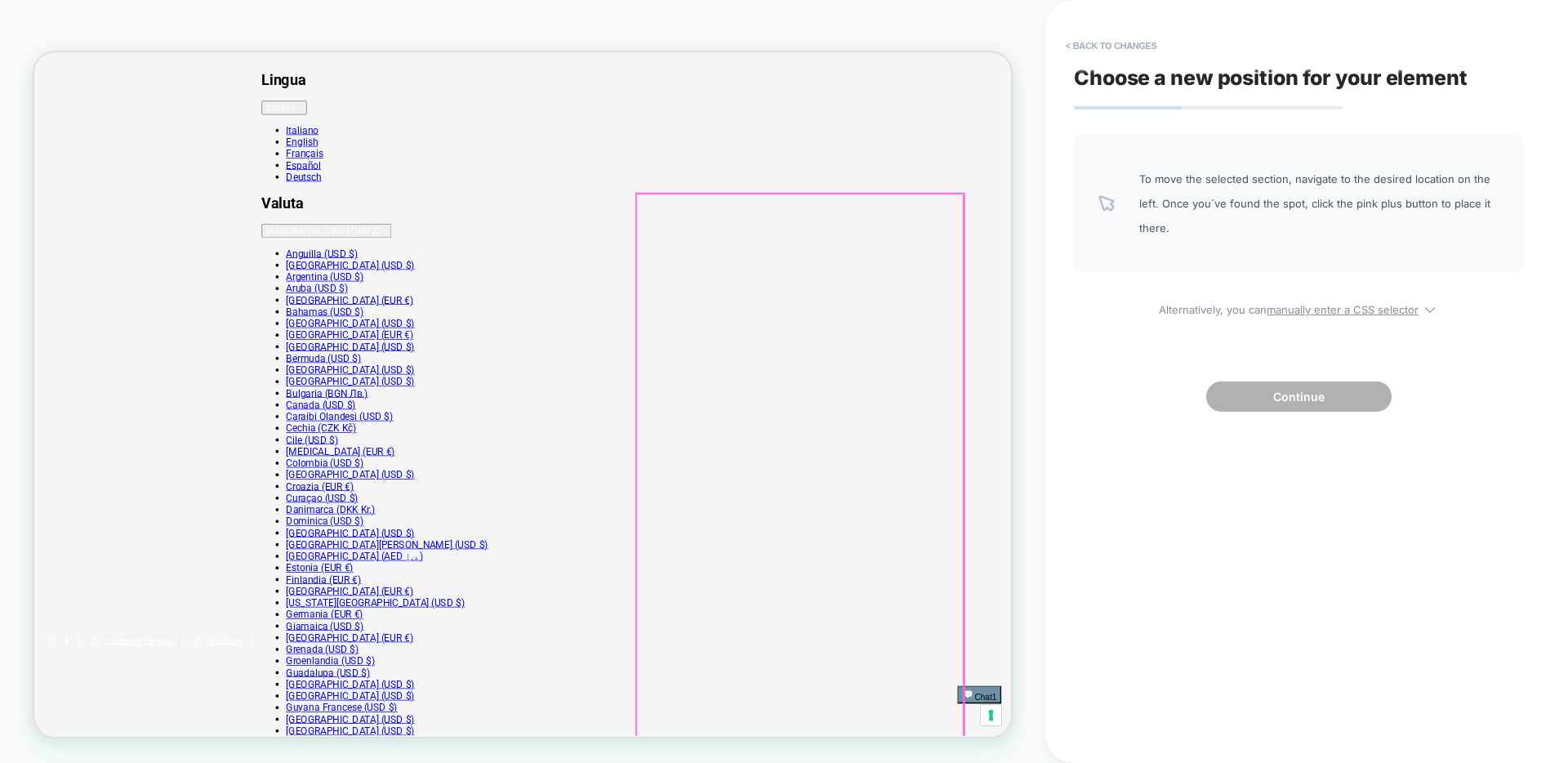 drag, startPoint x: 1010, startPoint y: 337, endPoint x: 1024, endPoint y: 789, distance: 452.21676 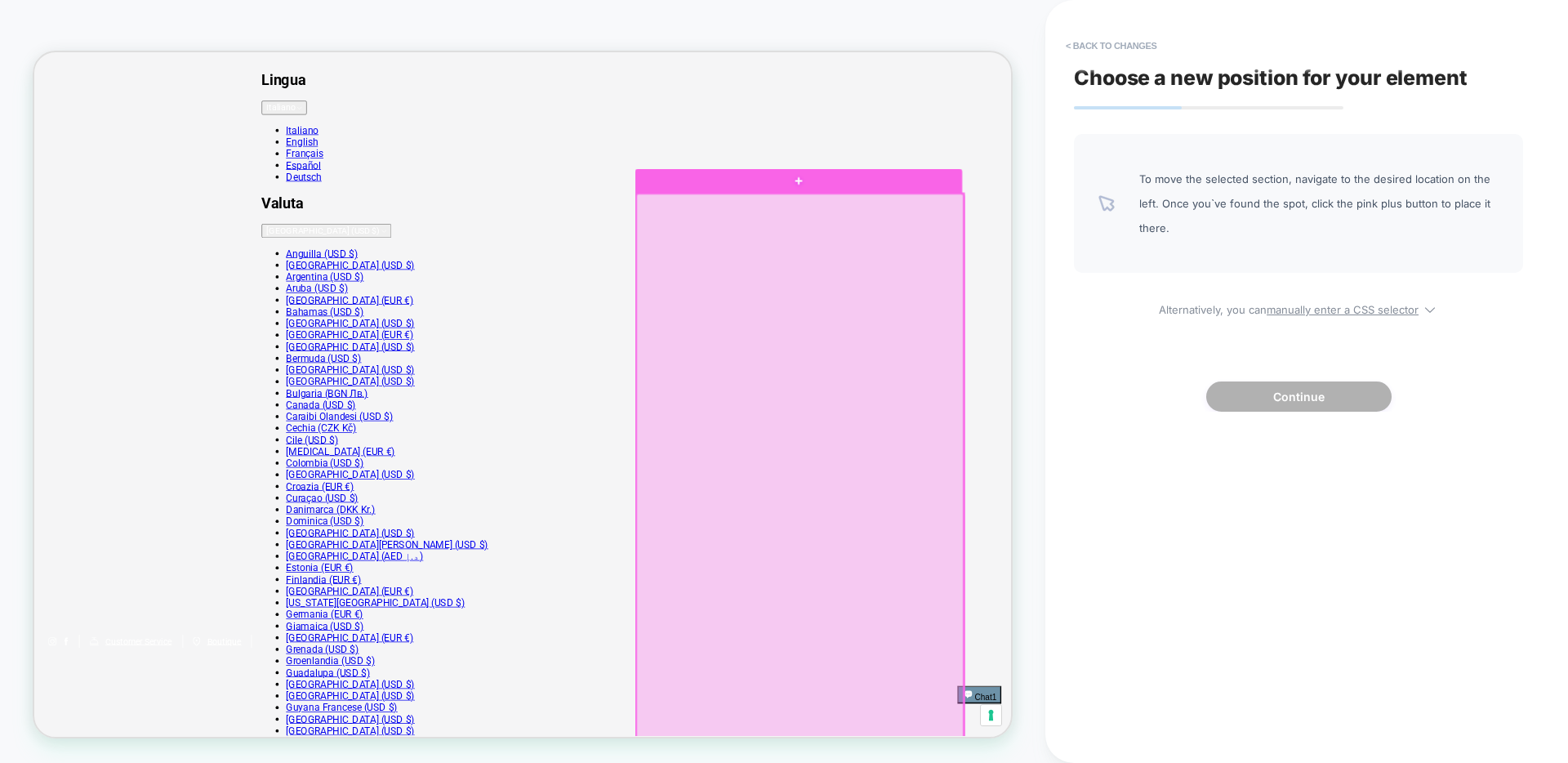 click at bounding box center [1055, 624] 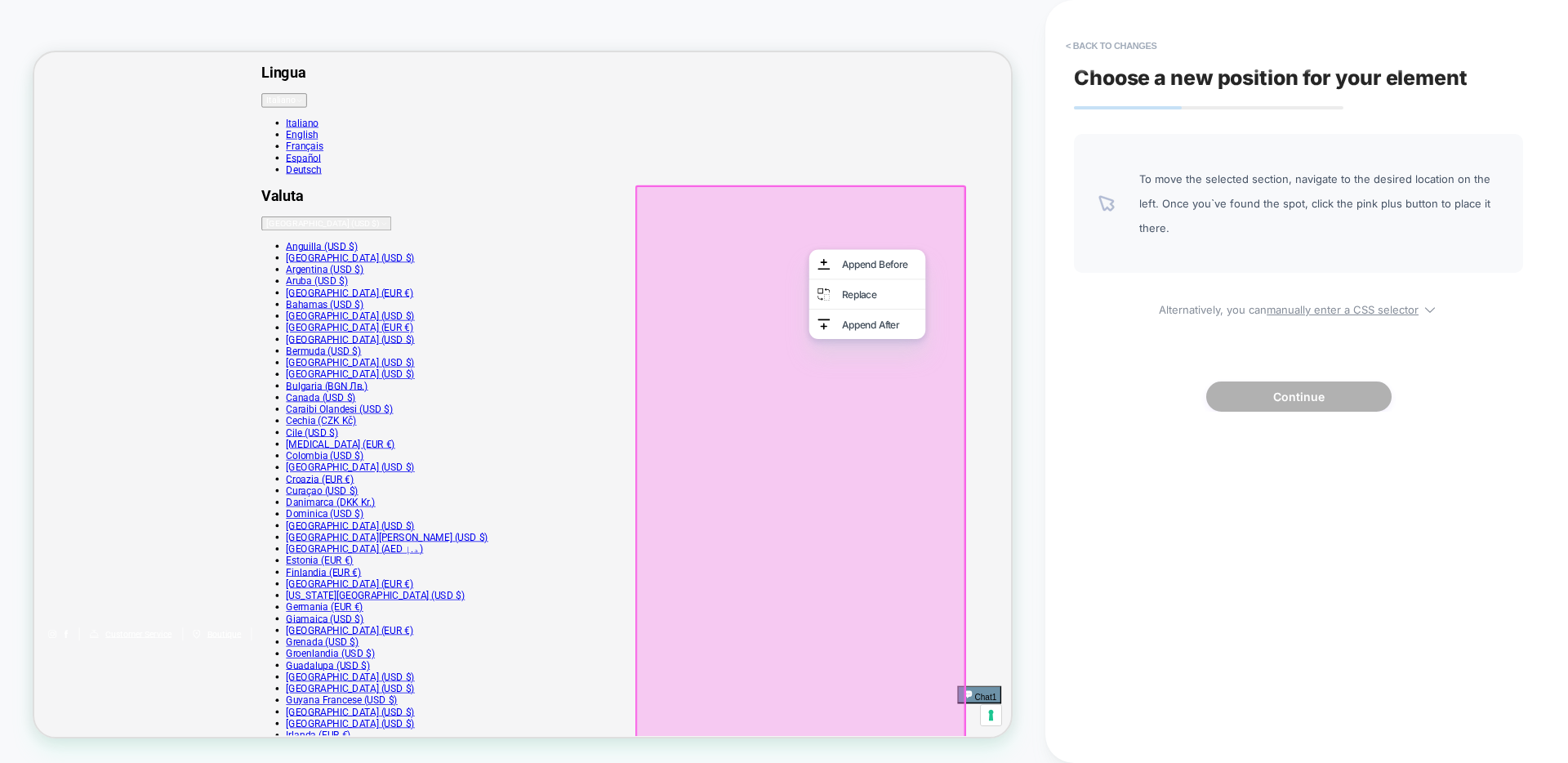 scroll, scrollTop: 0, scrollLeft: 0, axis: both 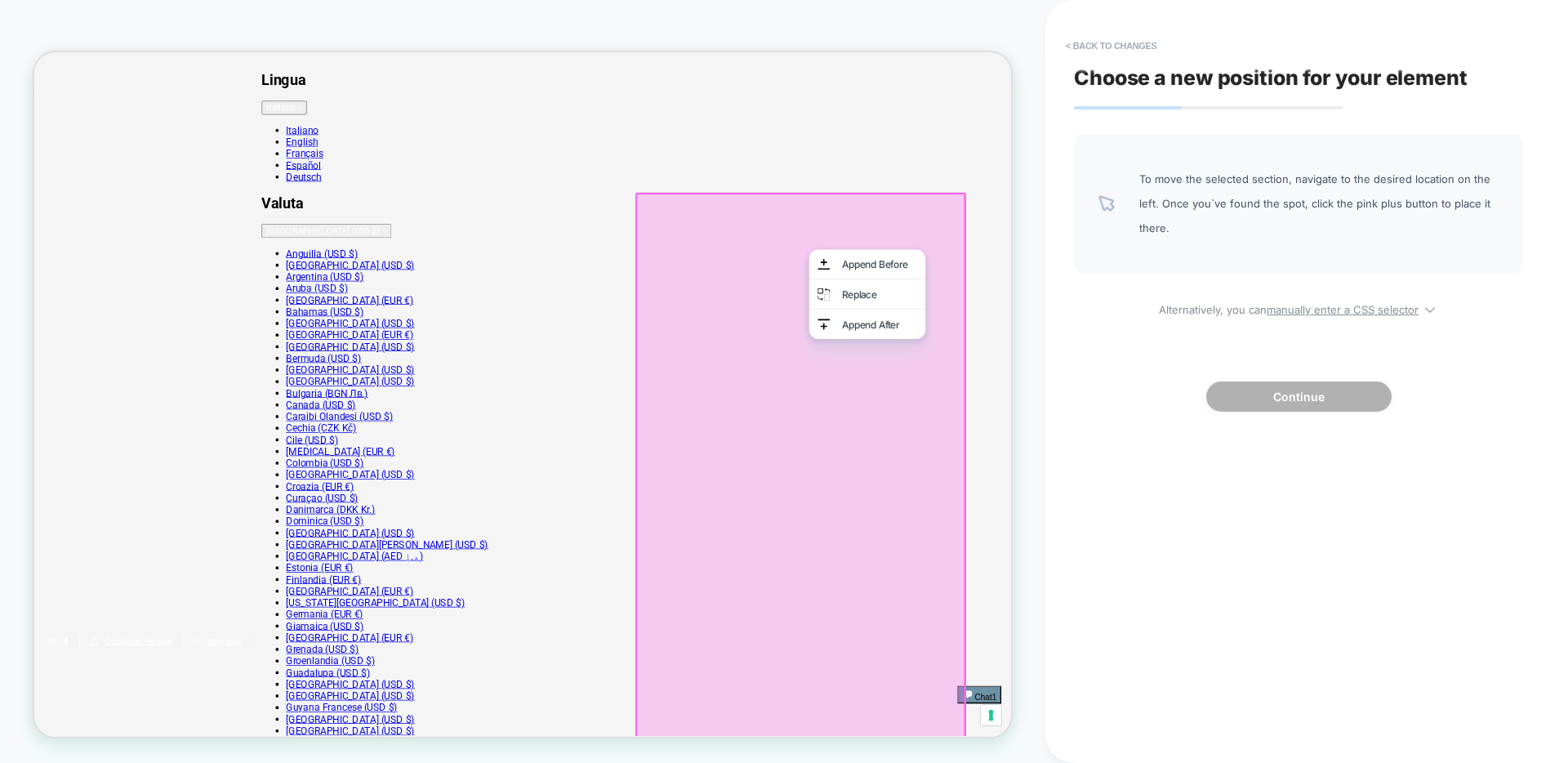 click on "Indietro
Zoom immagine
$360.00 /" at bounding box center [685, 21601] 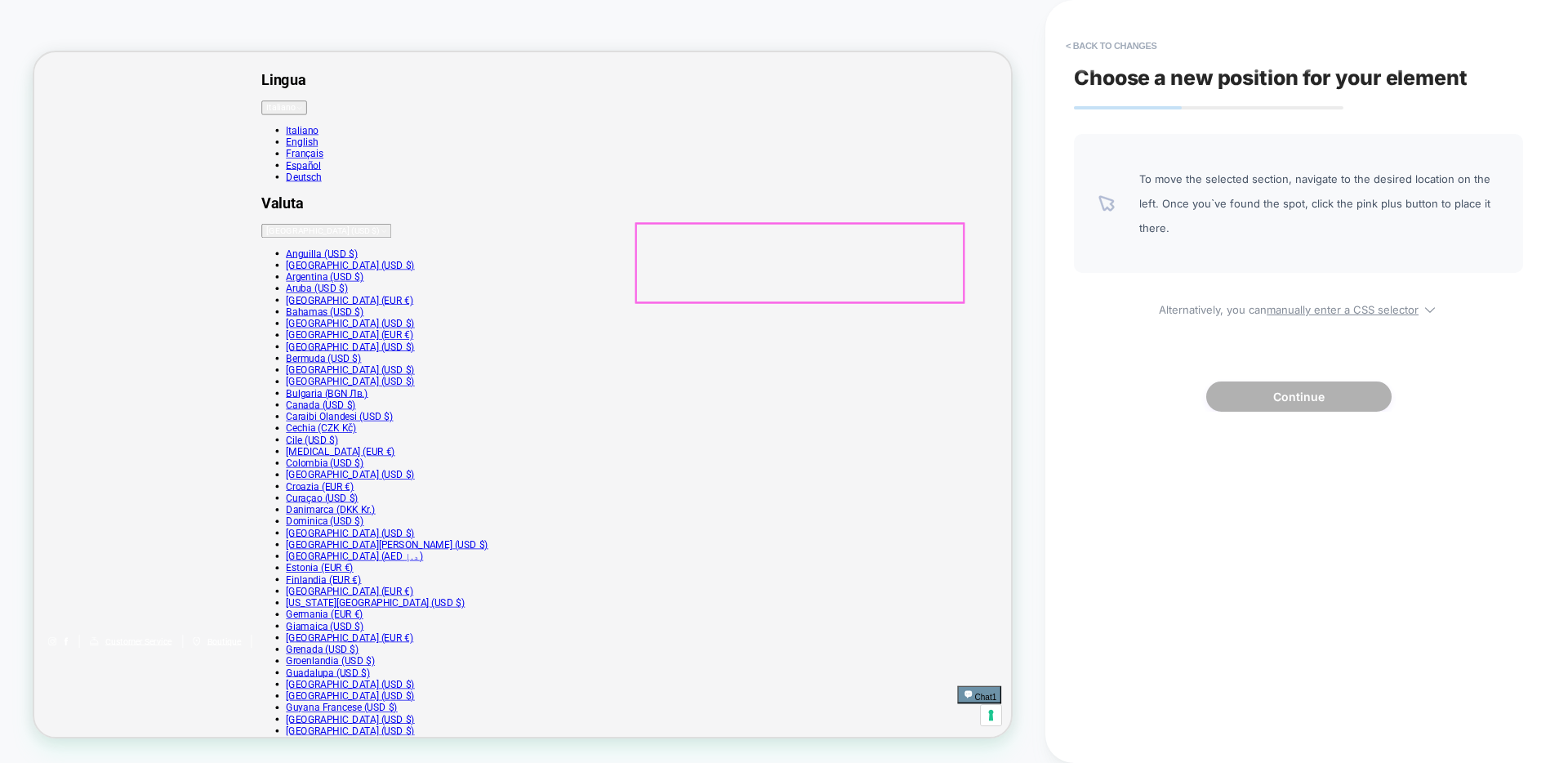 click on "Maglia a maniche corte in cotone Makò, con rifiniture in costine. Parte del progetto BCI per un cotone sostenibile. La sua lavorazione artigianale e l'uso di fibre naturali garantiscono una sensazione di morbidezza unica e una resistenza che dura nel tempo. Un capo versatile e lussuoso, ideale per arricchire il guardaroba di una donna con un tocco di qualità  Made in [GEOGRAPHIC_DATA]." at bounding box center [675, 25386] 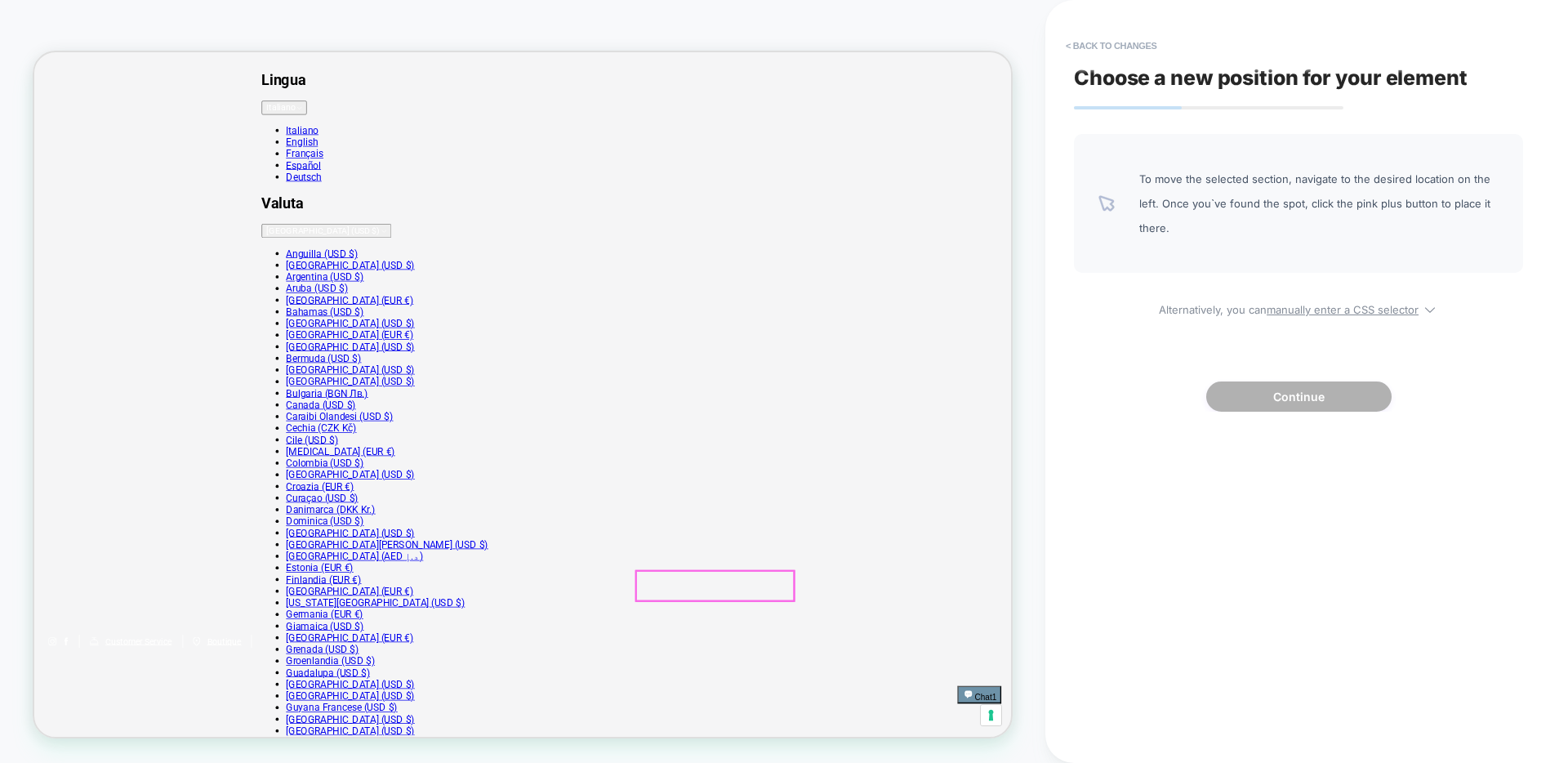 drag, startPoint x: 1032, startPoint y: 321, endPoint x: 1034, endPoint y: 781, distance: 460.00435 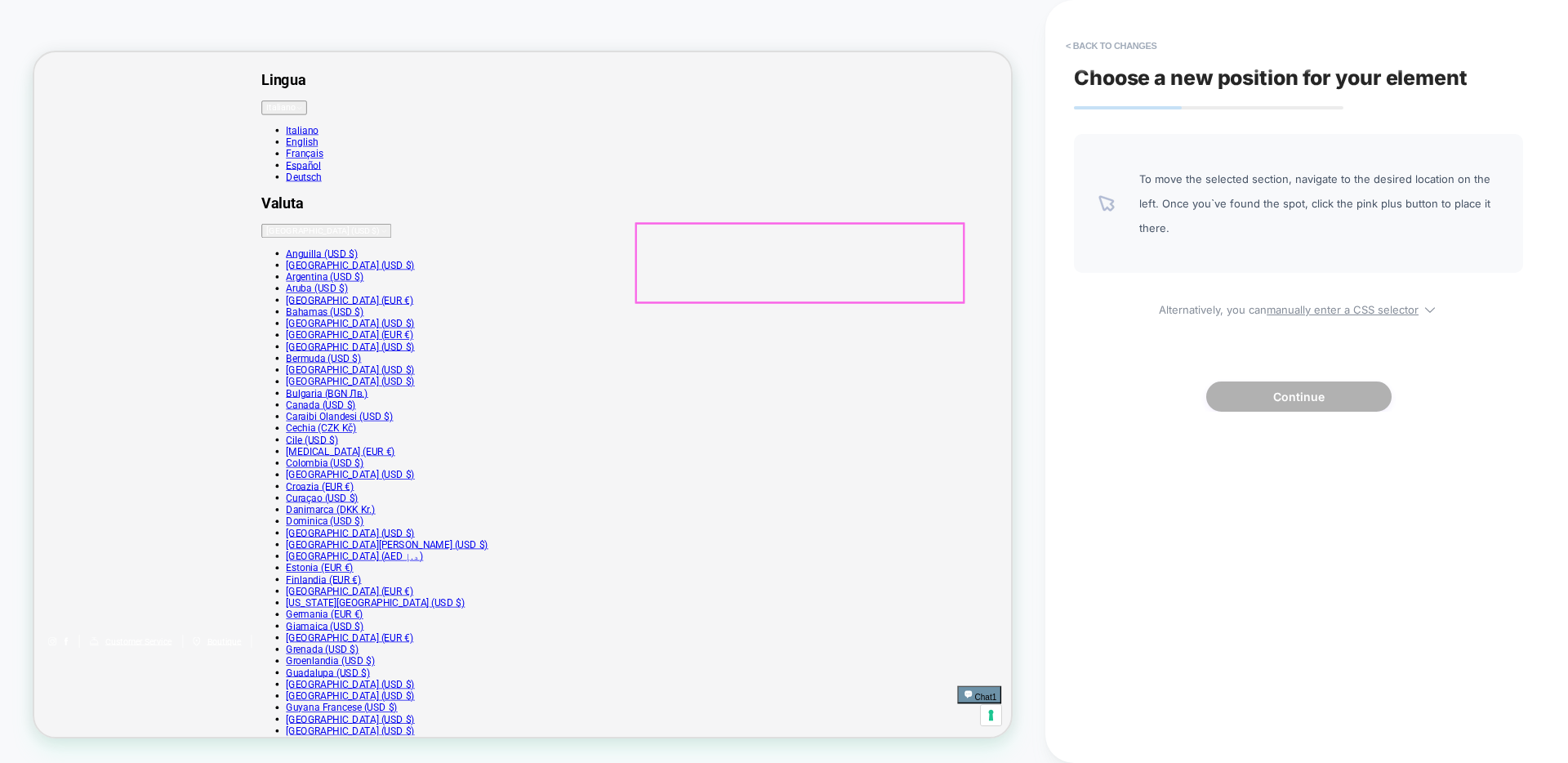 click on "Maglia a maniche corte in cotone Makò, con rifiniture in costine. Parte del progetto BCI per un cotone sostenibile. La sua lavorazione artigianale e l'uso di fibre naturali garantiscono una sensazione di morbidezza unica e una resistenza che dura nel tempo. Un capo versatile e lussuoso, ideale per arricchire il guardaroba di una donna con un tocco di qualità  Made in [GEOGRAPHIC_DATA]." at bounding box center [675, 25386] 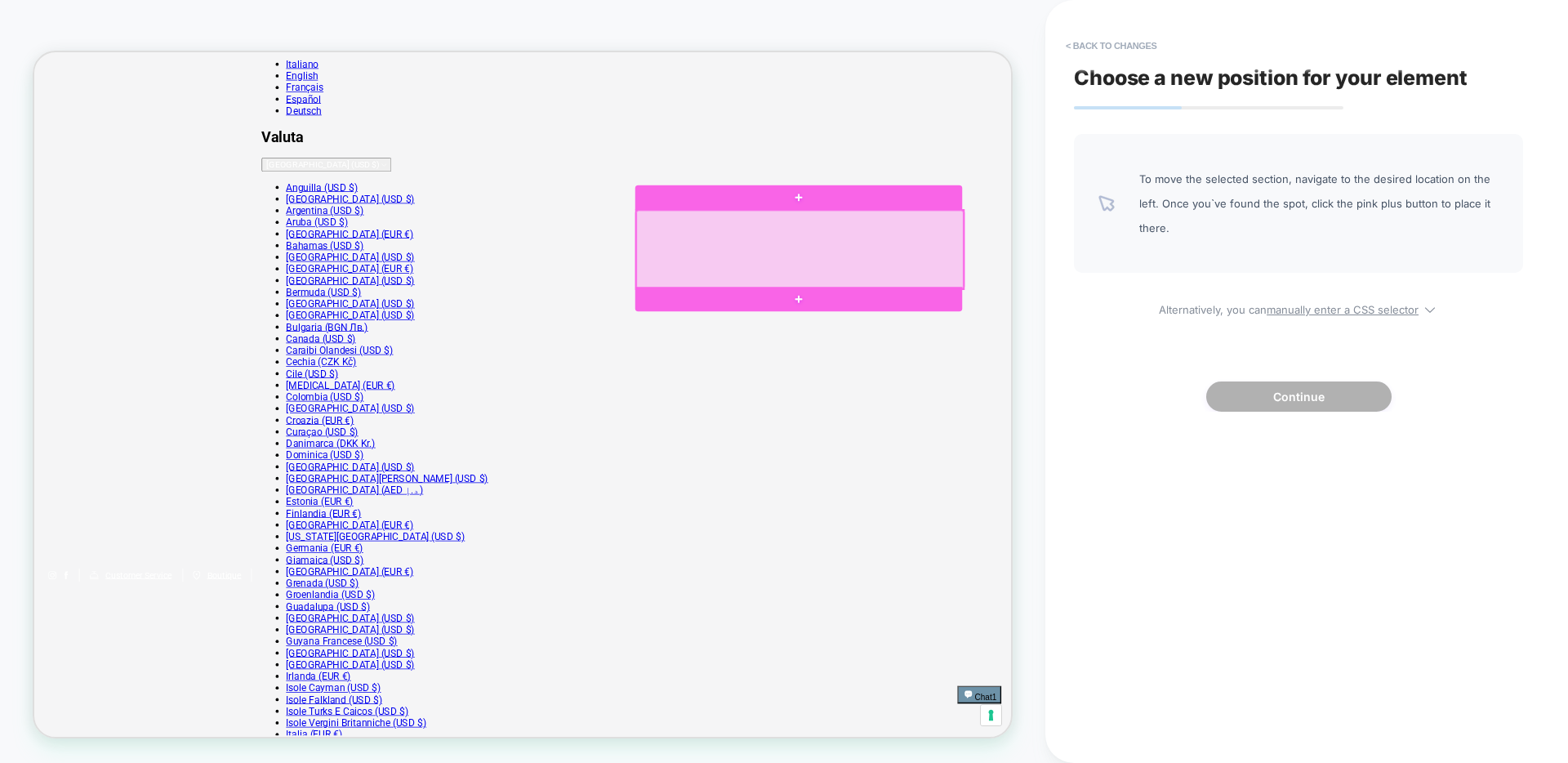 scroll, scrollTop: 127, scrollLeft: 0, axis: vertical 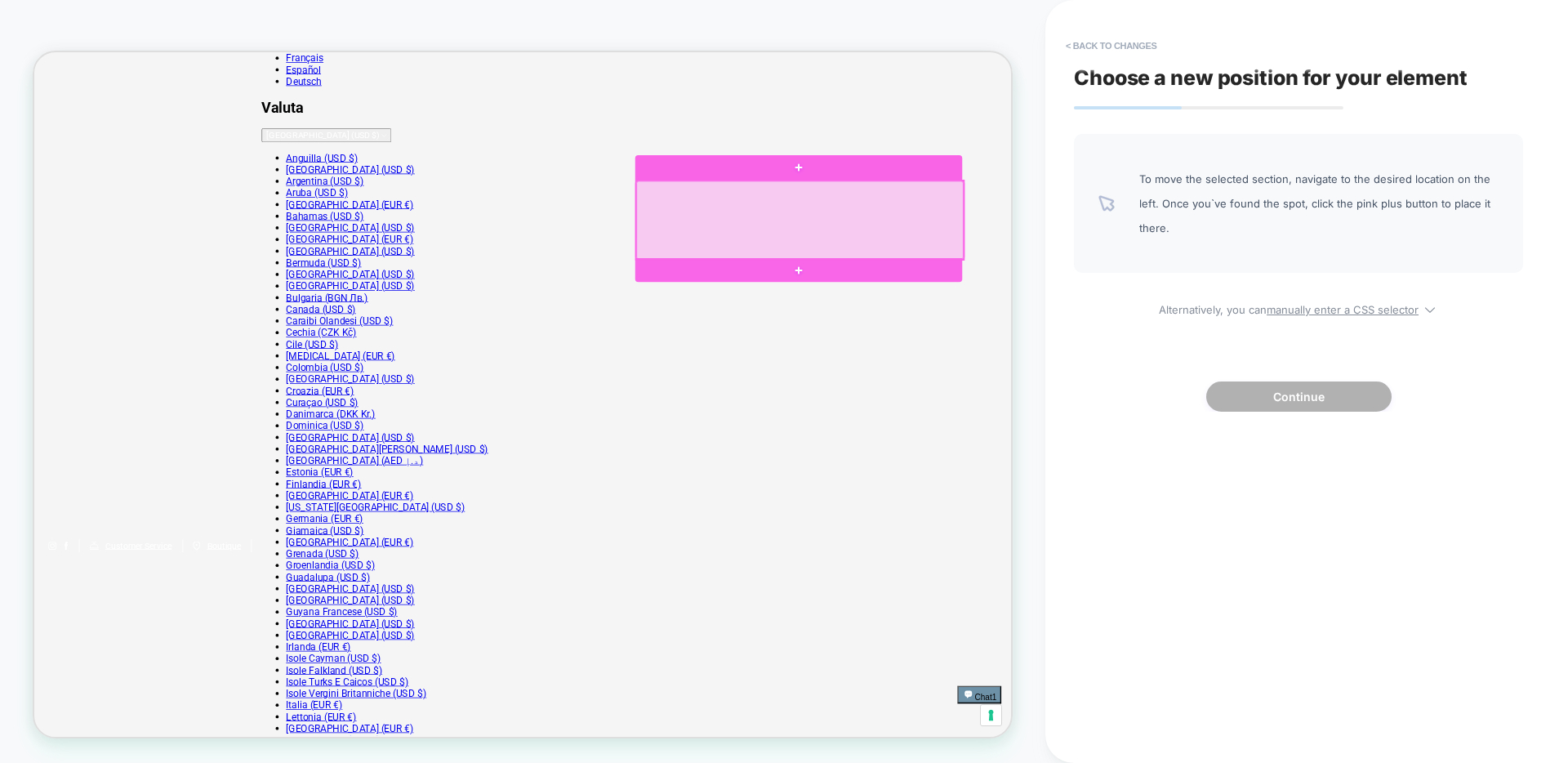 click at bounding box center (1055, 276) 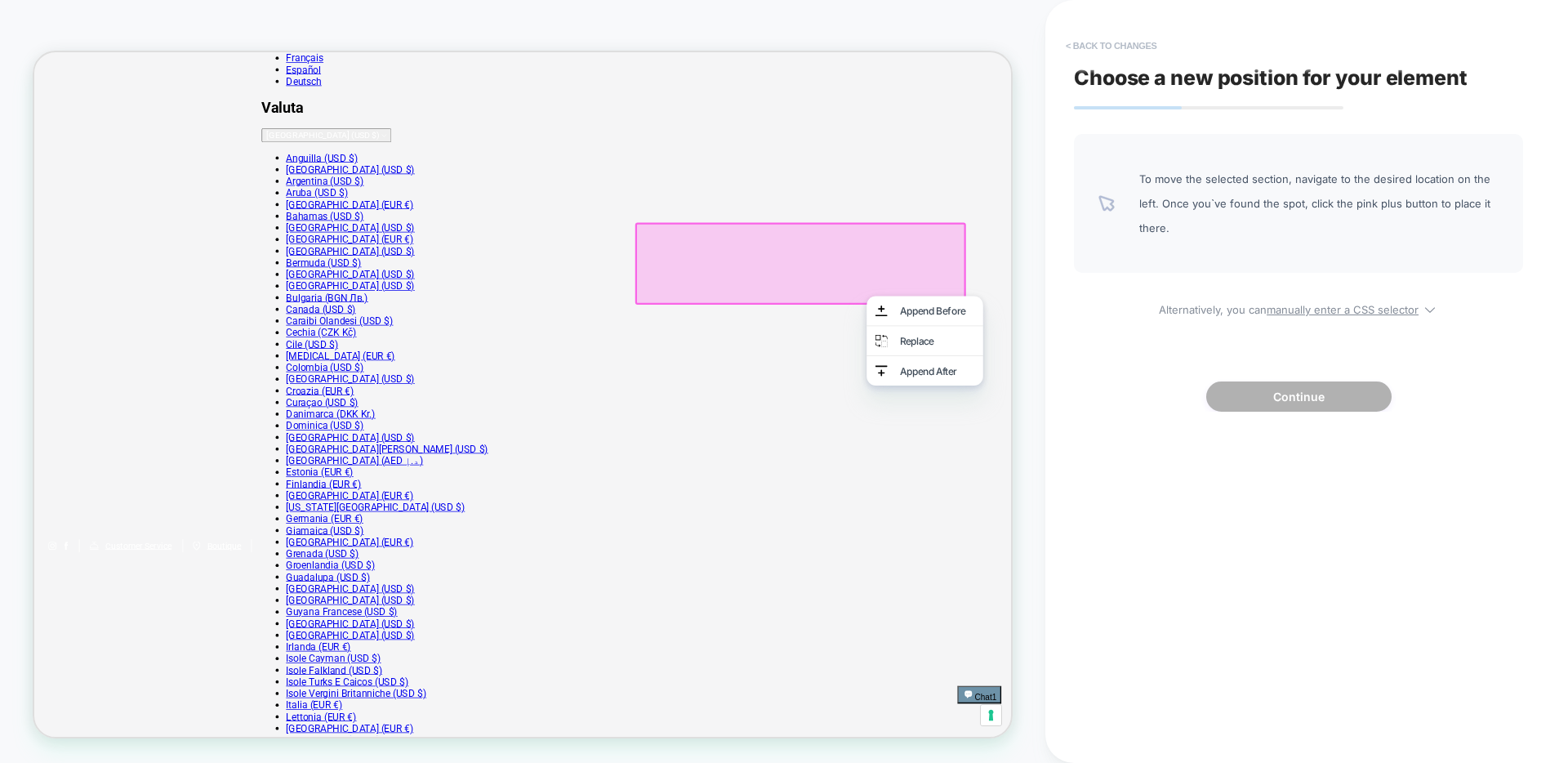 click on "< Back to changes" at bounding box center (1111, 46) 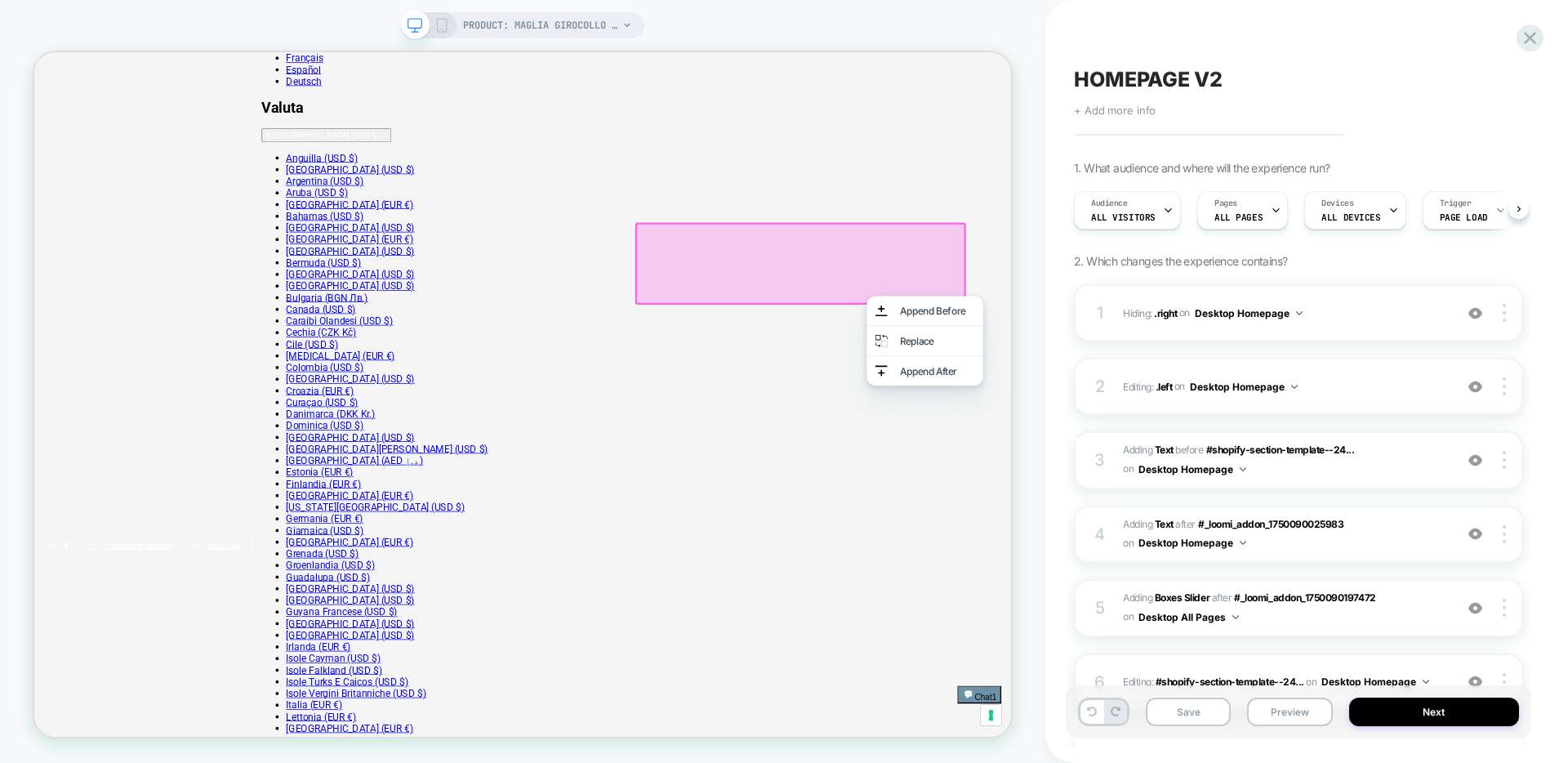 scroll, scrollTop: 0, scrollLeft: 1, axis: horizontal 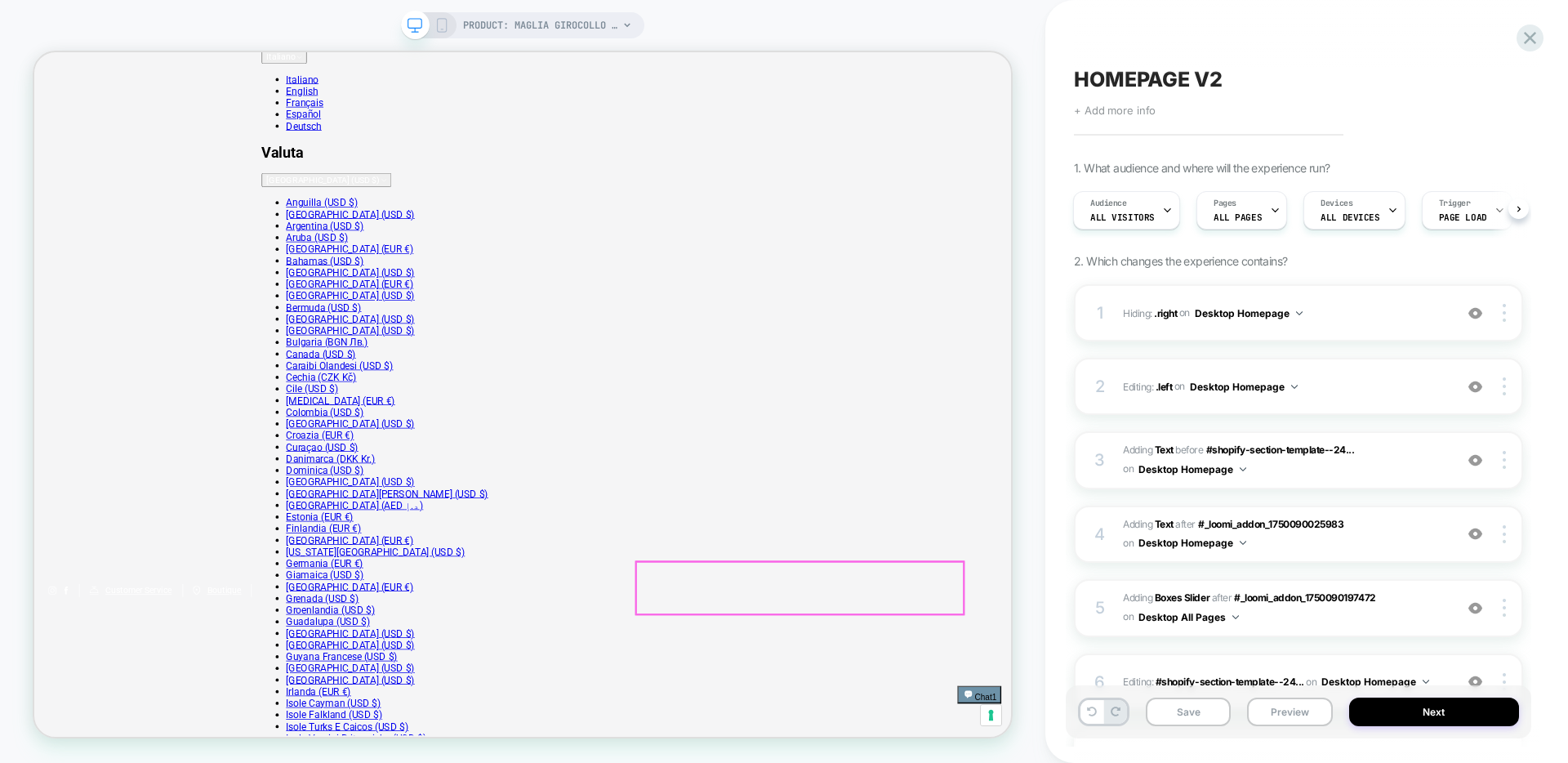 click on "Descrizione" at bounding box center (82, 25839) 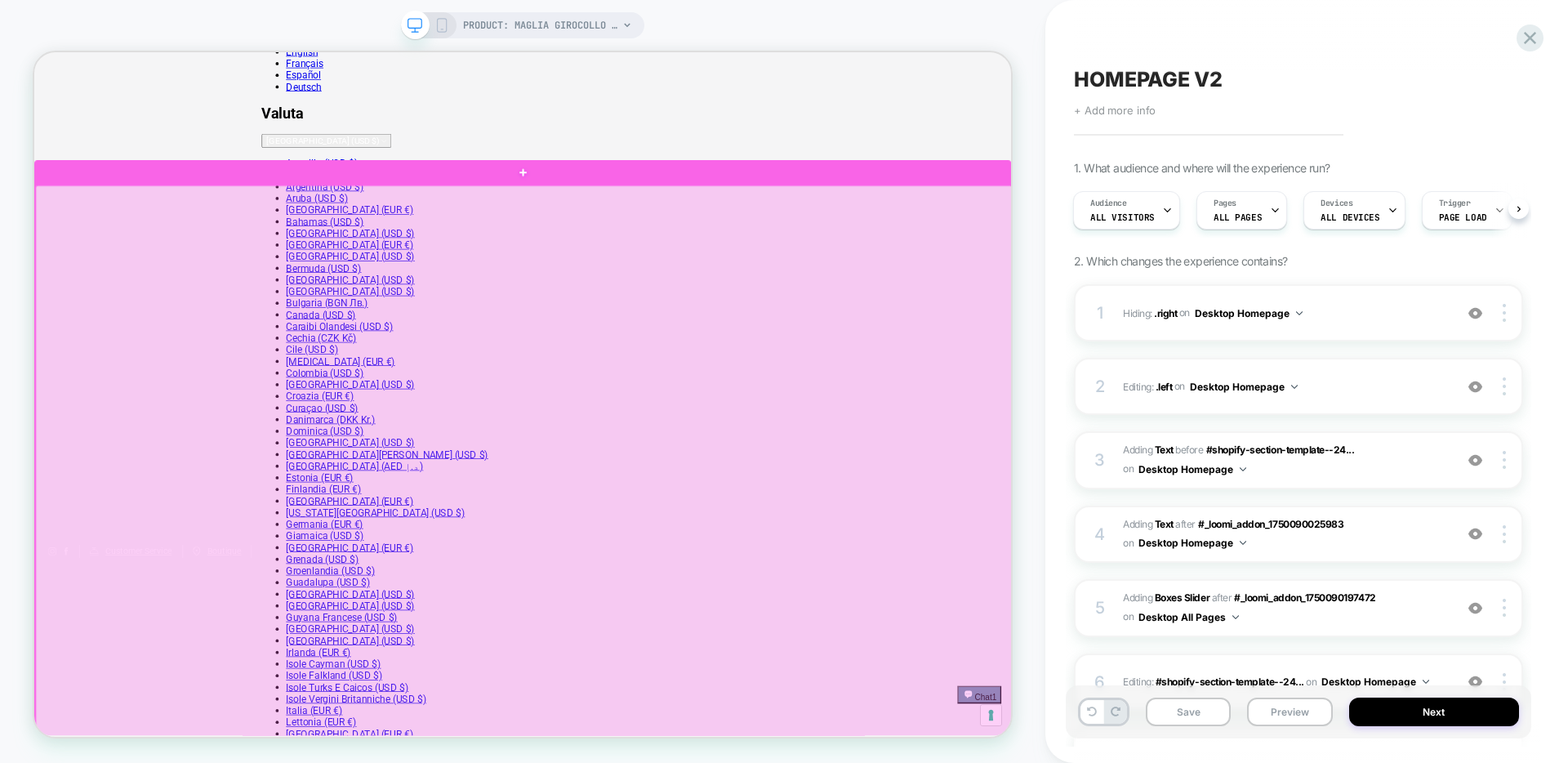 scroll, scrollTop: 0, scrollLeft: 0, axis: both 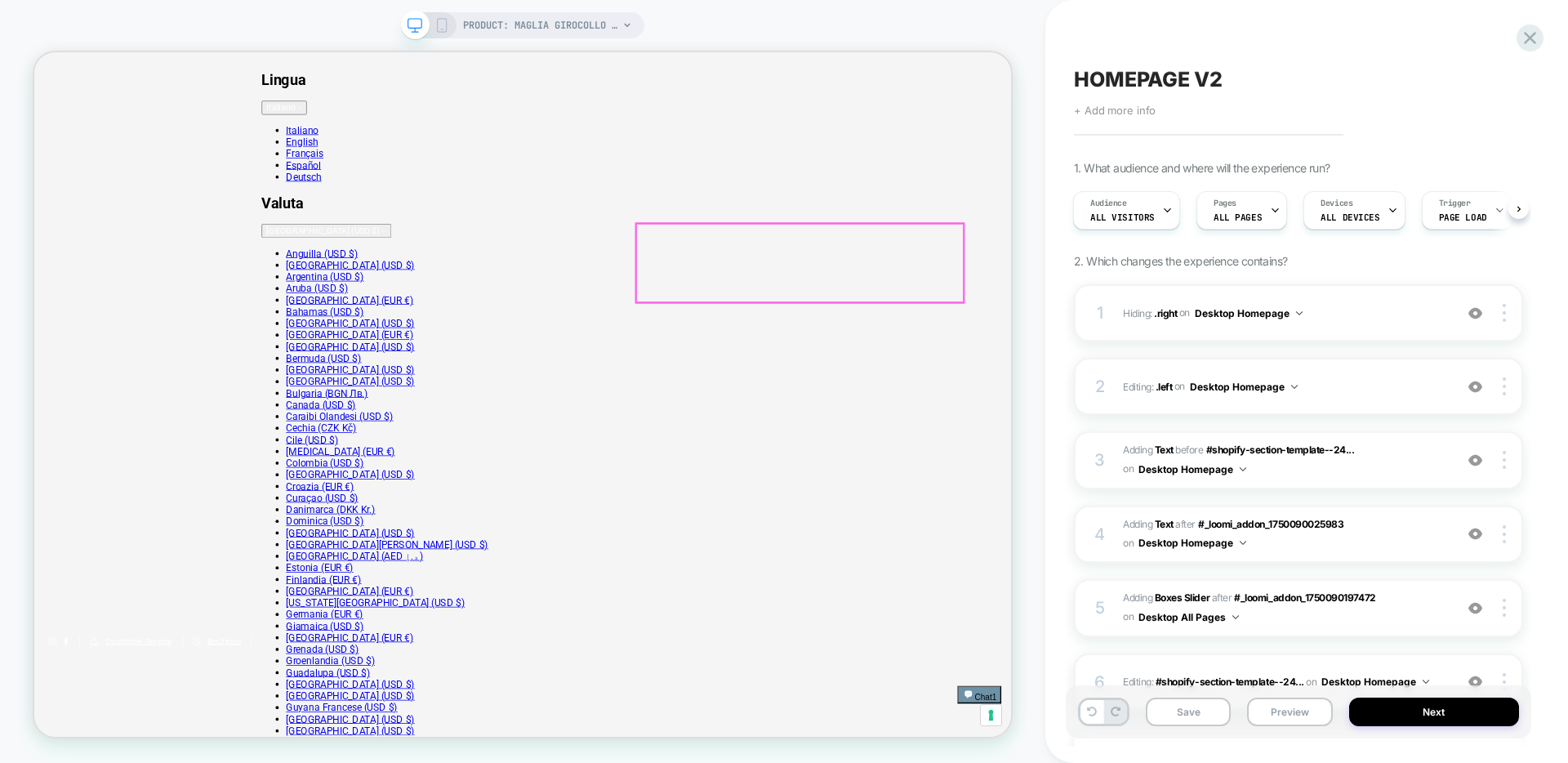 click on "Maglia a maniche corte in cotone Makò, con rifiniture in costine. Parte del progetto BCI per un cotone sostenibile. La sua lavorazione artigianale e l'uso di fibre naturali garantiscono una sensazione di morbidezza unica e una resistenza che dura nel tempo. Un capo versatile e lussuoso, ideale per arricchire il guardaroba di una donna con un tocco di qualità  Made in [GEOGRAPHIC_DATA]." at bounding box center (685, 25386) 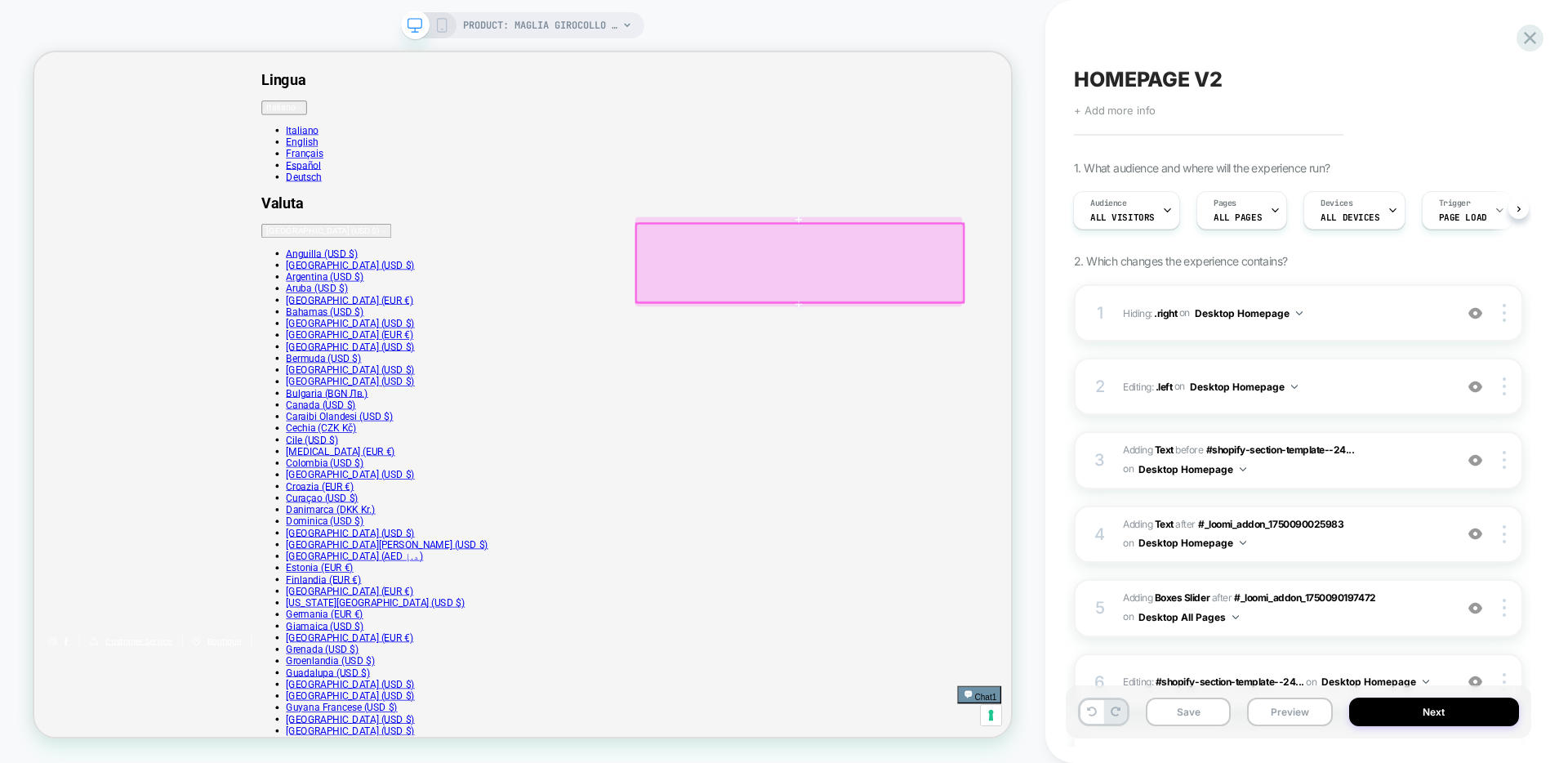 click on "Are you in the right place?
Please select your shipping country." at bounding box center [685, 16869] 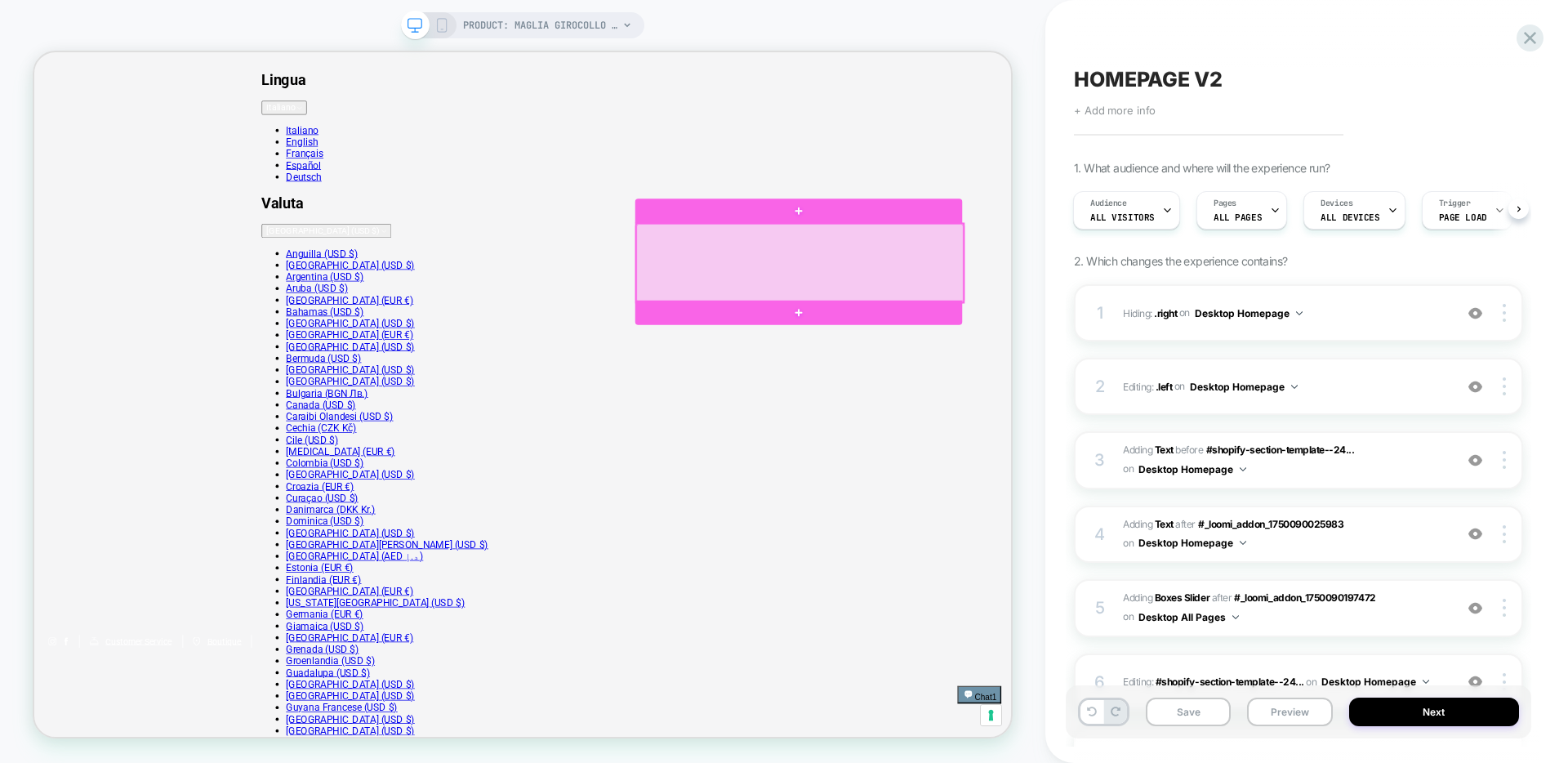 click at bounding box center (1055, 333) 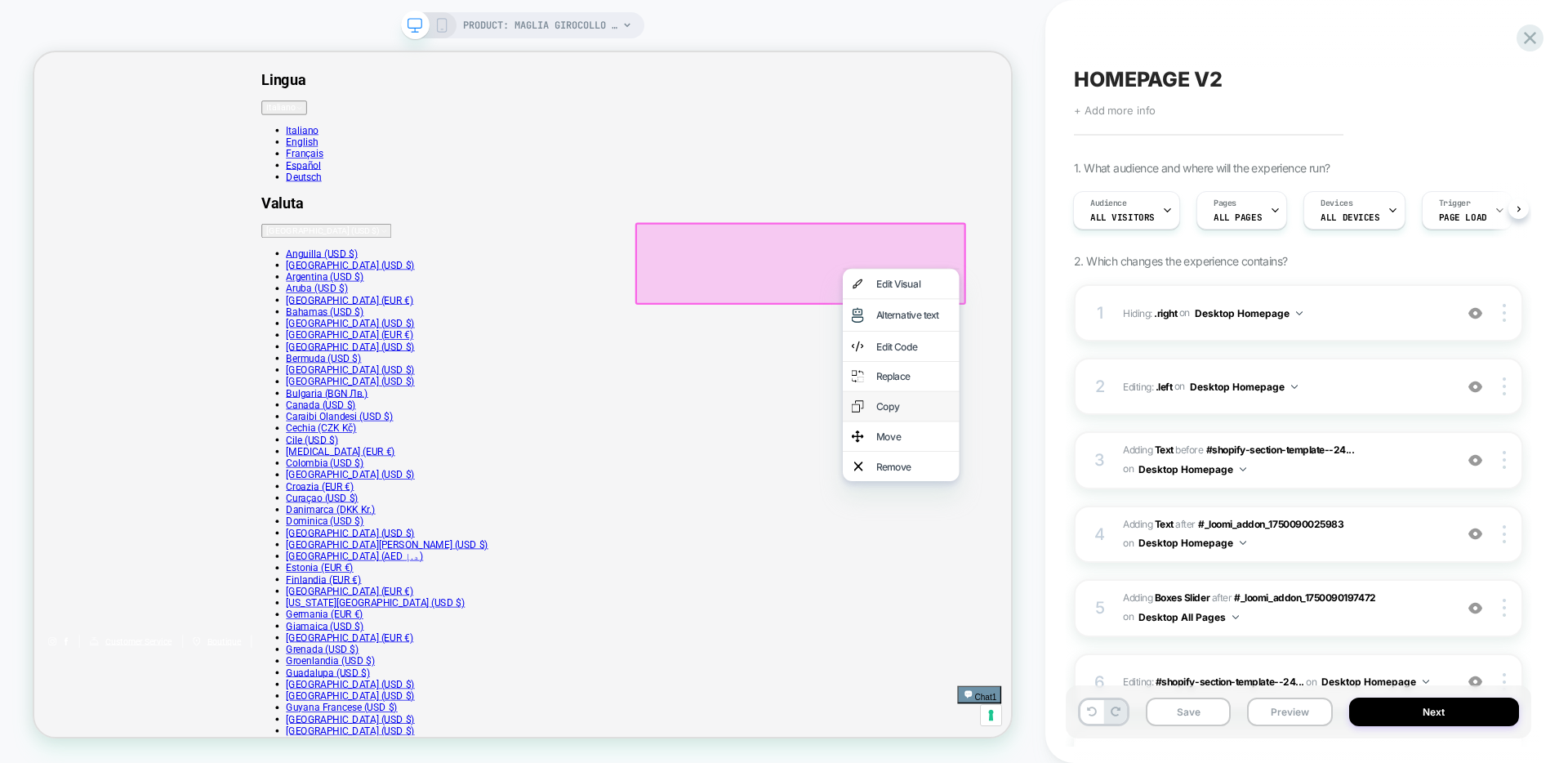 click on "Copy" at bounding box center [1190, 524] 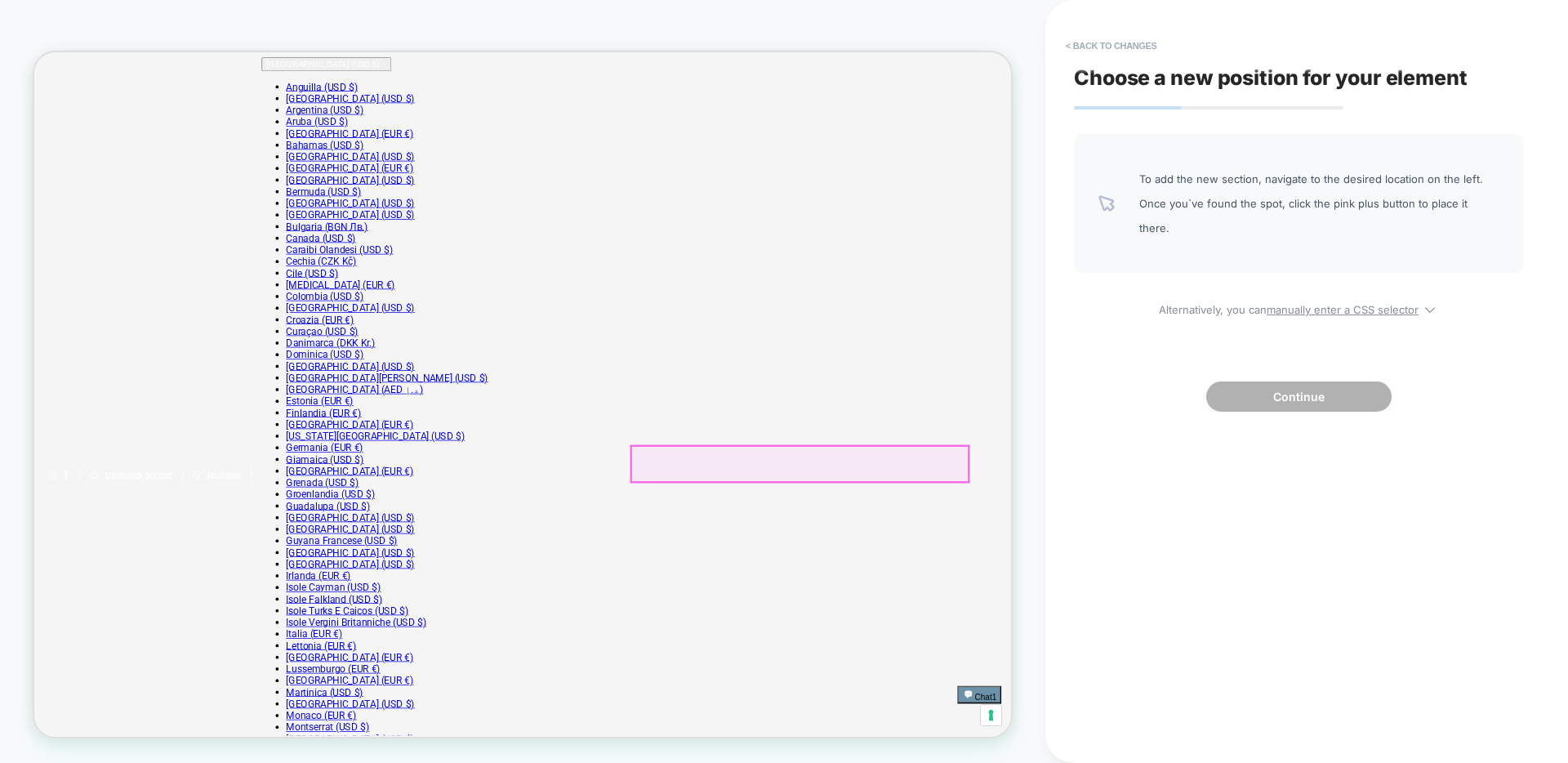 scroll, scrollTop: 220, scrollLeft: 0, axis: vertical 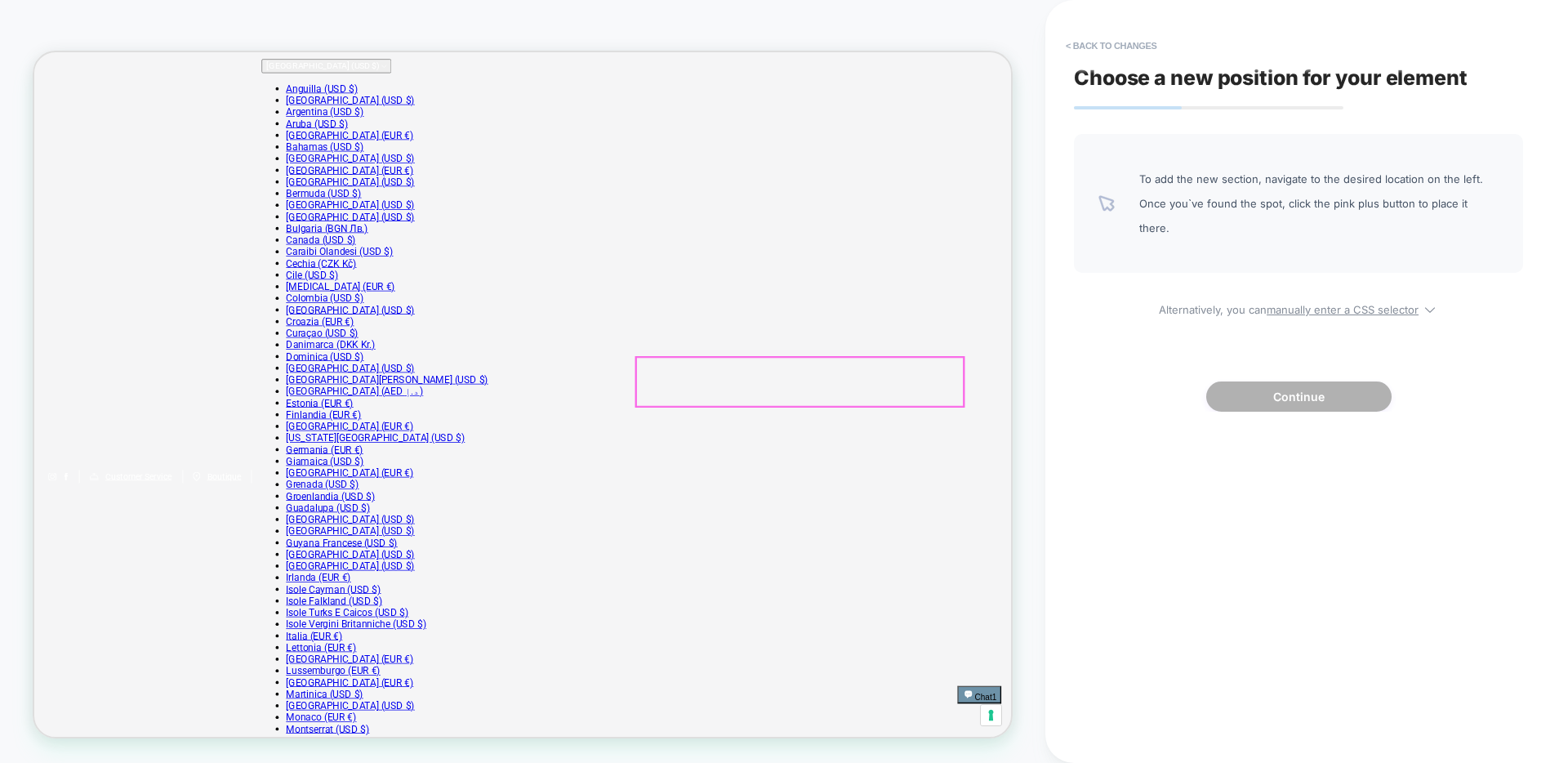 click at bounding box center [685, 25583] 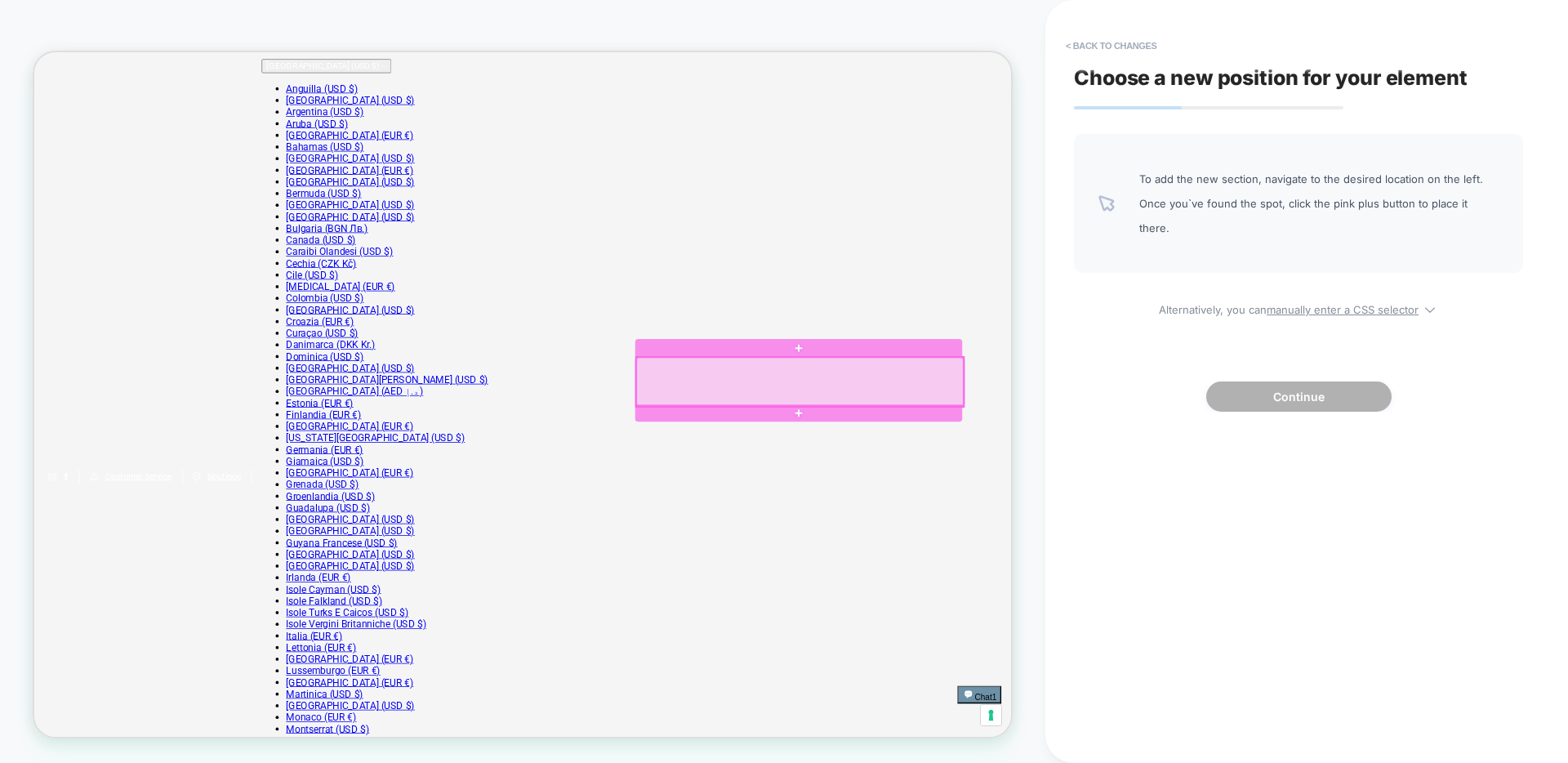 click at bounding box center (1055, 492) 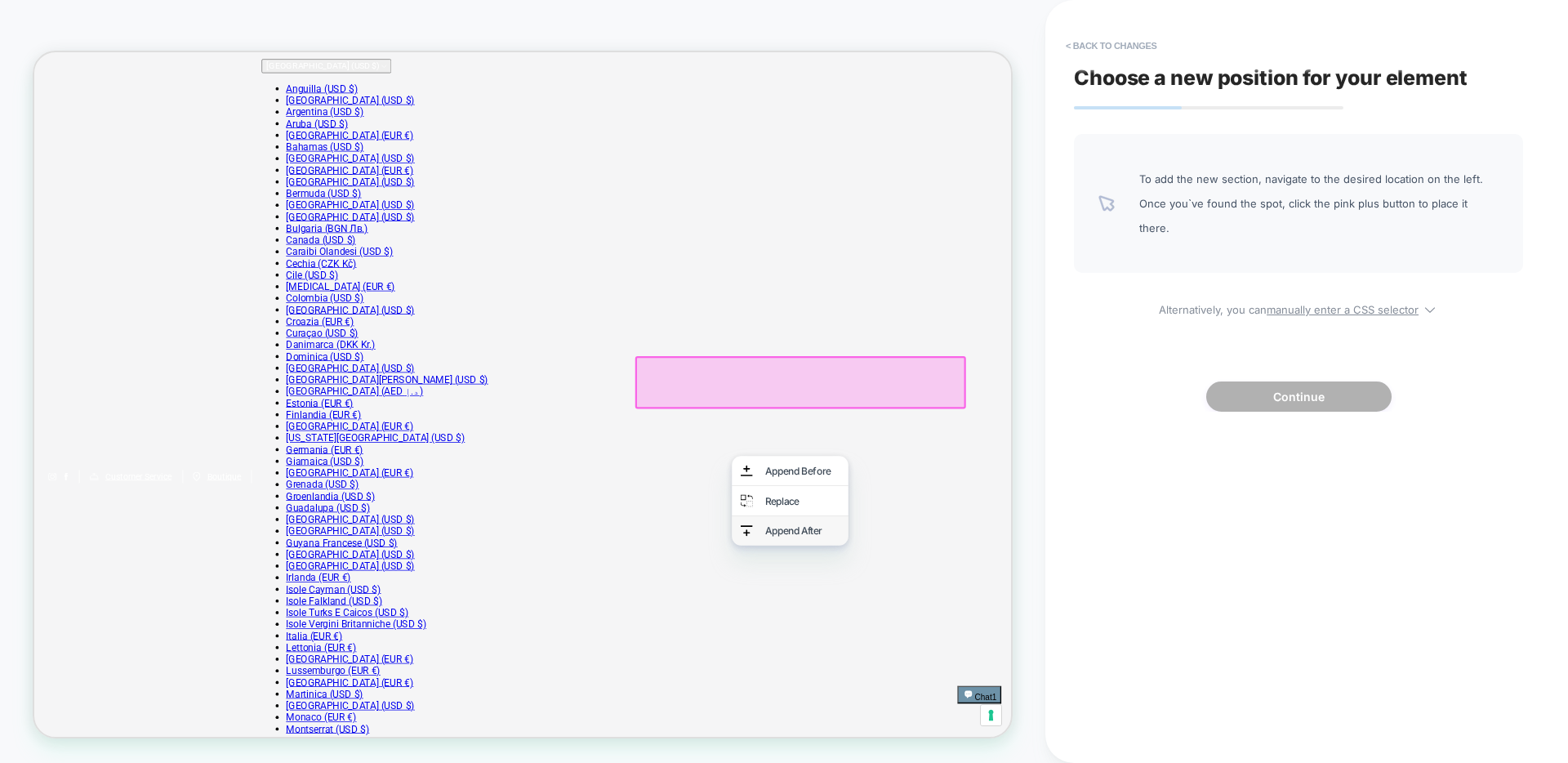 click on "Append After" at bounding box center (1058, 690) 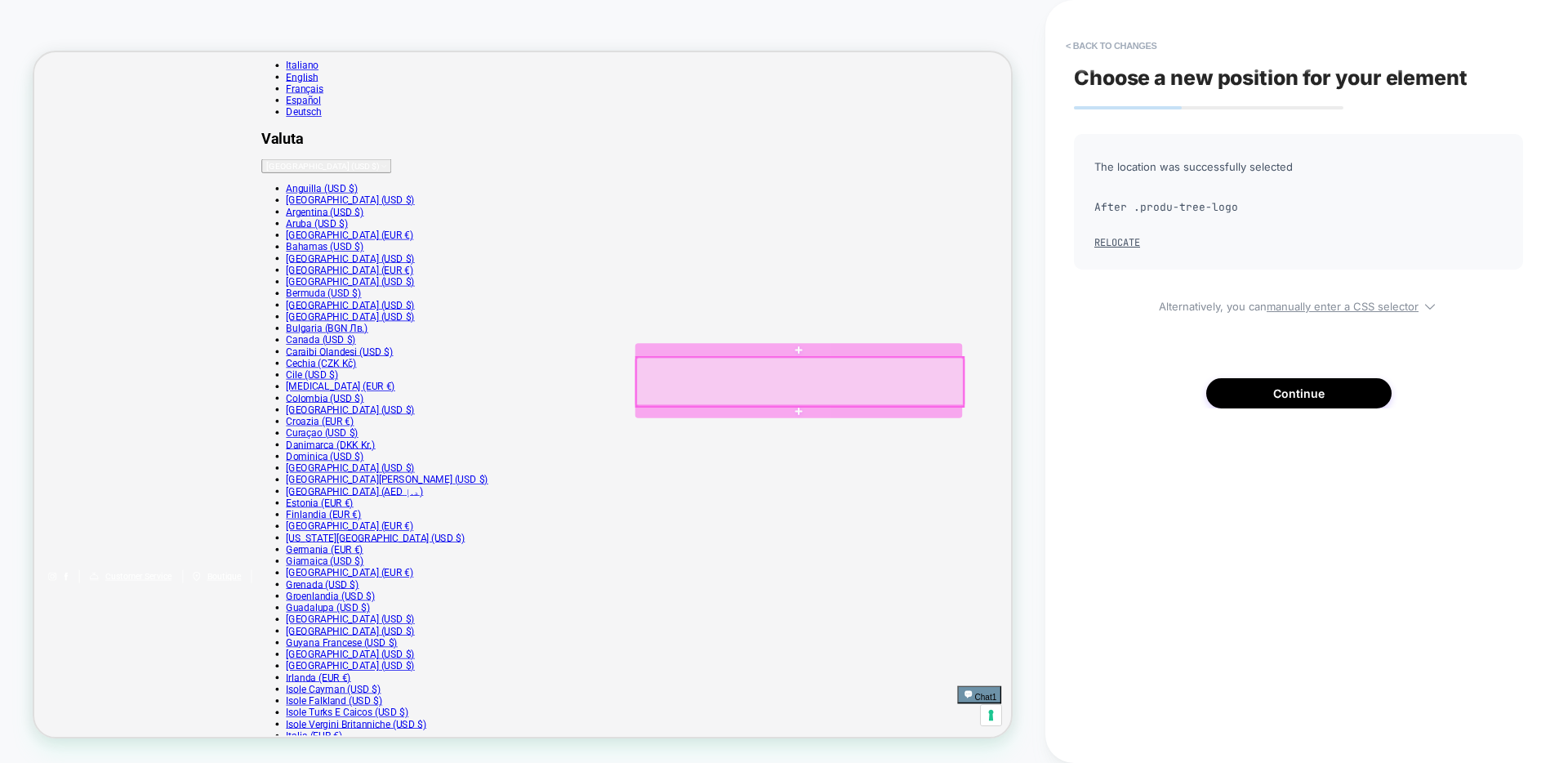 scroll, scrollTop: 0, scrollLeft: 0, axis: both 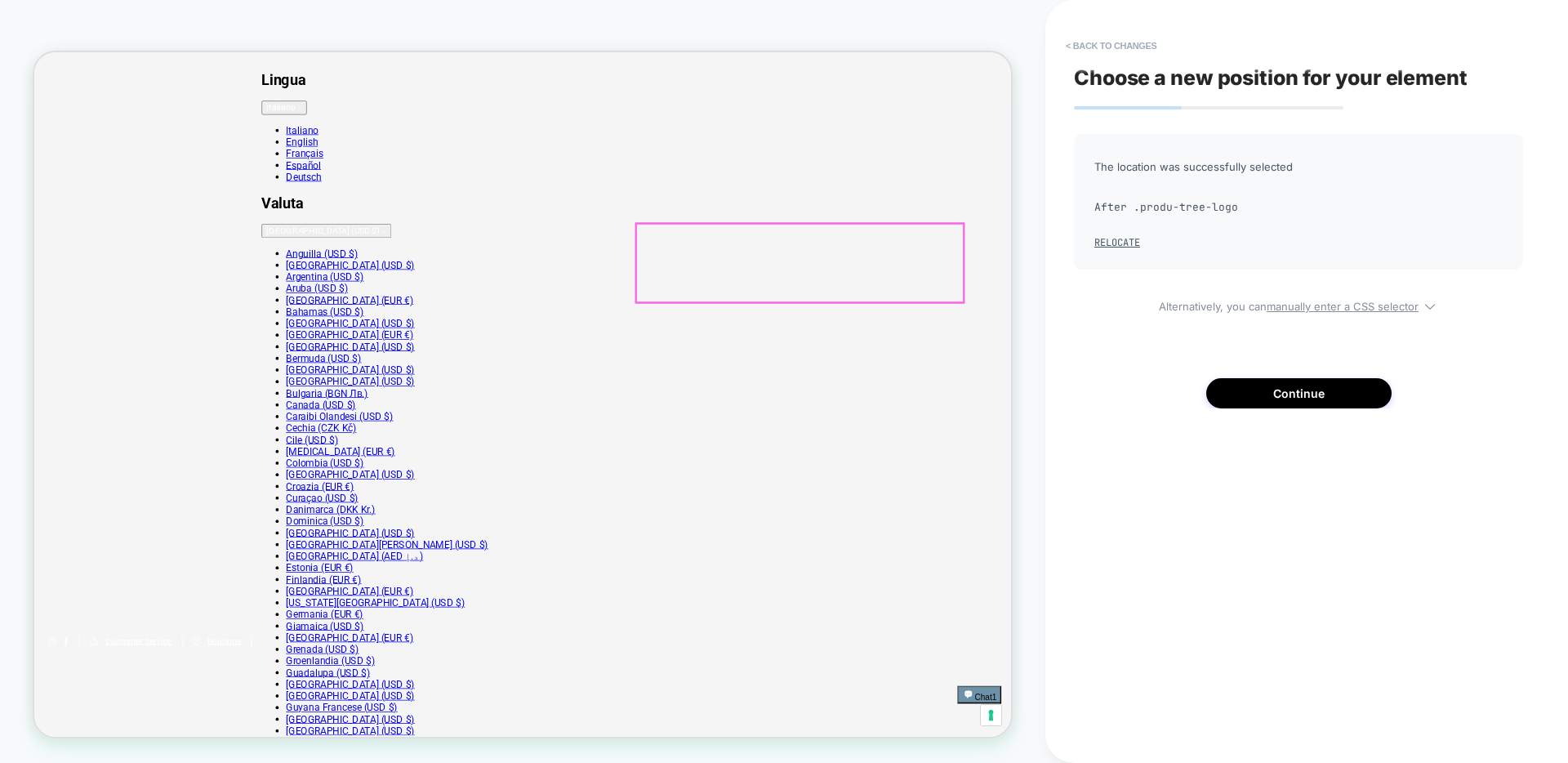 click on "Maglia a maniche corte in cotone Makò, con rifiniture in costine. Parte del progetto BCI per un cotone sostenibile. La sua lavorazione artigianale e l'uso di fibre naturali garantiscono una sensazione di morbidezza unica e una resistenza che dura nel tempo. Un capo versatile e lussuoso, ideale per arricchire il guardaroba di una donna con un tocco di qualità  Made in [GEOGRAPHIC_DATA]." at bounding box center [675, 25386] 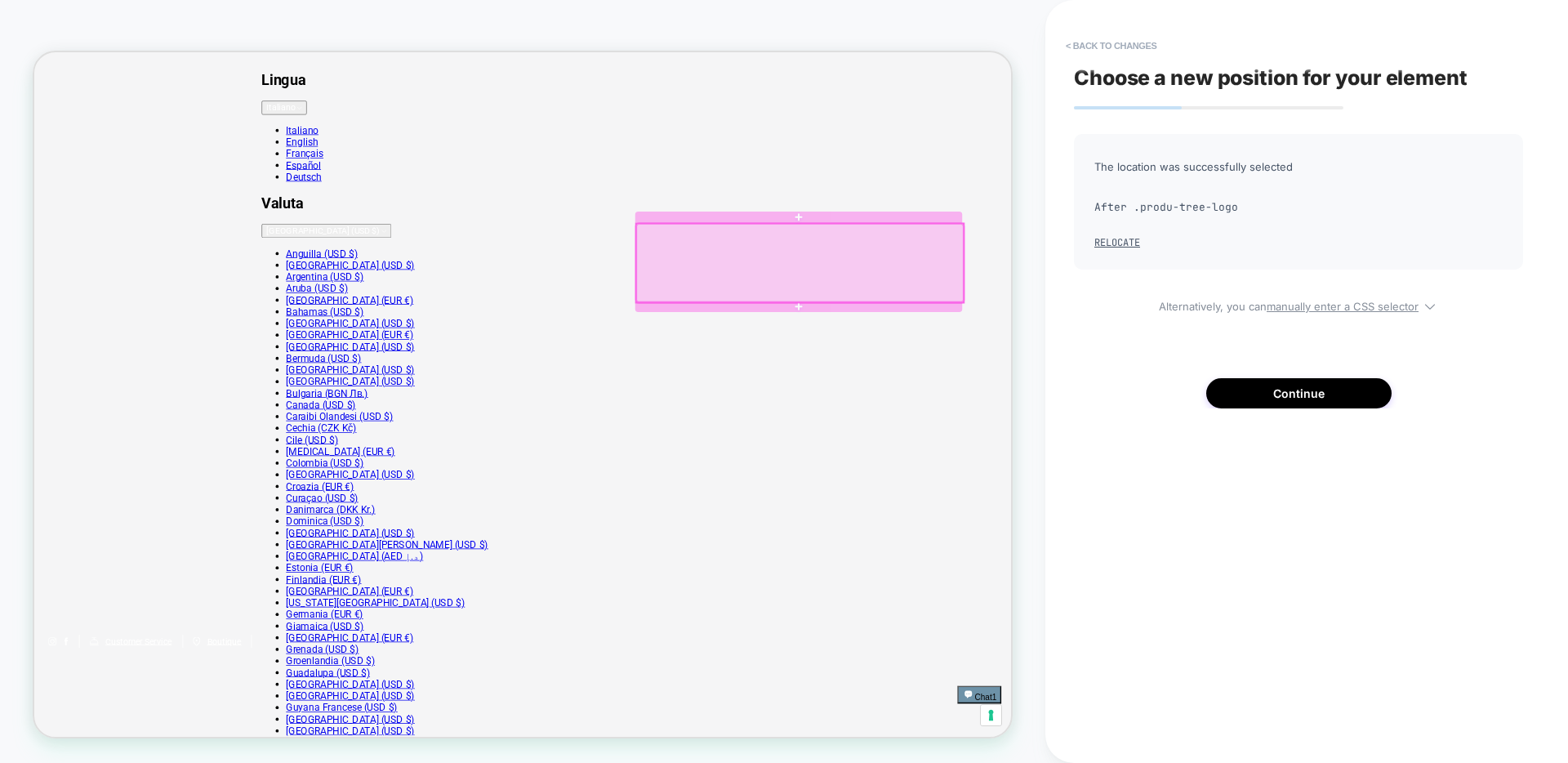 click at bounding box center [1055, 333] 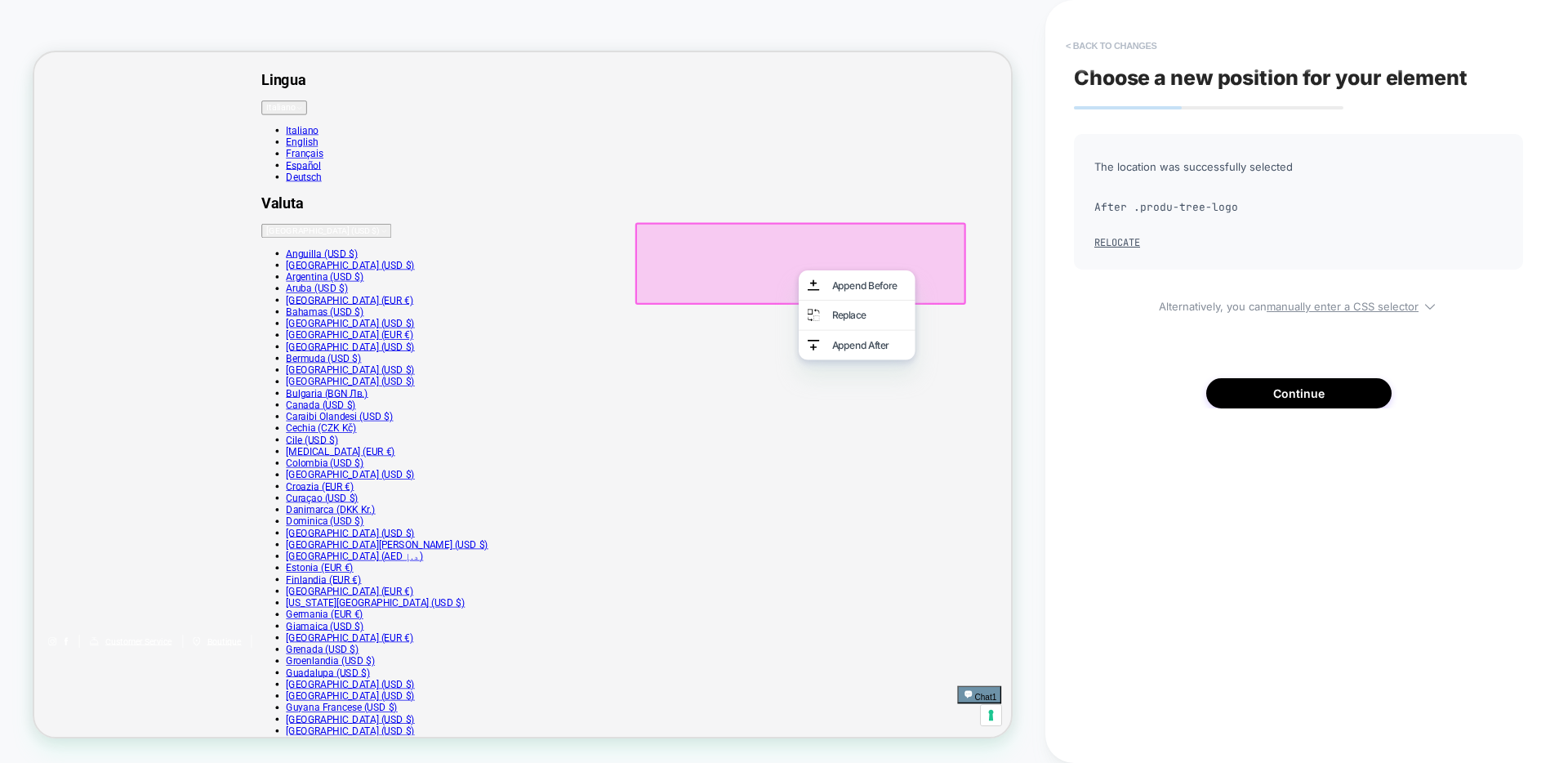 click on "< Back to changes" at bounding box center (1111, 46) 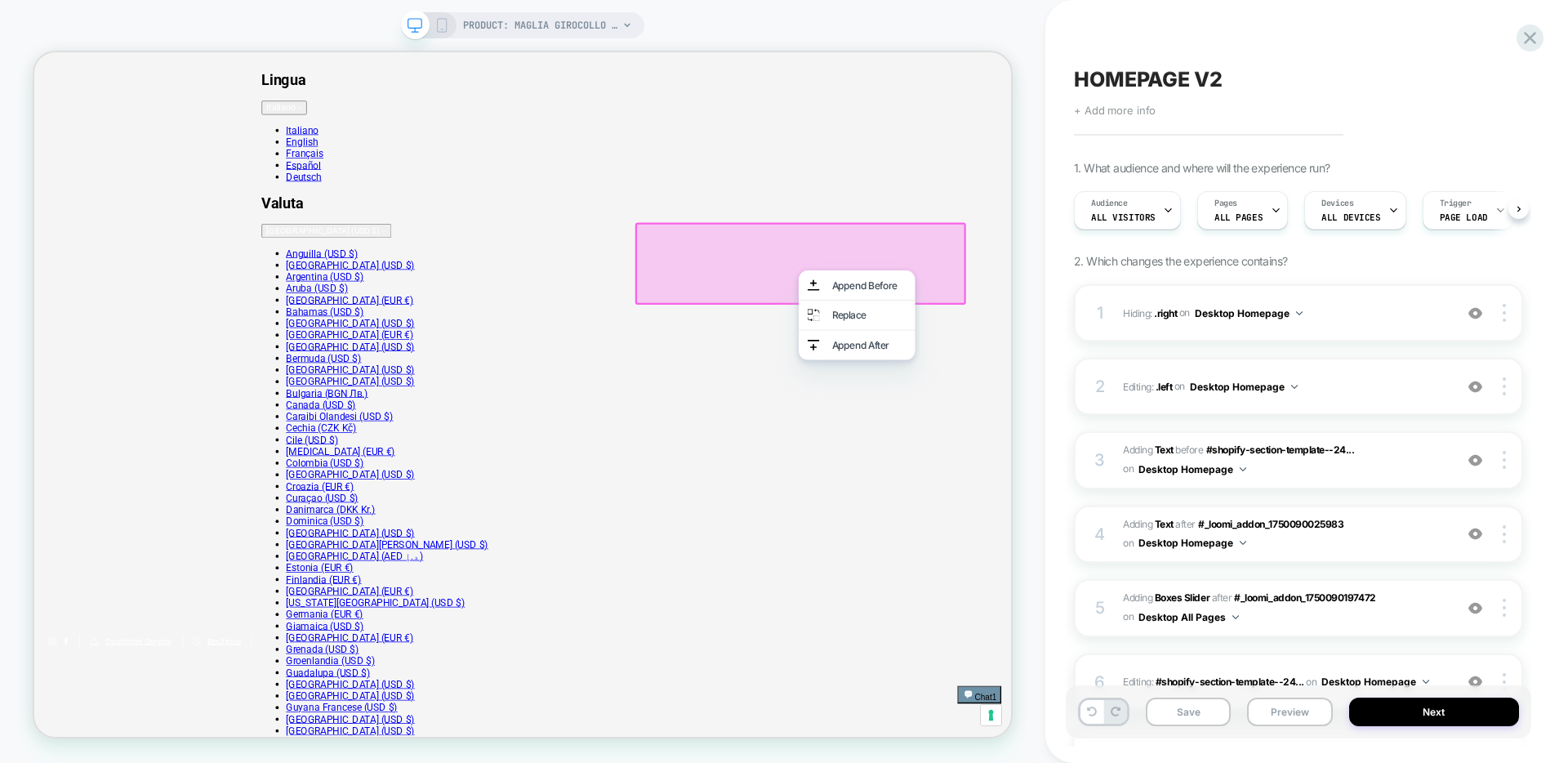 scroll, scrollTop: 0, scrollLeft: 1, axis: horizontal 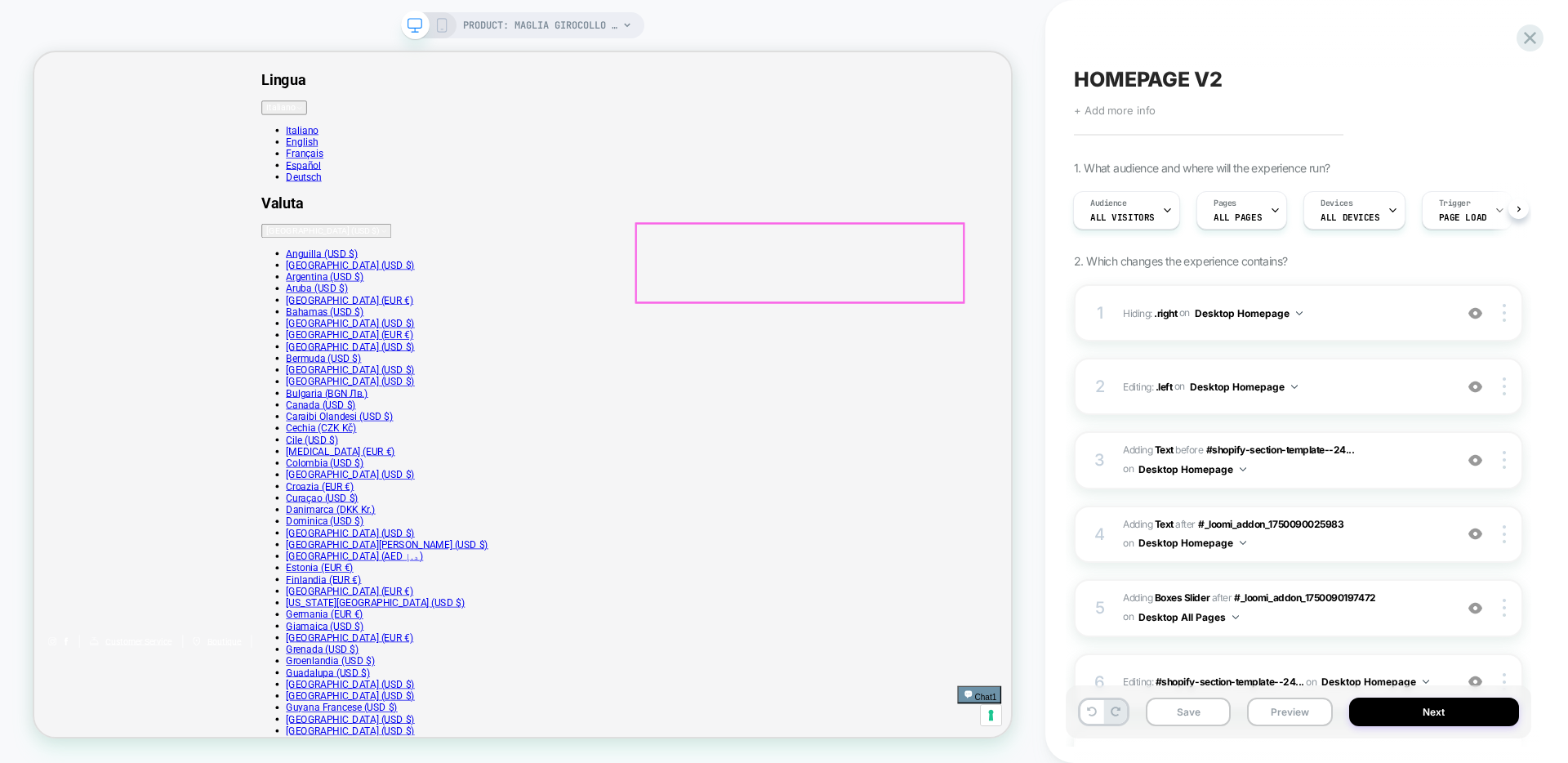 click on "Maglia a maniche corte in cotone Makò, con rifiniture in costine. Parte del progetto BCI per un cotone sostenibile. La sua lavorazione artigianale e l'uso di fibre naturali garantiscono una sensazione di morbidezza unica e una resistenza che dura nel tempo. Un capo versatile e lussuoso, ideale per arricchire il guardaroba di una donna con un tocco di qualità  Made in [GEOGRAPHIC_DATA]." at bounding box center [675, 25386] 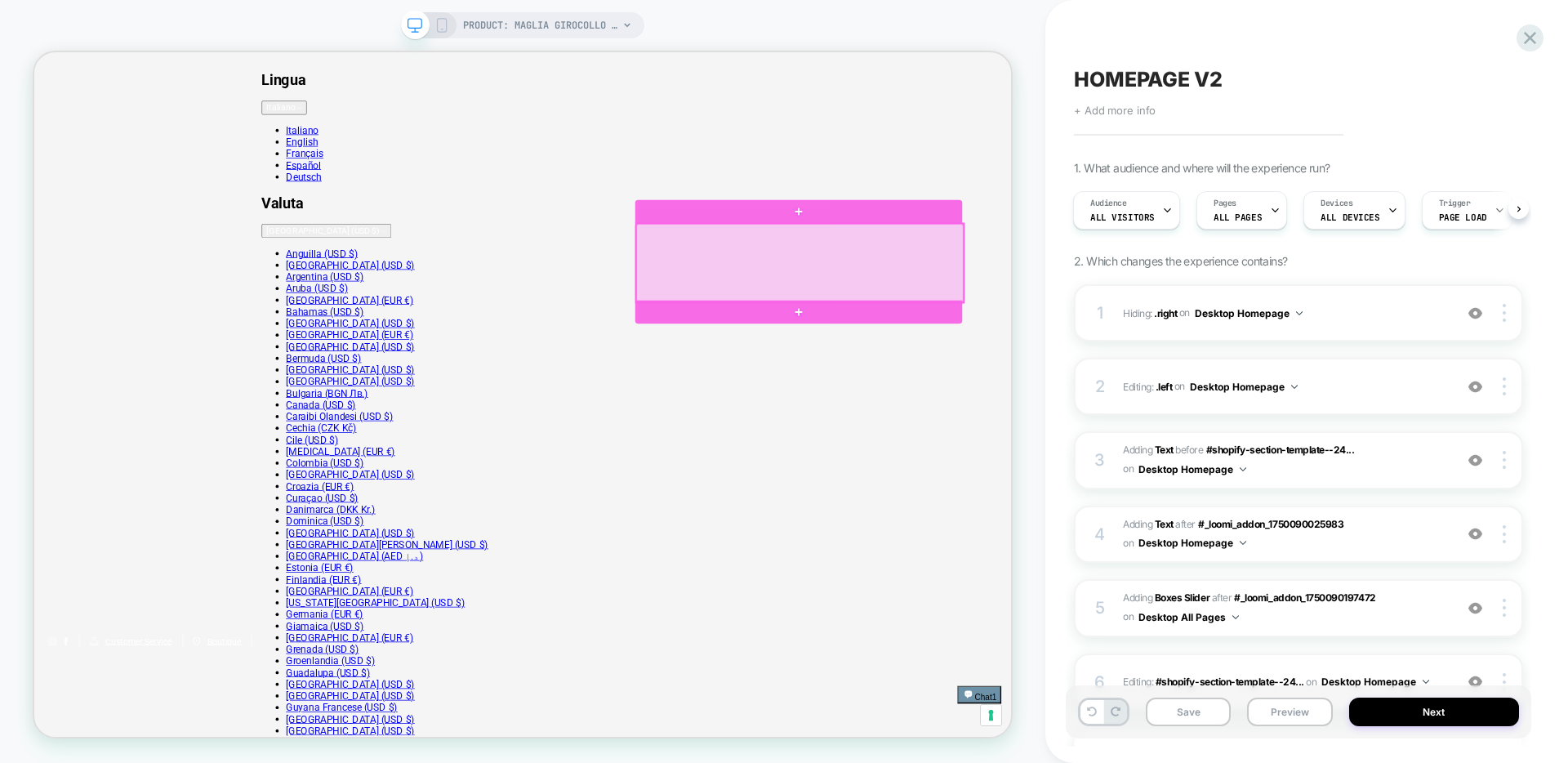 click at bounding box center (1055, 333) 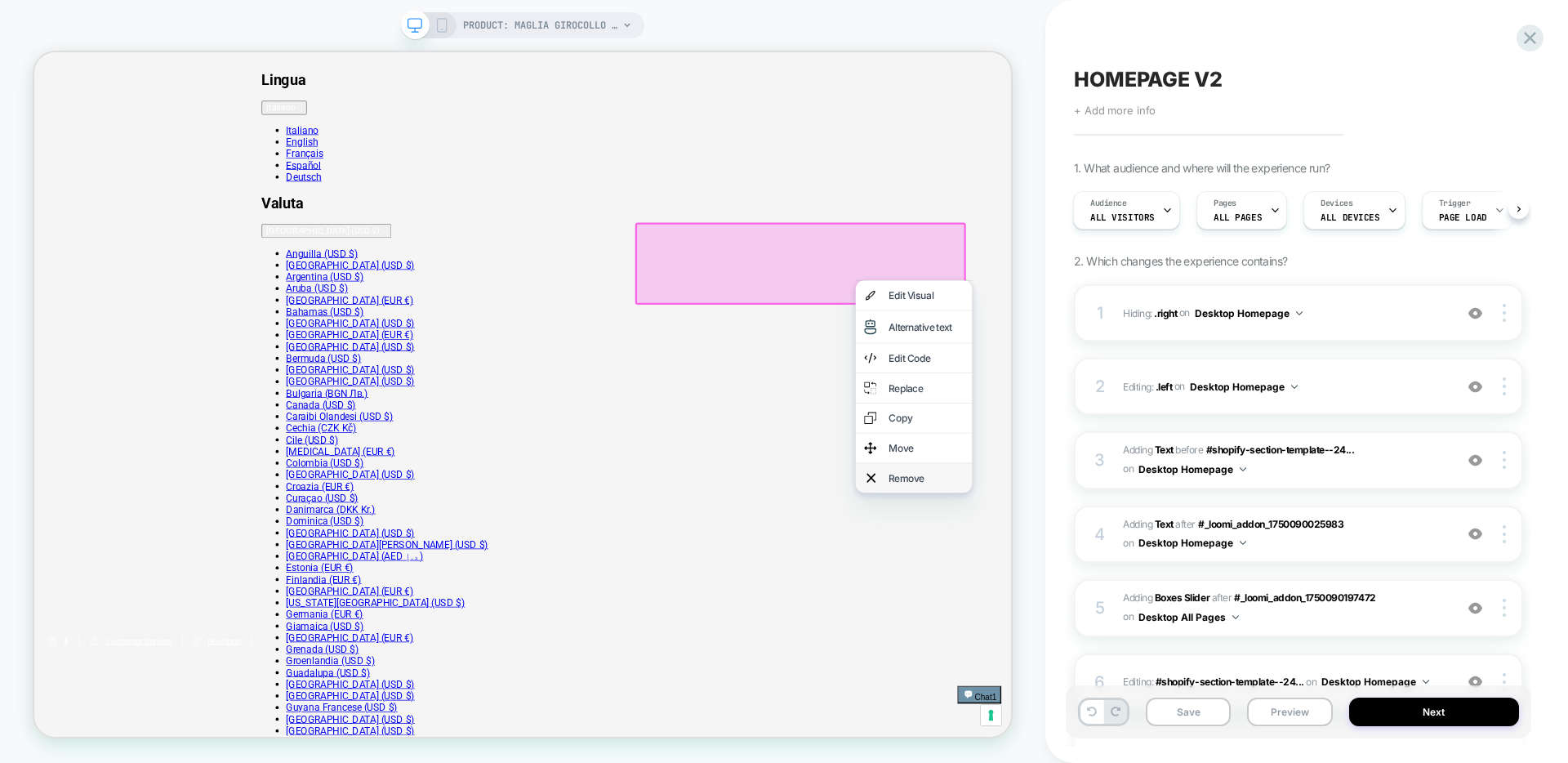 click on "Remove" at bounding box center (1207, 620) 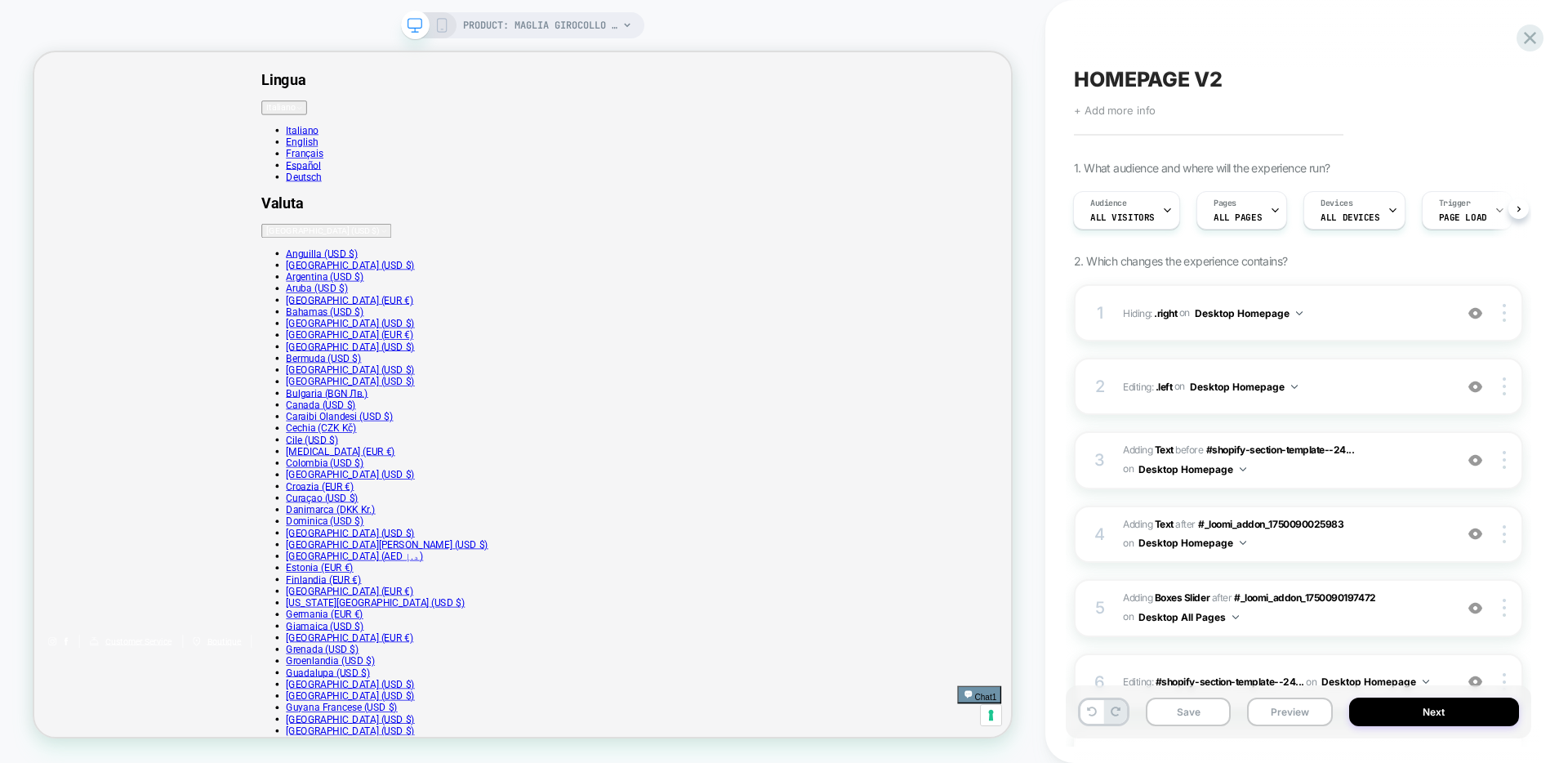 click on "PRODUCT: Maglia girocollo in cotone Makò [dxa195f3z31e2901] PRODUCT: Maglia girocollo in cotone Makò [dxa195f3z31e2901]" at bounding box center (523, 382) 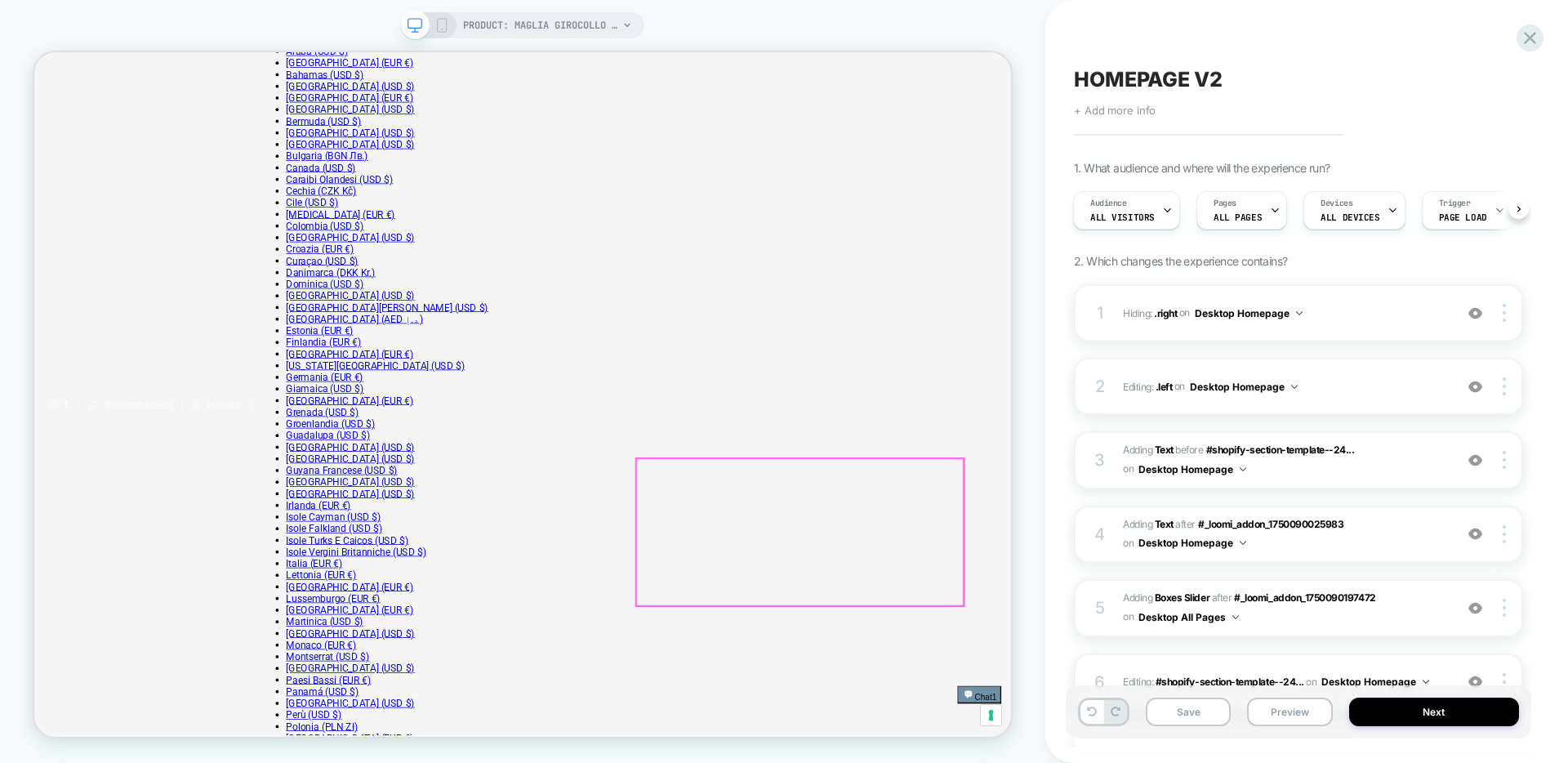 scroll, scrollTop: 0, scrollLeft: 0, axis: both 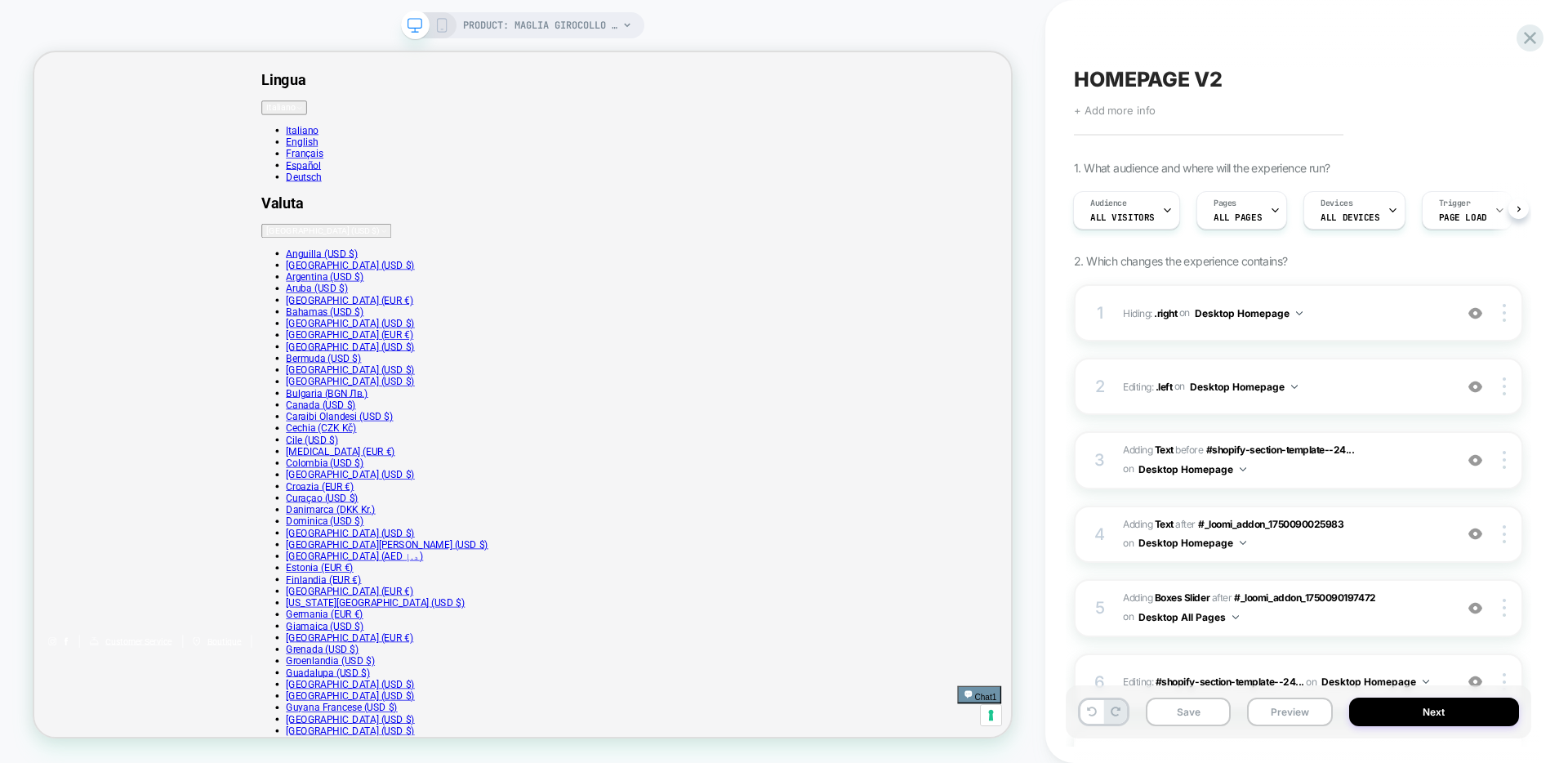 click on "PRODUCT: Maglia girocollo in cotone Makò [dxa195f3z31e2901] PRODUCT: Maglia girocollo in cotone Makò [dxa195f3z31e2901]" at bounding box center [523, 382] 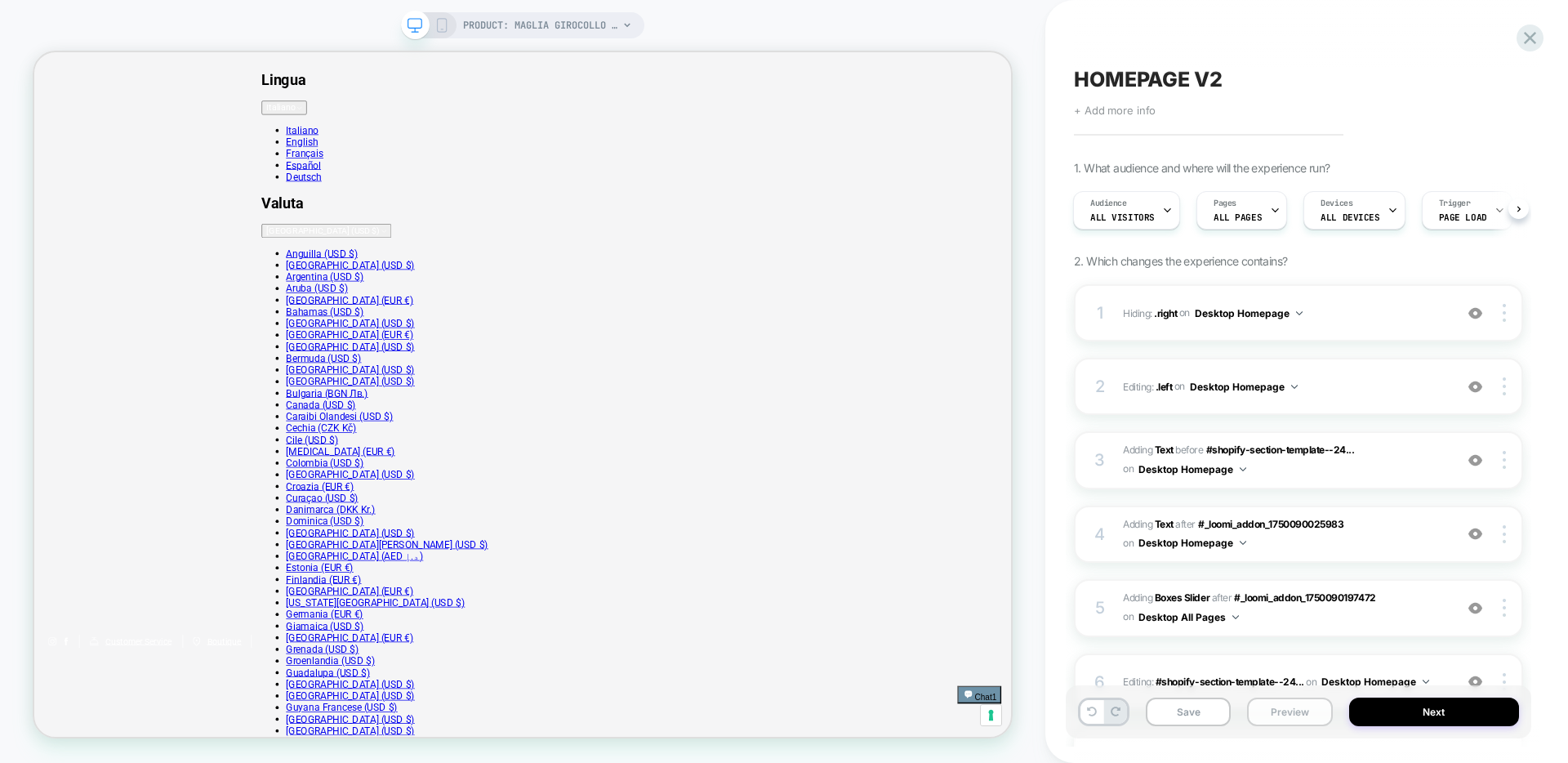 click on "Preview" at bounding box center [1290, 712] 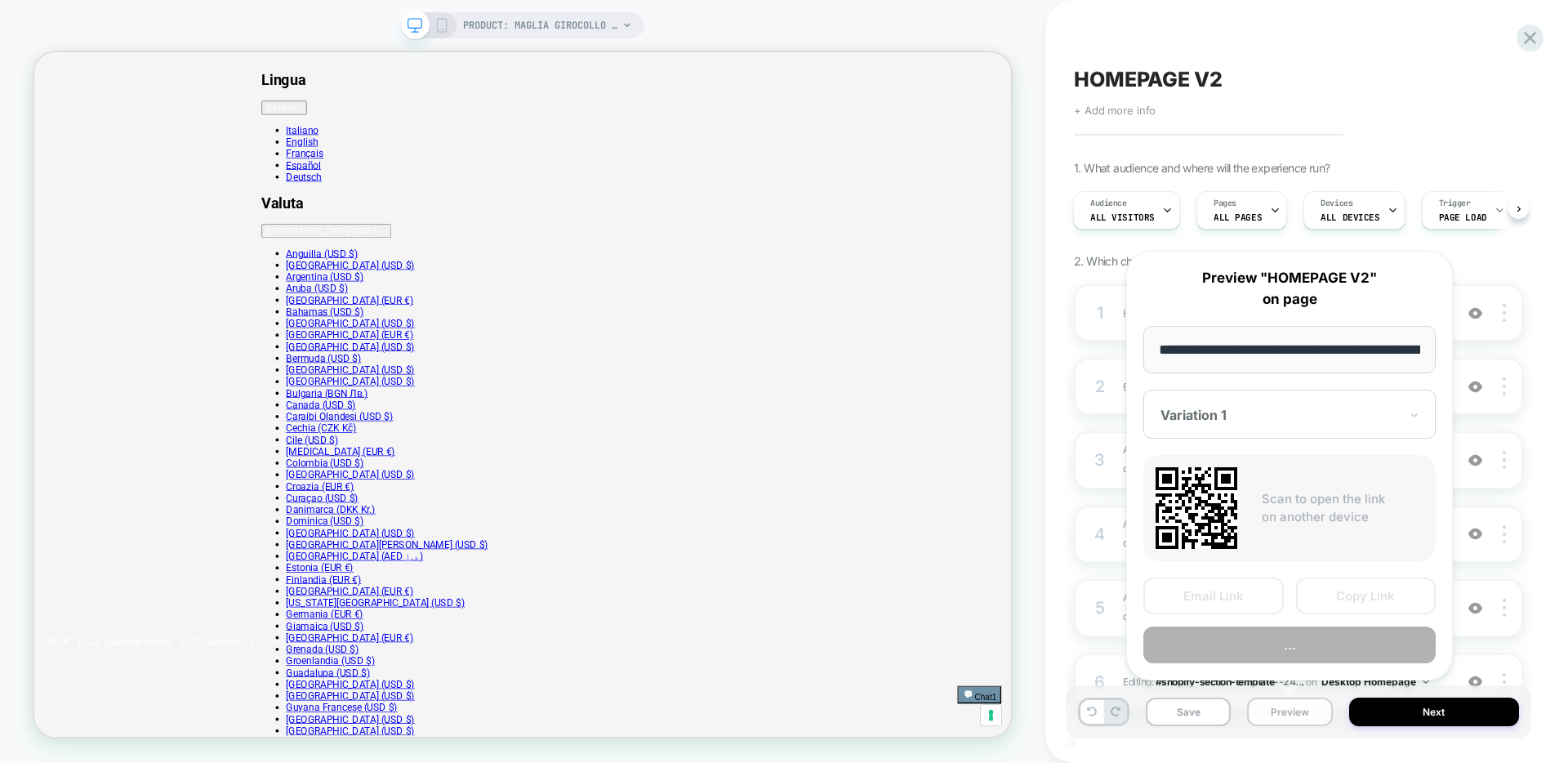 scroll, scrollTop: 0, scrollLeft: 152, axis: horizontal 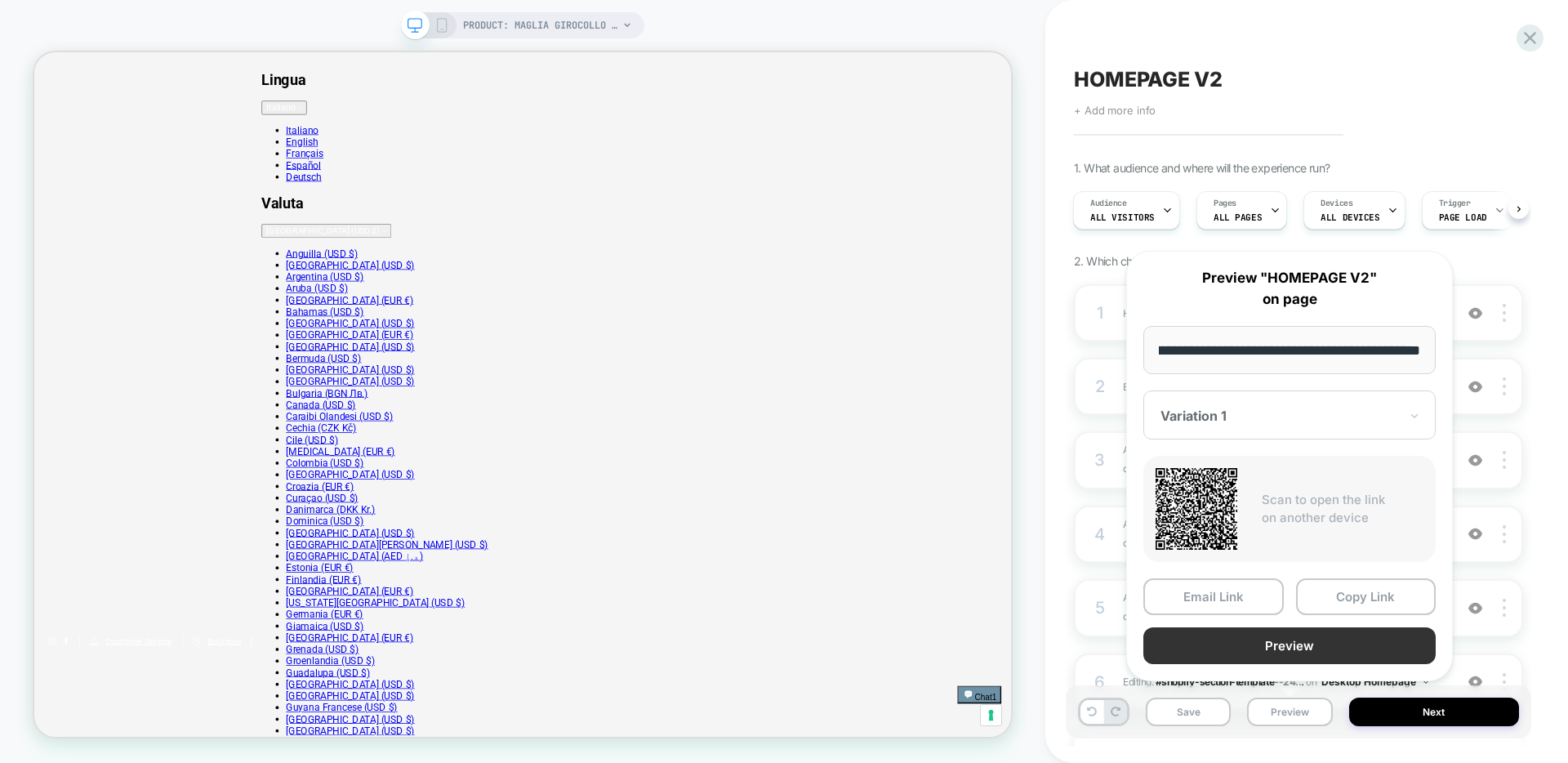 click on "Preview" at bounding box center [1290, 645] 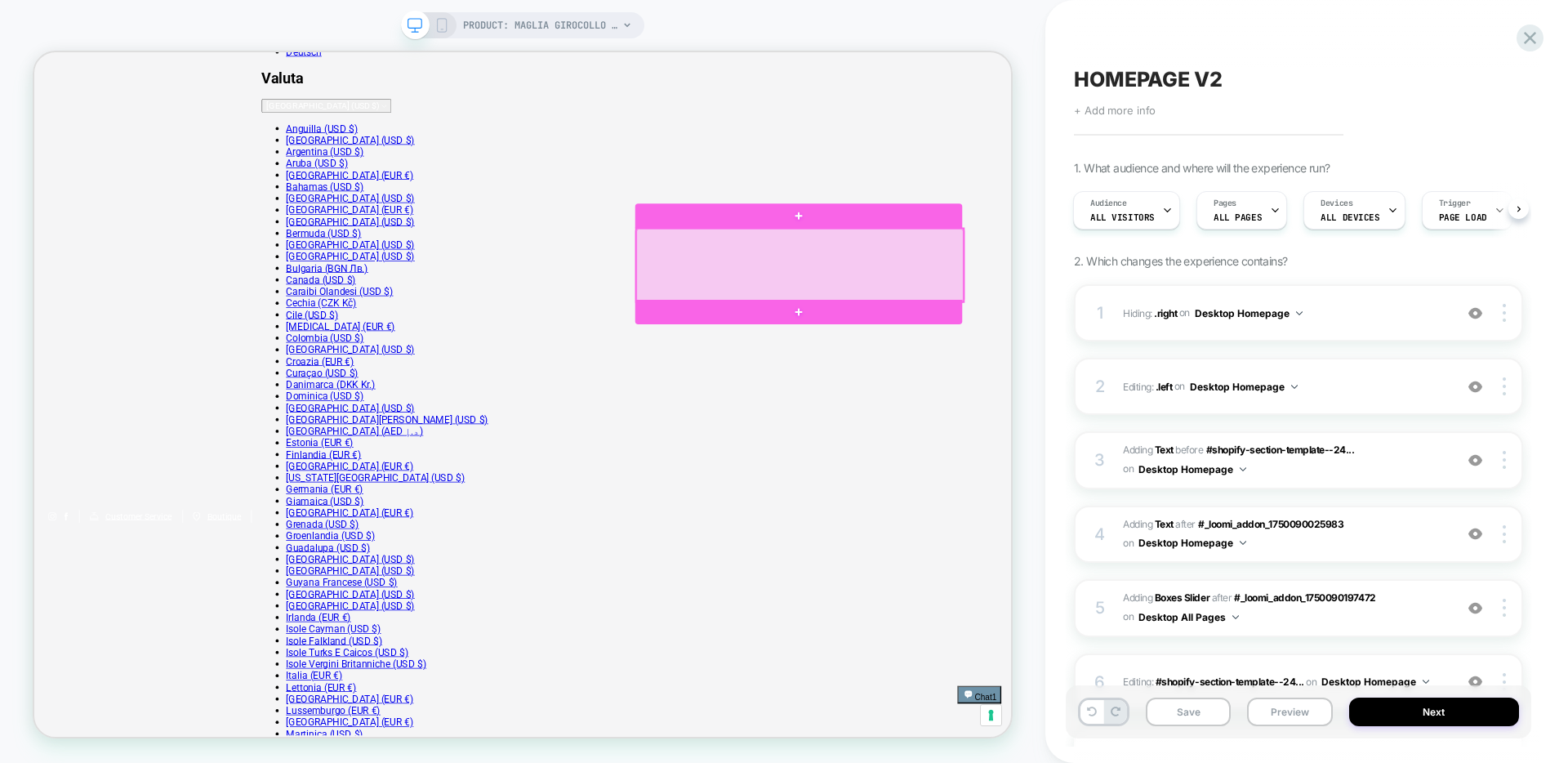 scroll, scrollTop: 0, scrollLeft: 0, axis: both 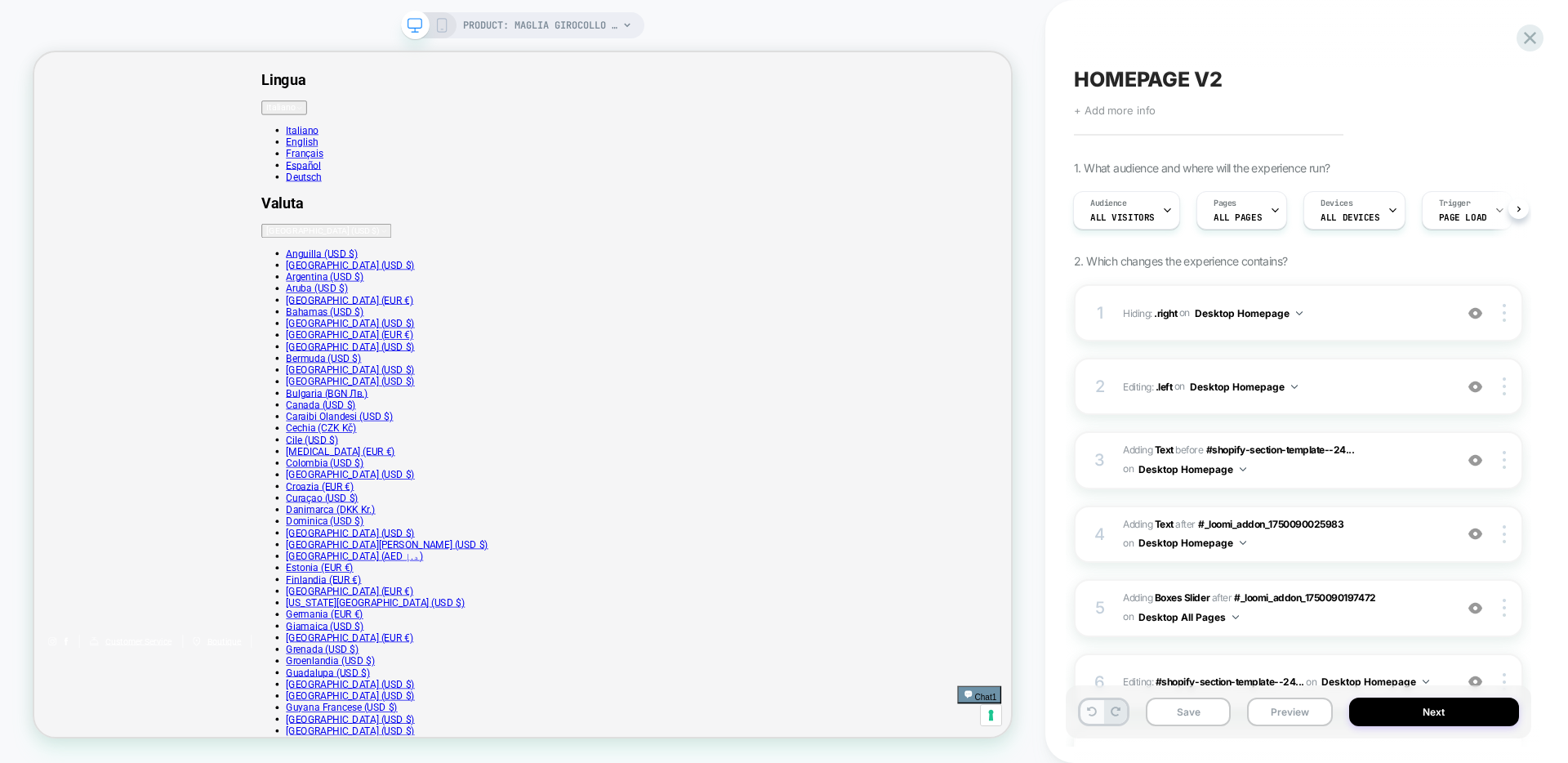 click 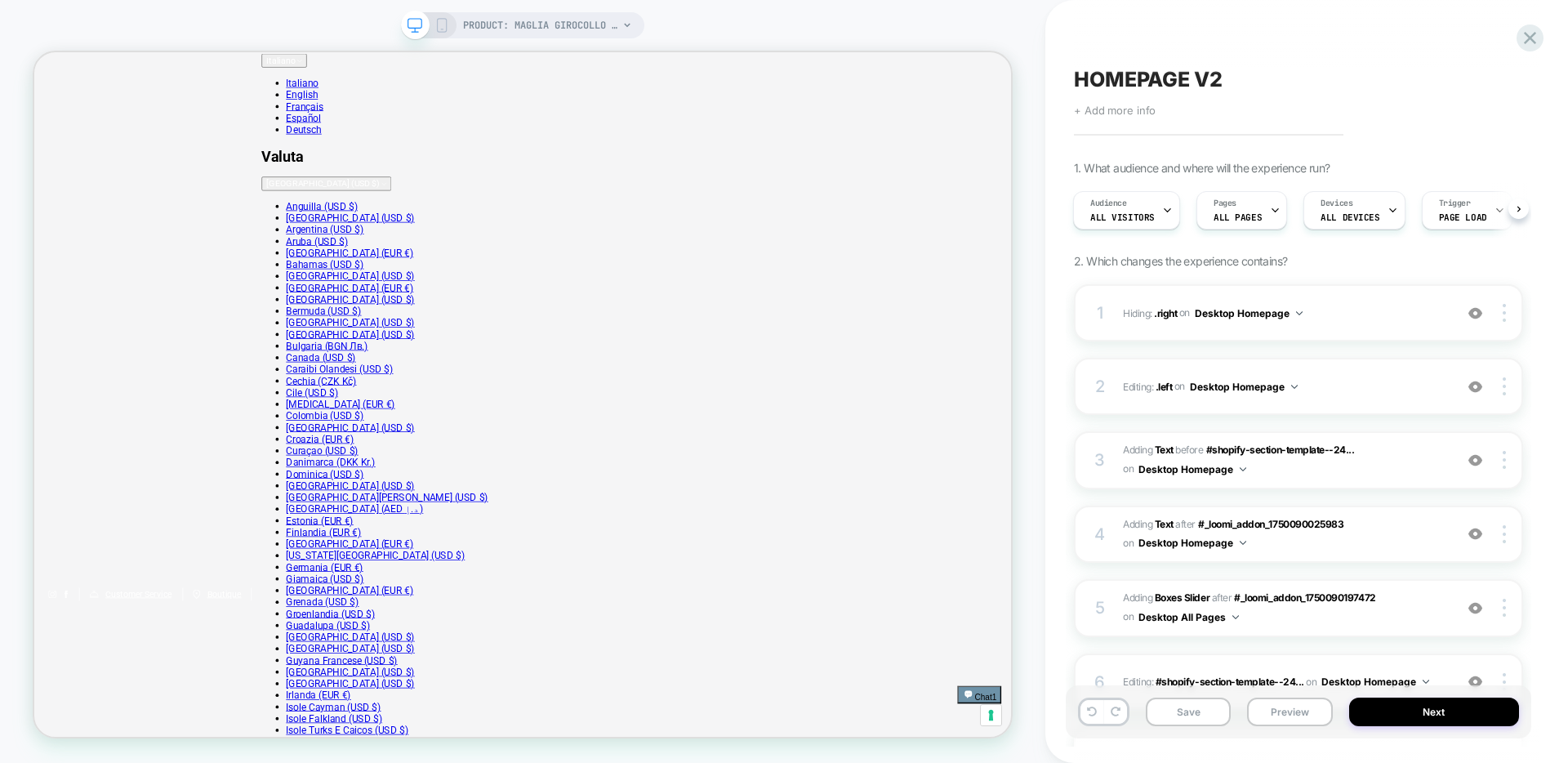 scroll, scrollTop: 61, scrollLeft: 0, axis: vertical 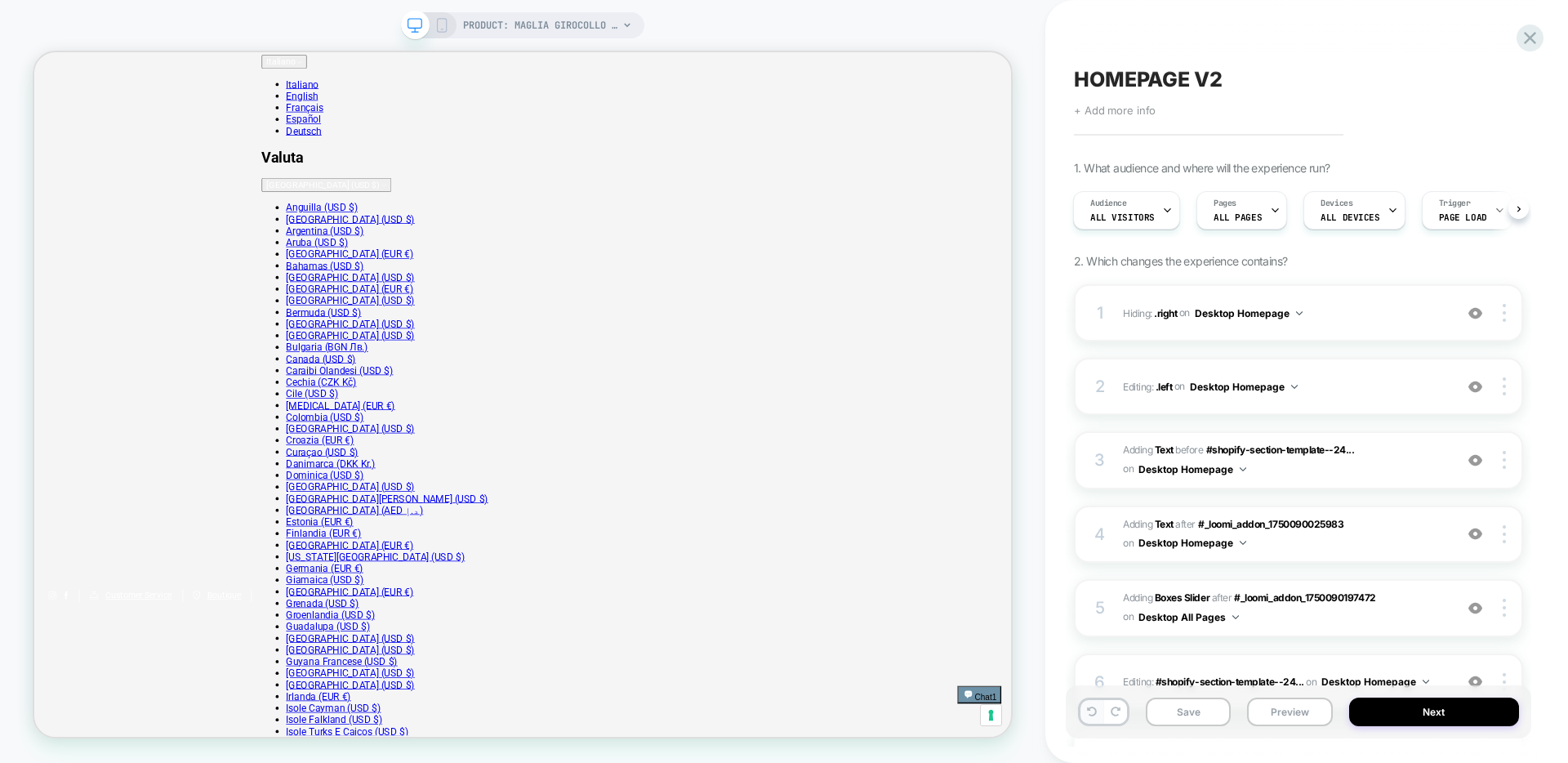 click 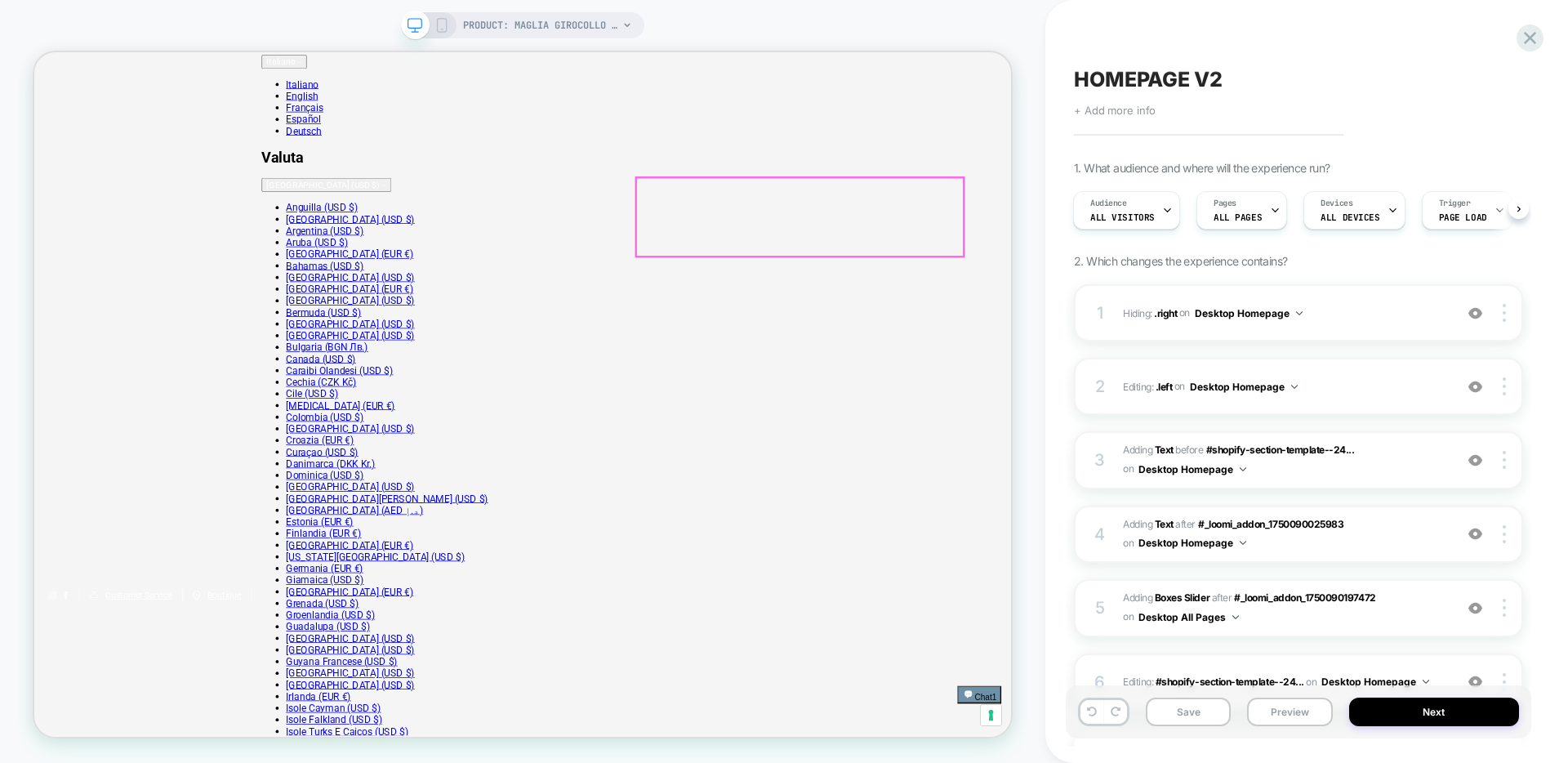 click on "Maglia a maniche corte in cotone Makò, con rifiniture in costine. Parte del progetto BCI per un cotone sostenibile. La sua lavorazione artigianale e l'uso di fibre naturali garantiscono una sensazione di morbidezza unica e una resistenza che dura nel tempo. Un capo versatile e lussuoso, ideale per arricchire il guardaroba di una donna con un tocco di qualità  Made in [GEOGRAPHIC_DATA]." at bounding box center (685, 25324) 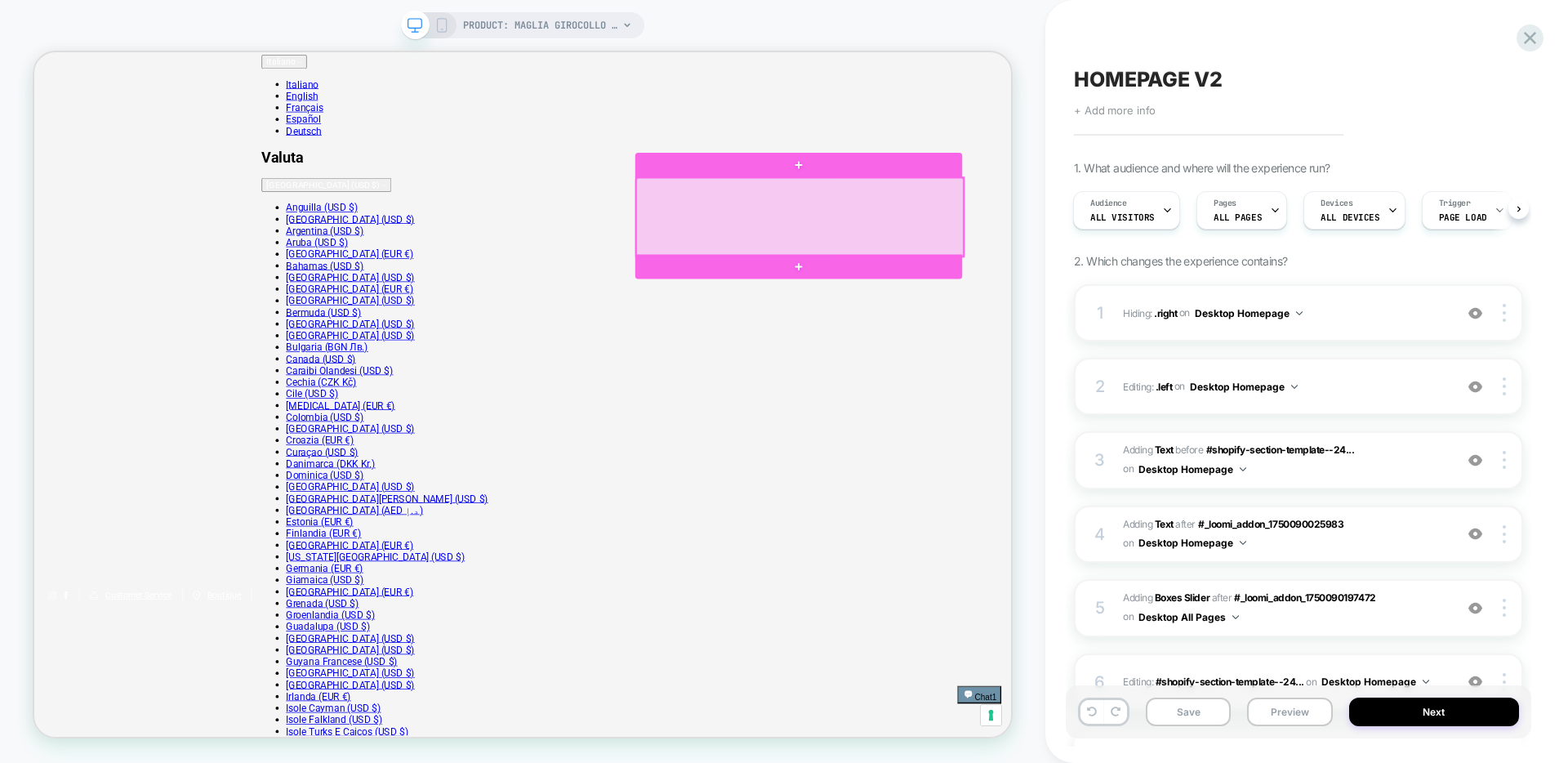 click at bounding box center (1055, 272) 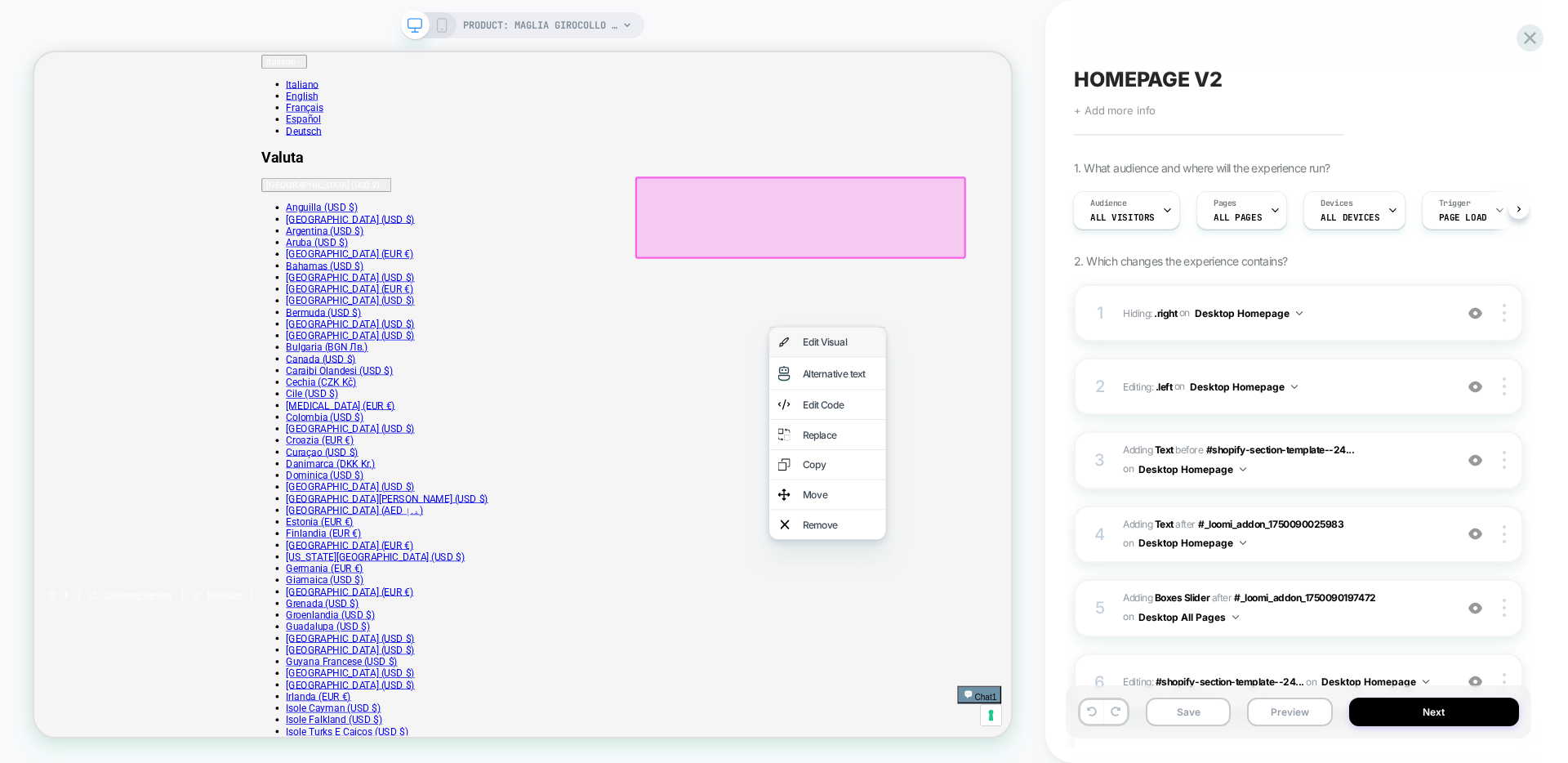 click on "Edit Visual" at bounding box center [1108, 439] 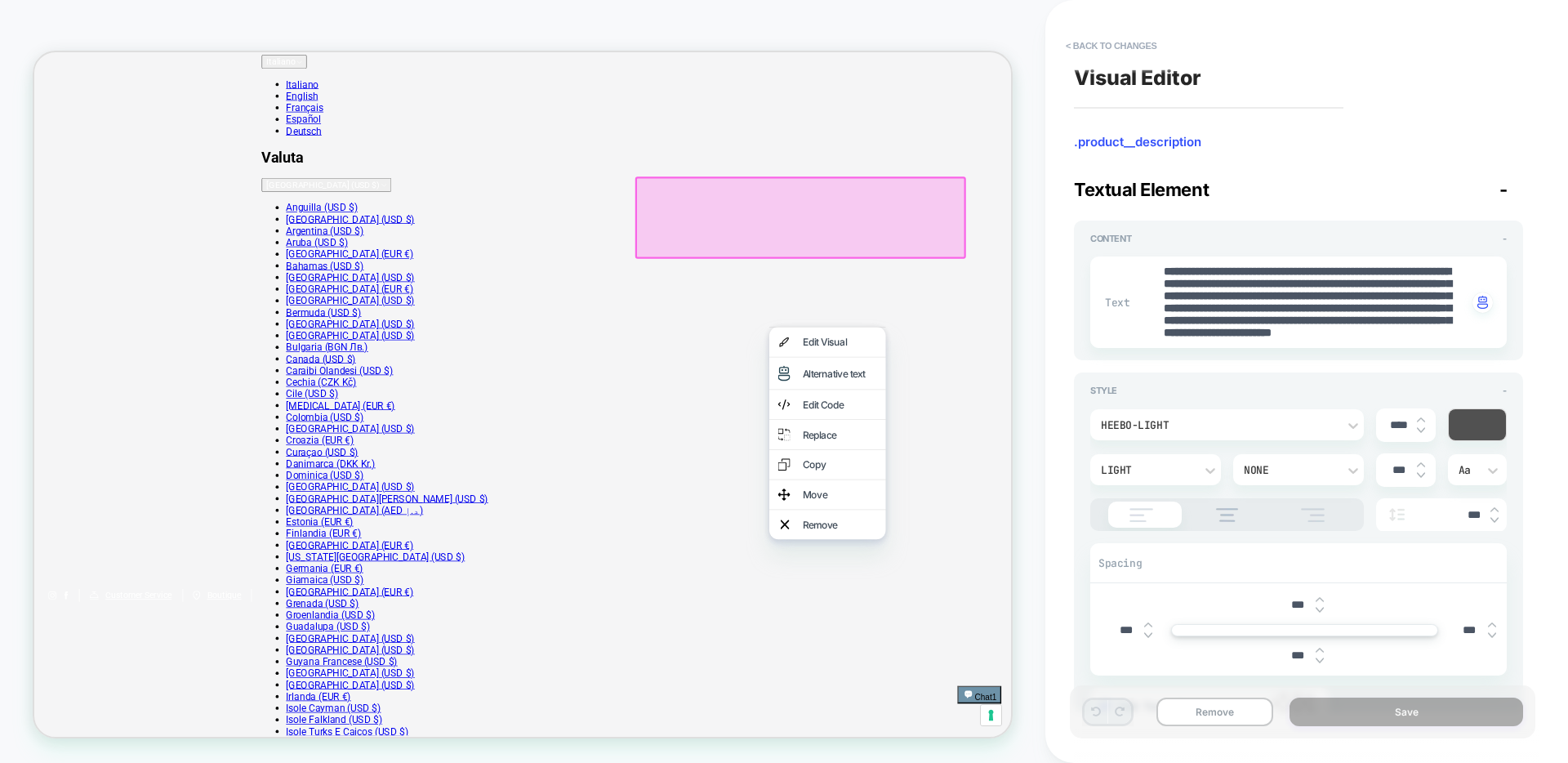 type on "*" 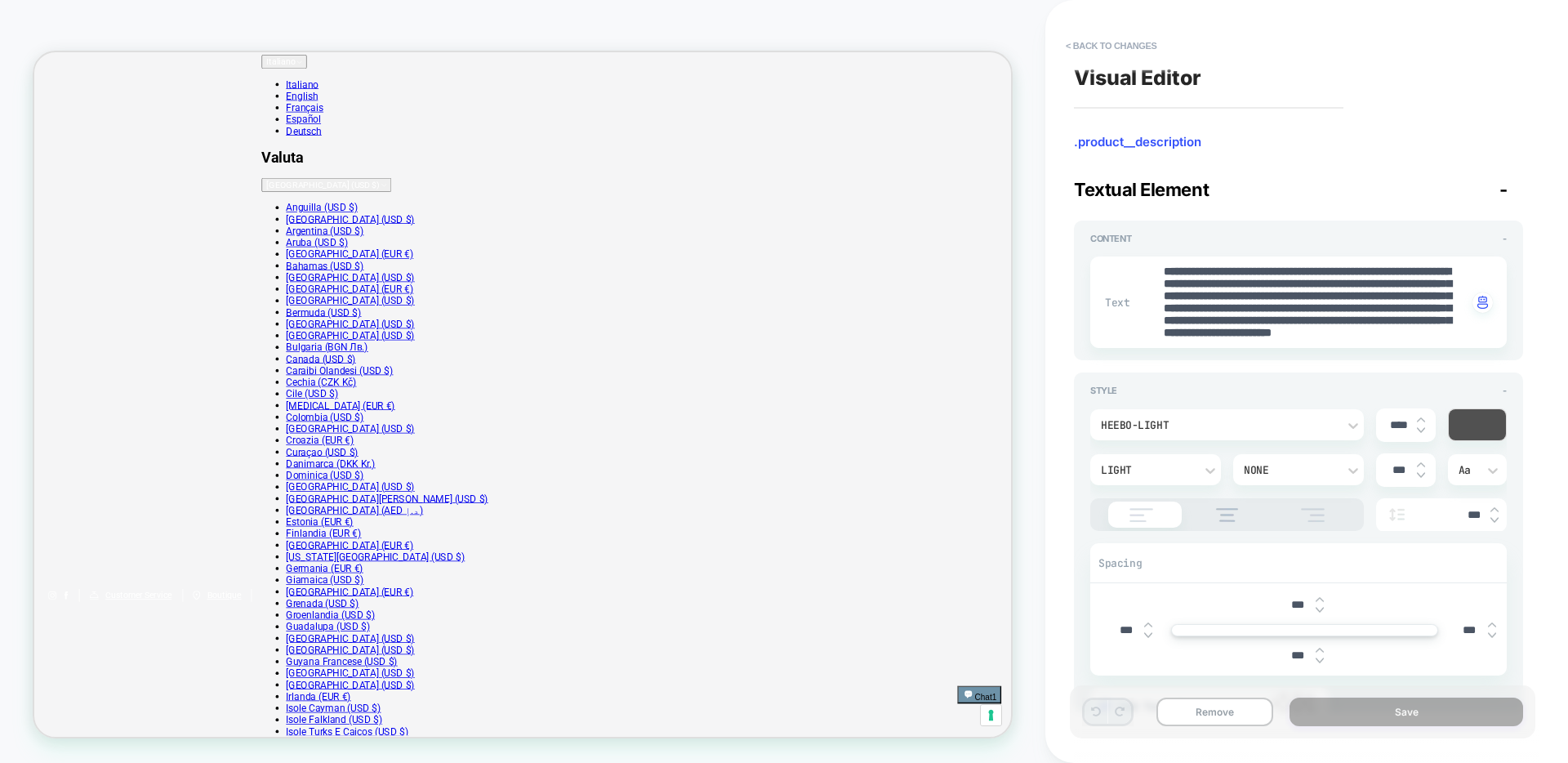 scroll, scrollTop: 0, scrollLeft: 0, axis: both 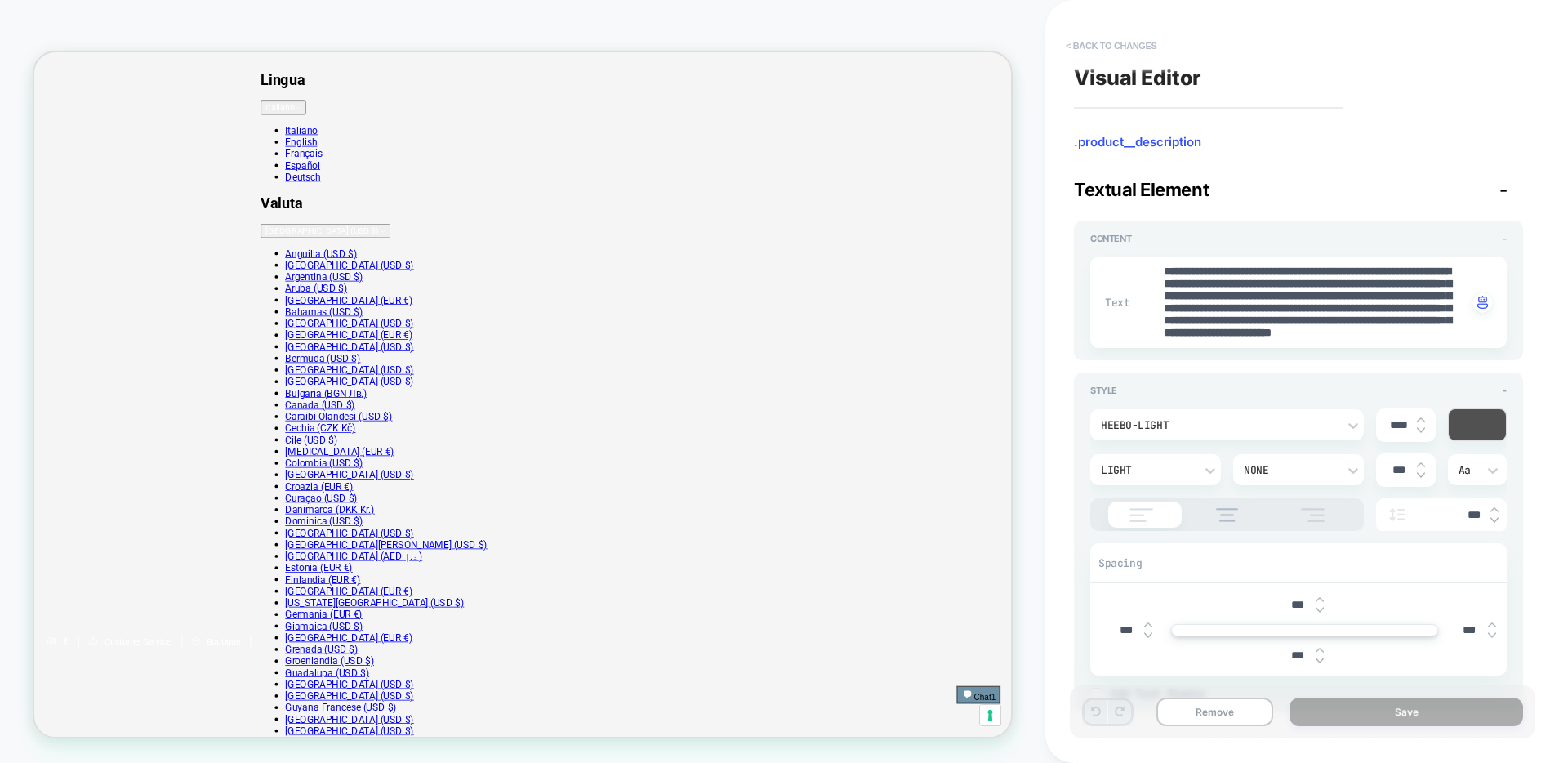 click on "< Back to changes" at bounding box center [1111, 46] 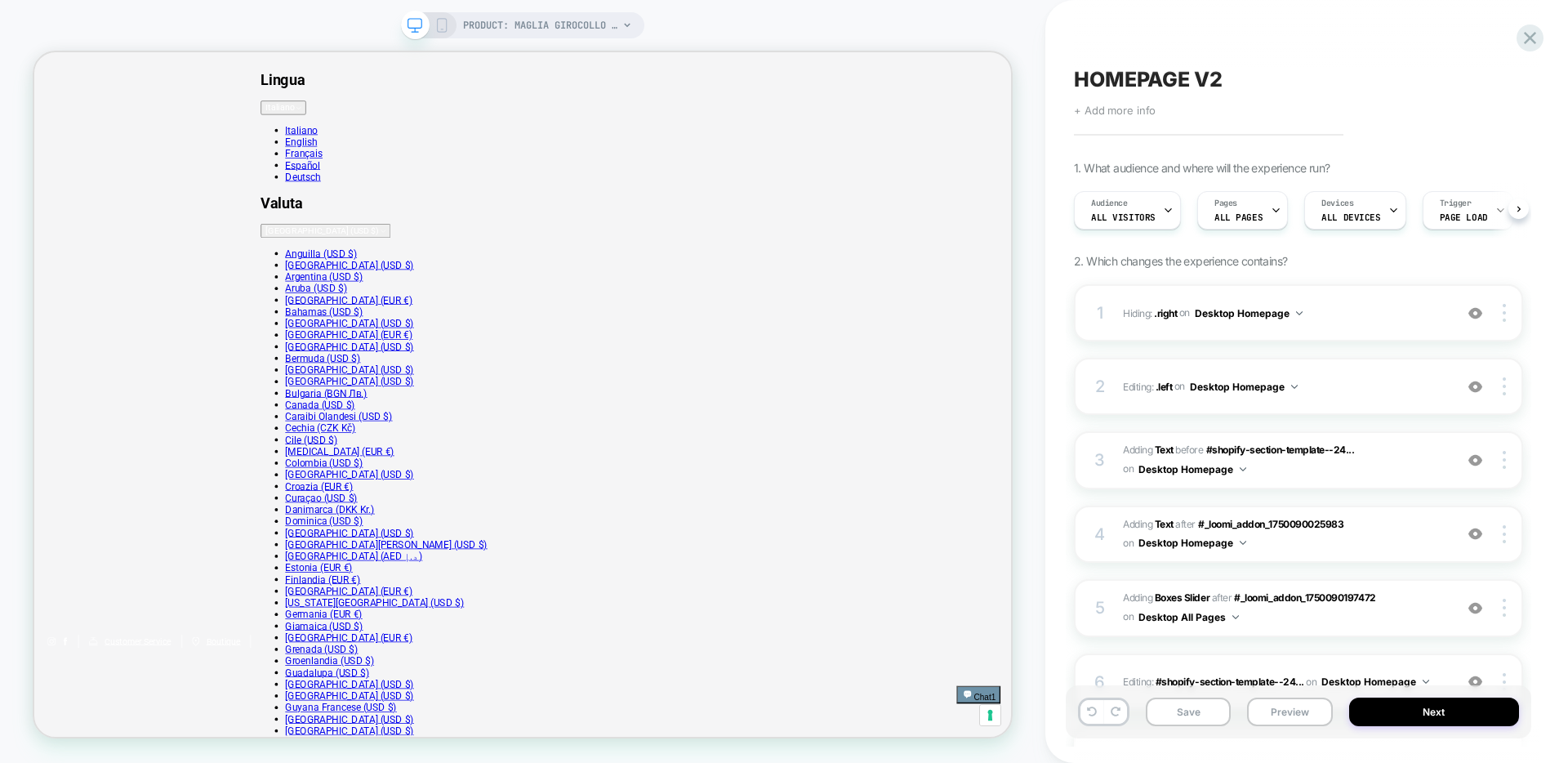 scroll, scrollTop: 0, scrollLeft: 1, axis: horizontal 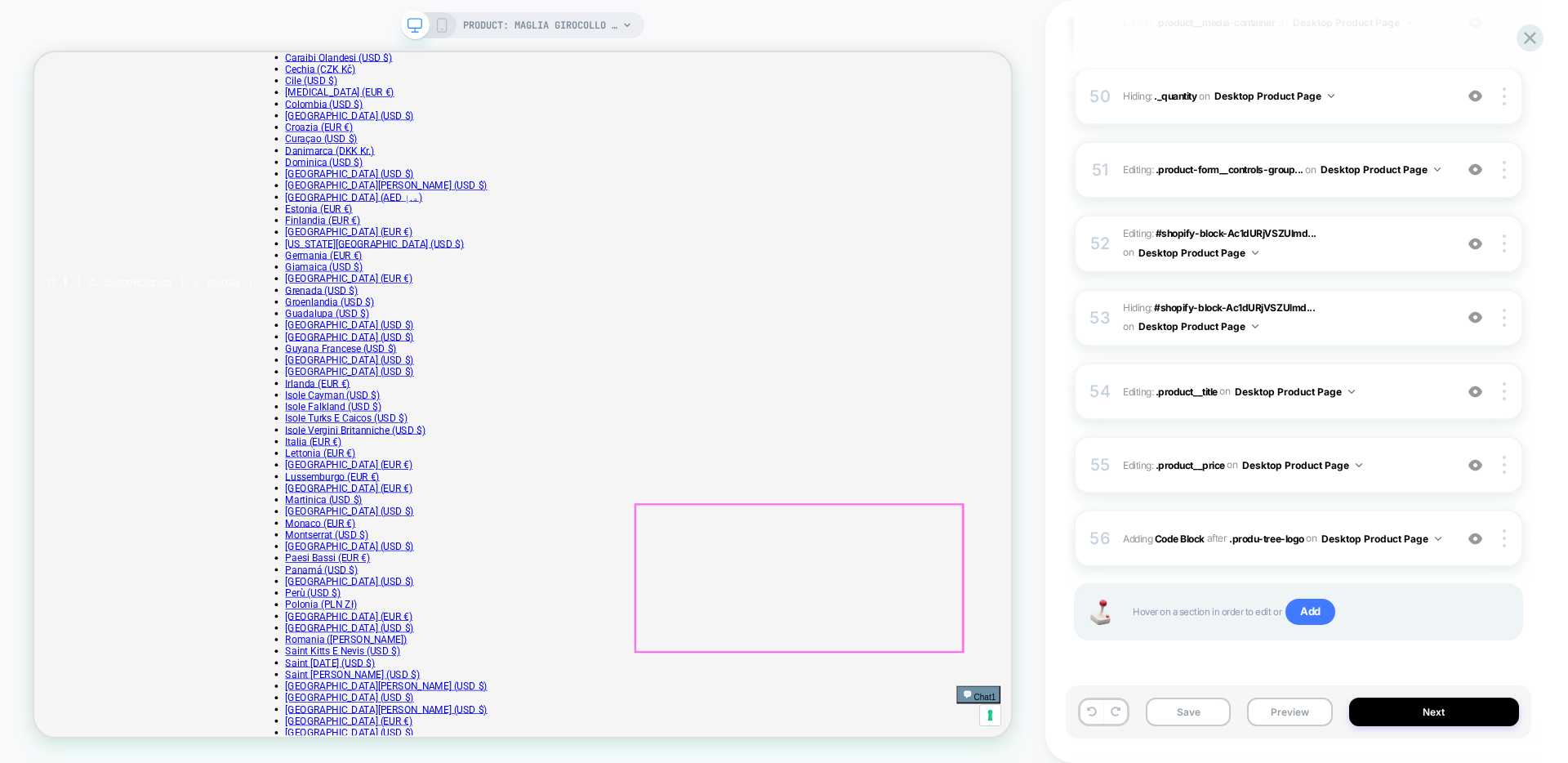 click on "Questa maglia a maniche corte, realizzata in cotone Makò di alta qualità, presenta rifiniture in costine su collo, maniche e fondo, per un tocco di eleganza discreta. Il cotone Makò, noto per la sua morbidezza e resistenza, è parte del progetto BCI (Better Cotton Initiative), che promuove l'uso di pratiche agricole più sostenibili e il miglioramento delle condizioni di vita dei coltivatori di cotone. Grazie alla certificazione BCI, questa maglia non solo garantisce comfort e durata, ma supporta anche un impatto positivo sull'ambiente e sulle comunità agricole." at bounding box center (684, 25639) 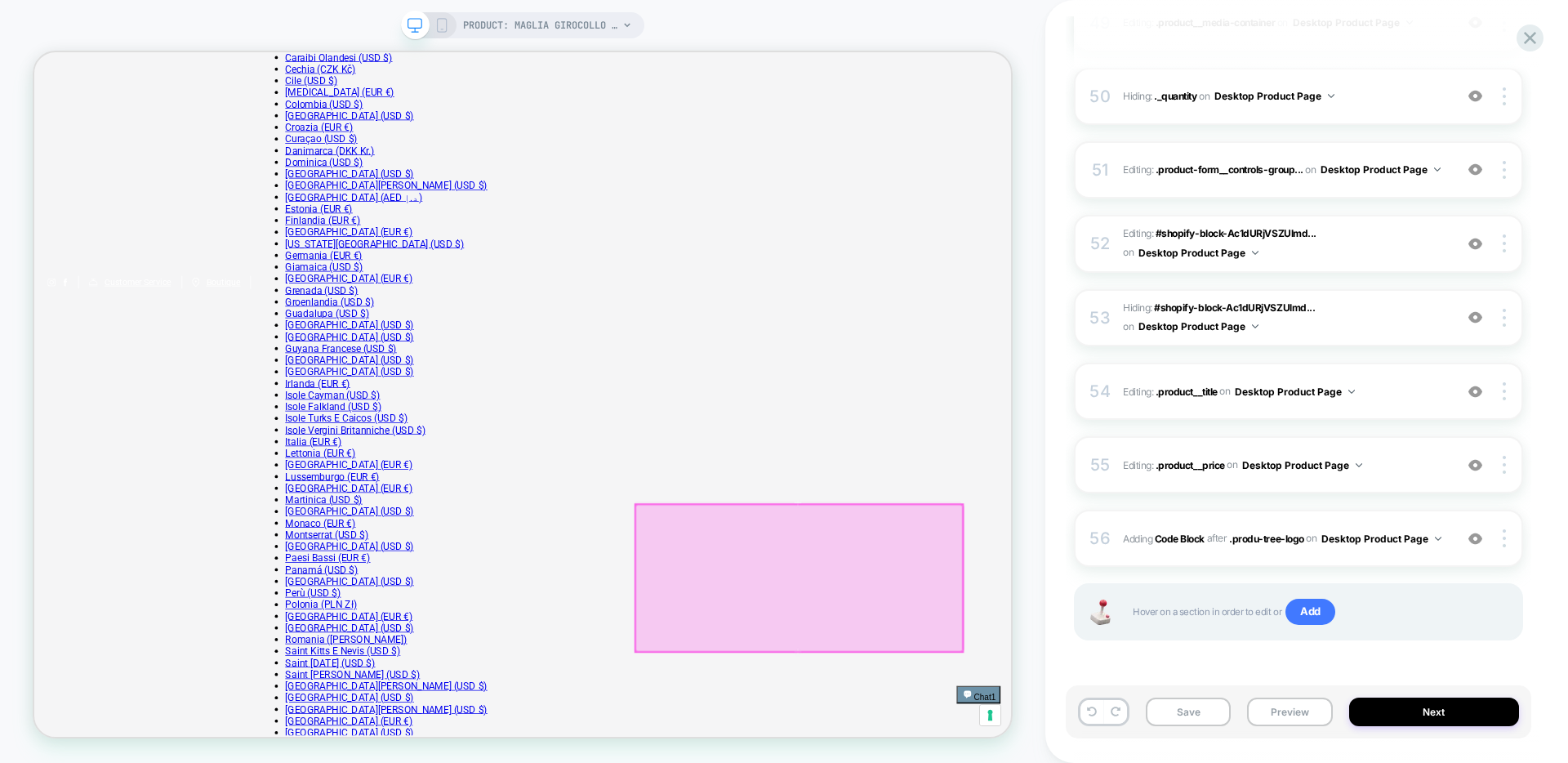 click at bounding box center (1054, 754) 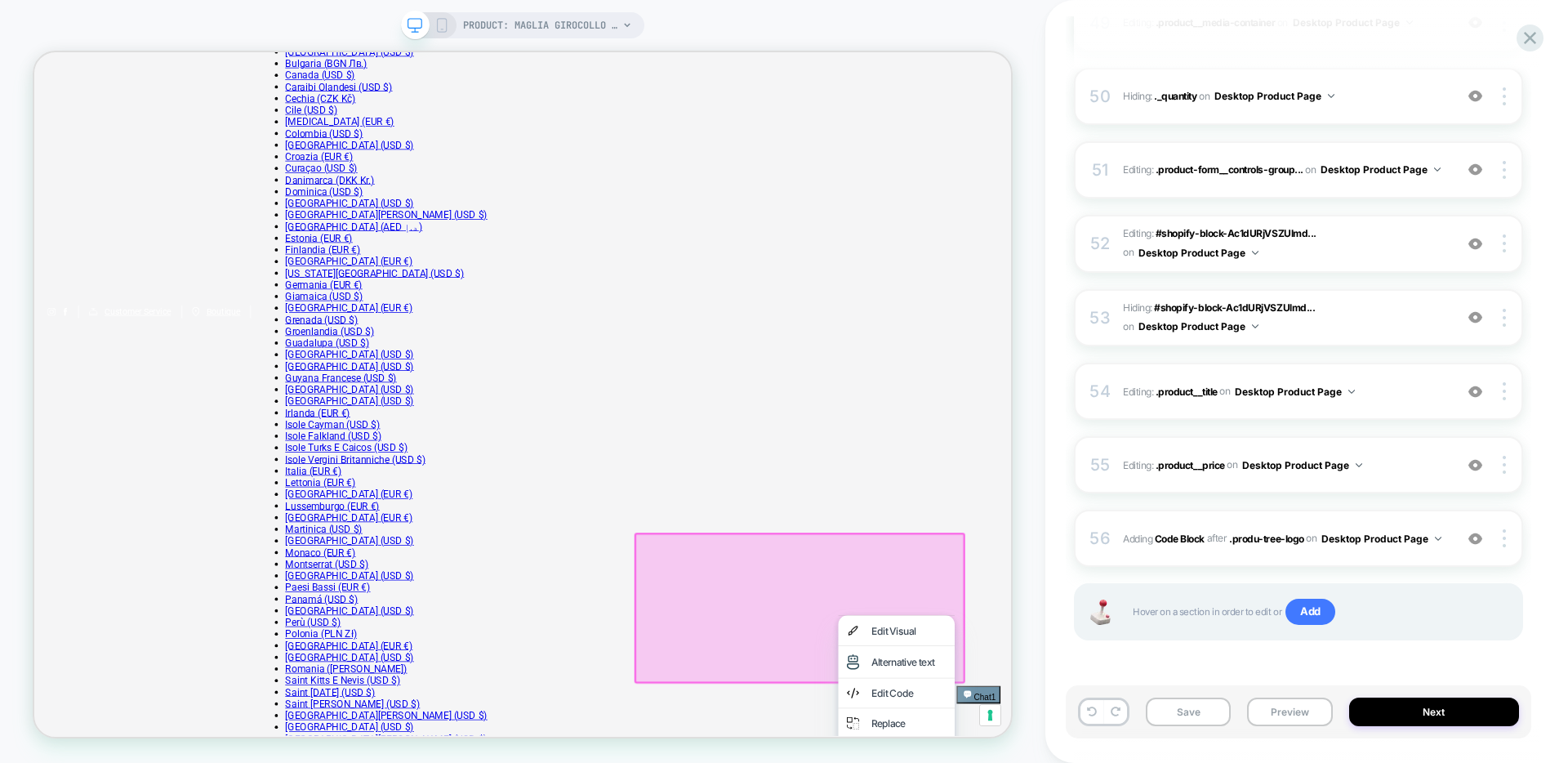 scroll, scrollTop: 428, scrollLeft: 0, axis: vertical 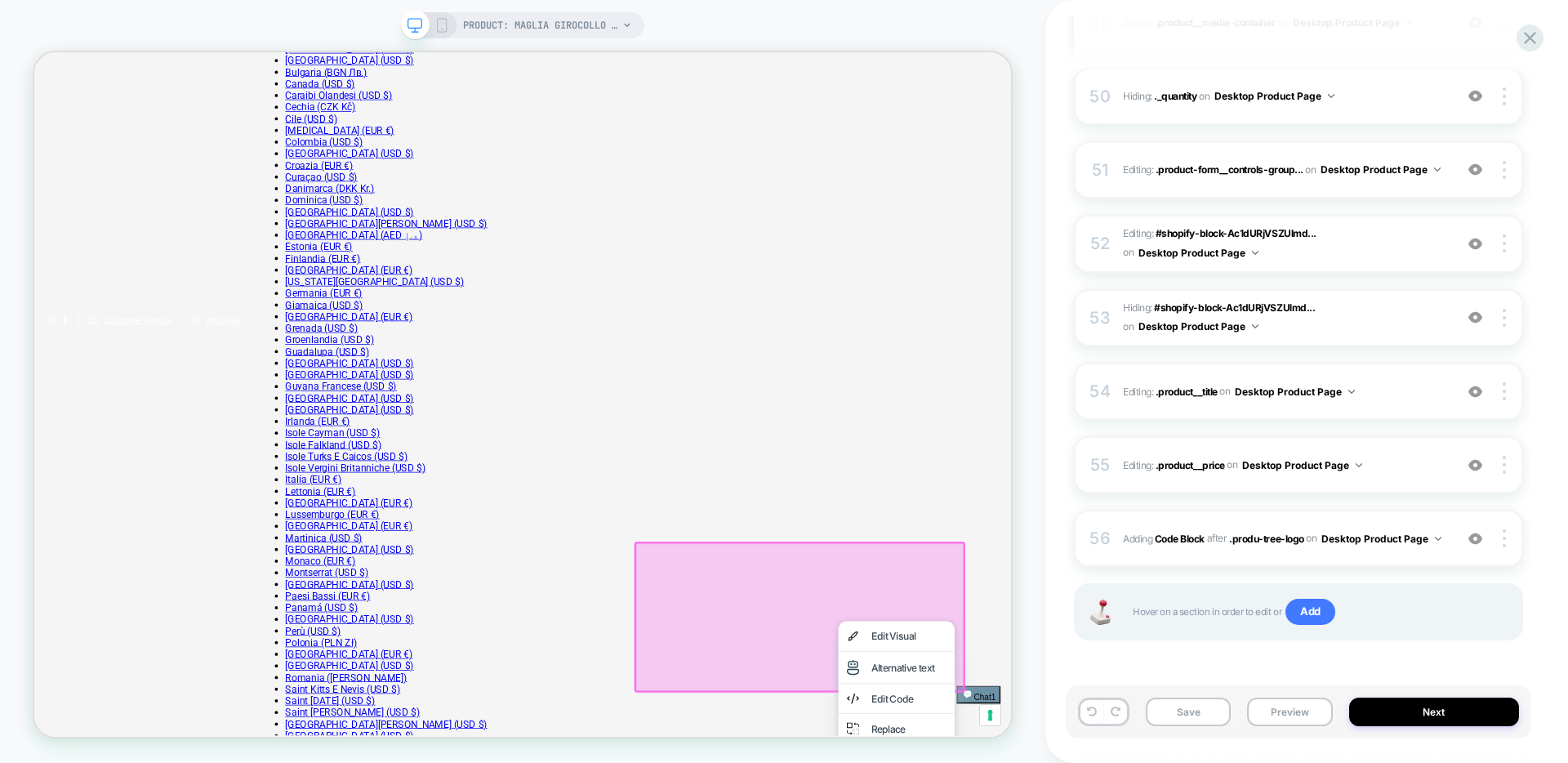 click on "Maglia a maniche corte in cotone Makò, con rifiniture in costine. Parte del progetto BCI per un cotone sostenibile. La sua lavorazione artigianale e l'uso di fibre naturali garantiscono una sensazione di morbidezza unica e una resistenza che dura nel tempo. Un capo versatile e lussuoso, ideale per arricchire il guardaroba di una donna con un tocco di qualità  Made in [GEOGRAPHIC_DATA]." at bounding box center [674, 25434] 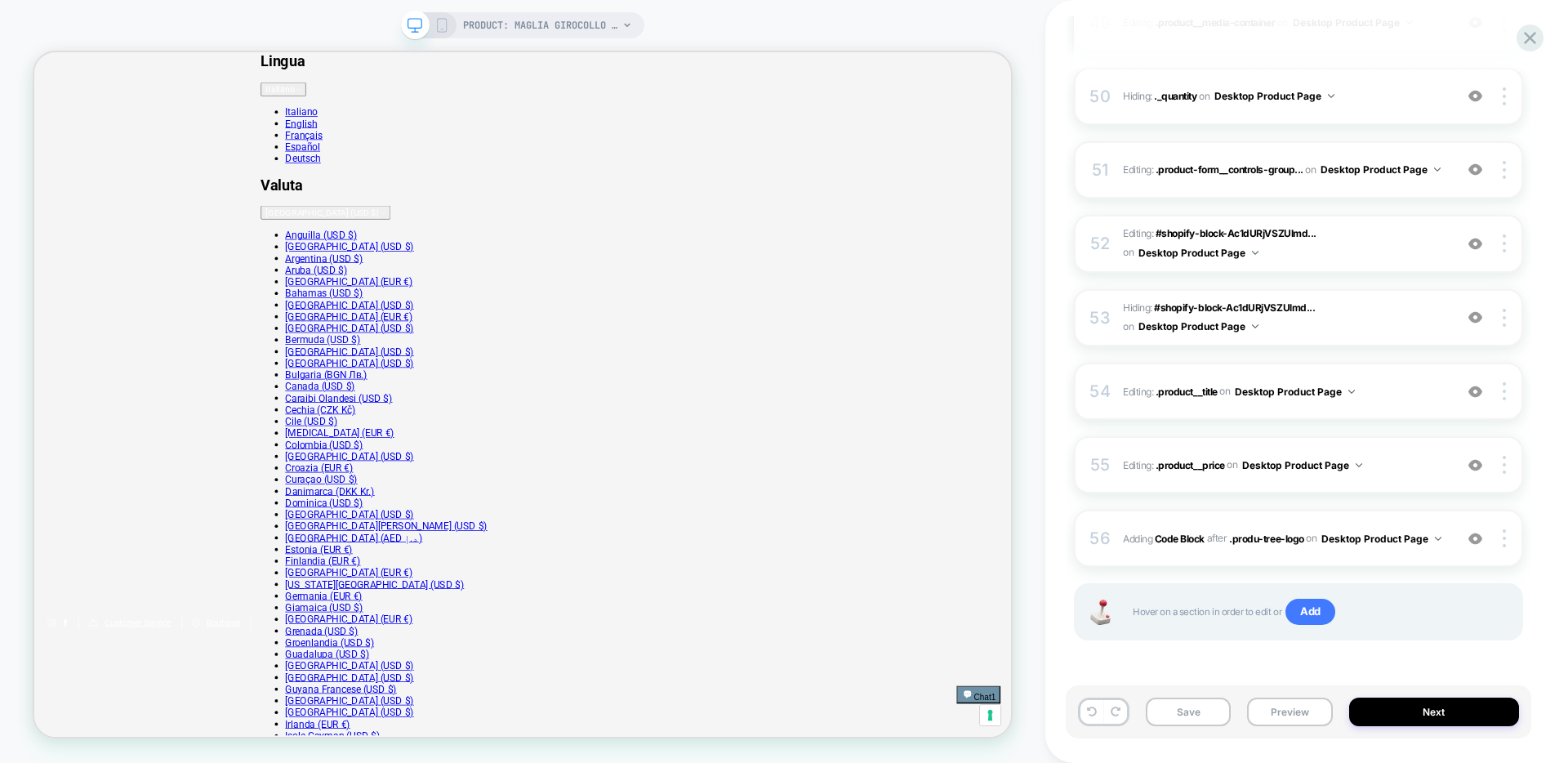scroll, scrollTop: 0, scrollLeft: 0, axis: both 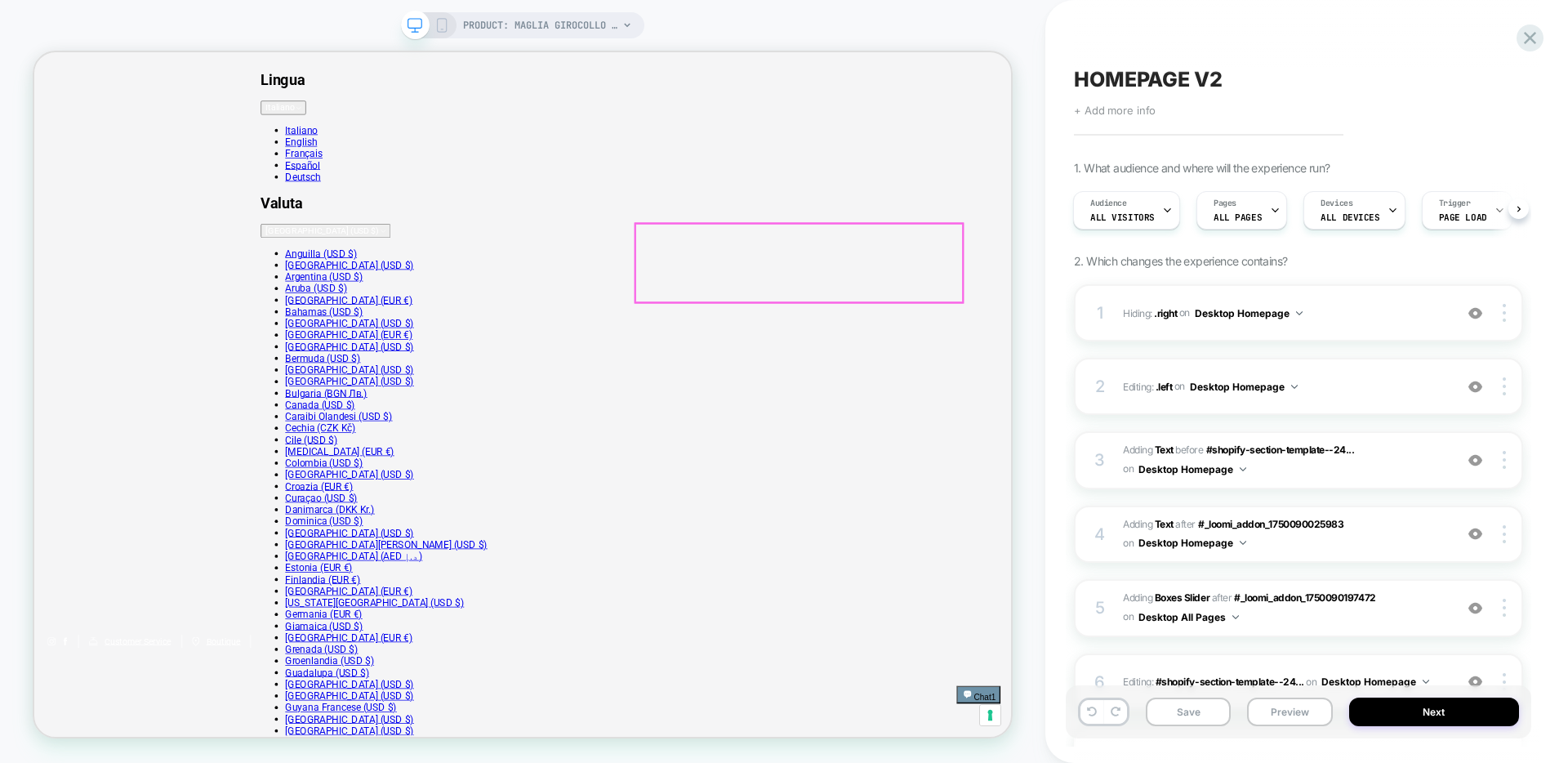 click on "Maglia a maniche corte in cotone Makò, con rifiniture in costine. Parte del progetto BCI per un cotone sostenibile. La sua lavorazione artigianale e l'uso di fibre naturali garantiscono una sensazione di morbidezza unica e una resistenza che dura nel tempo. Un capo versatile e lussuoso, ideale per arricchire il guardaroba di una donna con un tocco di qualità  Made in [GEOGRAPHIC_DATA]." at bounding box center (684, 25386) 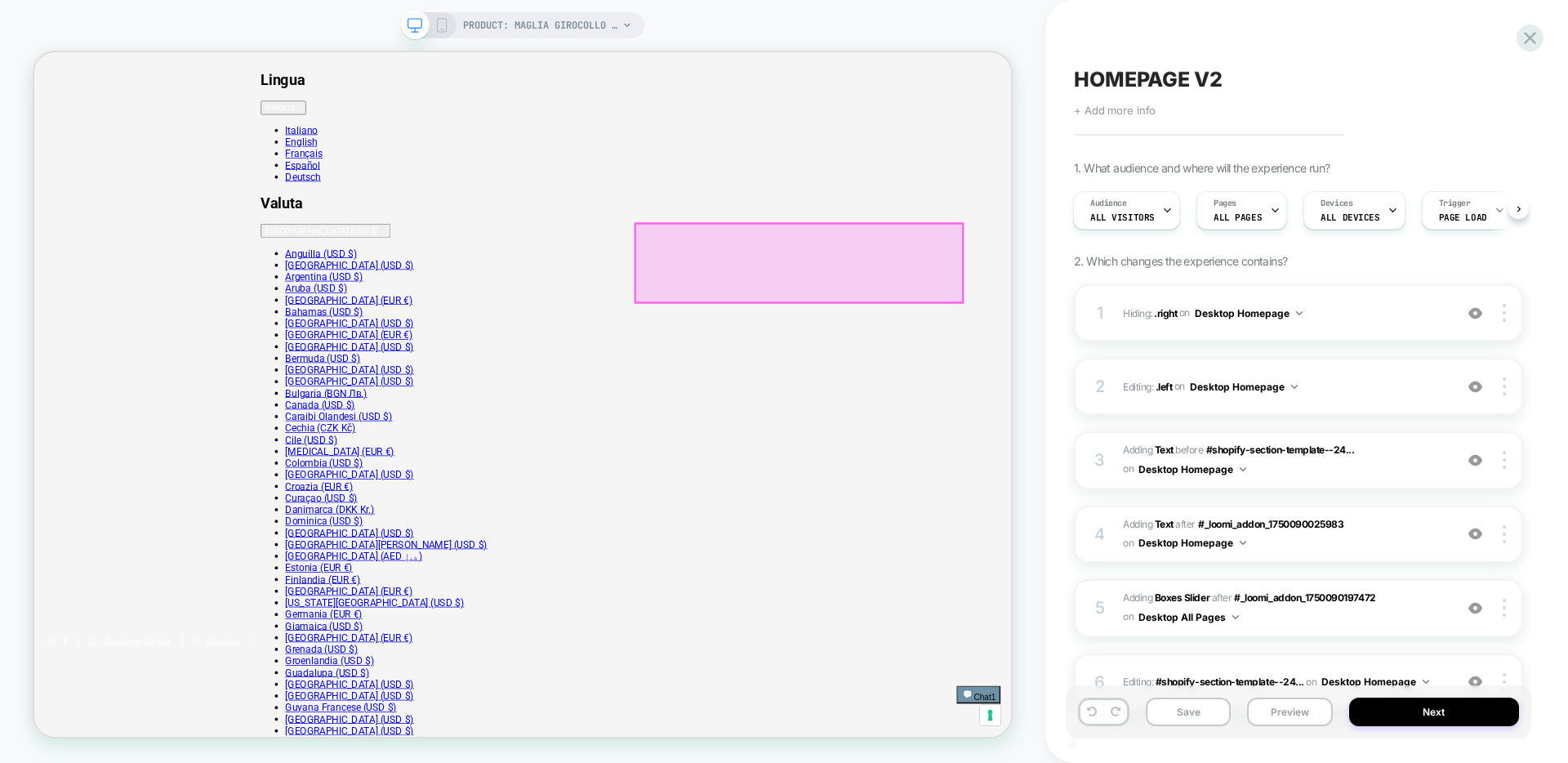 click on "Are you in the right place?
Please select your shipping country." at bounding box center [684, 16897] 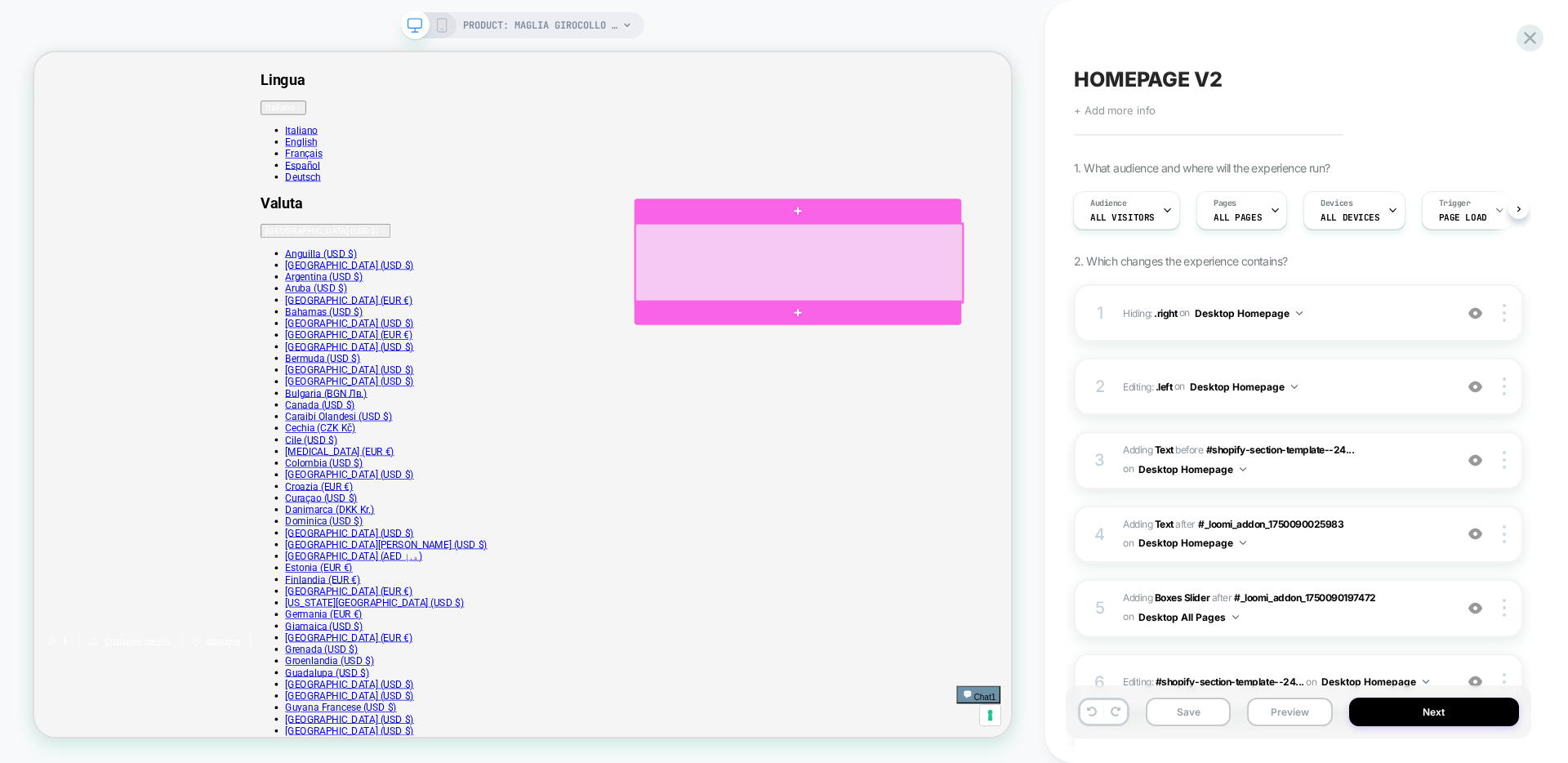 click at bounding box center [1054, 333] 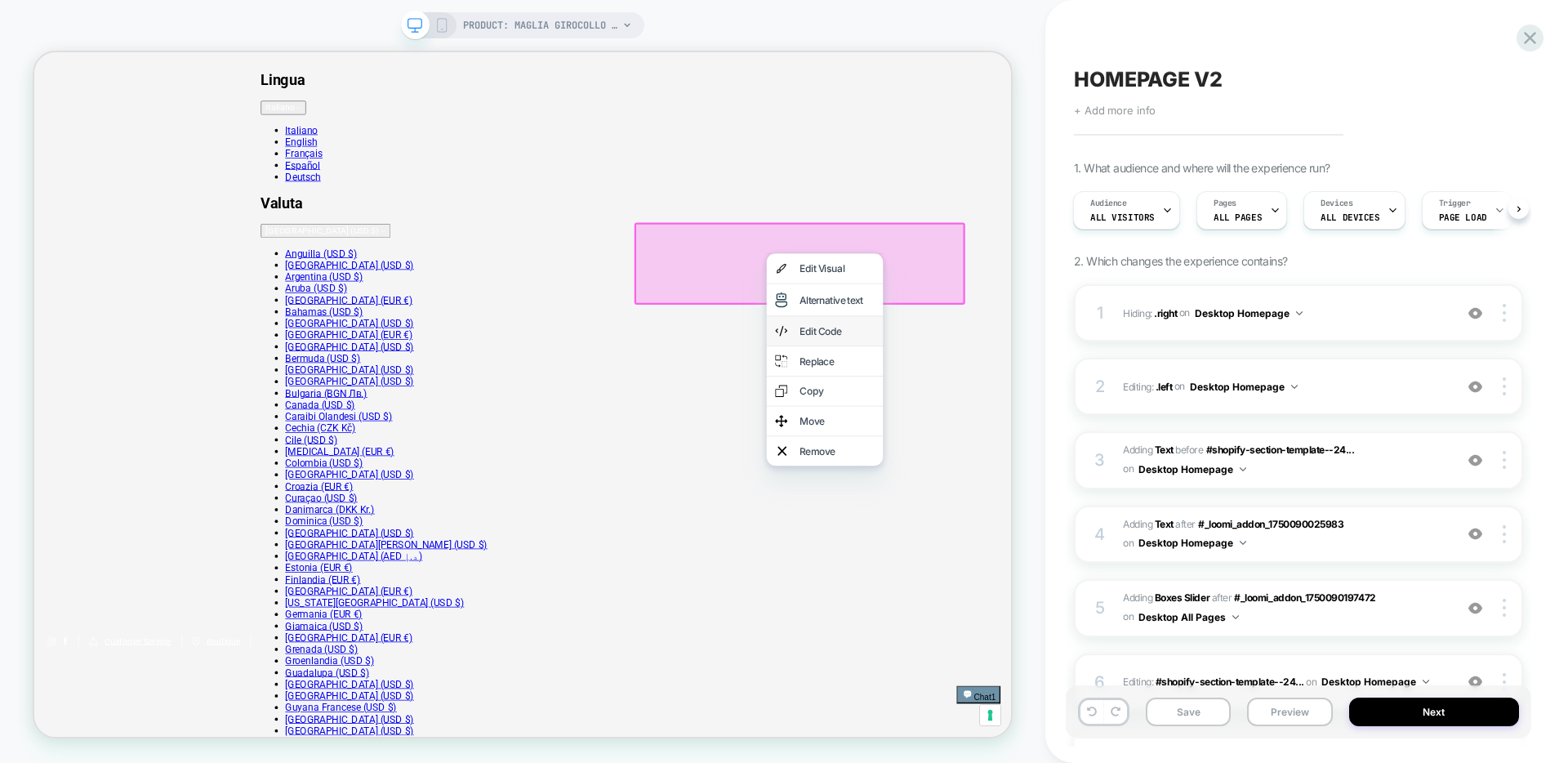 click on "Edit Code" at bounding box center [1089, 424] 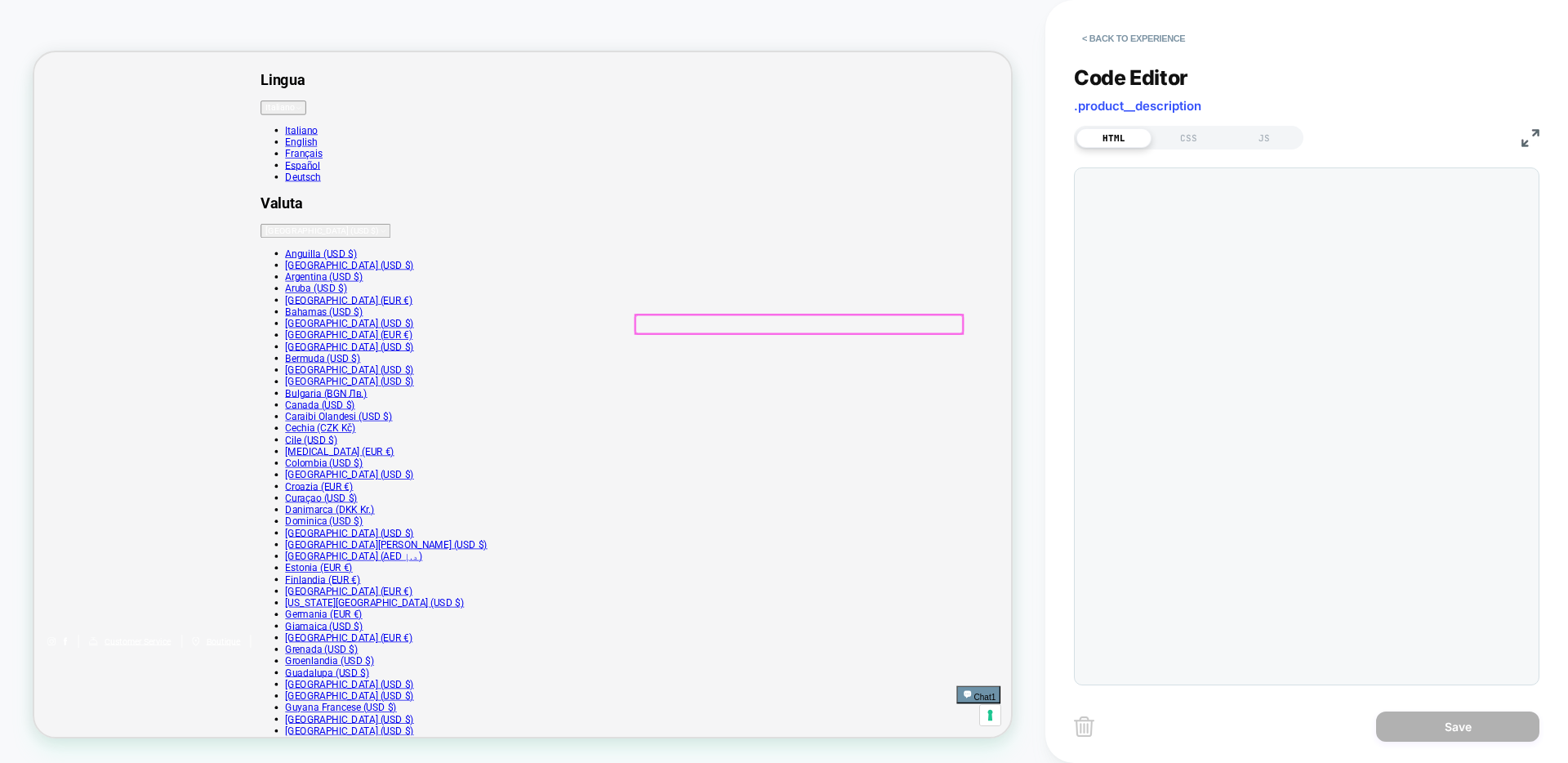 scroll, scrollTop: 176, scrollLeft: 0, axis: vertical 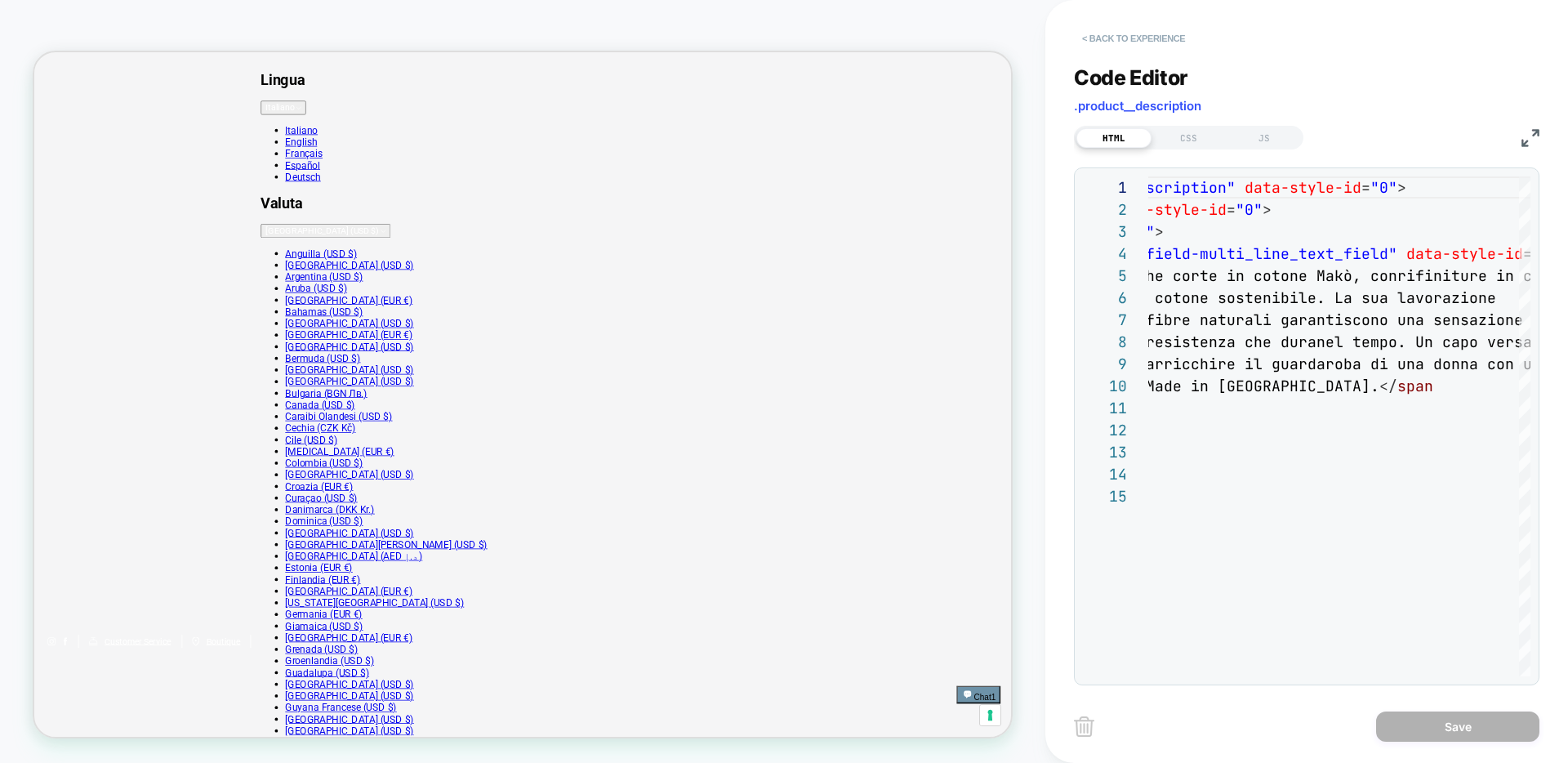 click on "< Back to experience" at bounding box center (1134, 38) 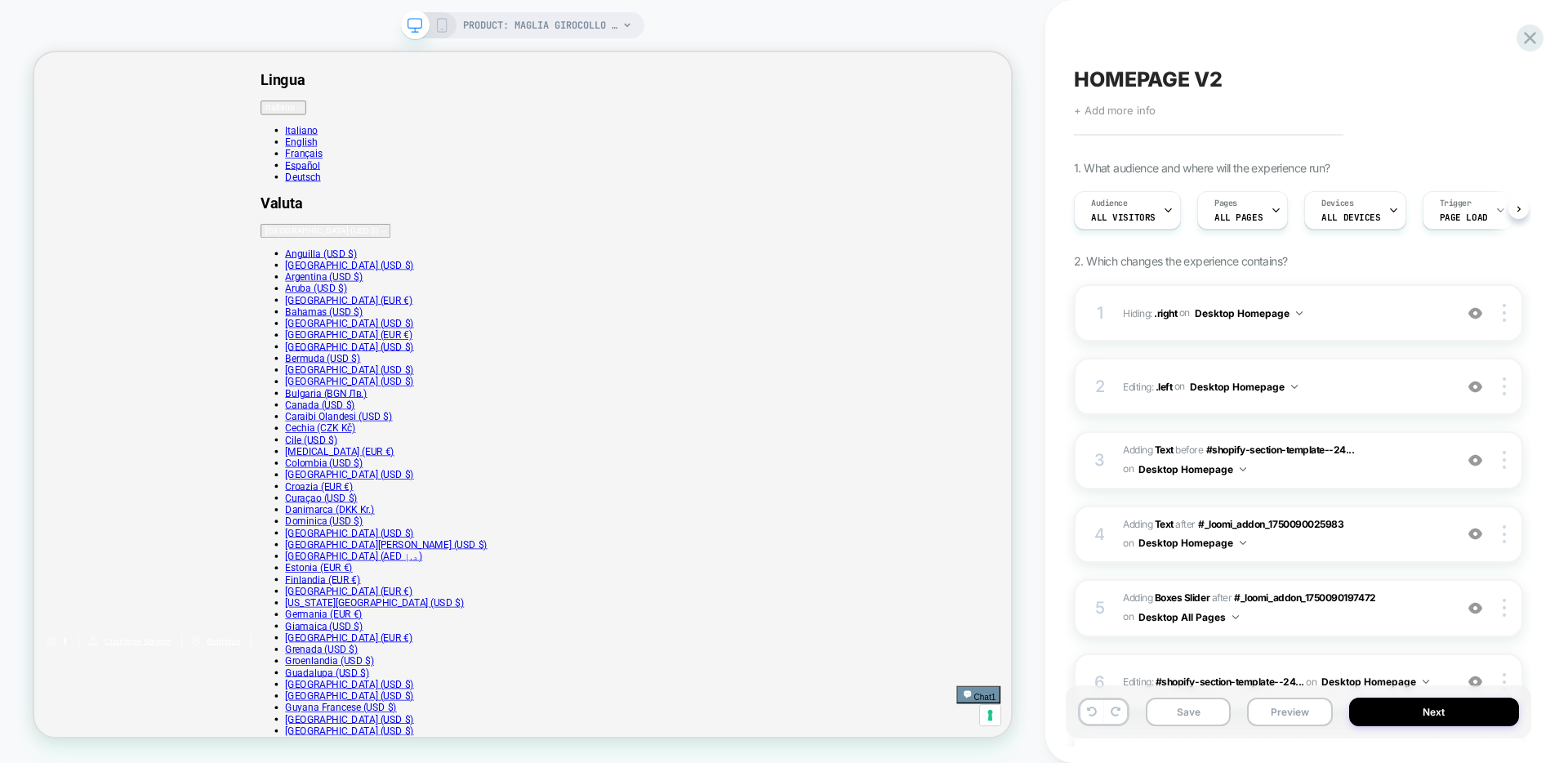 scroll, scrollTop: 0, scrollLeft: 1, axis: horizontal 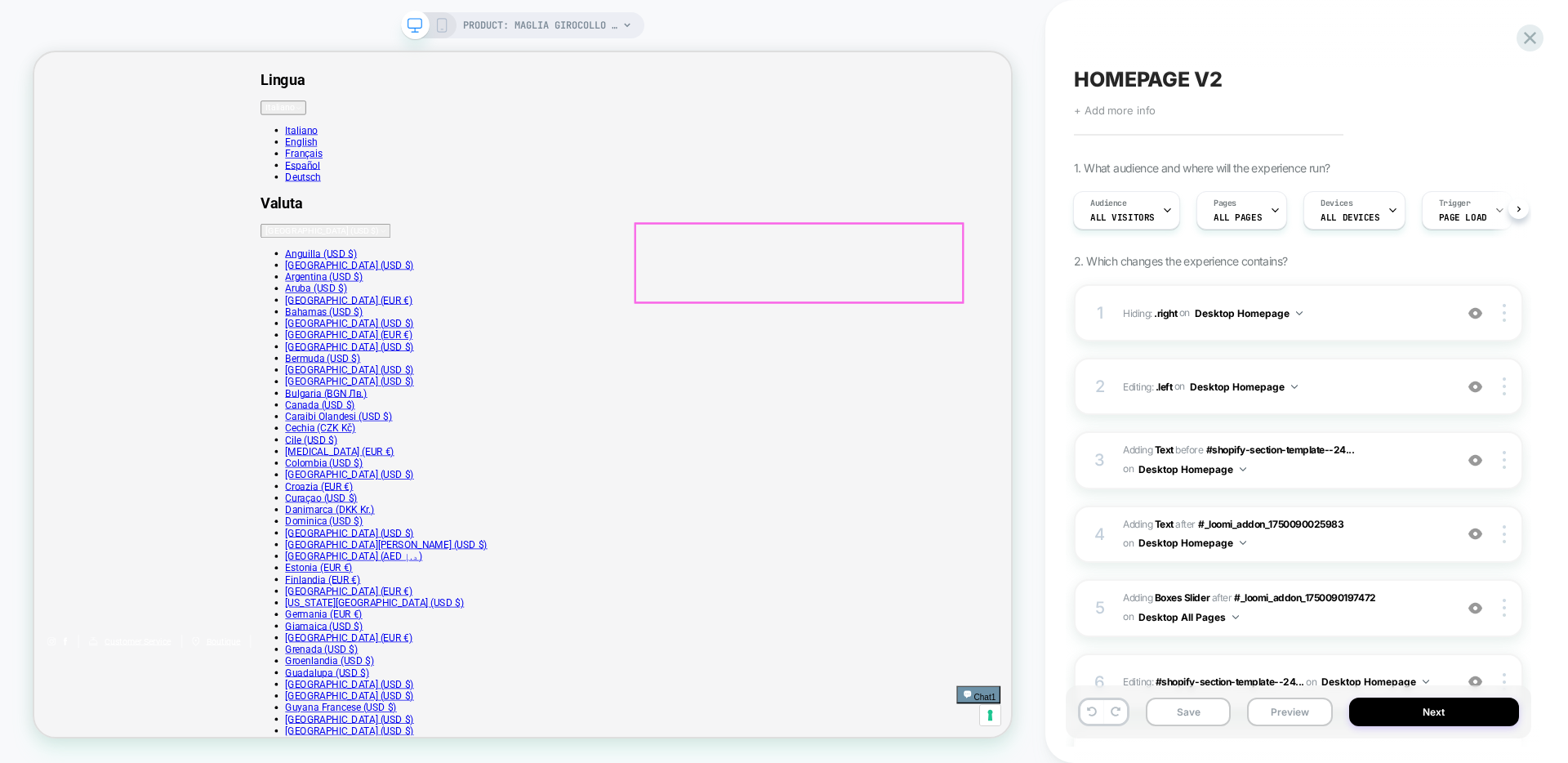 click on "Maglia a maniche corte in cotone Makò, con rifiniture in costine. Parte del progetto BCI per un cotone sostenibile. La sua lavorazione artigianale e l'uso di fibre naturali garantiscono una sensazione di morbidezza unica e una resistenza che dura nel tempo. Un capo versatile e lussuoso, ideale per arricchire il guardaroba di una donna con un tocco di qualità  Made in [GEOGRAPHIC_DATA]." at bounding box center [674, 25386] 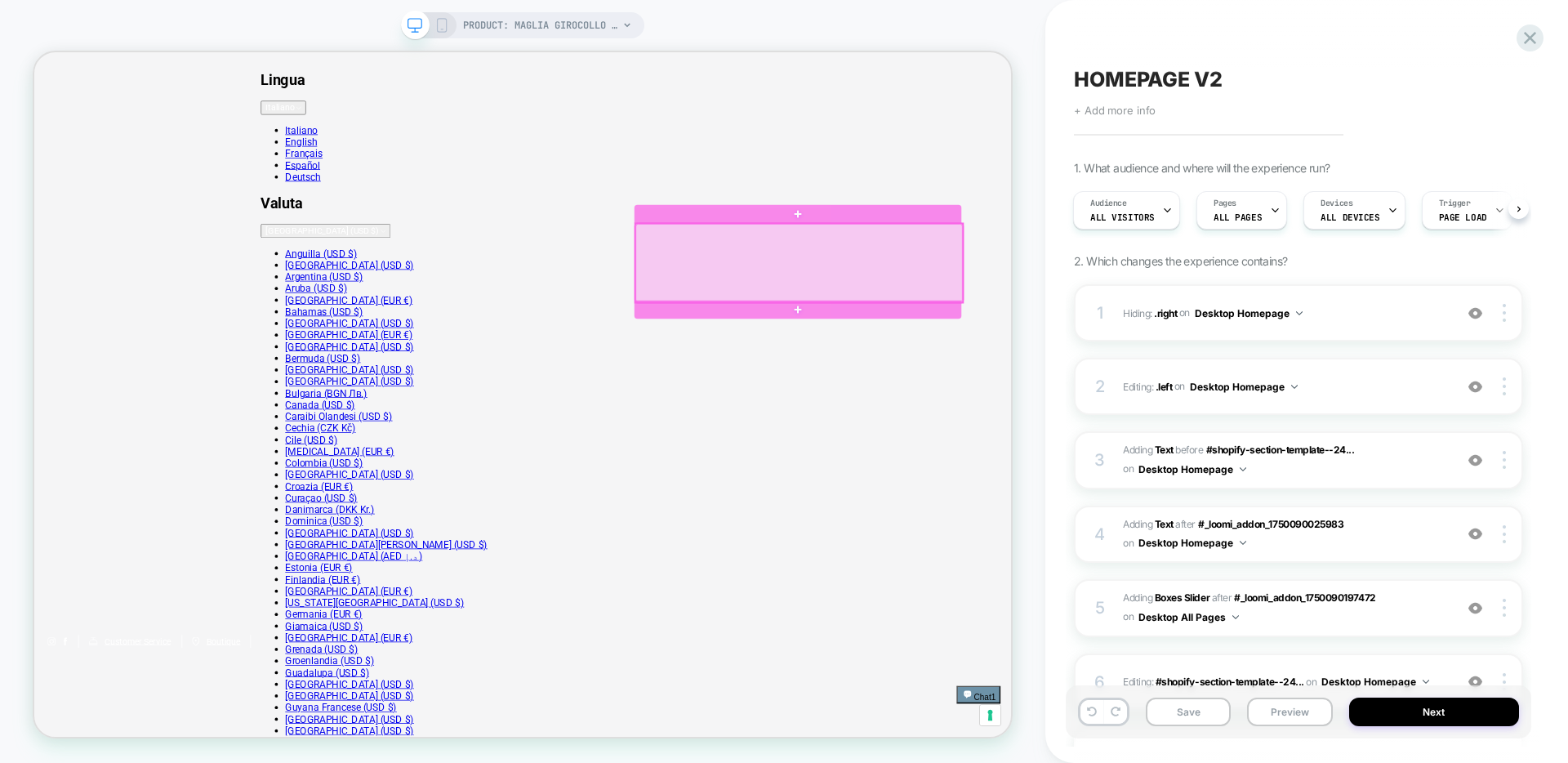 click at bounding box center (1054, 333) 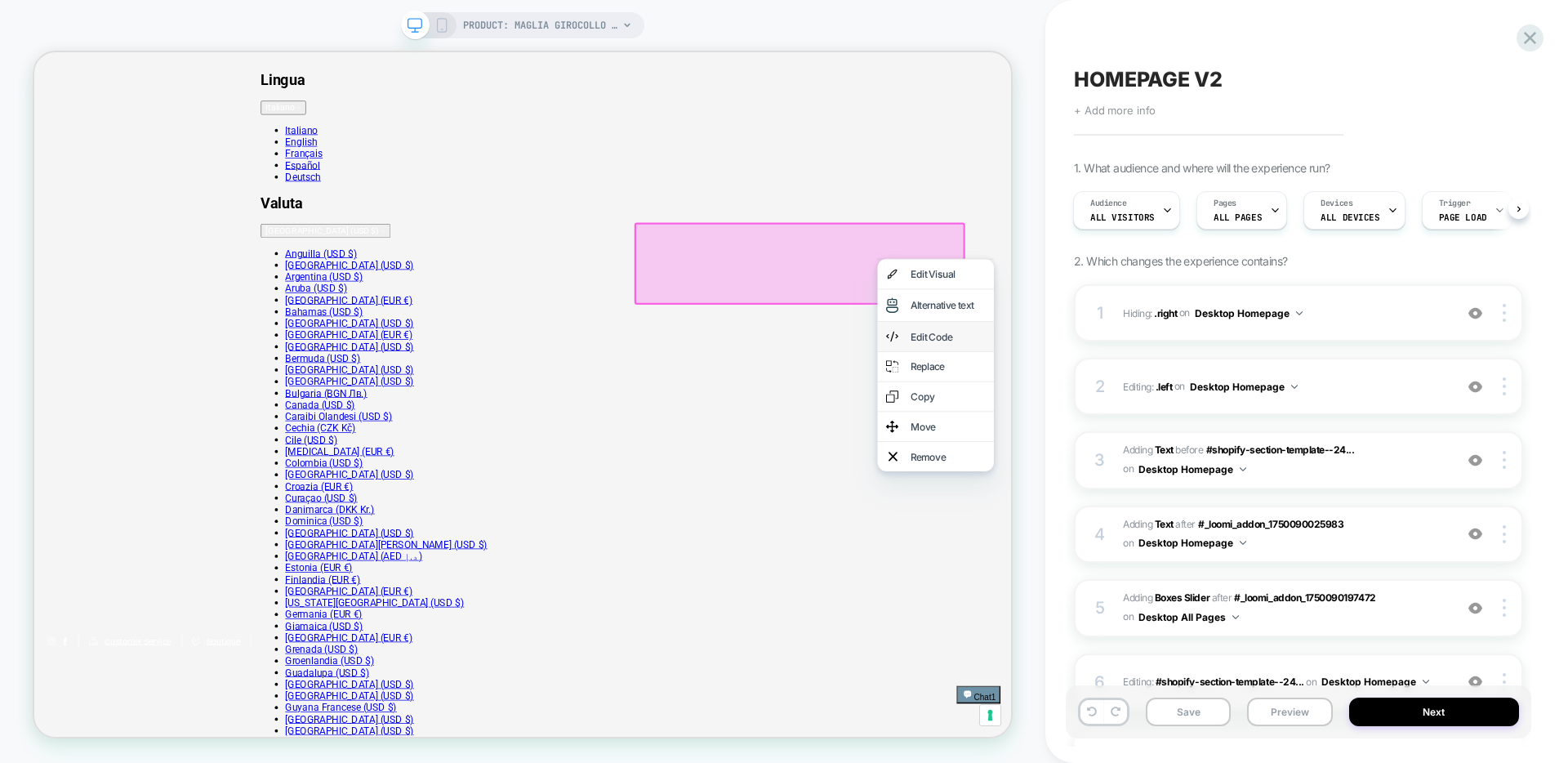 click on "Edit Code" at bounding box center [1253, 431] 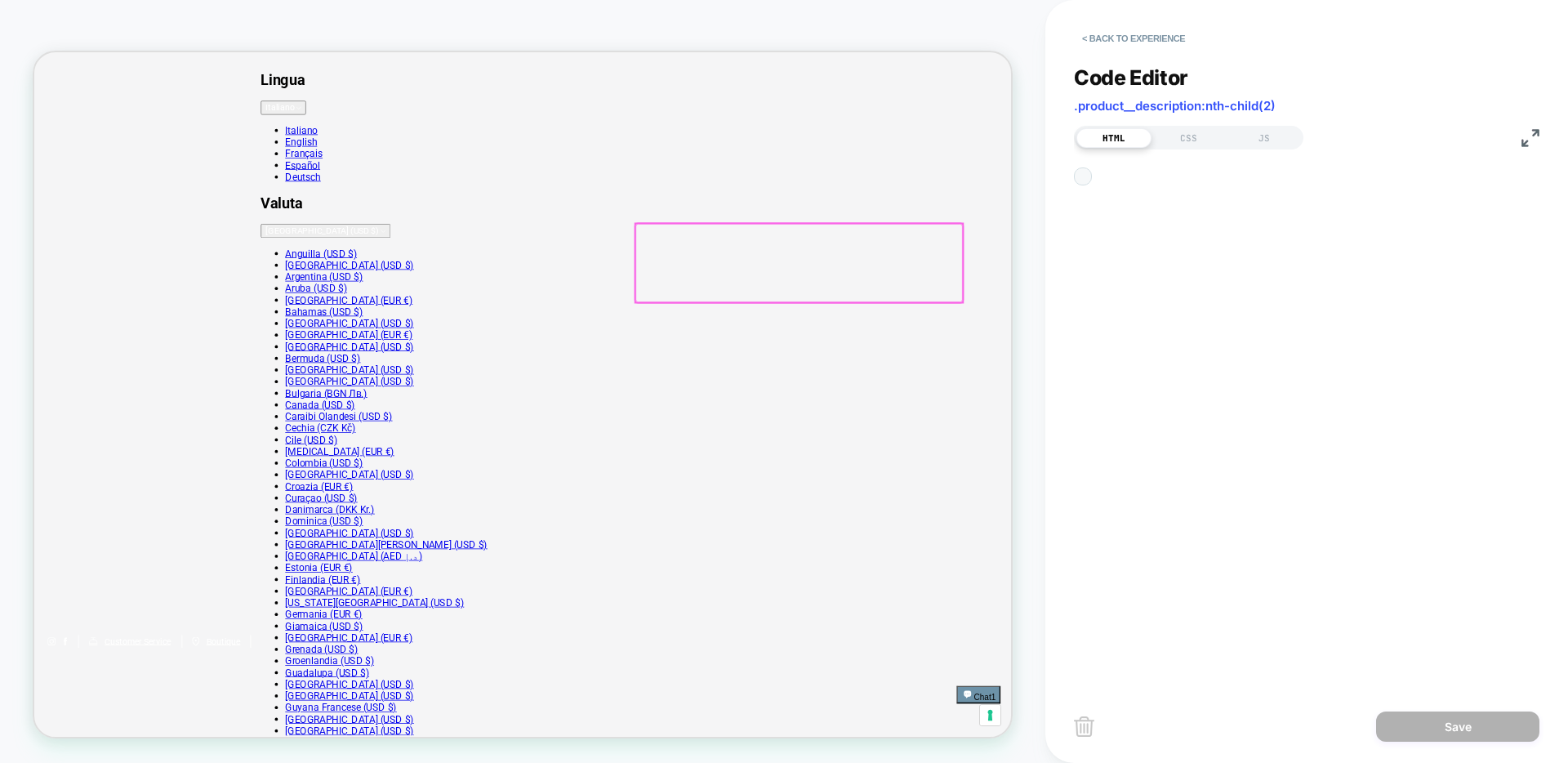 scroll, scrollTop: 176, scrollLeft: 0, axis: vertical 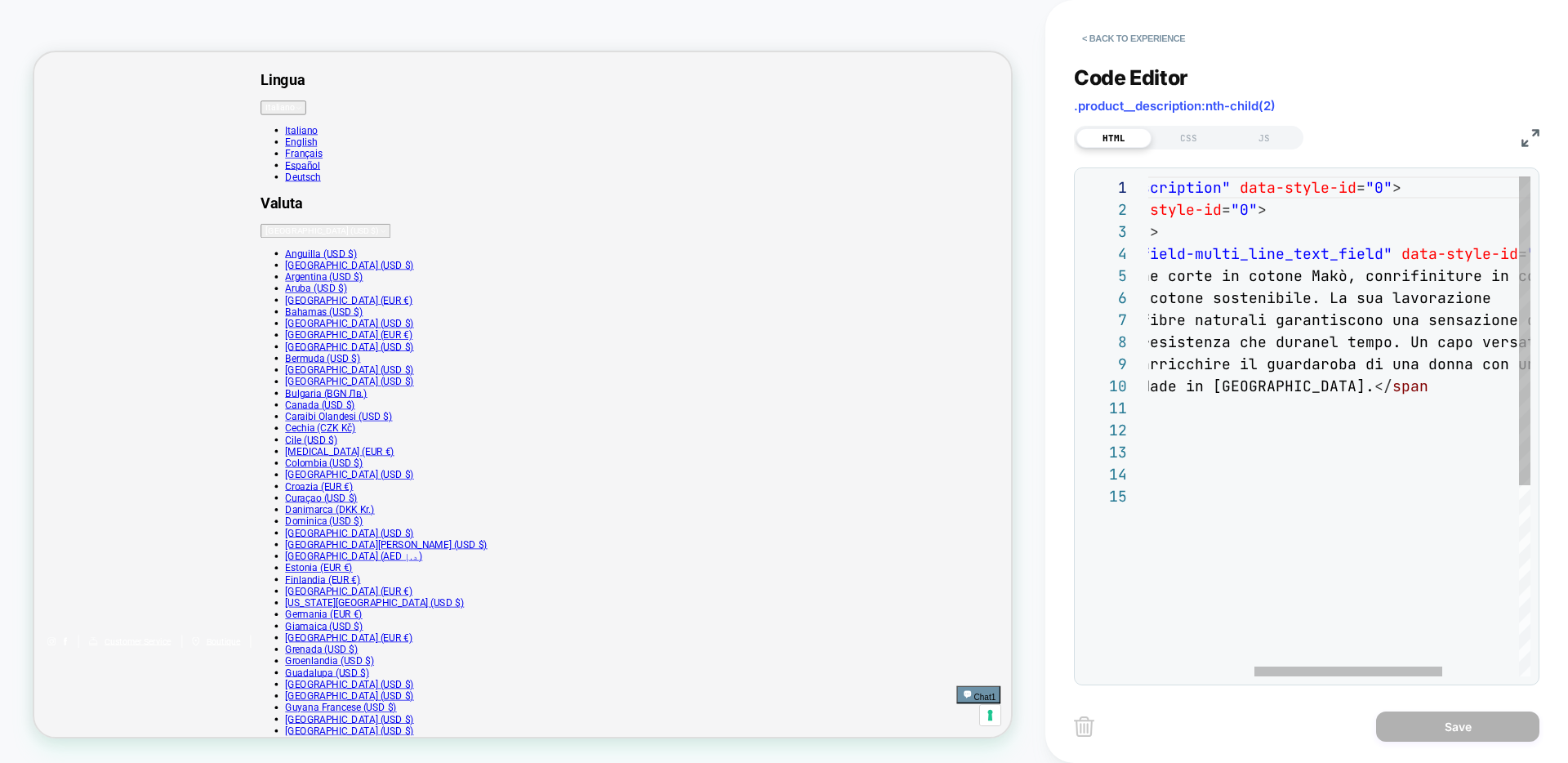 click on "< div   class = "product__description"   data-style-id = "0" >    < div   class = "rte"   data-style-id = "0" >      < p   data-style-id = "0" >        < span   class = "metafield-multi_line_text_field"   data-style-id = "0"          > Maglia a maniche corte in cotone Makò, con  rifiniture in costine. Parte         del progetto BCI per un cotone sostenibile . La sua lavorazione         artigianale e l'uso di fibre naturali gara ntiscono una sensazione di         morbidezza unica e una resistenza che dura  nel tempo. Un capo versatile         e lussuoso, ideale per arricchire il guard aroba di una donna con un         tocco di qualità&nbsp; Made in [GEOGRAPHIC_DATA]. </ span        >      </ p >    </ div > </ div >" at bounding box center [1310, 581] 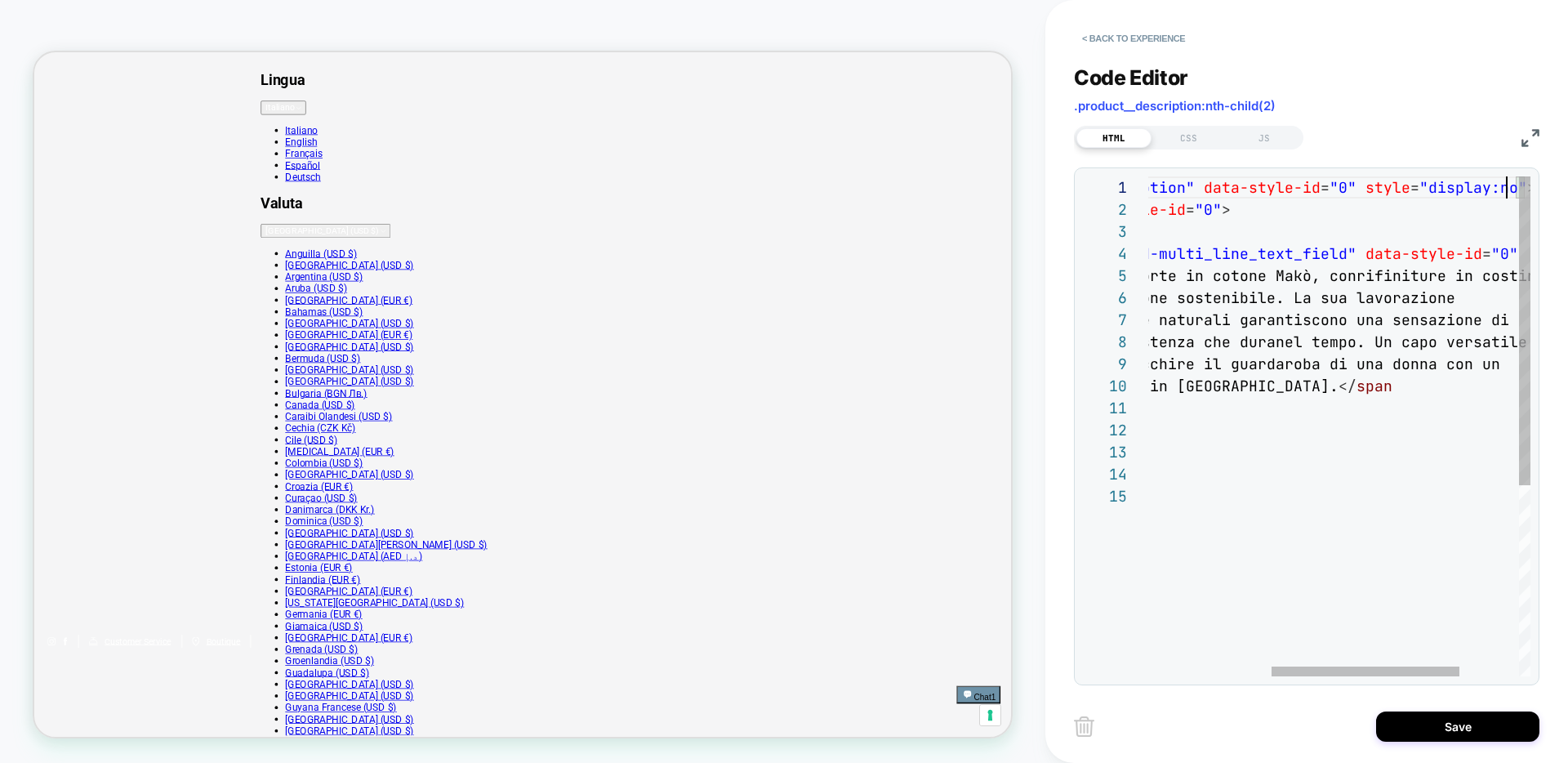 scroll, scrollTop: 0, scrollLeft: 626, axis: horizontal 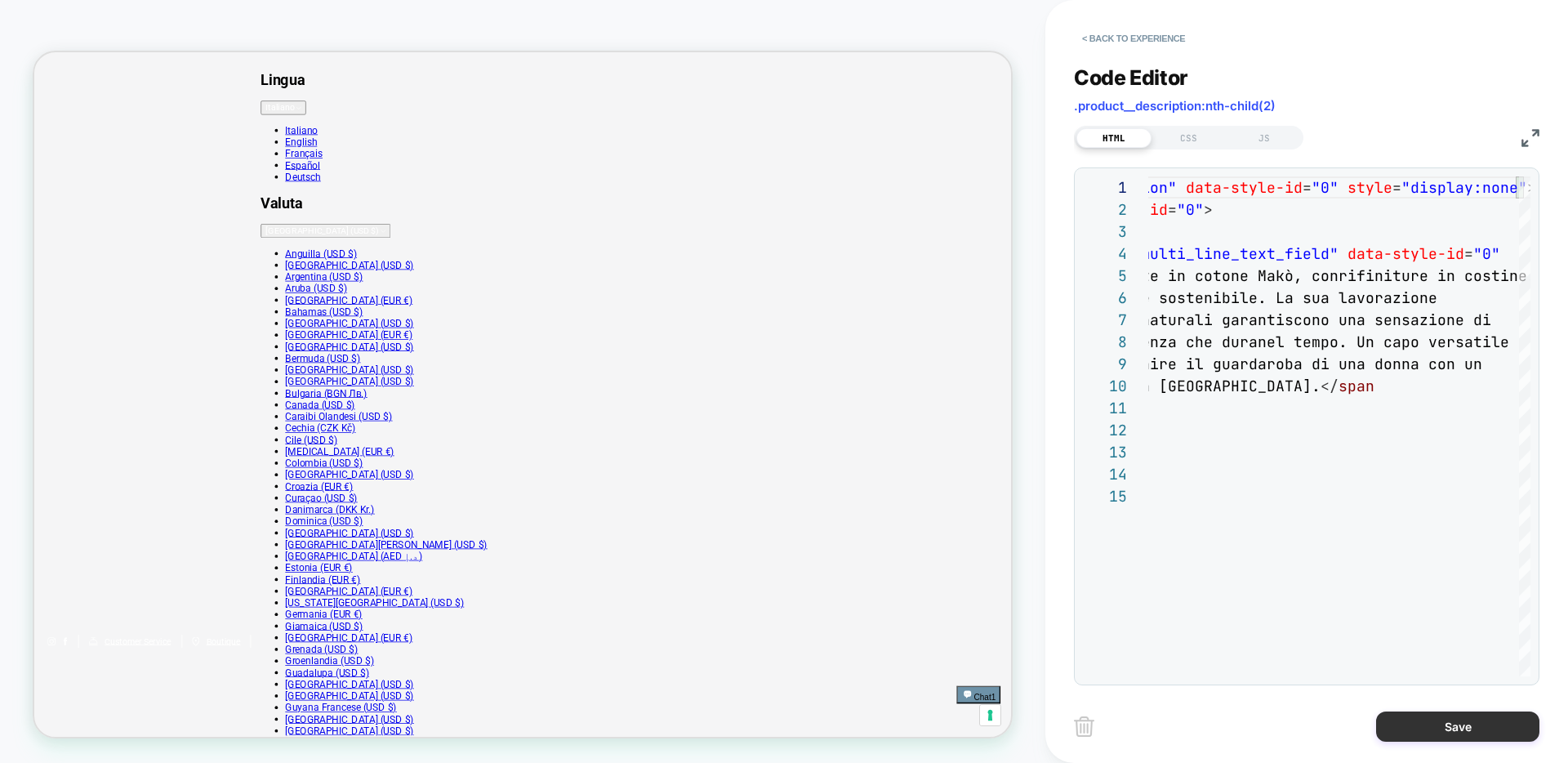 type on "**********" 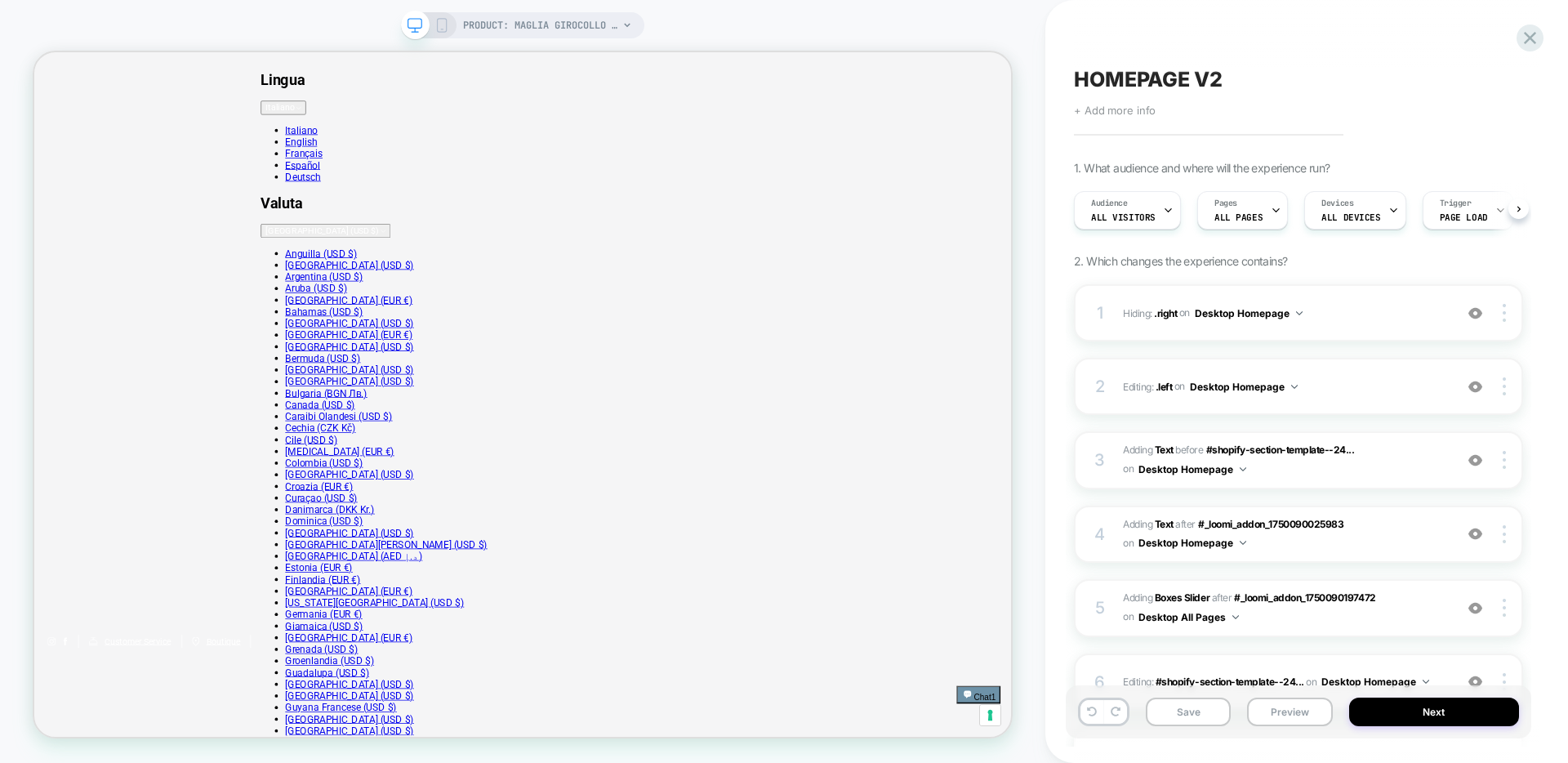 scroll, scrollTop: 0, scrollLeft: 1, axis: horizontal 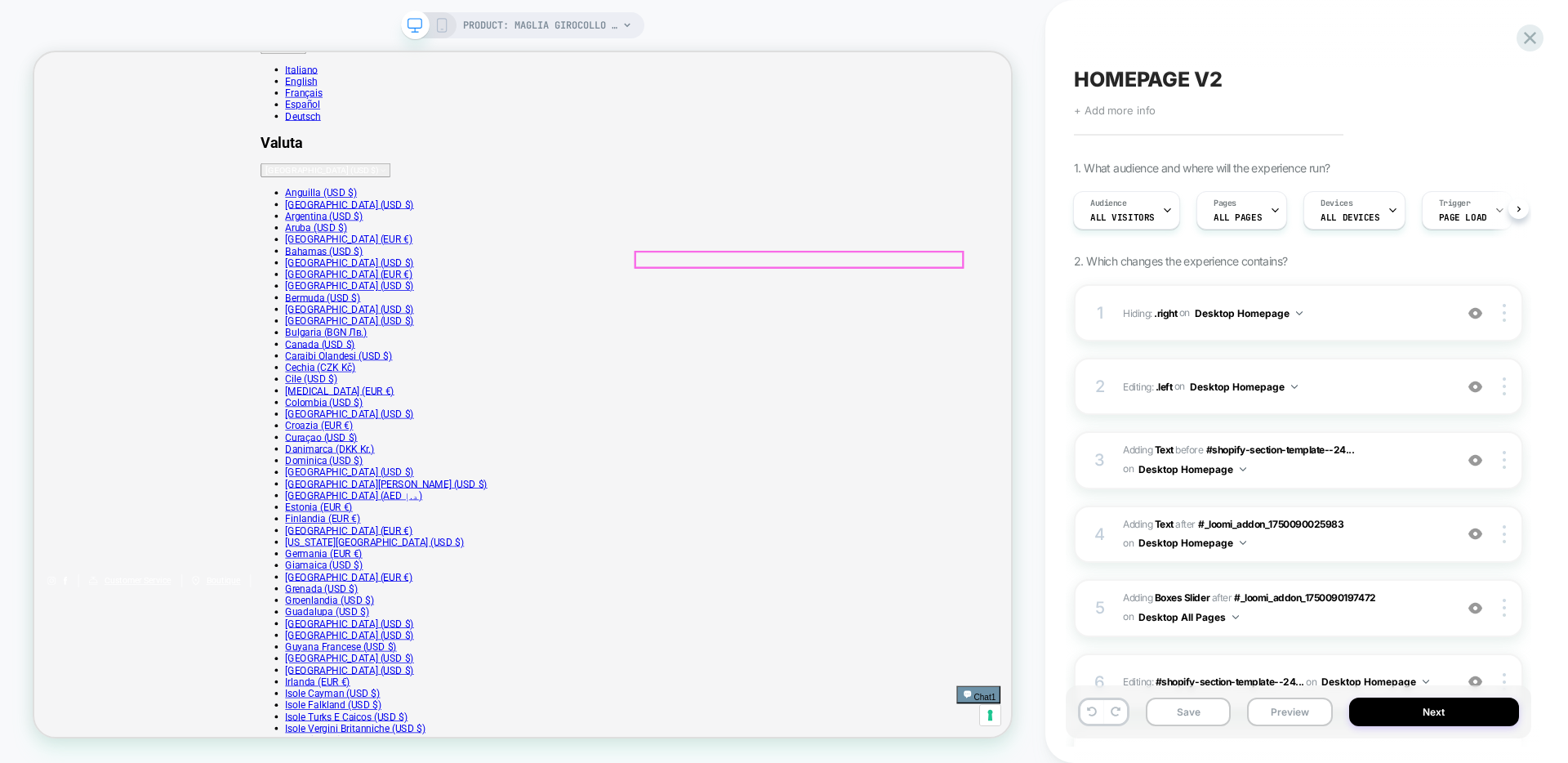 click on "Le tue misure
|
Guida alle taglie" at bounding box center (684, 25443) 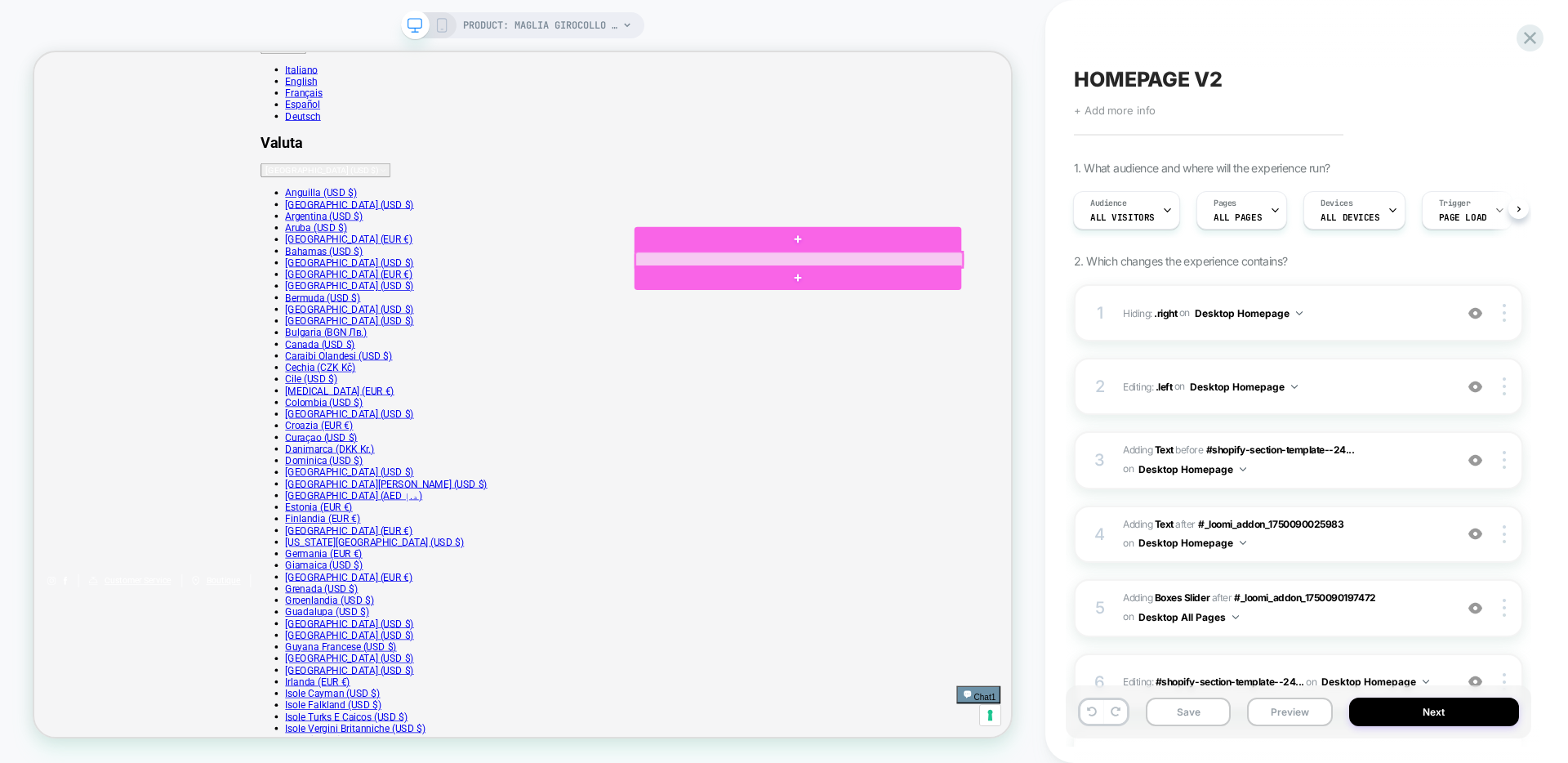 click at bounding box center (1054, 329) 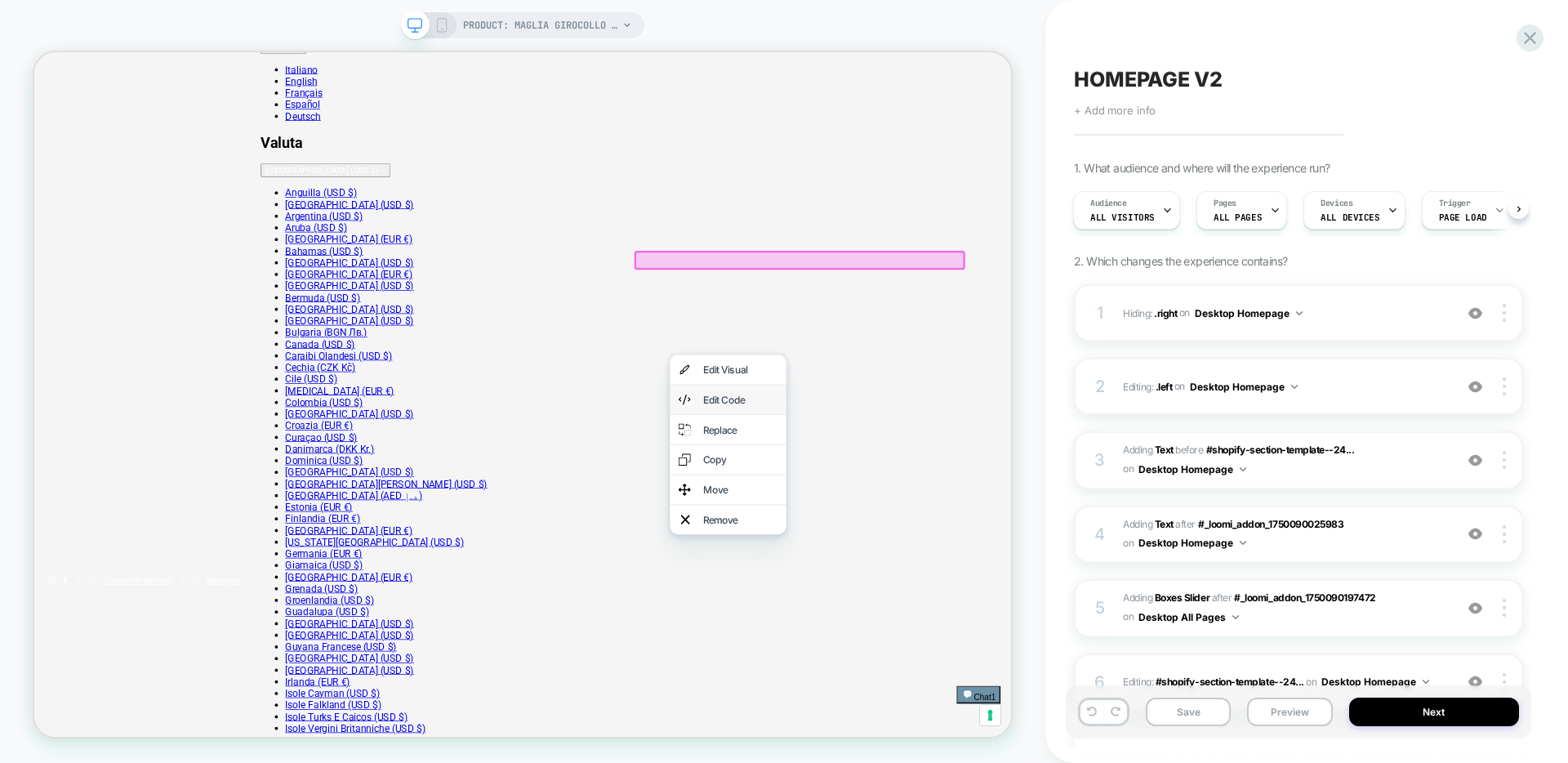 click on "Edit Code" at bounding box center (960, 515) 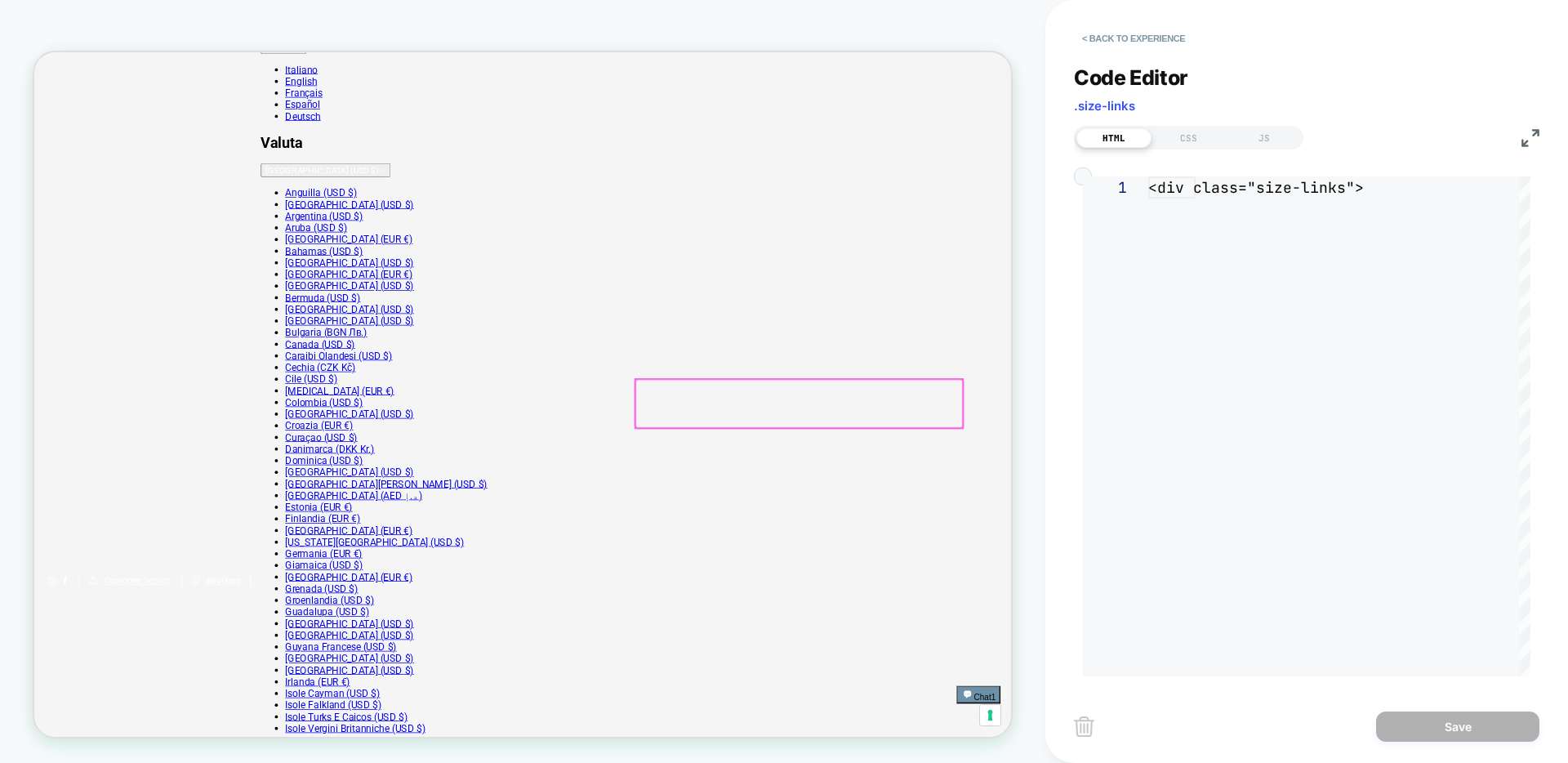 scroll, scrollTop: 110, scrollLeft: 0, axis: vertical 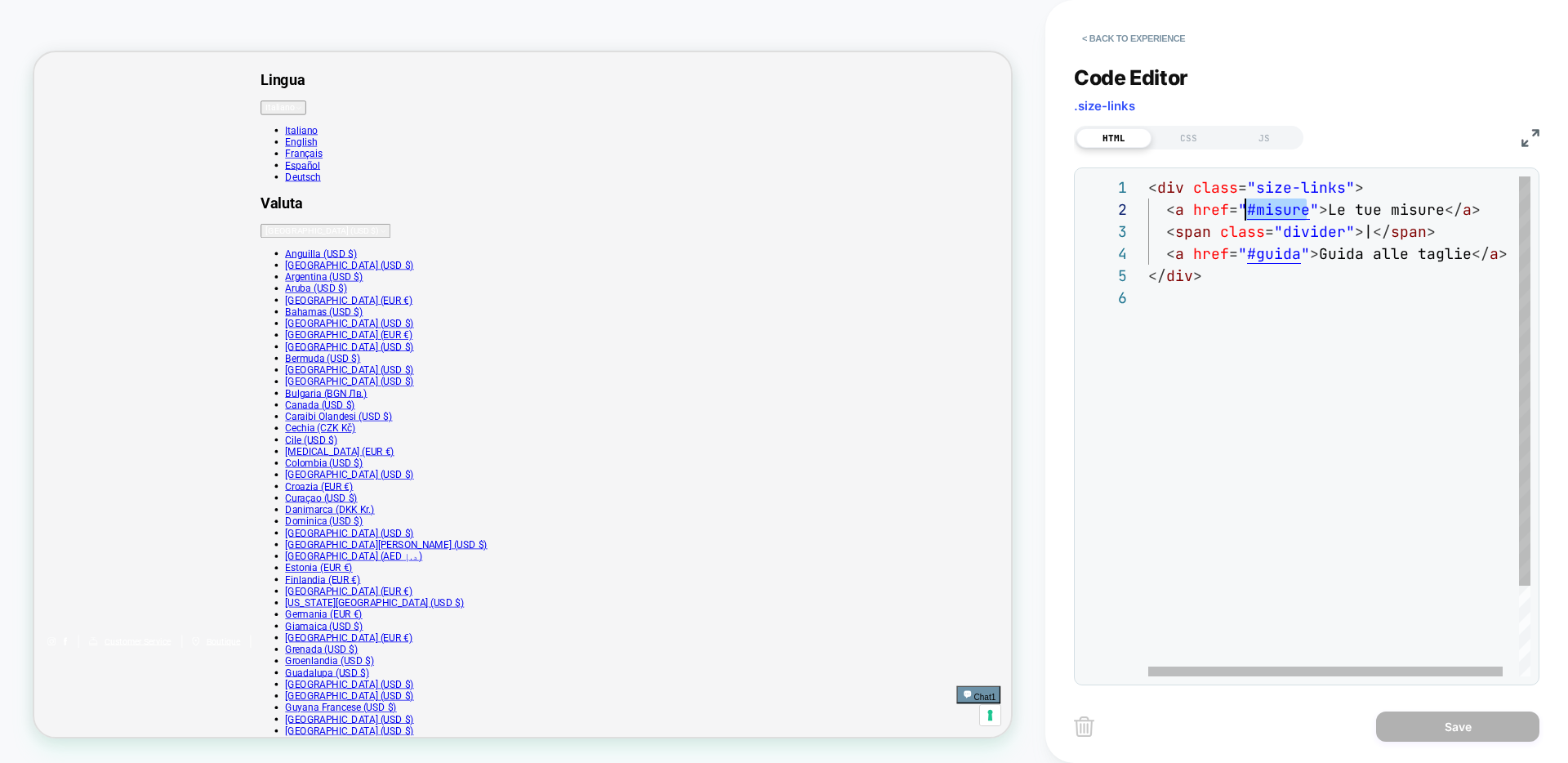 drag, startPoint x: 1306, startPoint y: 212, endPoint x: 1244, endPoint y: 212, distance: 62 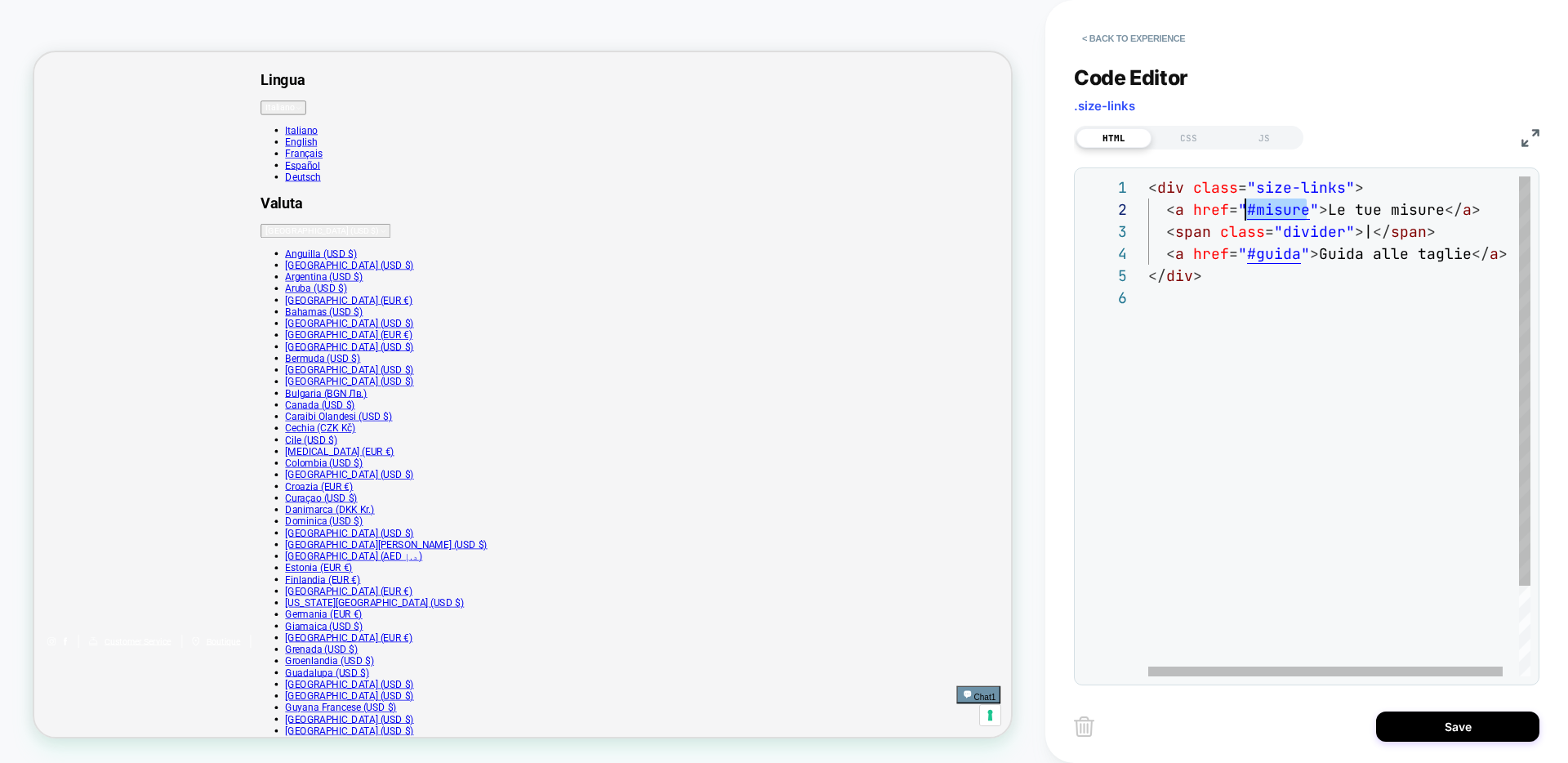 type on "**********" 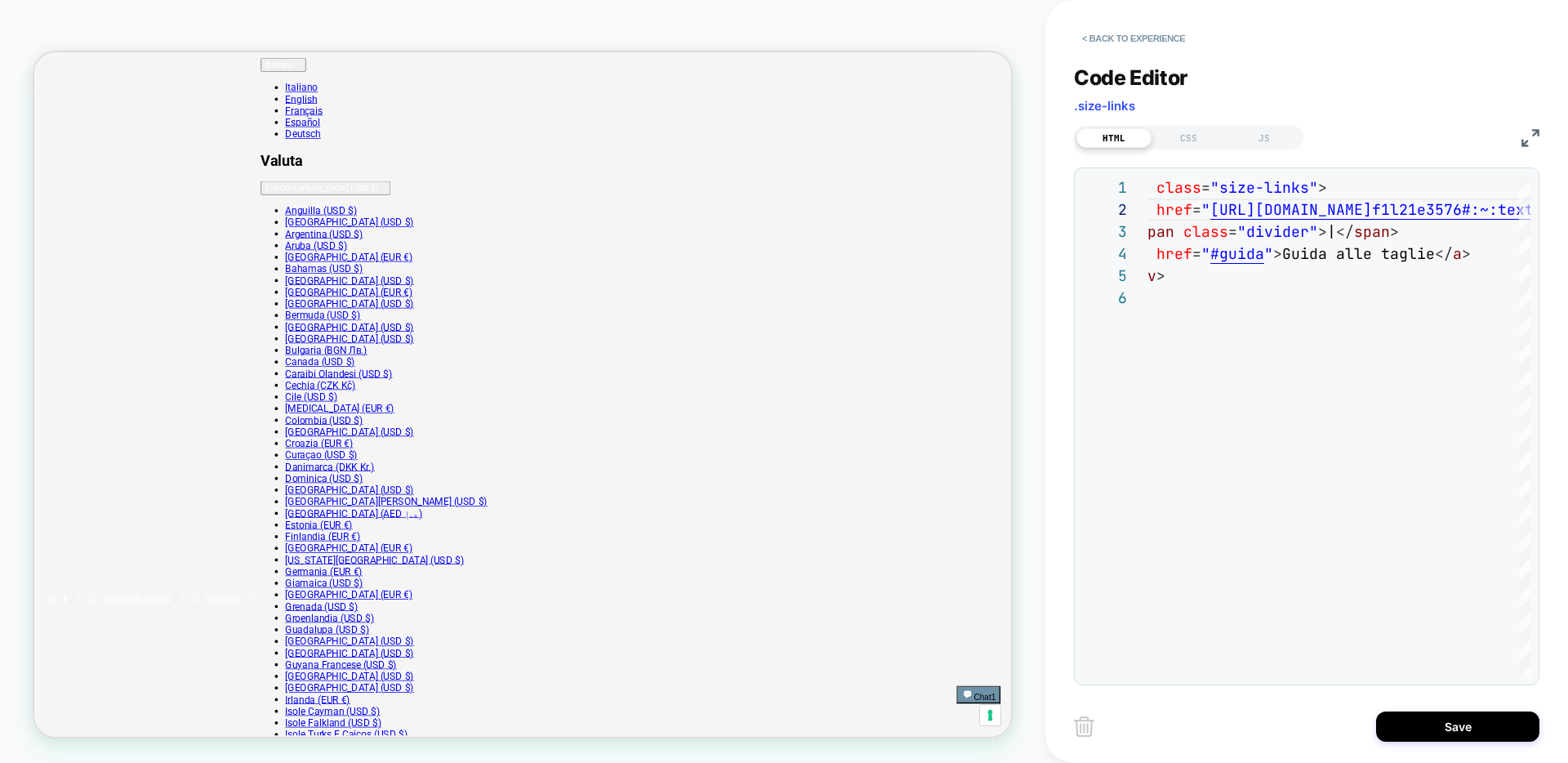 scroll, scrollTop: 58, scrollLeft: 0, axis: vertical 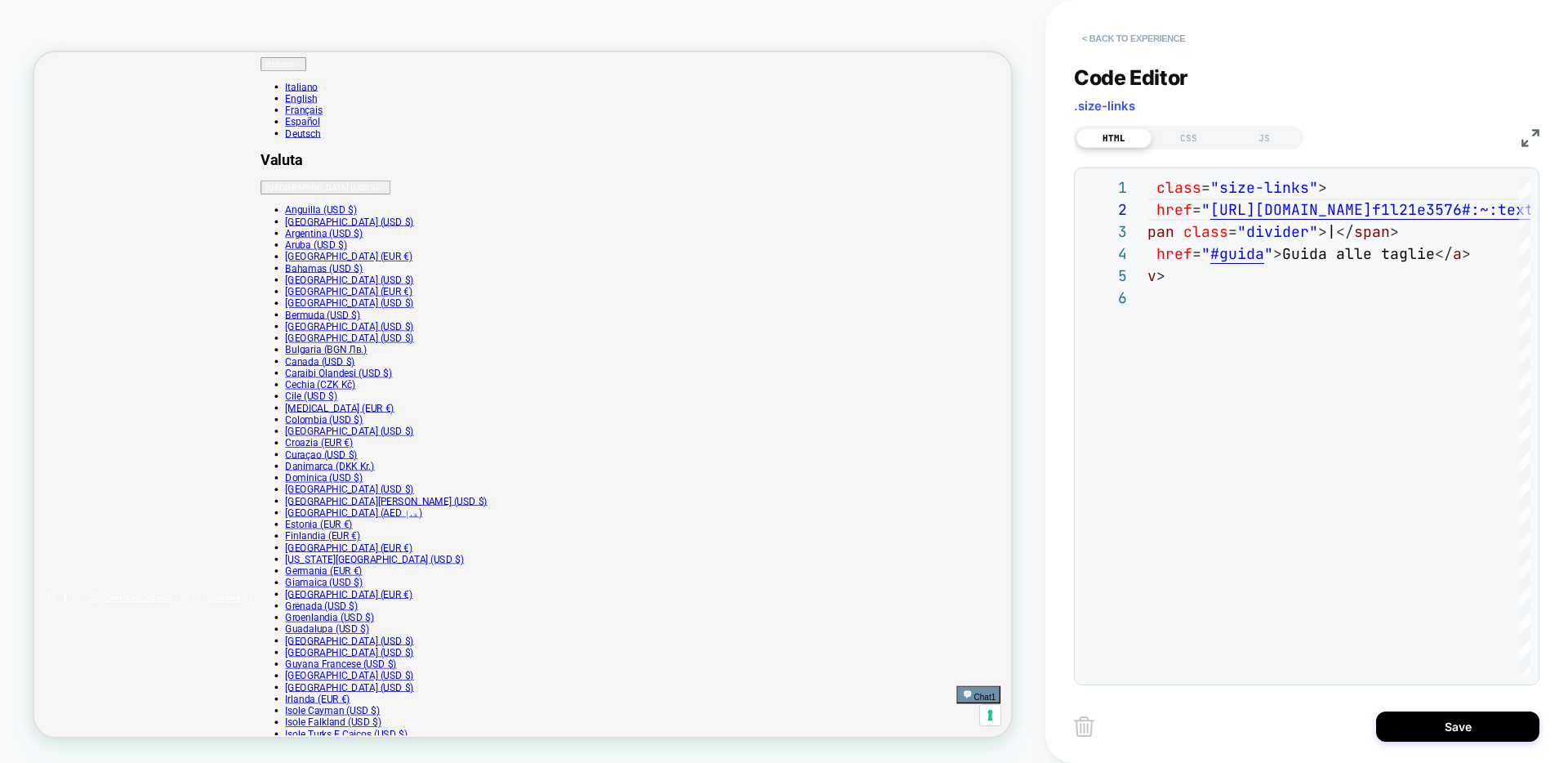 click on "< Back to experience" at bounding box center [1134, 38] 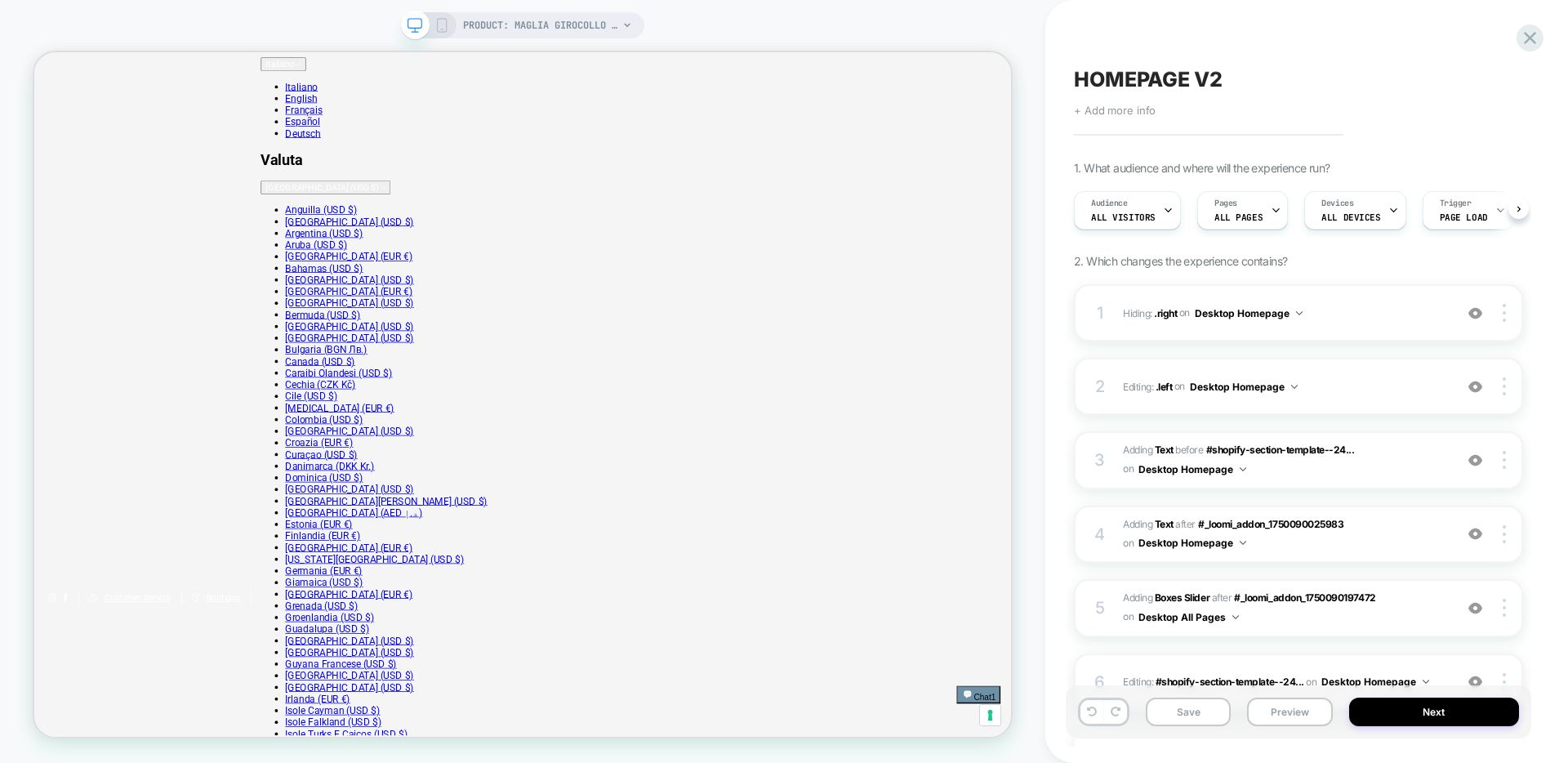 scroll, scrollTop: 0, scrollLeft: 1, axis: horizontal 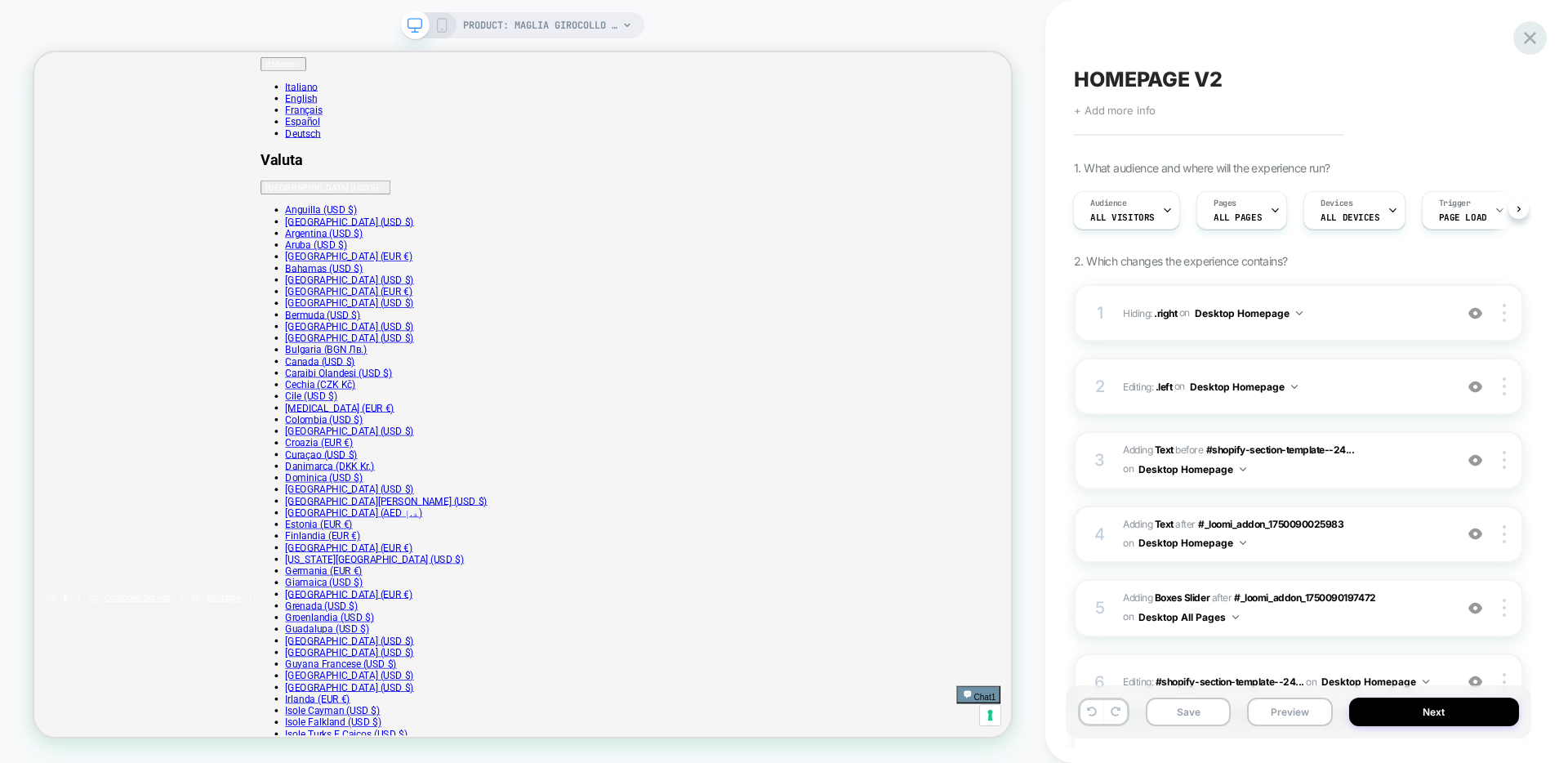 click 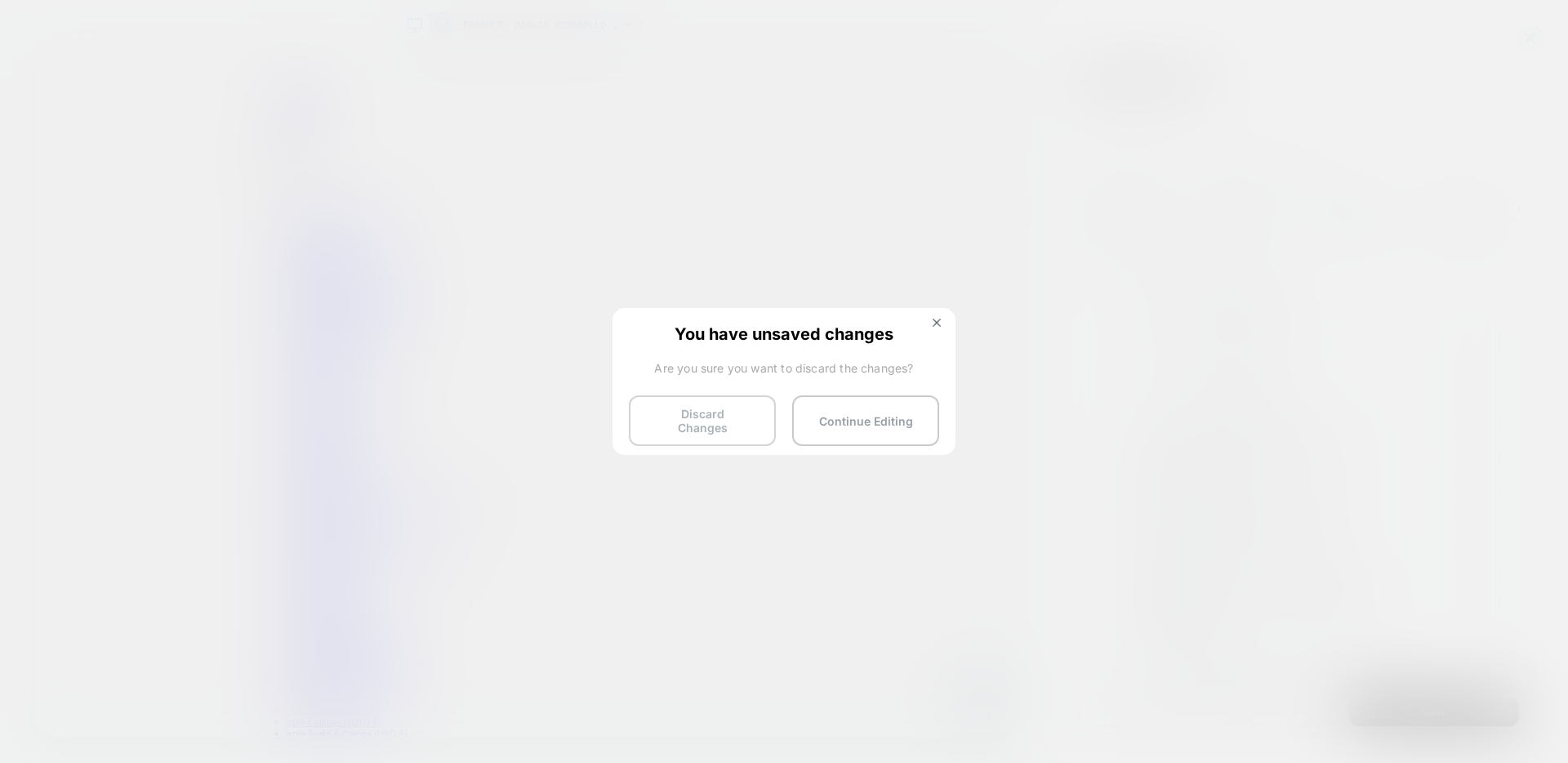 click on "Discard Changes" at bounding box center (702, 421) 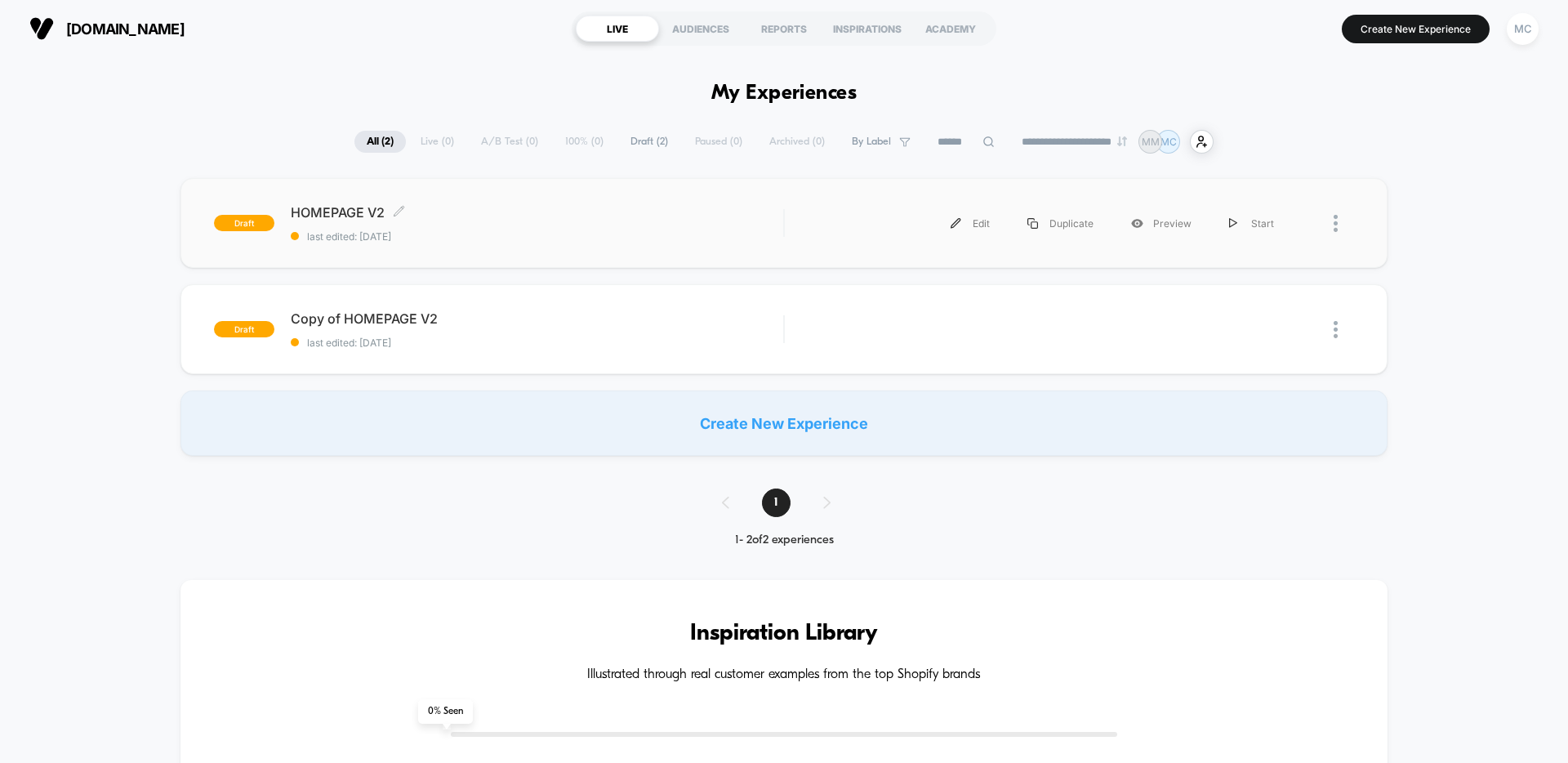 click on "HOMEPAGE V2 Click to edit experience details" at bounding box center (537, 212) 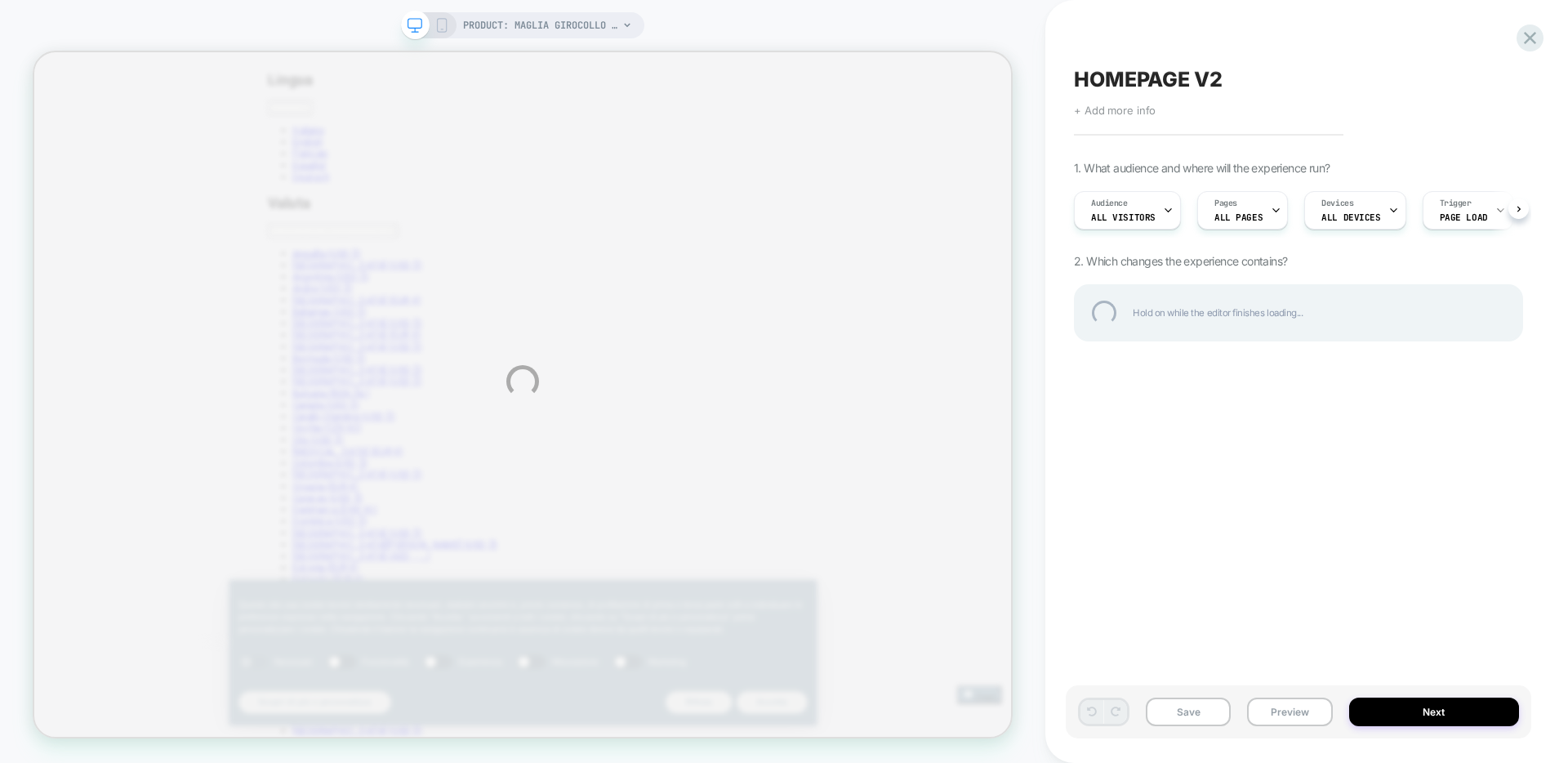 scroll, scrollTop: 0, scrollLeft: 0, axis: both 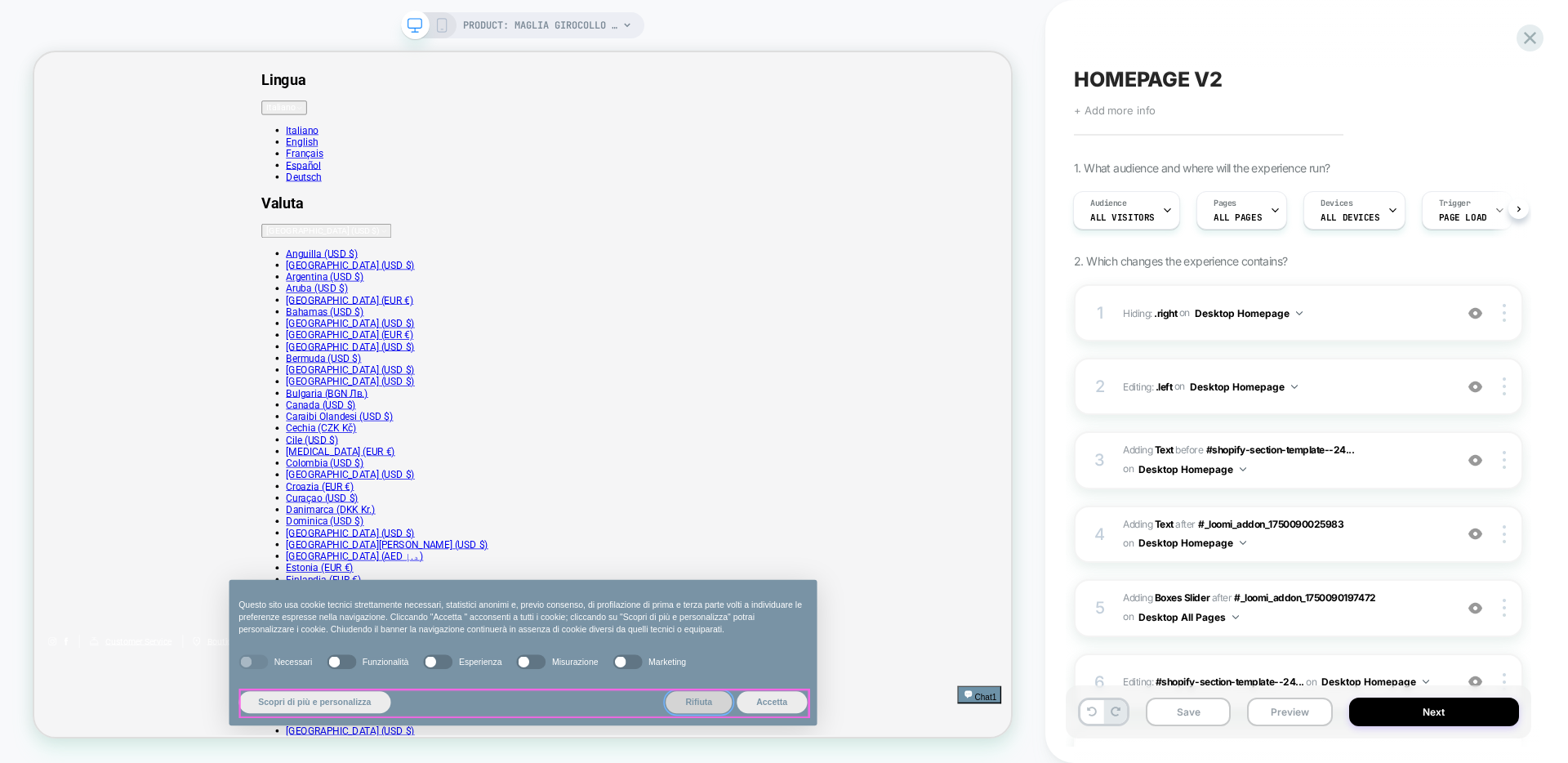 click on "Rifiuta" at bounding box center (920, 919) 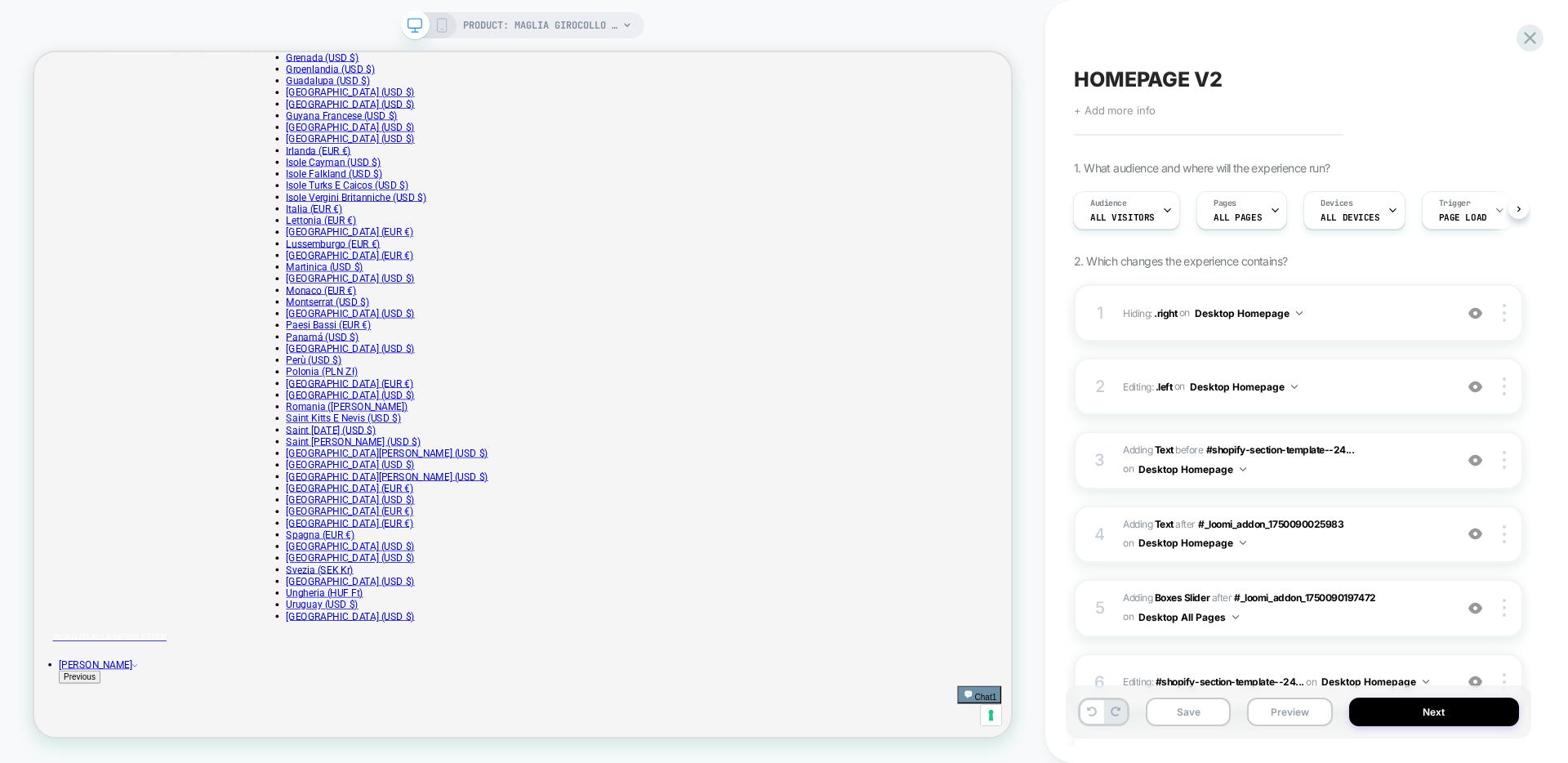 scroll, scrollTop: 843, scrollLeft: 0, axis: vertical 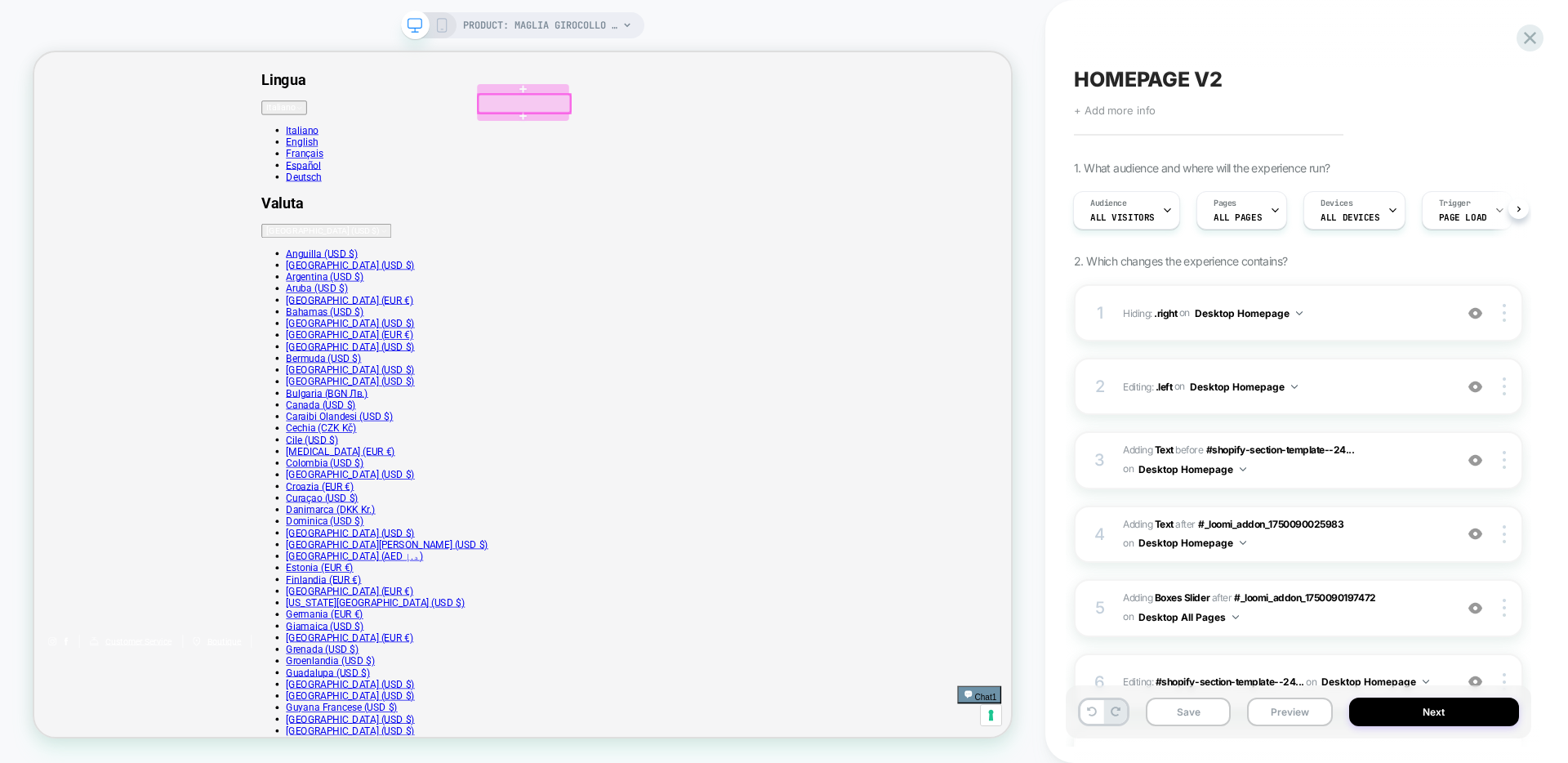 click at bounding box center [688, 121] 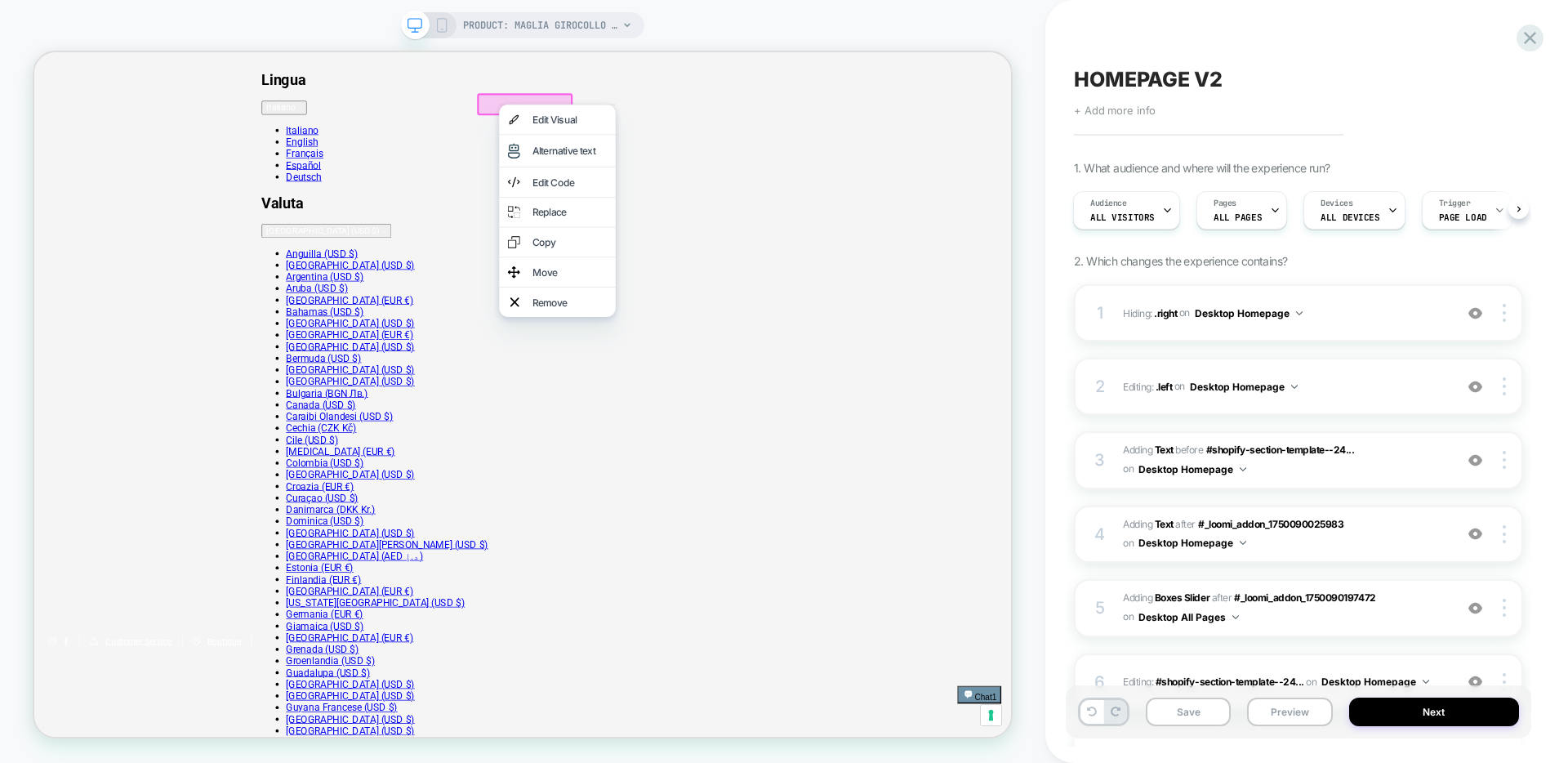 click on "PRODUCT: Maglia girocollo in cotone Makò [dxa195f3z31e2901] PRODUCT: Maglia girocollo in cotone Makò [dxa195f3z31e2901]" at bounding box center (523, 382) 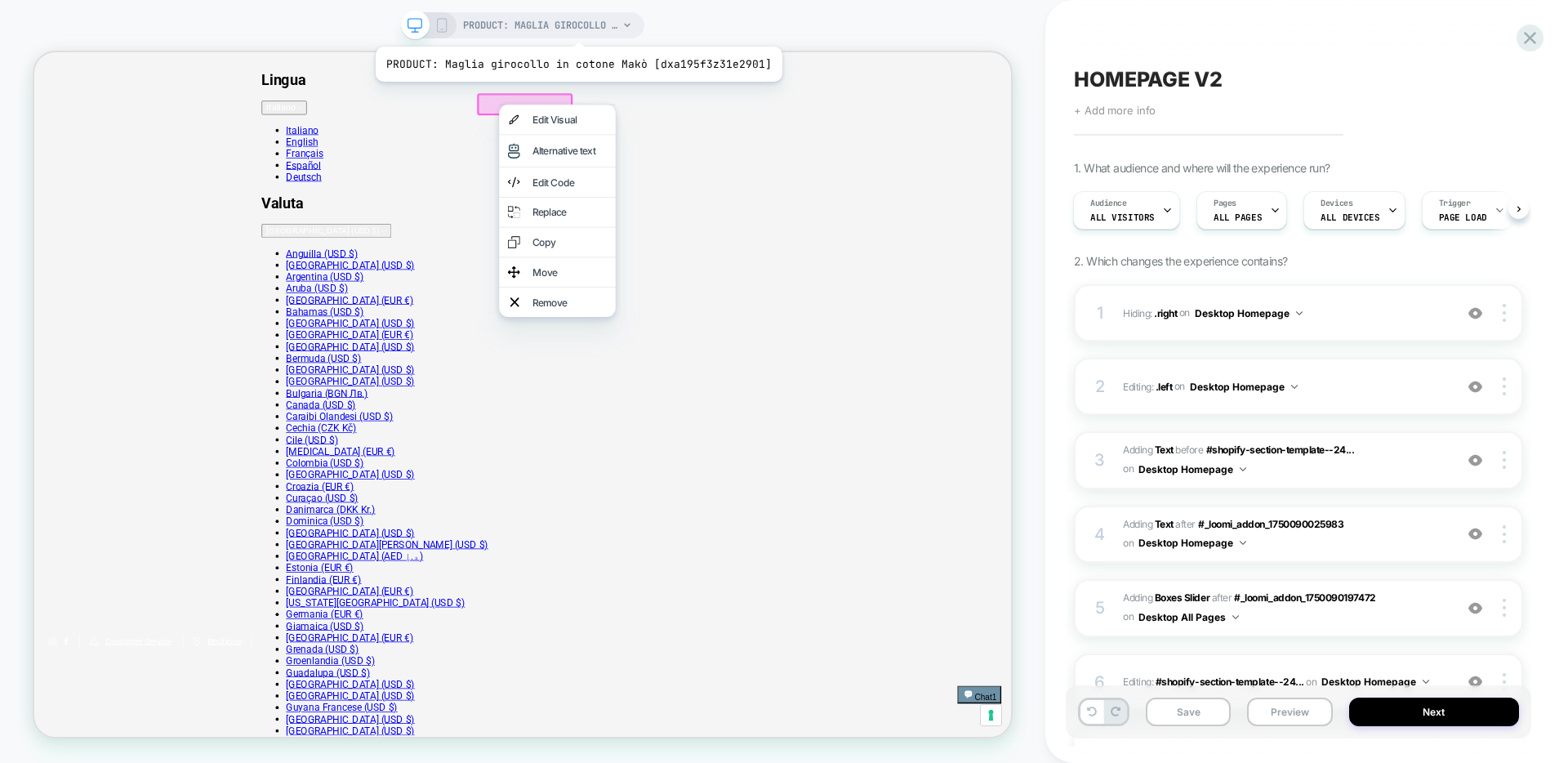 click on "PRODUCT: Maglia girocollo in cotone Makò [dxa195f3z31e2901]" at bounding box center (541, 25) 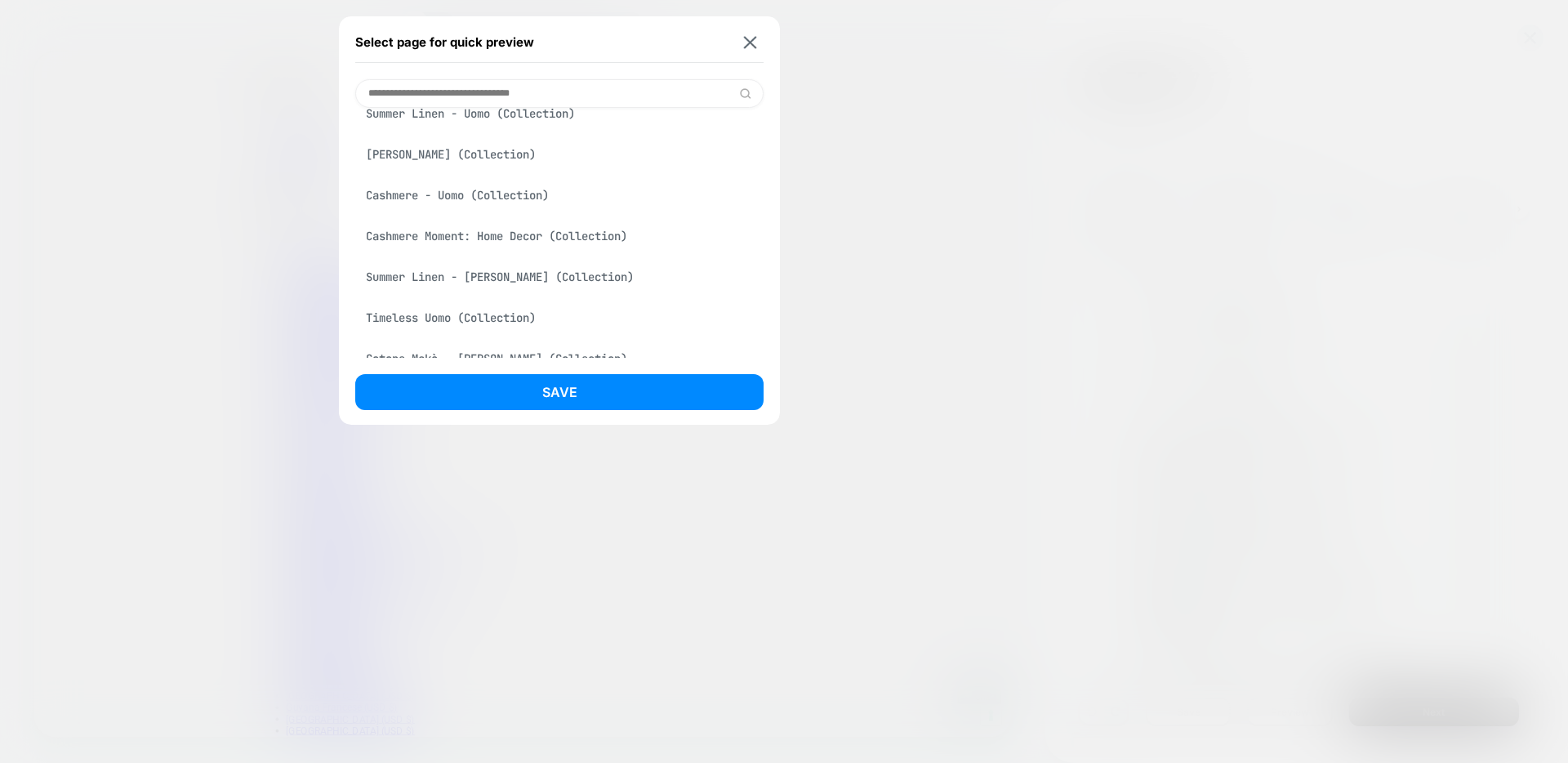 scroll, scrollTop: 79, scrollLeft: 0, axis: vertical 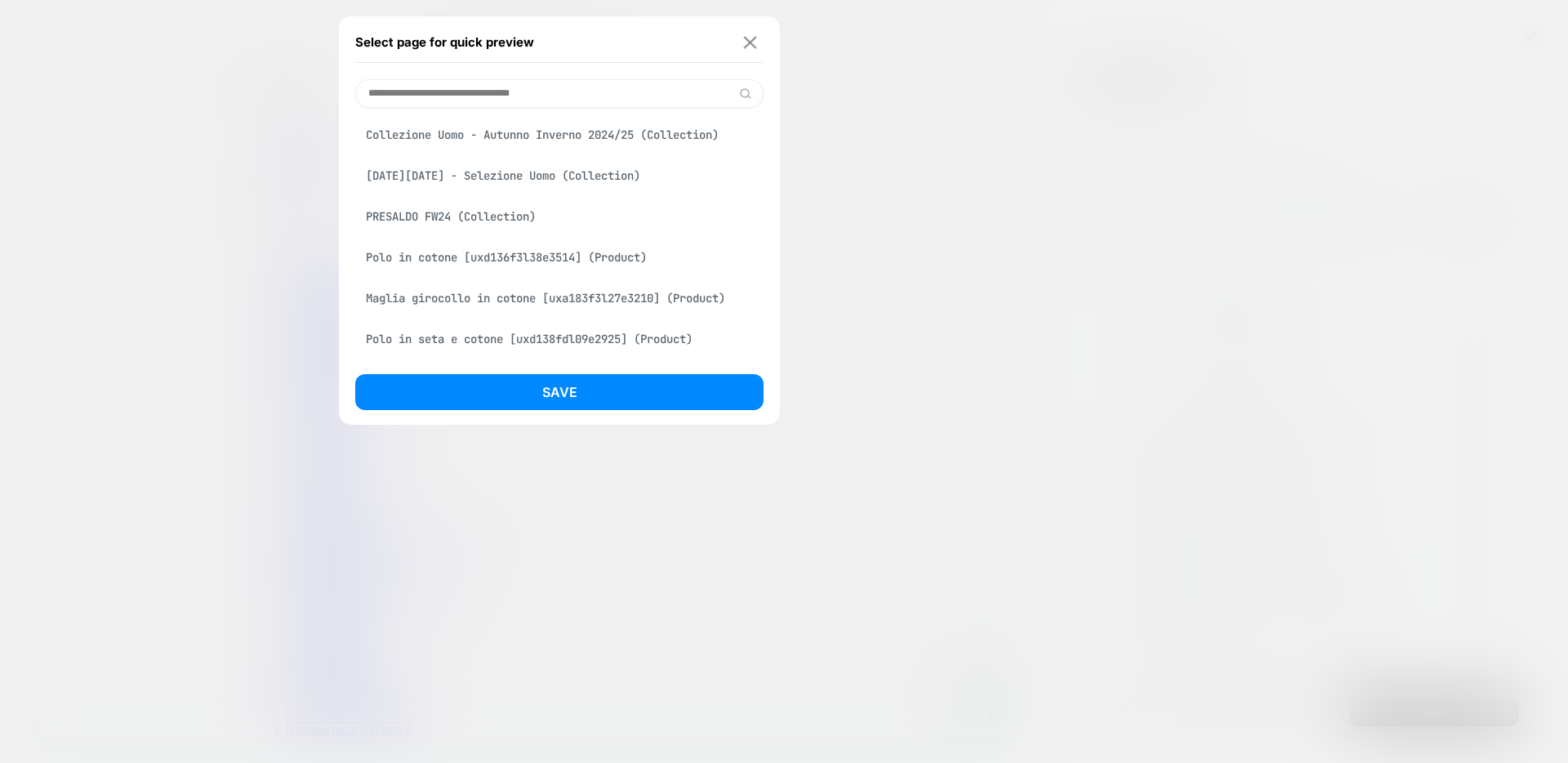 click at bounding box center (751, 42) 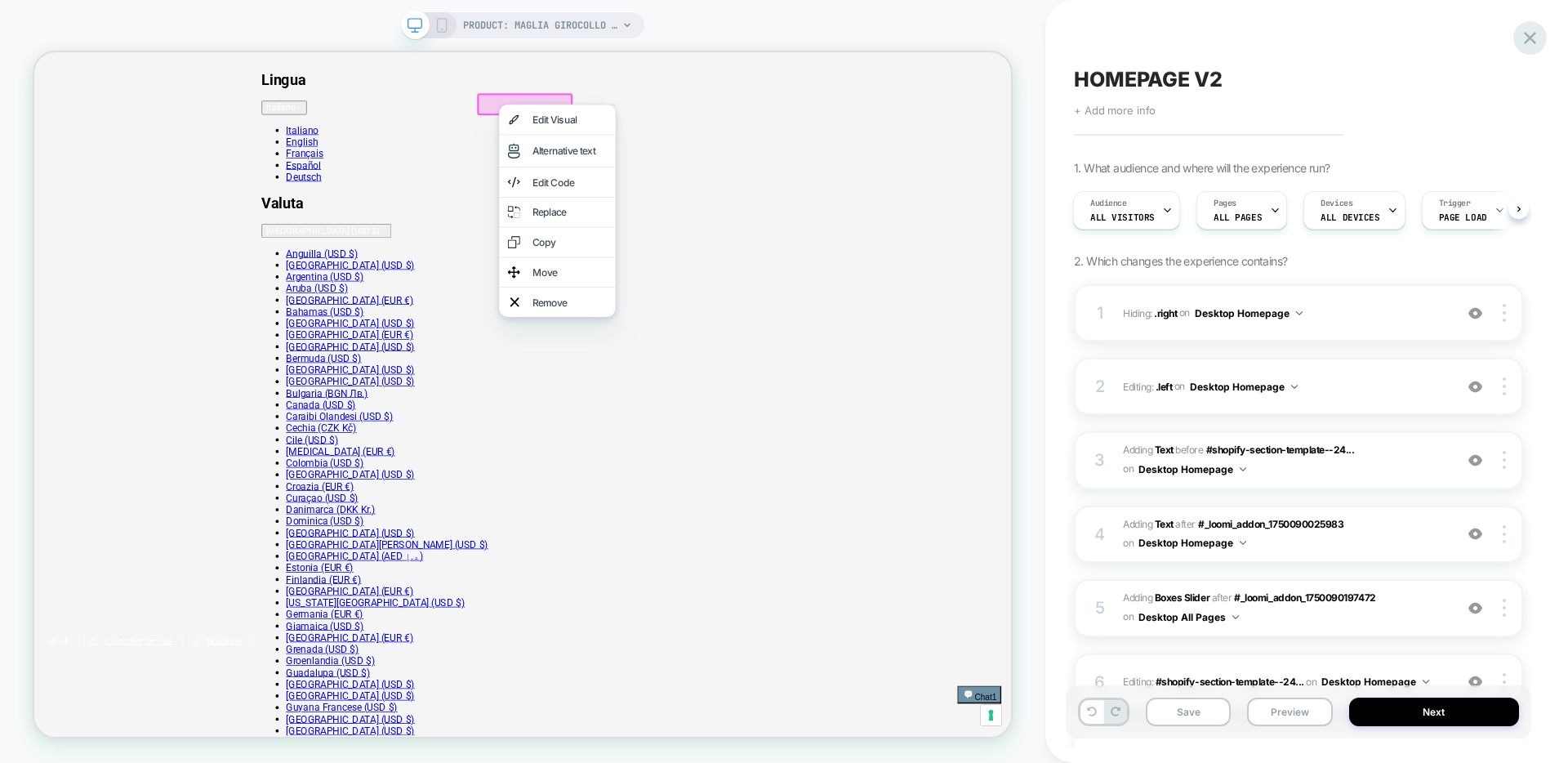 click 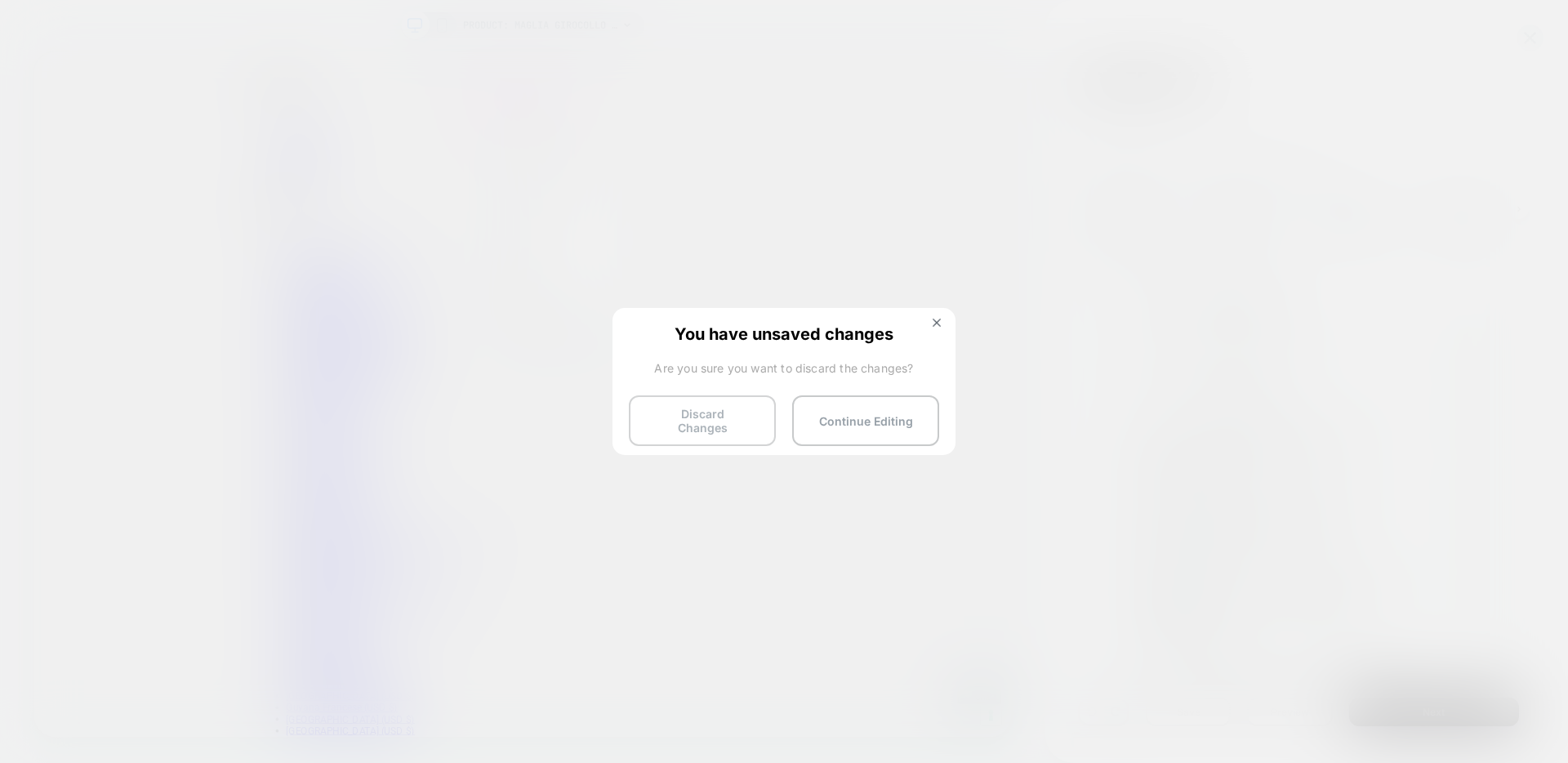 click on "Discard Changes" at bounding box center [702, 421] 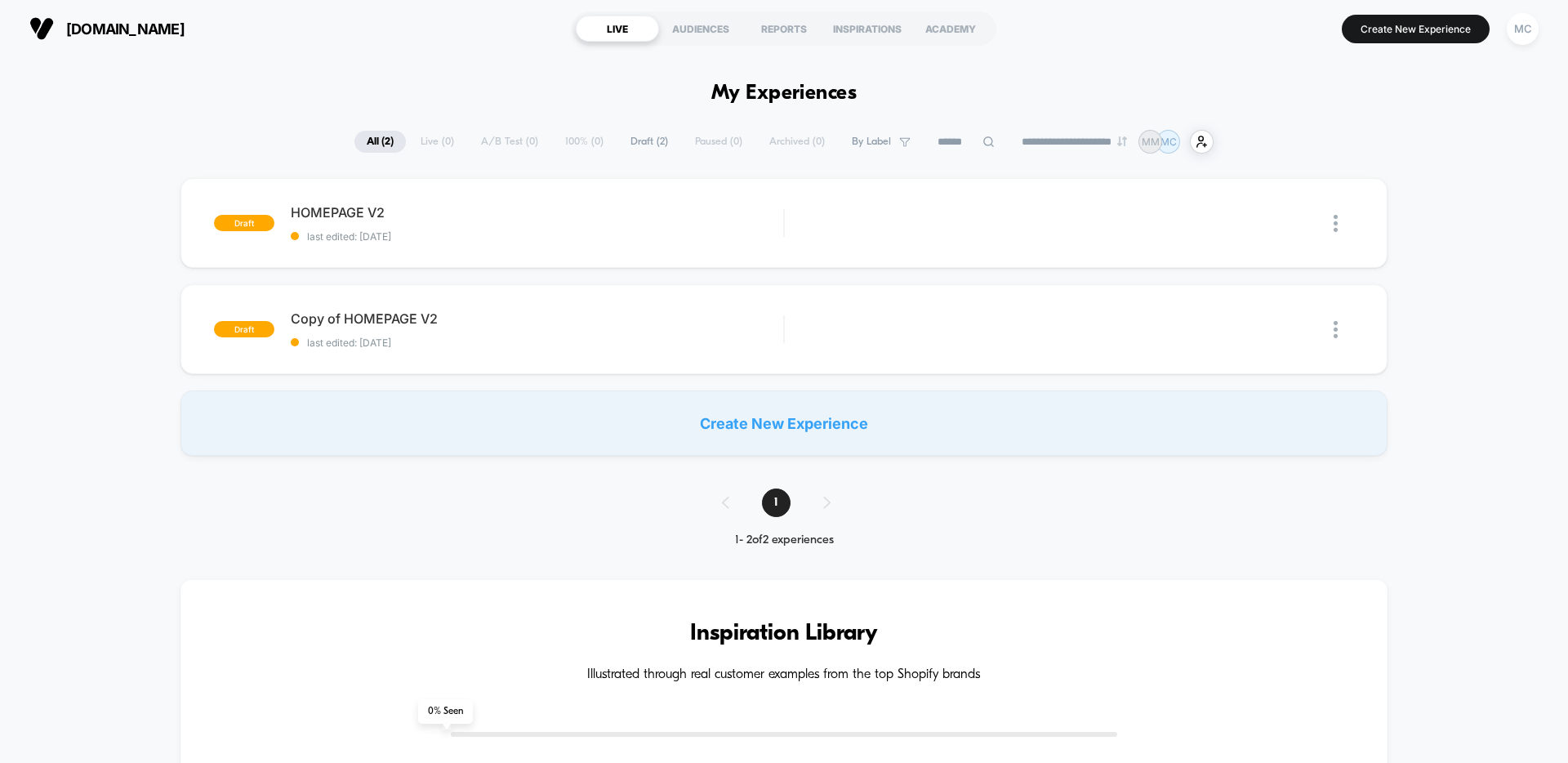 click on "Create New Experience" at bounding box center (784, 423) 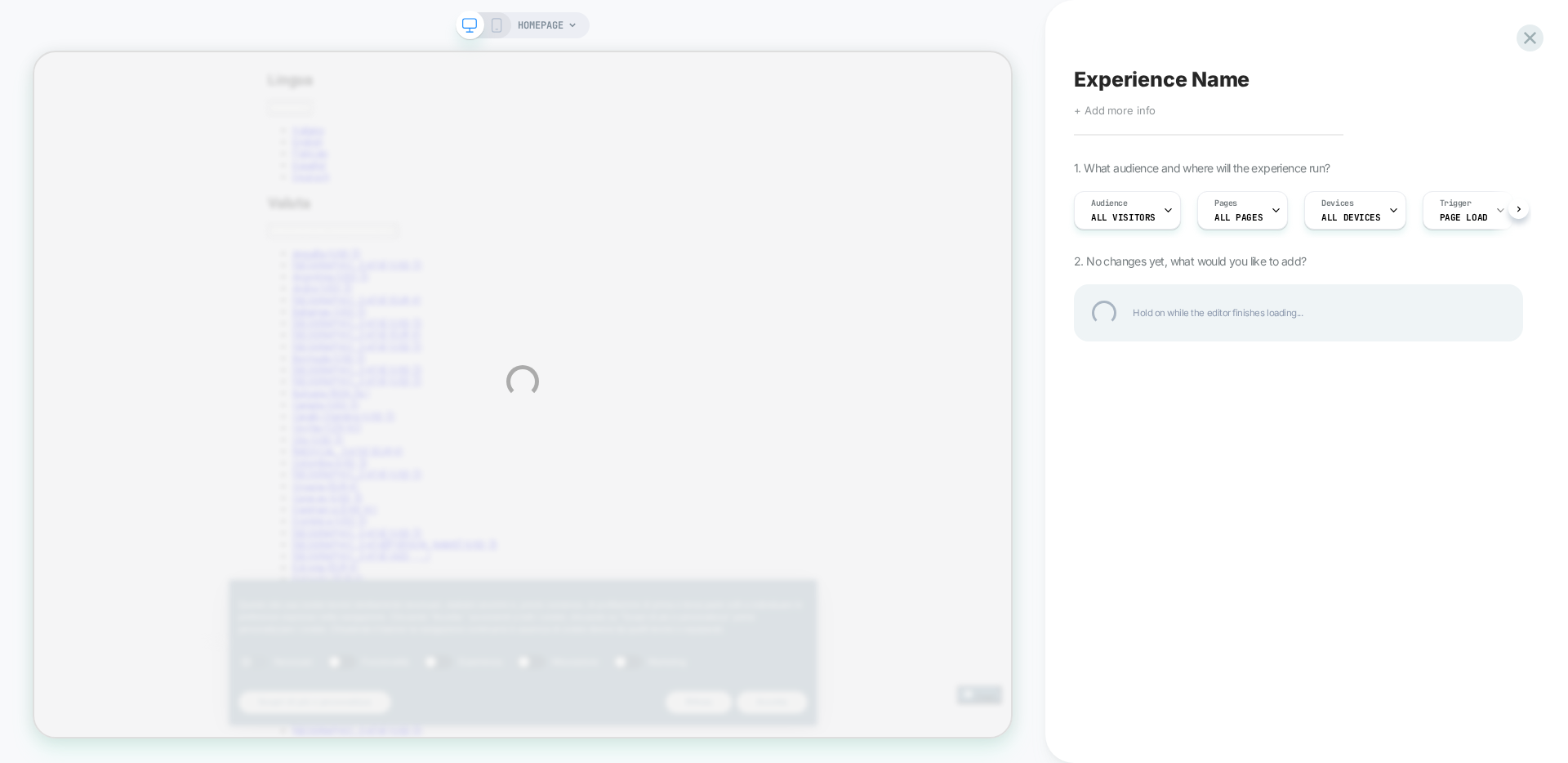 scroll, scrollTop: 0, scrollLeft: 0, axis: both 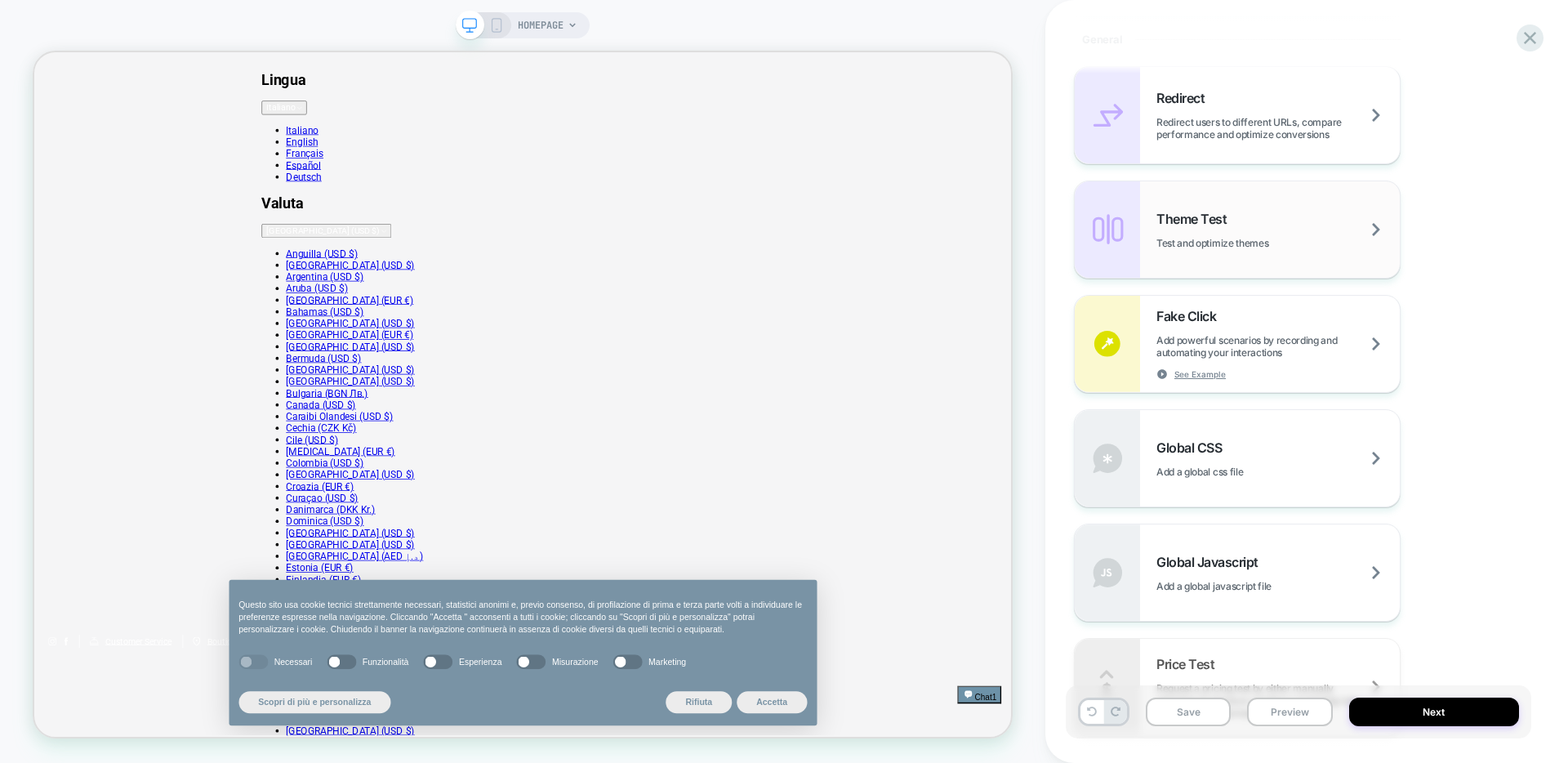 click on "Theme Test Test and optimize themes" at bounding box center [1278, 230] 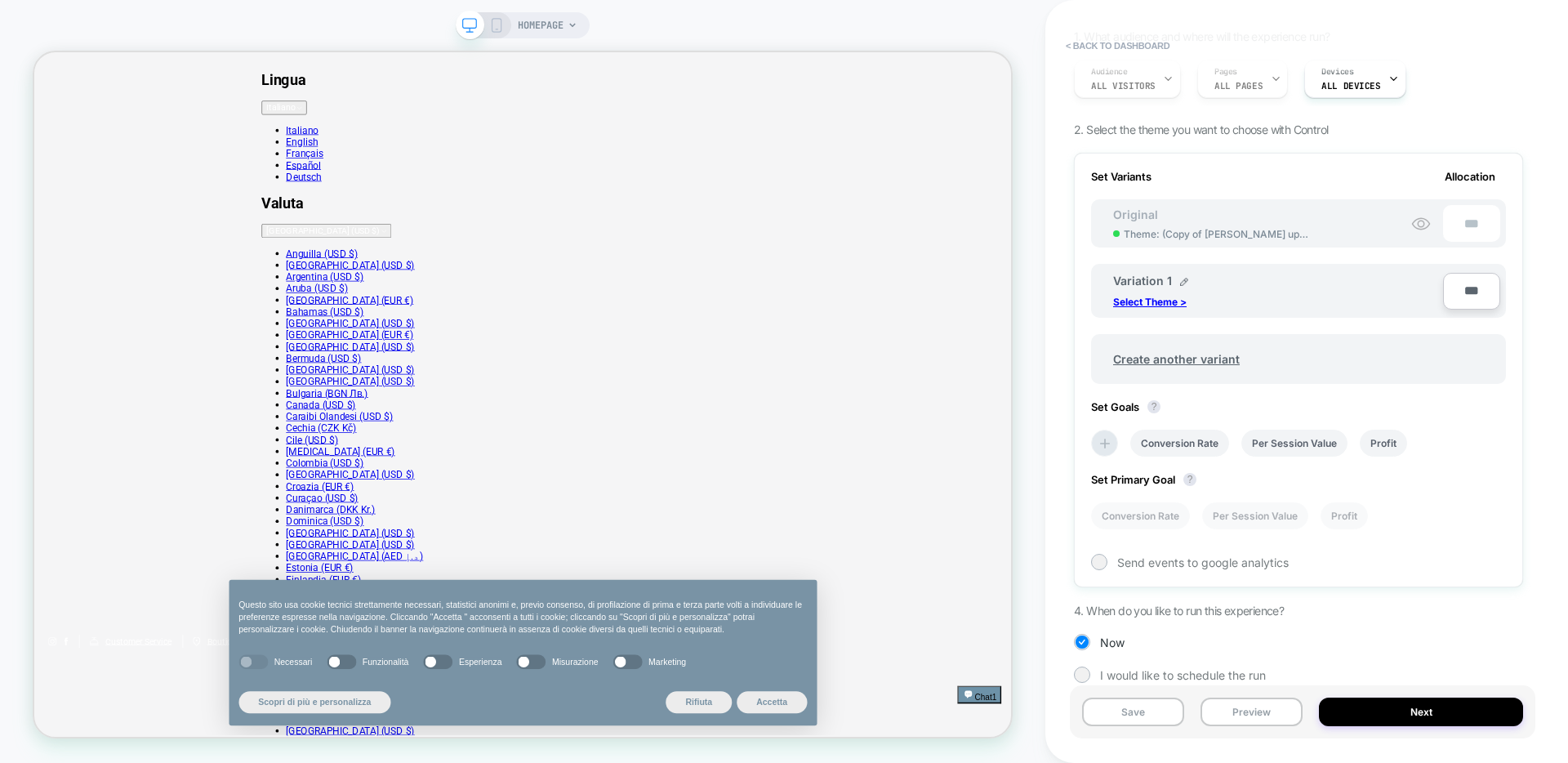 scroll, scrollTop: 149, scrollLeft: 0, axis: vertical 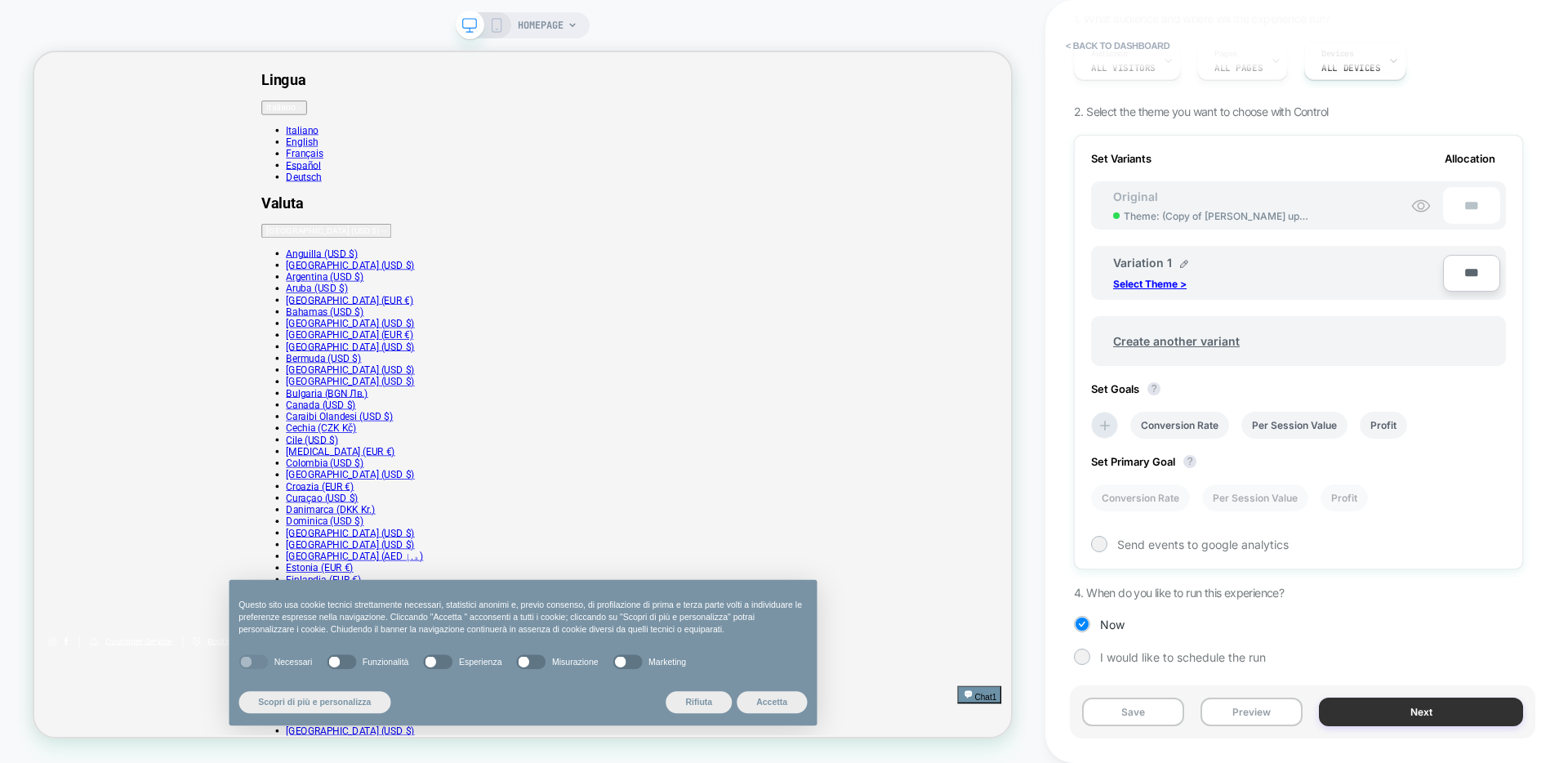 click on "Next" at bounding box center [1421, 712] 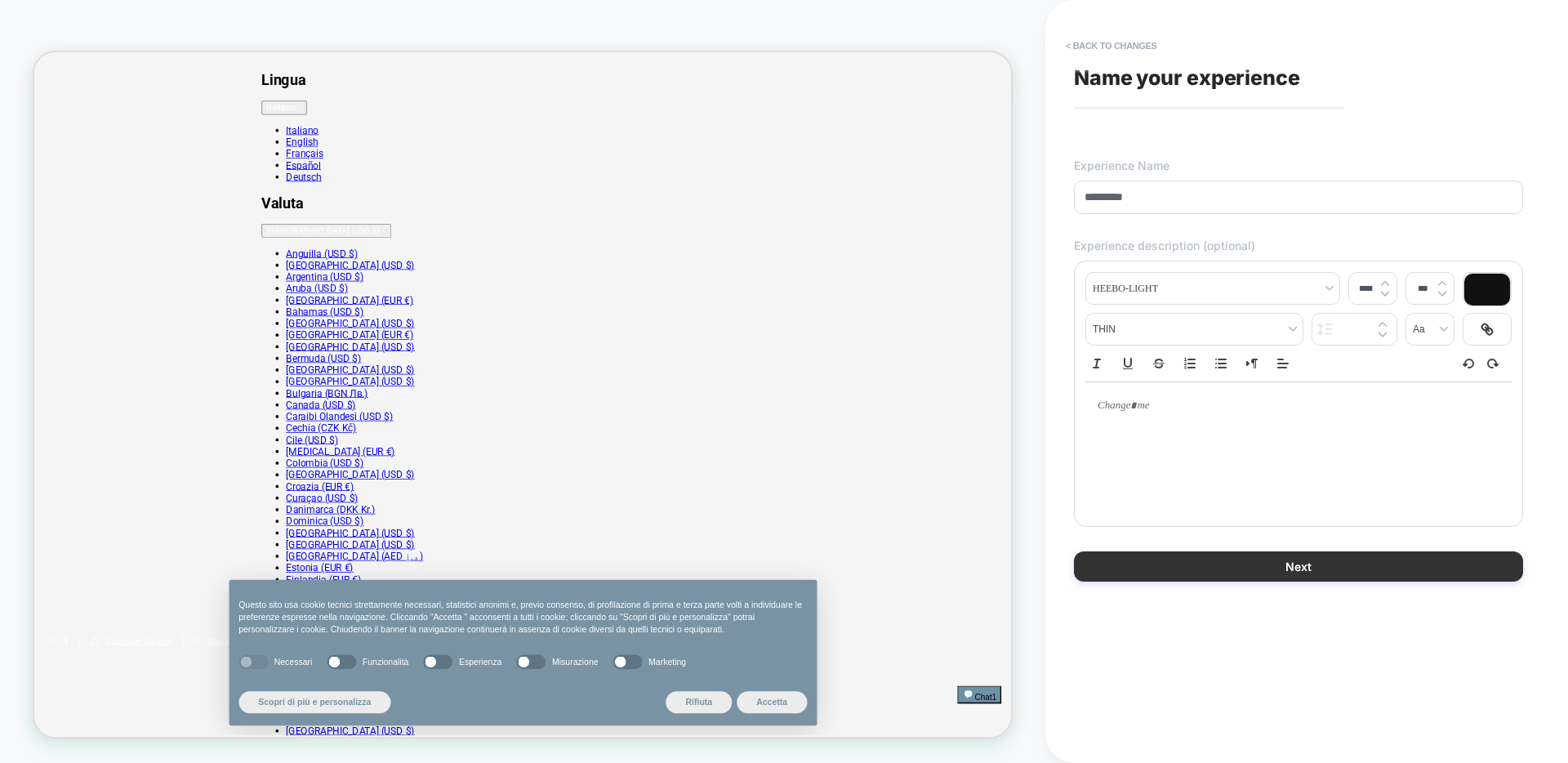 type on "*********" 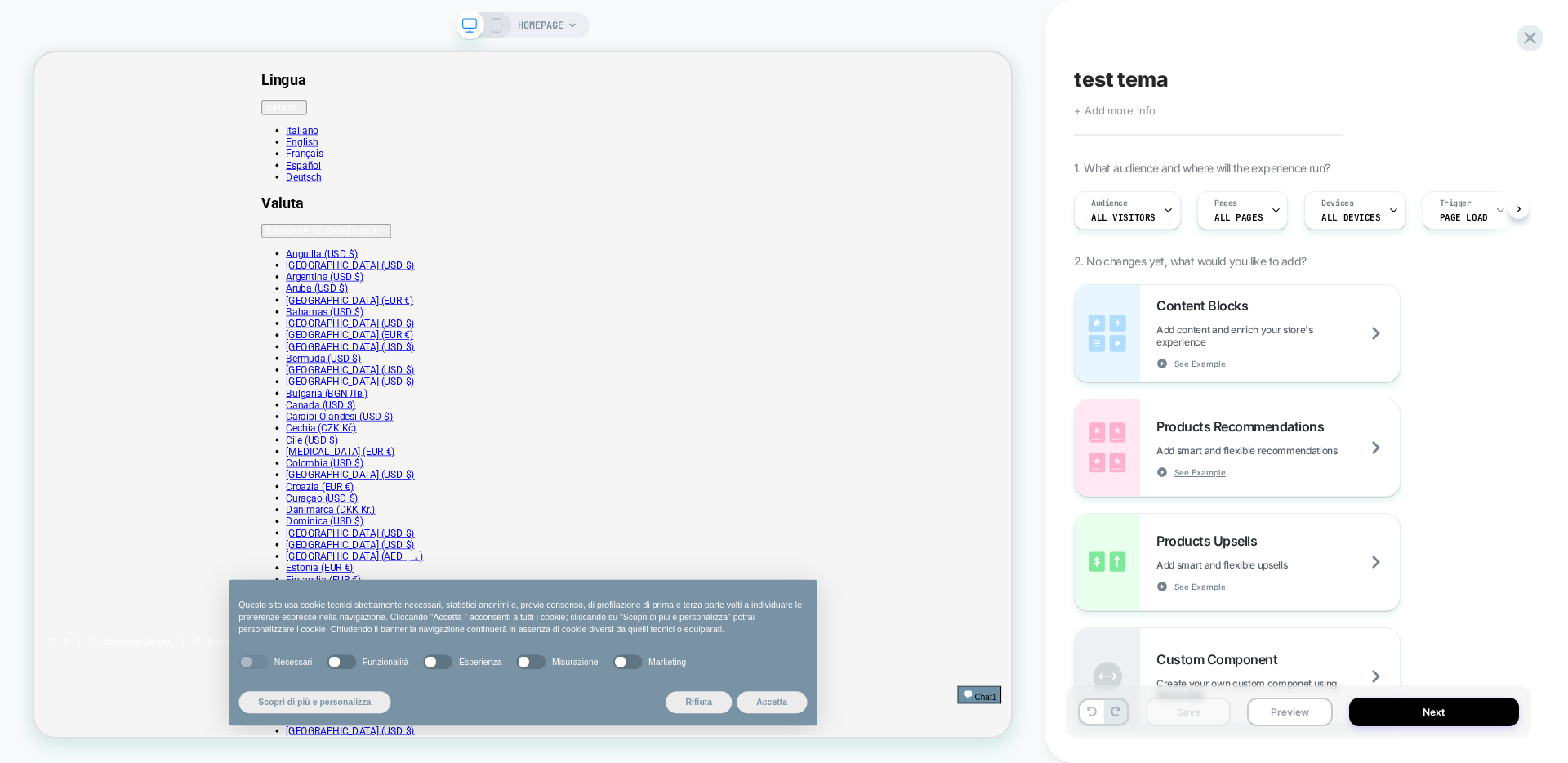 scroll, scrollTop: 0, scrollLeft: 1, axis: horizontal 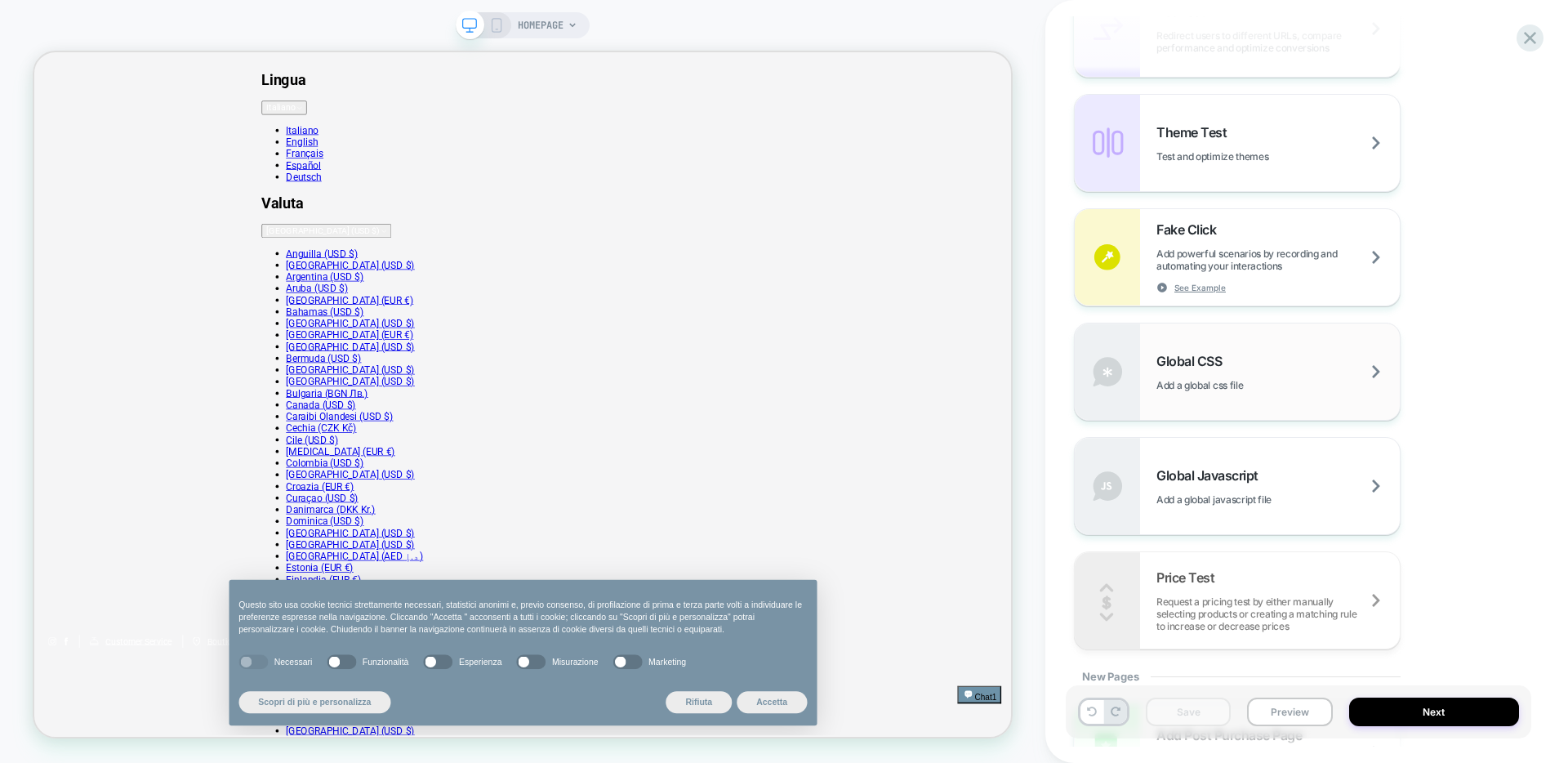 click on "Global CSS Add a global css file" at bounding box center (1278, 372) 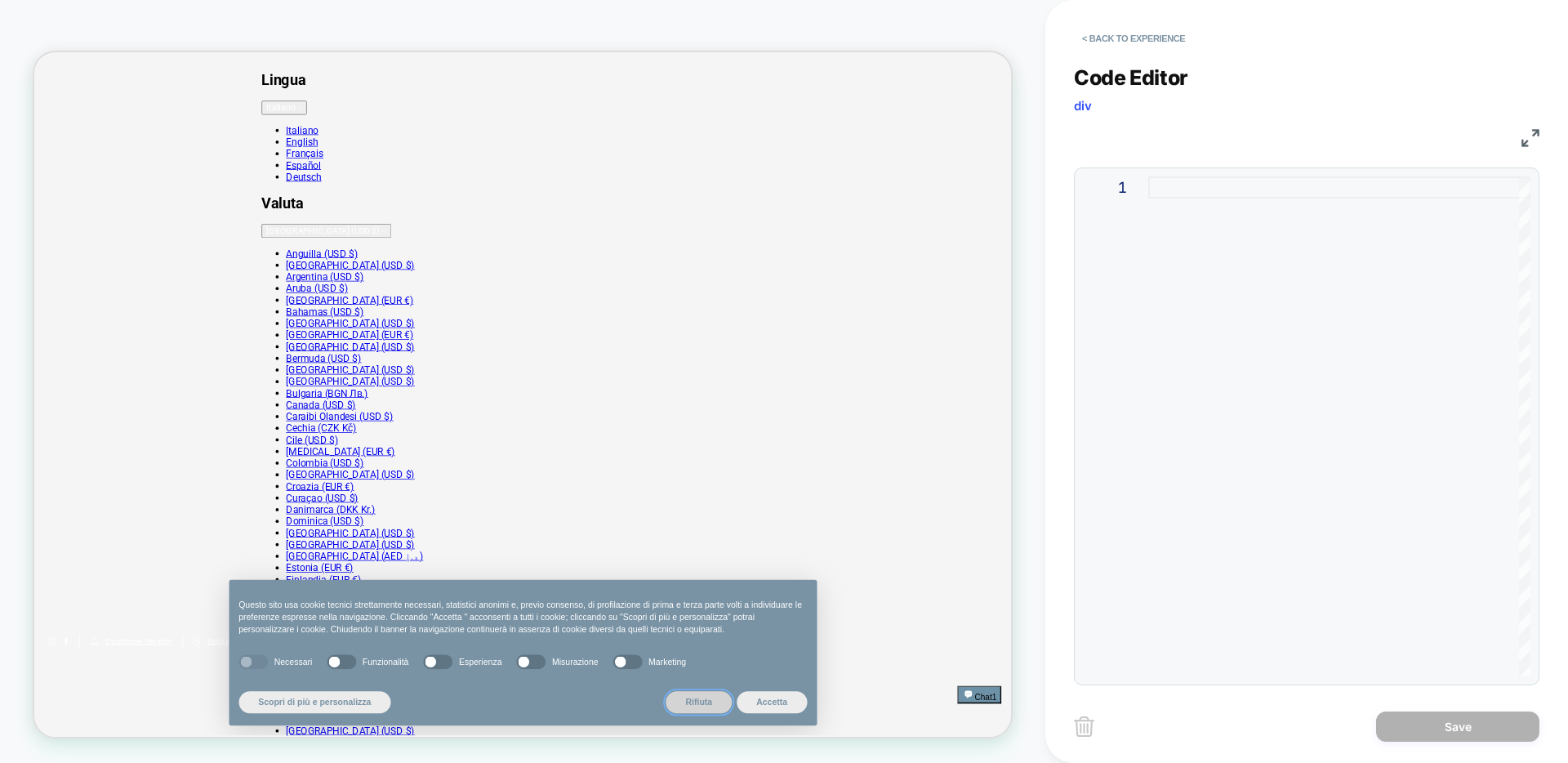click on "Rifiuta" at bounding box center [920, 919] 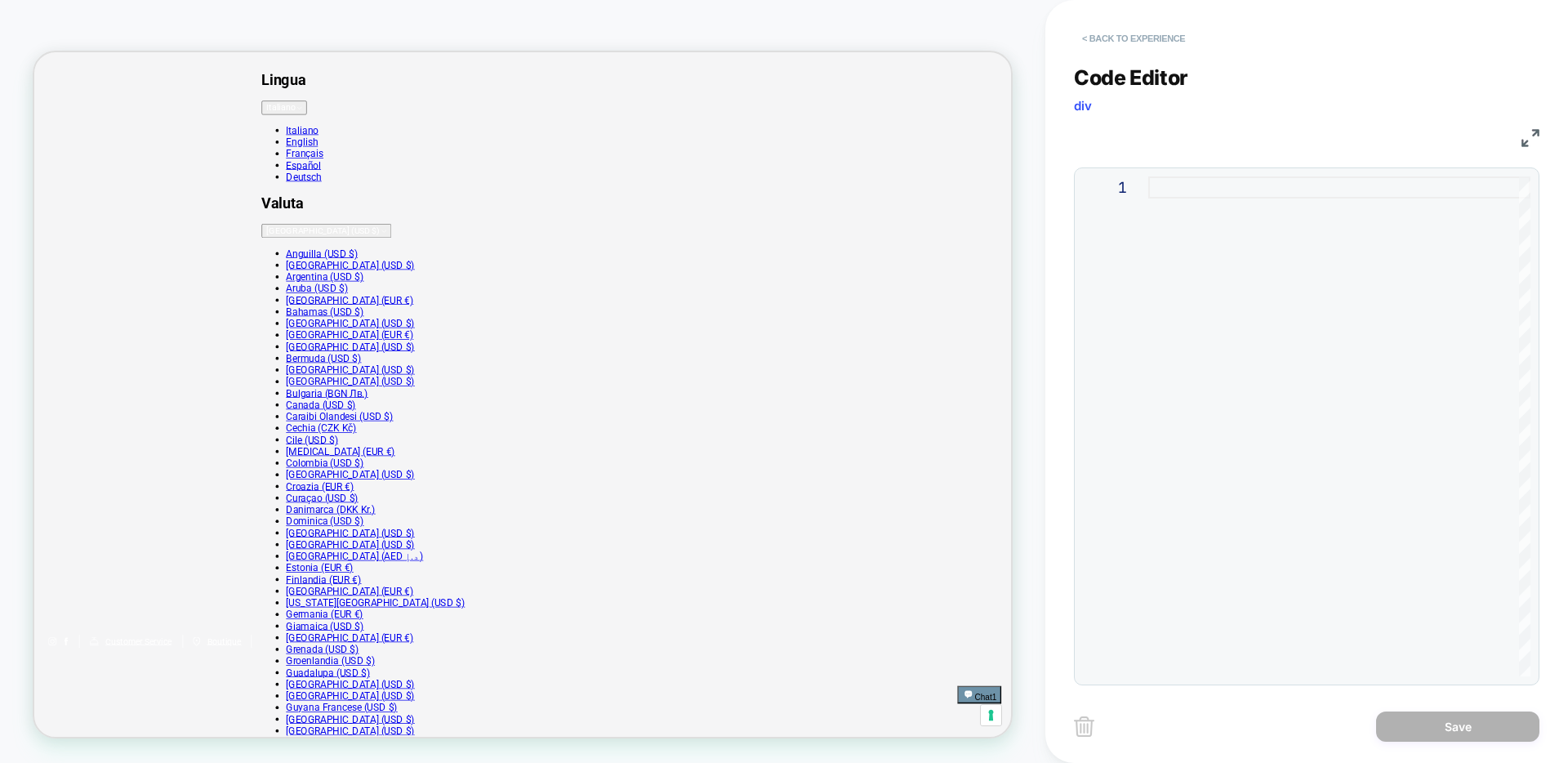 click on "< Back to experience" at bounding box center [1134, 38] 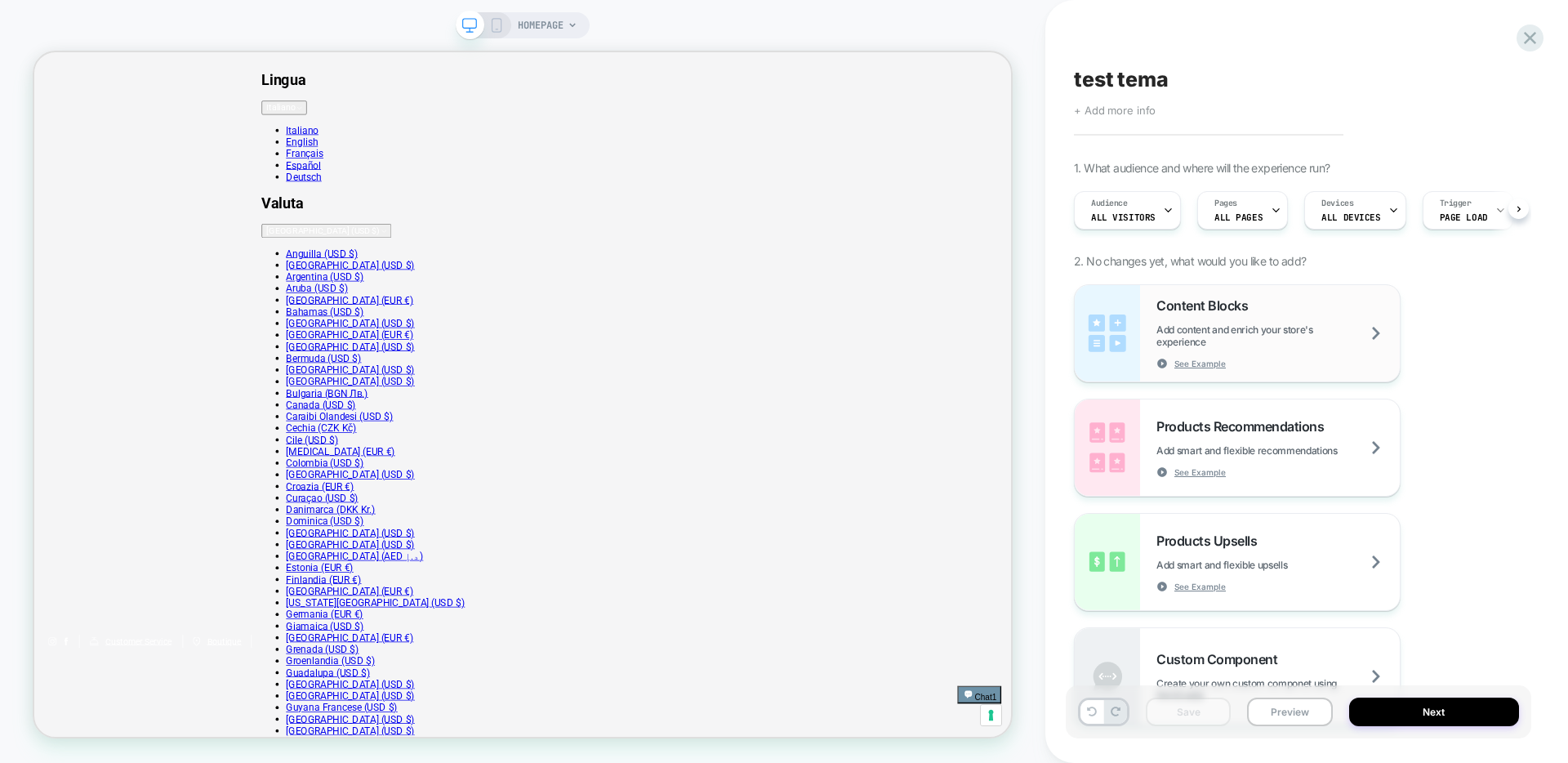scroll, scrollTop: 0, scrollLeft: 1, axis: horizontal 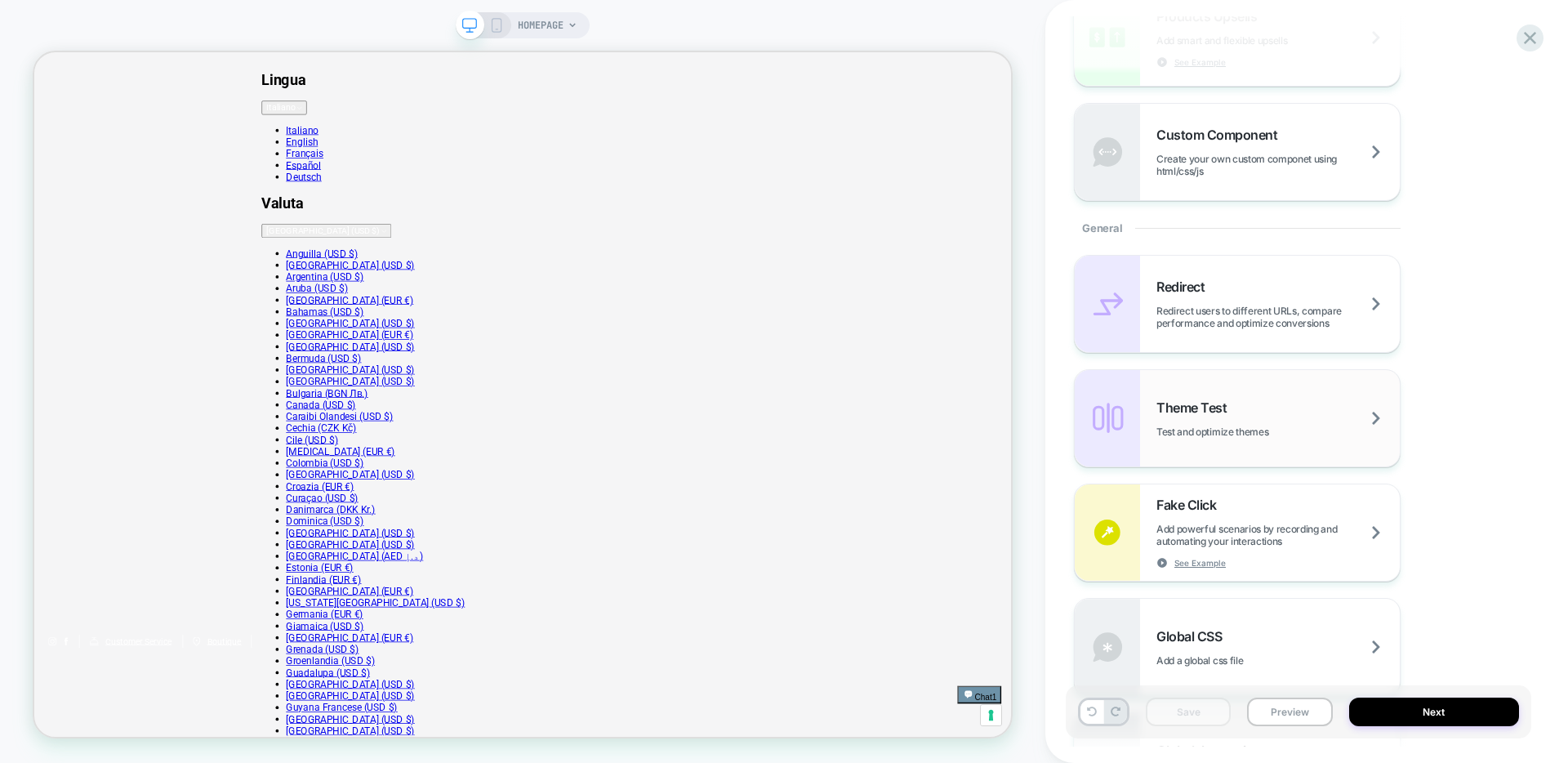 click on "Theme Test Test and optimize themes" at bounding box center [1278, 418] 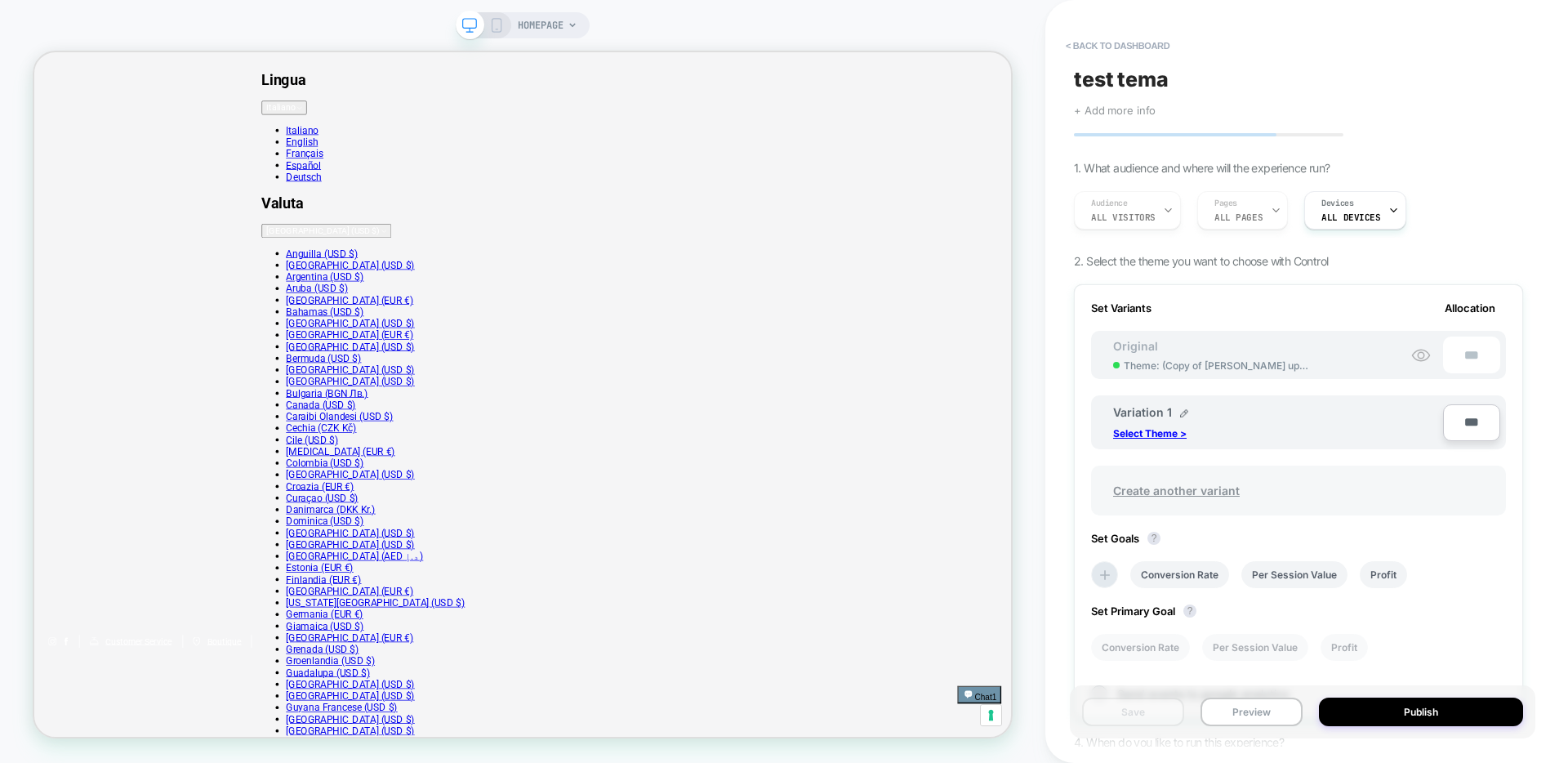 scroll, scrollTop: 40, scrollLeft: 0, axis: vertical 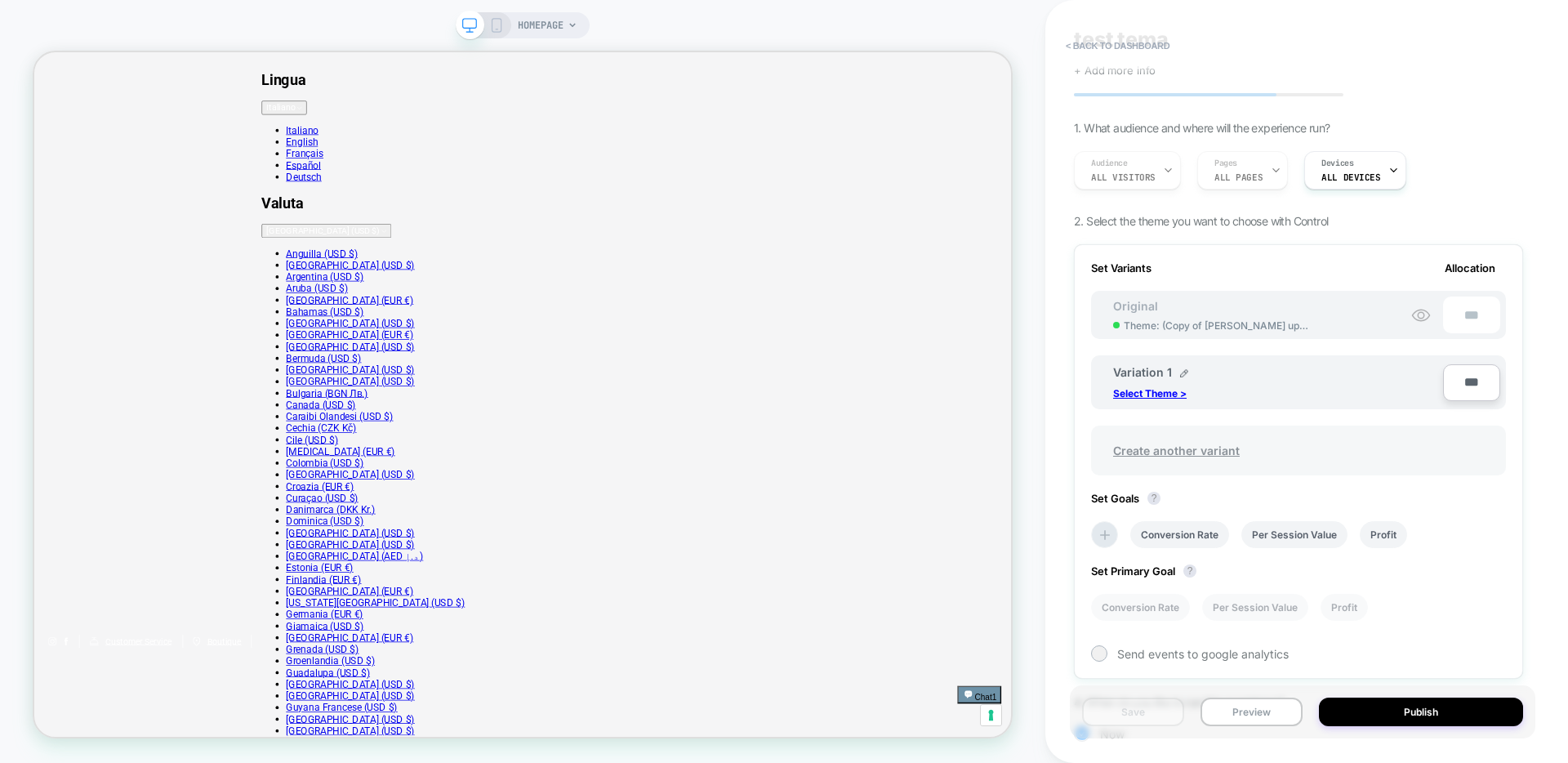 click on "Create another variant" at bounding box center (1176, 450) 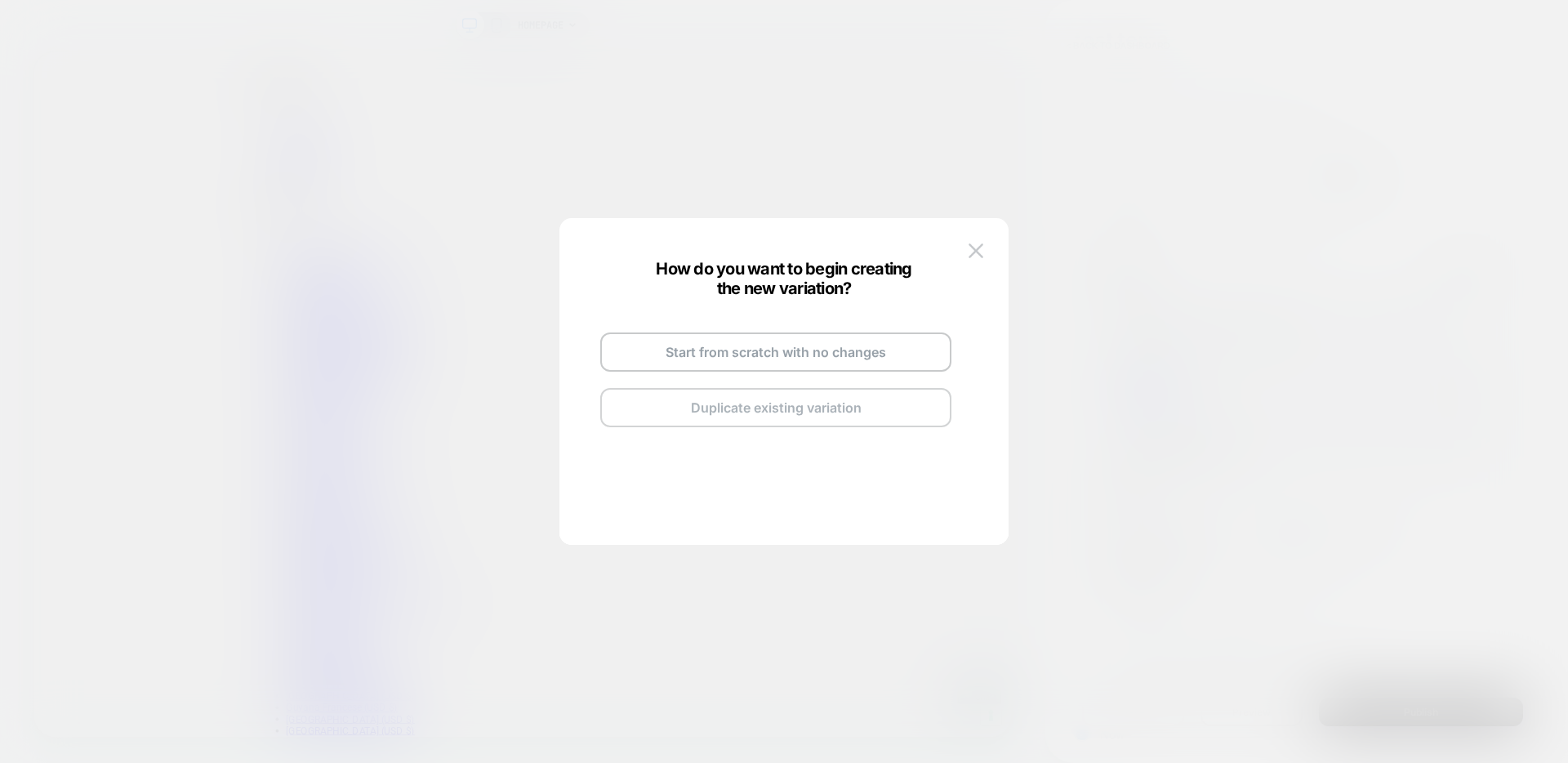 click on "Duplicate existing variation" at bounding box center [776, 408] 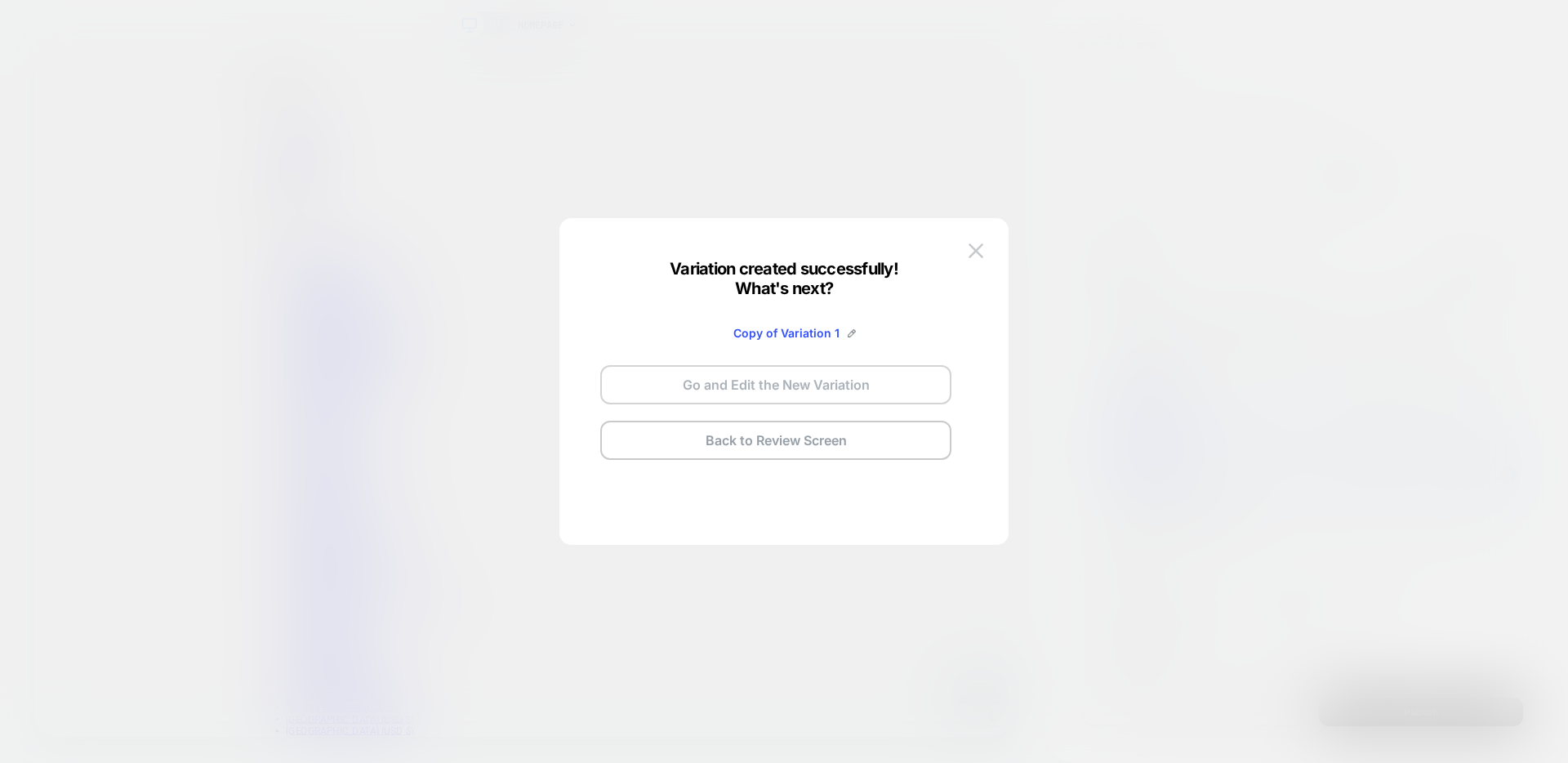 click on "Go and Edit the New Variation" at bounding box center [776, 385] 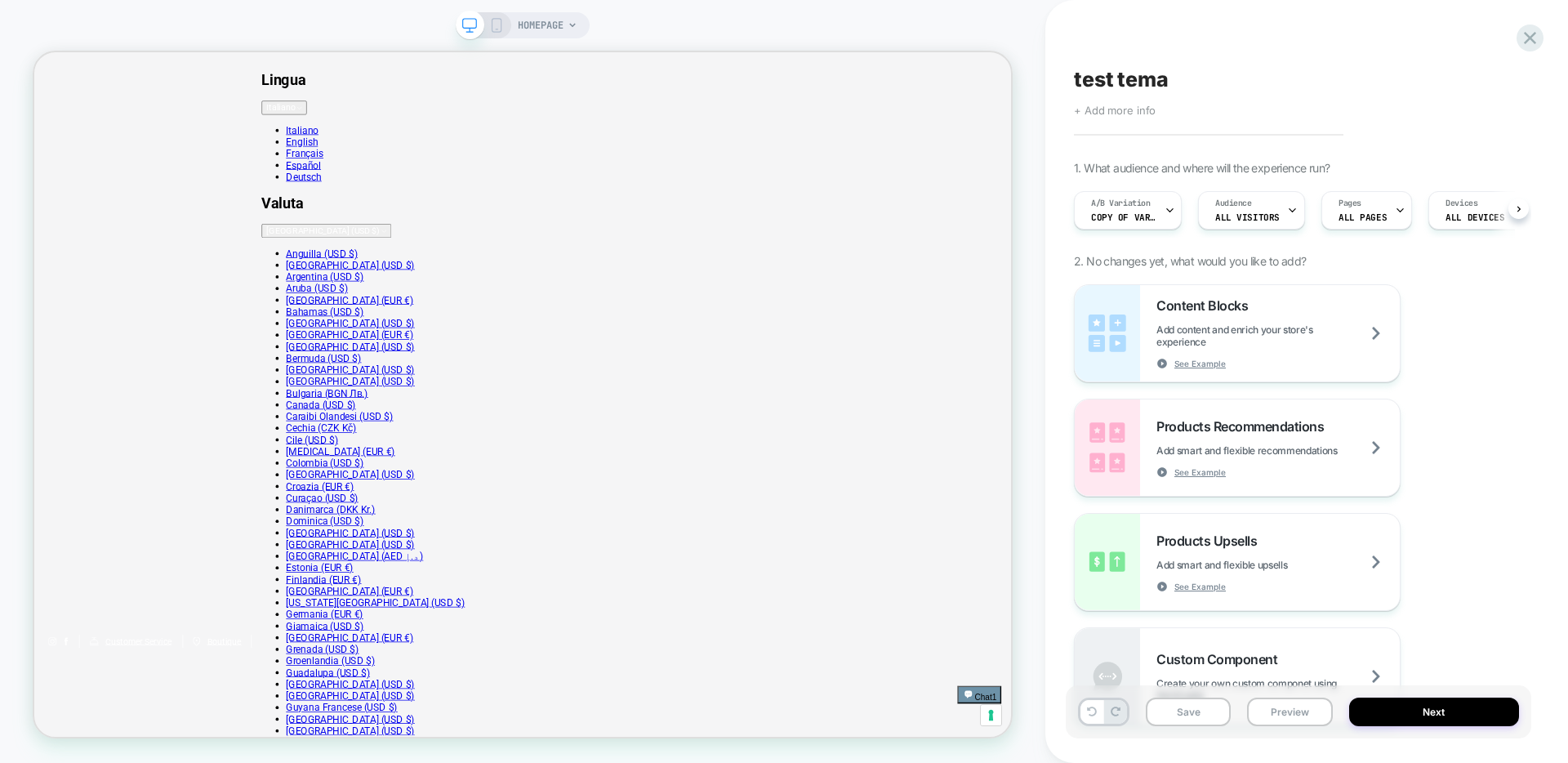 scroll, scrollTop: 0, scrollLeft: 1, axis: horizontal 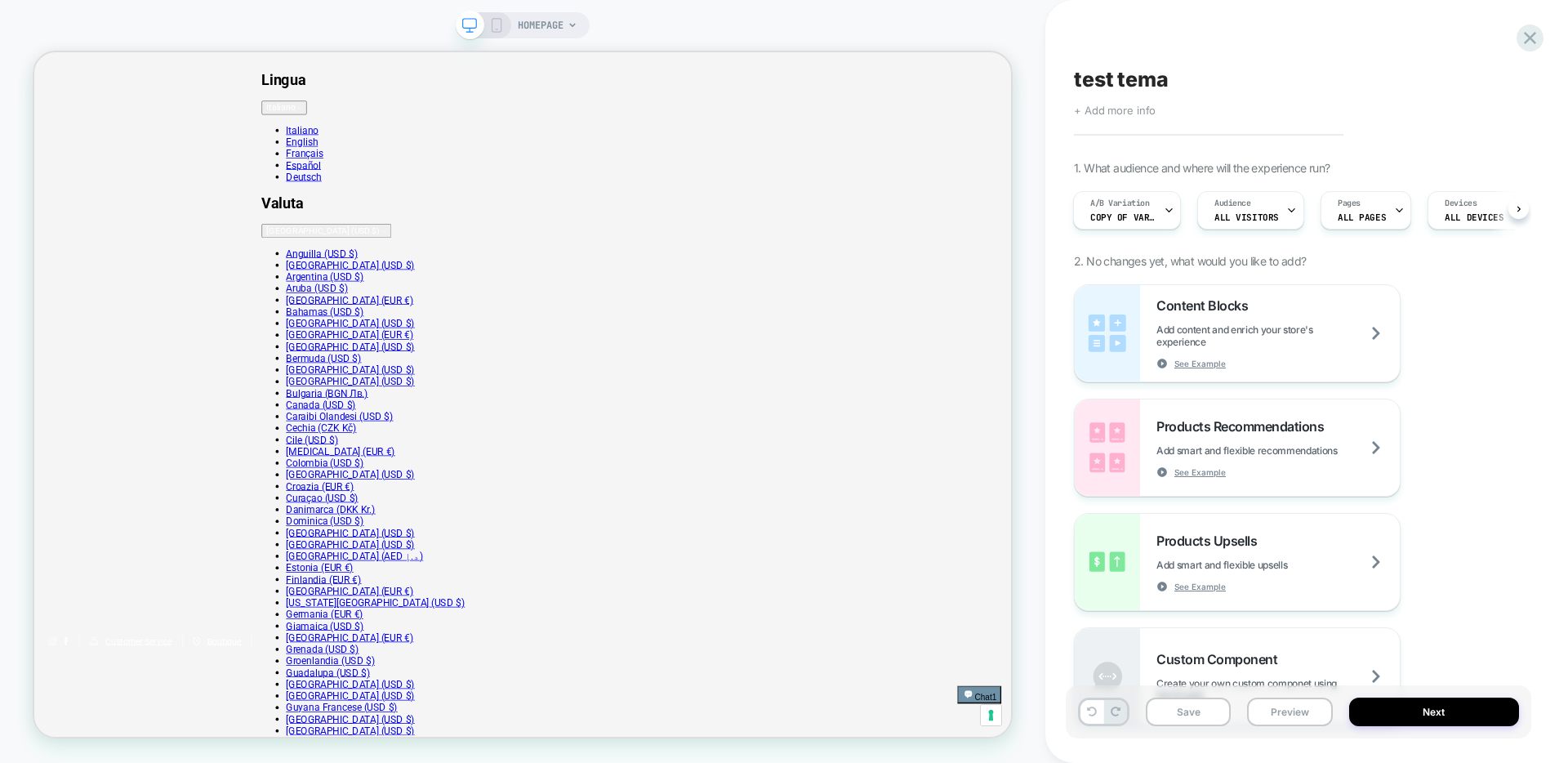 click 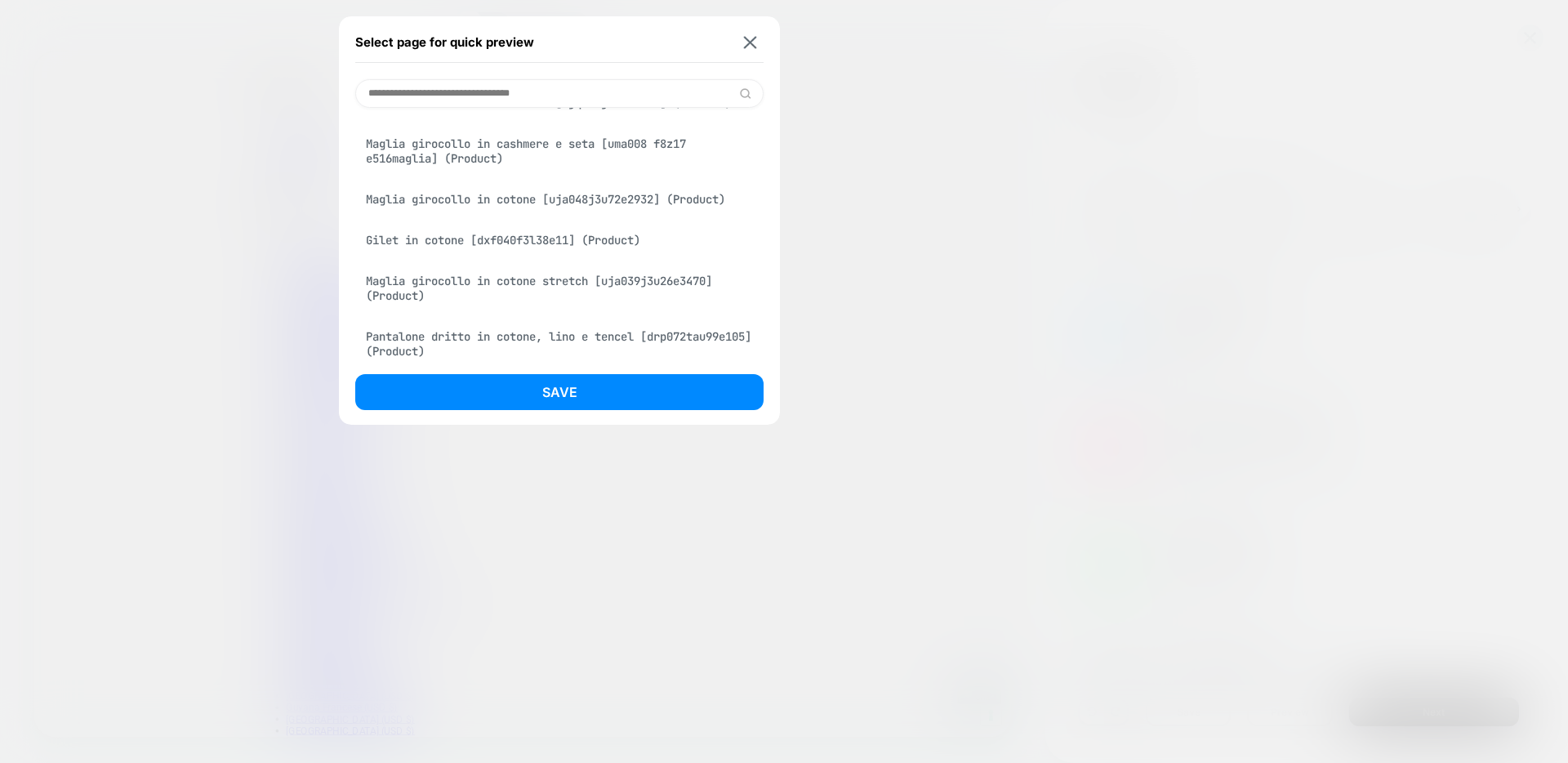 scroll, scrollTop: 1502, scrollLeft: 0, axis: vertical 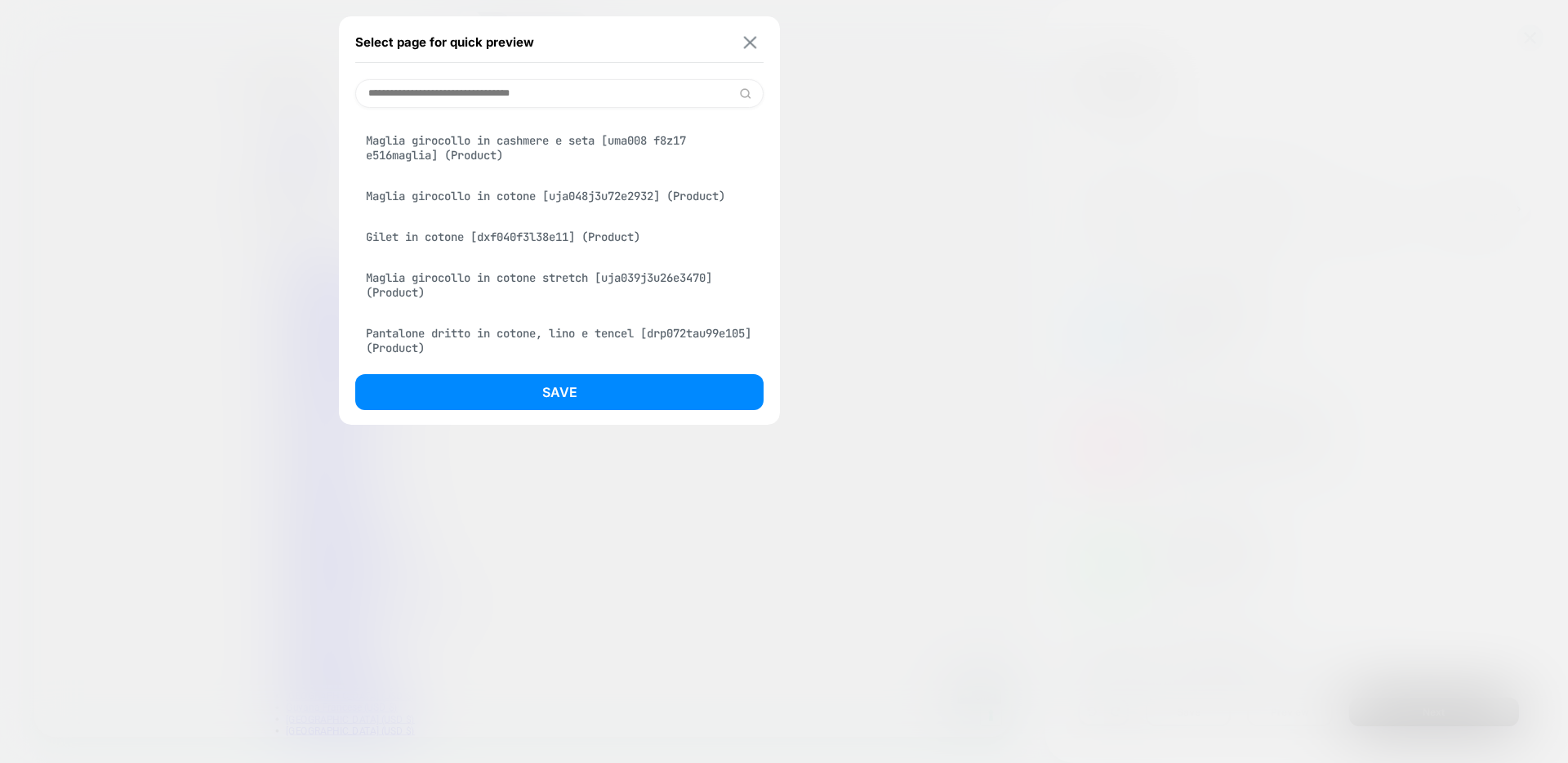 click at bounding box center [751, 42] 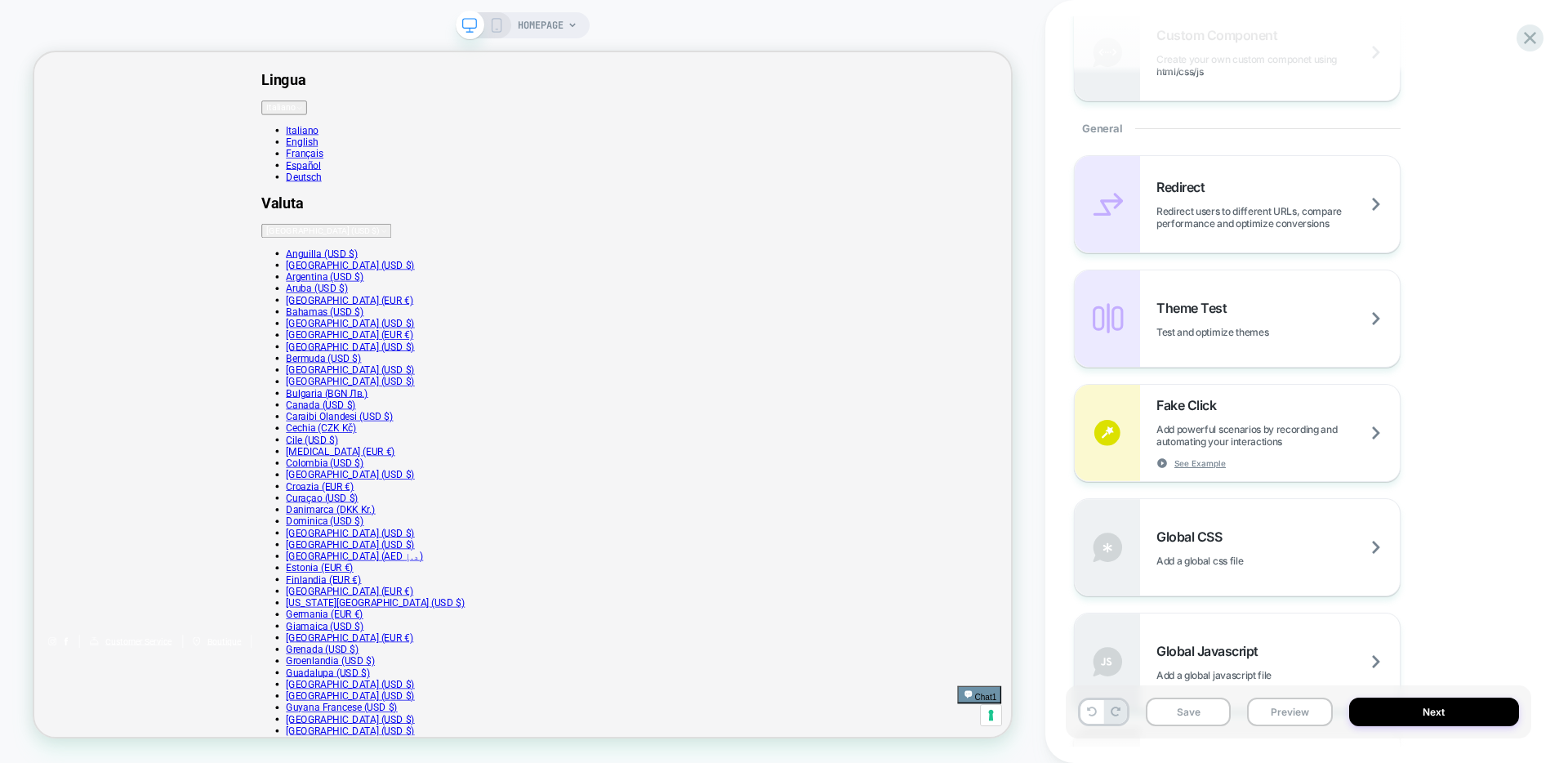 scroll, scrollTop: 654, scrollLeft: 0, axis: vertical 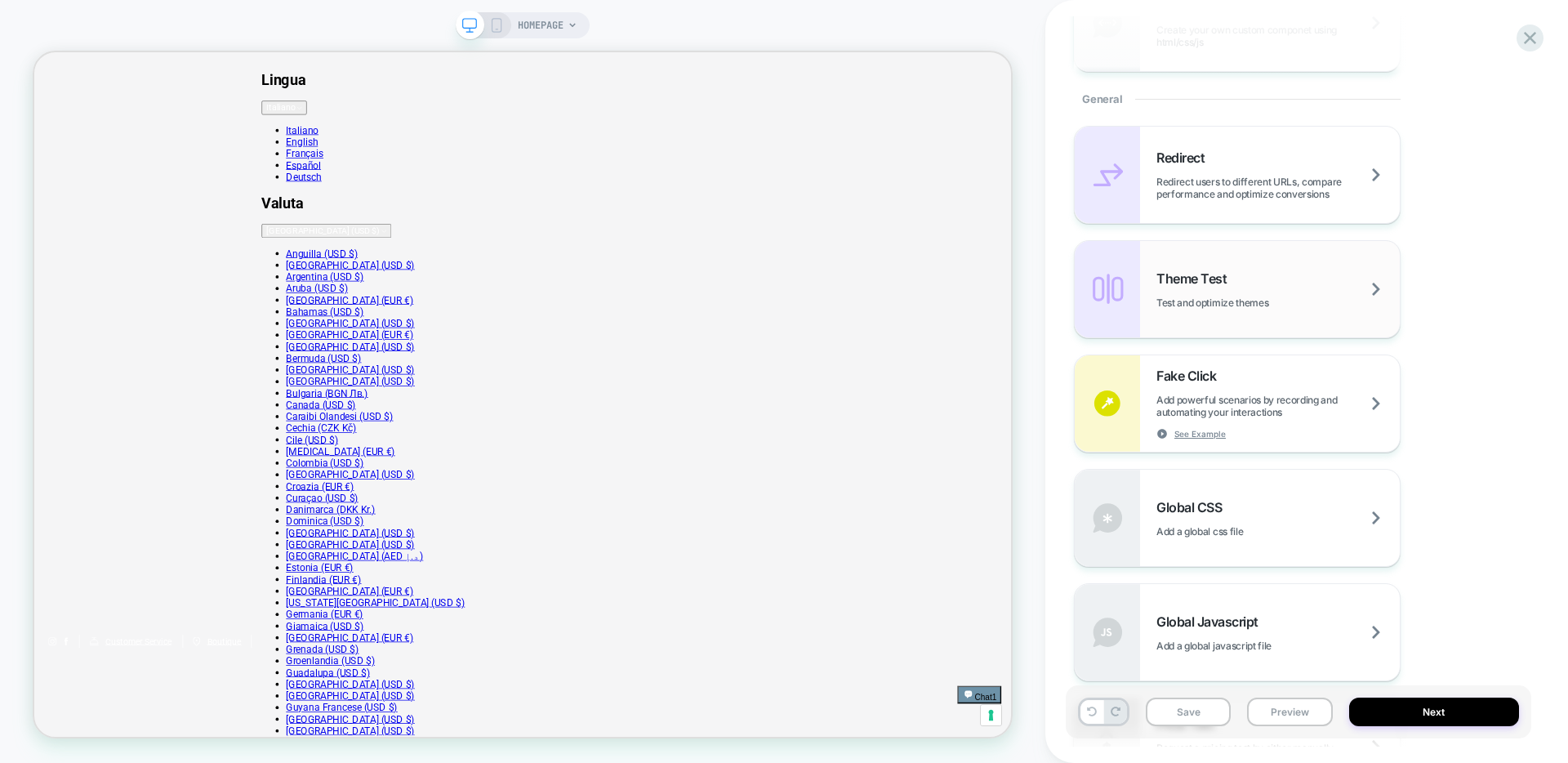 click on "Theme Test Test and optimize themes" at bounding box center (1278, 289) 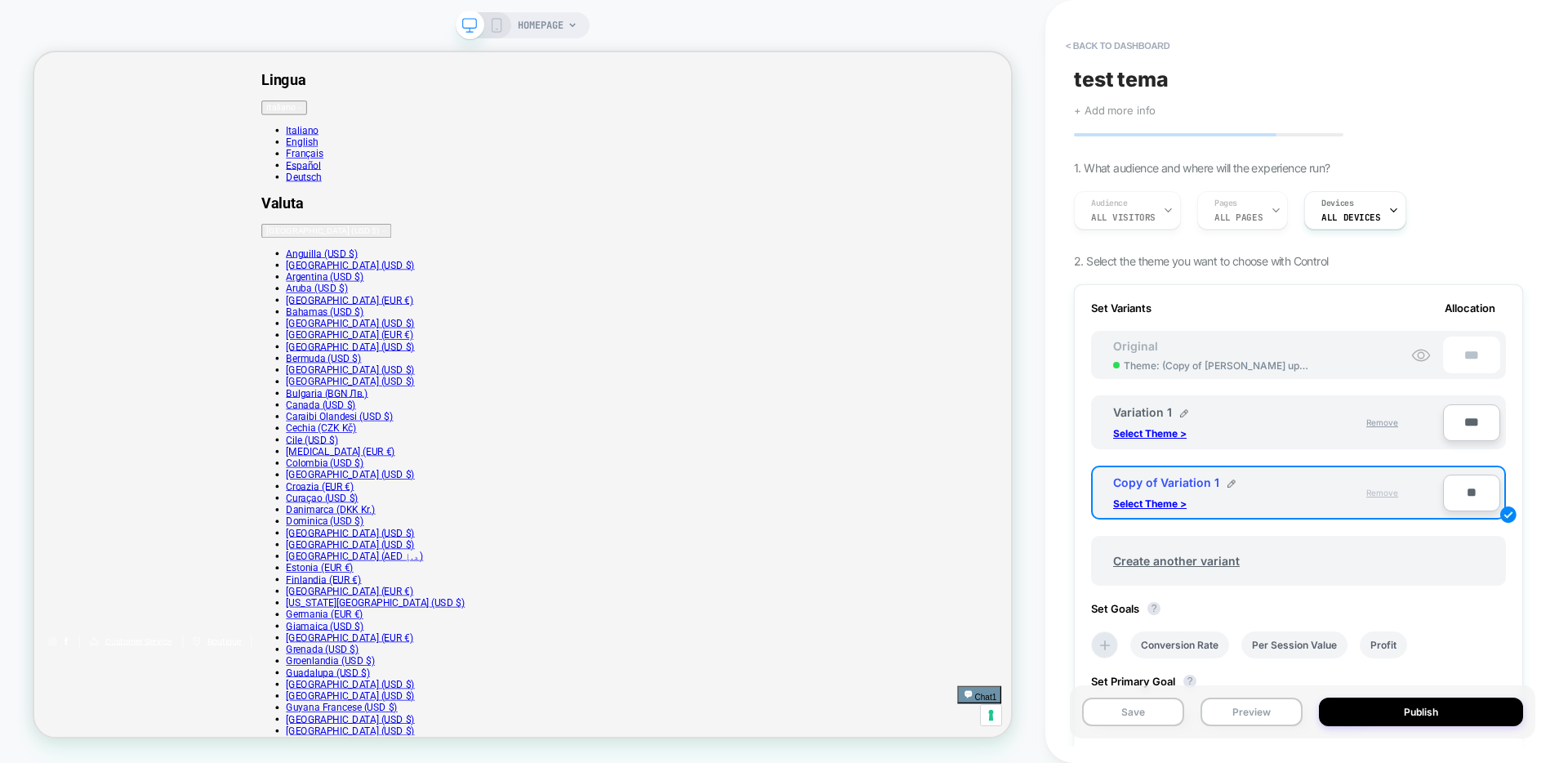 click on "Remove" at bounding box center [1382, 493] 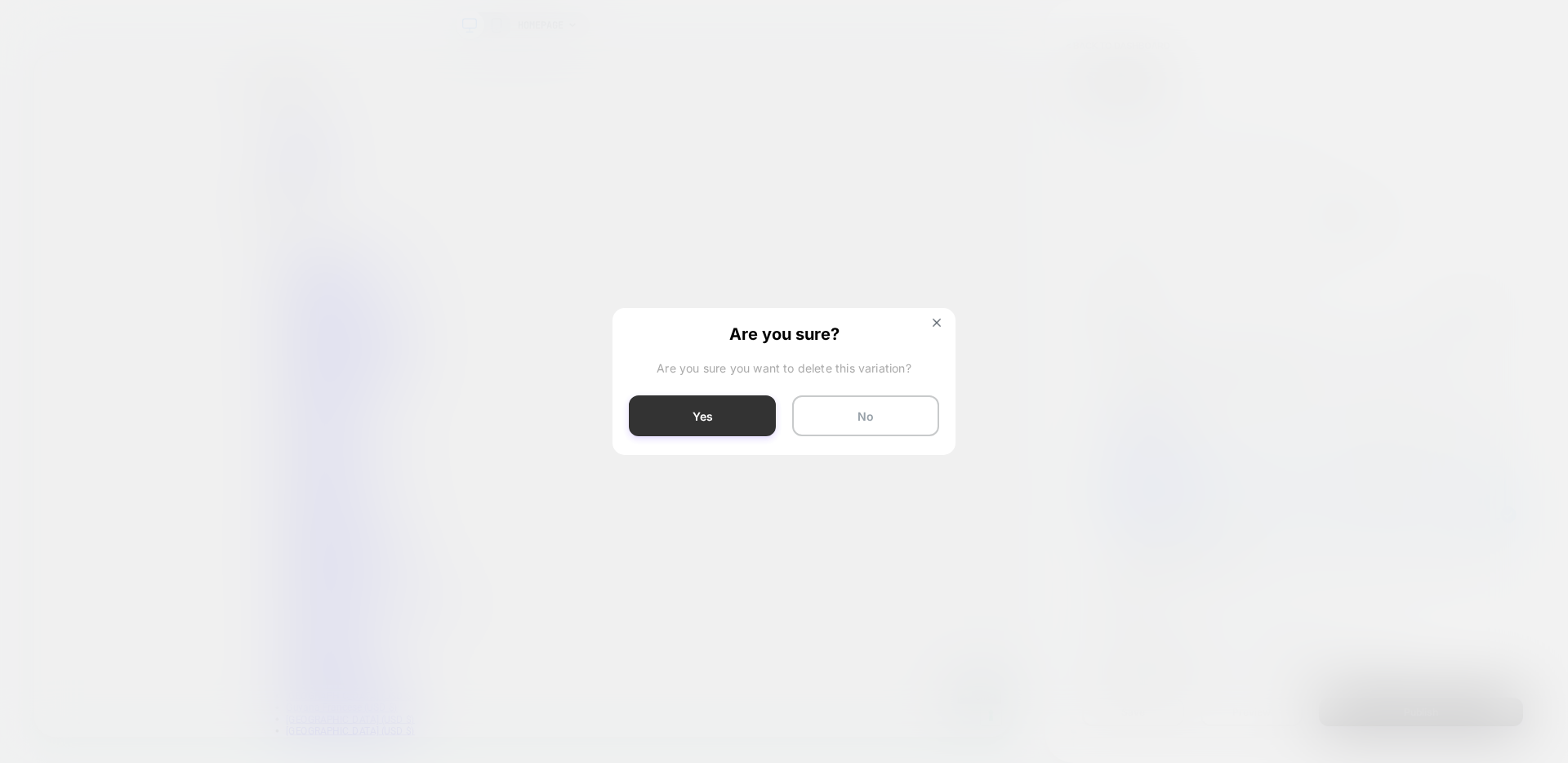 drag, startPoint x: 754, startPoint y: 419, endPoint x: 959, endPoint y: 489, distance: 216.6218 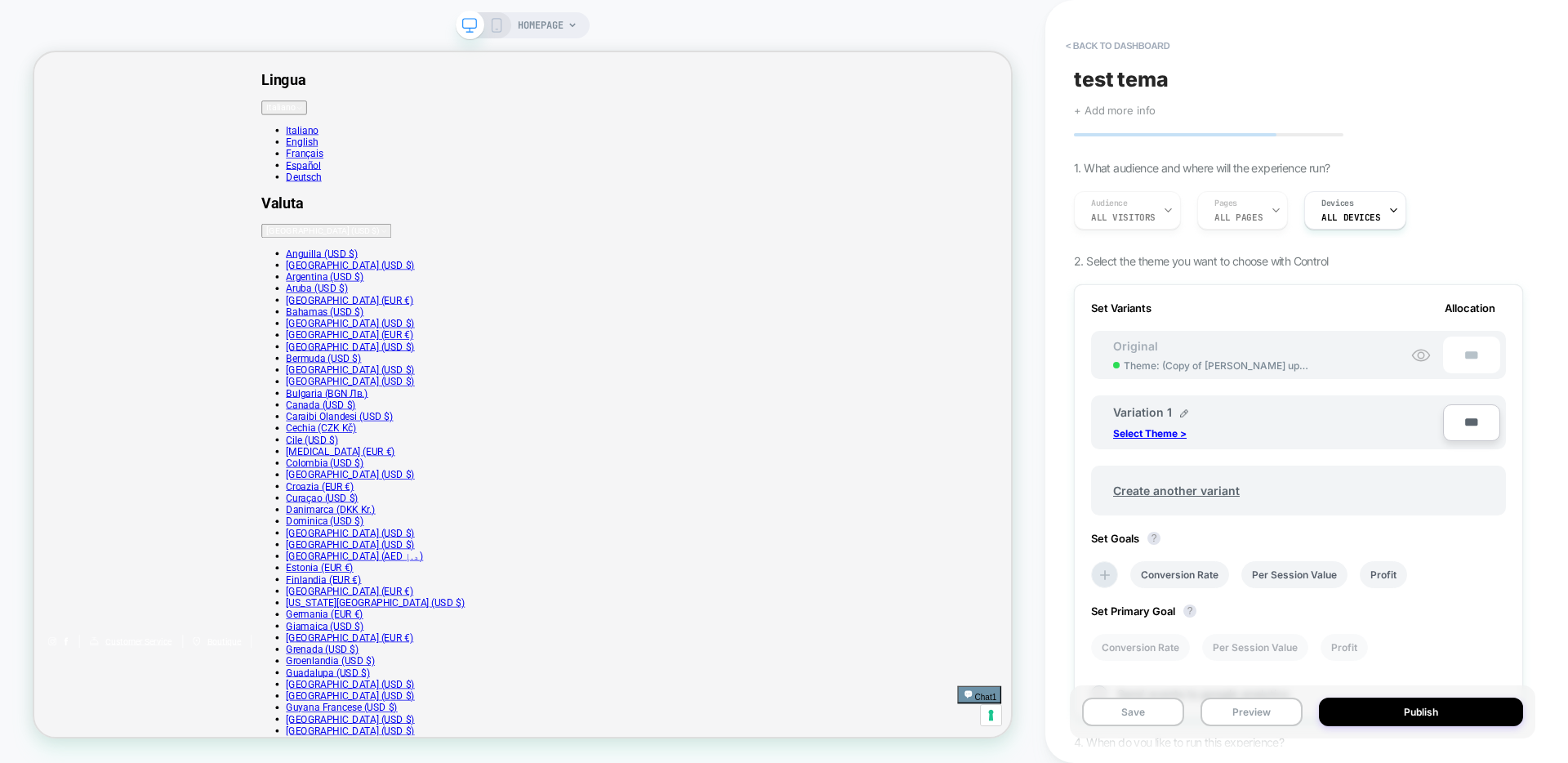 click on "< back to dashboard test tema Click to edit experience details + Add more info 1. What audience and where will the experience run? Audience All Visitors Pages ALL PAGES Devices ALL DEVICES 2. Select the theme you want to choose with Control Set Variants Allocation Original Theme: ( Copy of Lorenza upgrade live 18/3/25 ) *** Variation 1 Select Theme > *** Create another variant Set Goals ? Conversion Rate Per Session Value Profit Set Primary Goal ? Conversion Rate Per Session Value Profit Send events to google analytics 4. When do you like to run this experience? Now I would like to schedule the run Save Preview Publish" at bounding box center [1307, 382] 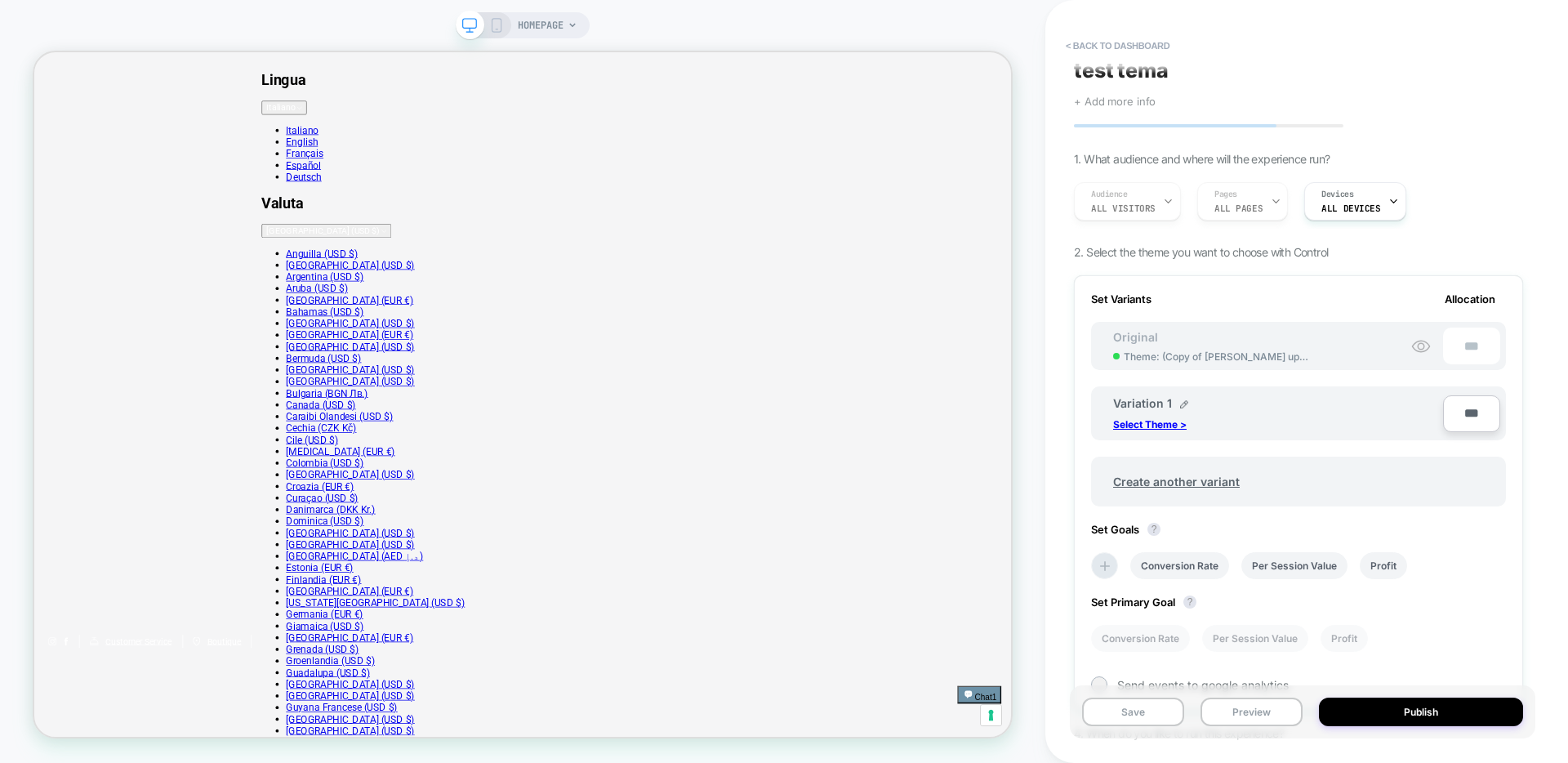 scroll, scrollTop: 0, scrollLeft: 0, axis: both 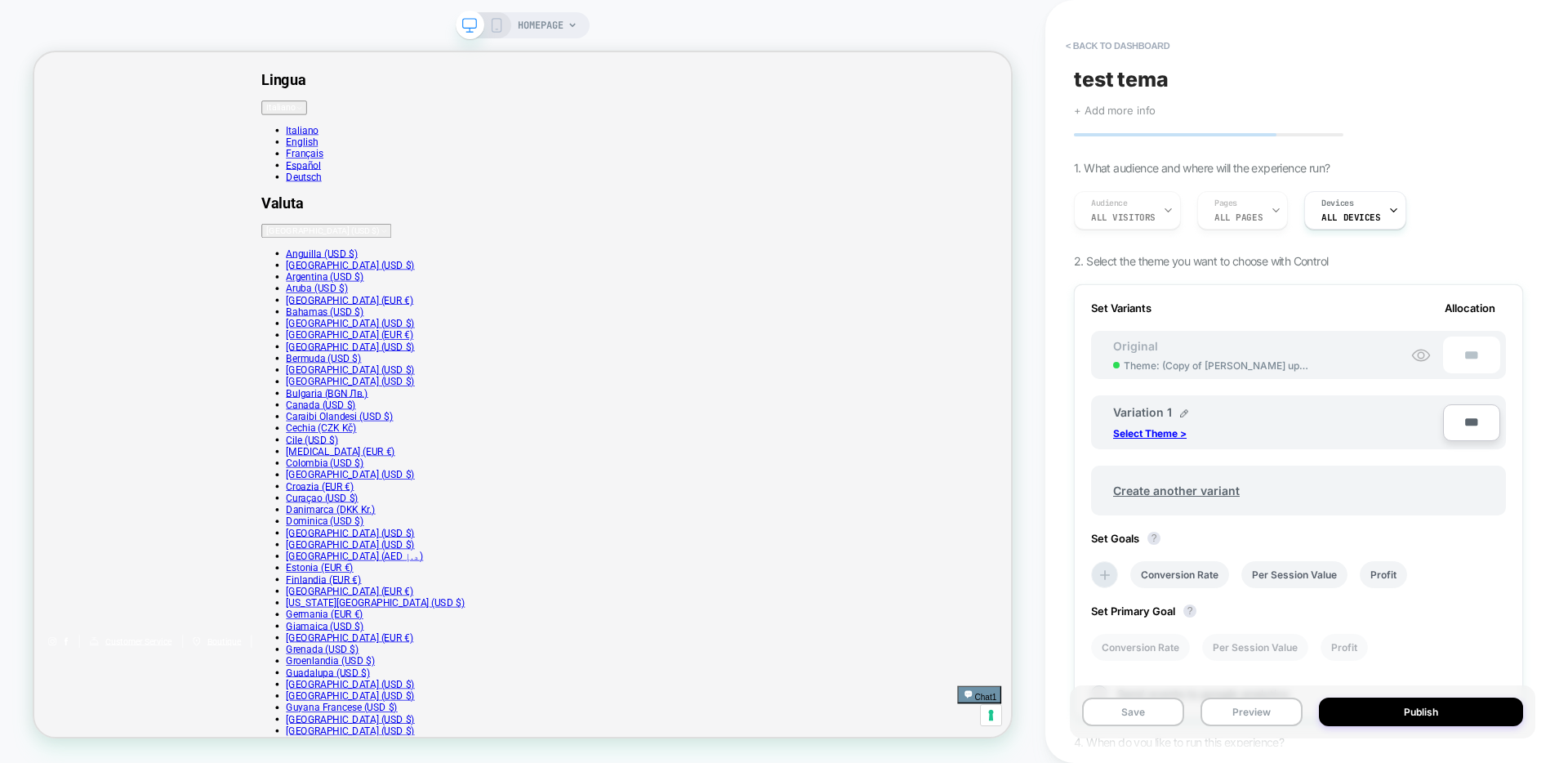 click on "Audience All Visitors Pages ALL PAGES Devices ALL DEVICES" at bounding box center (1290, 210) 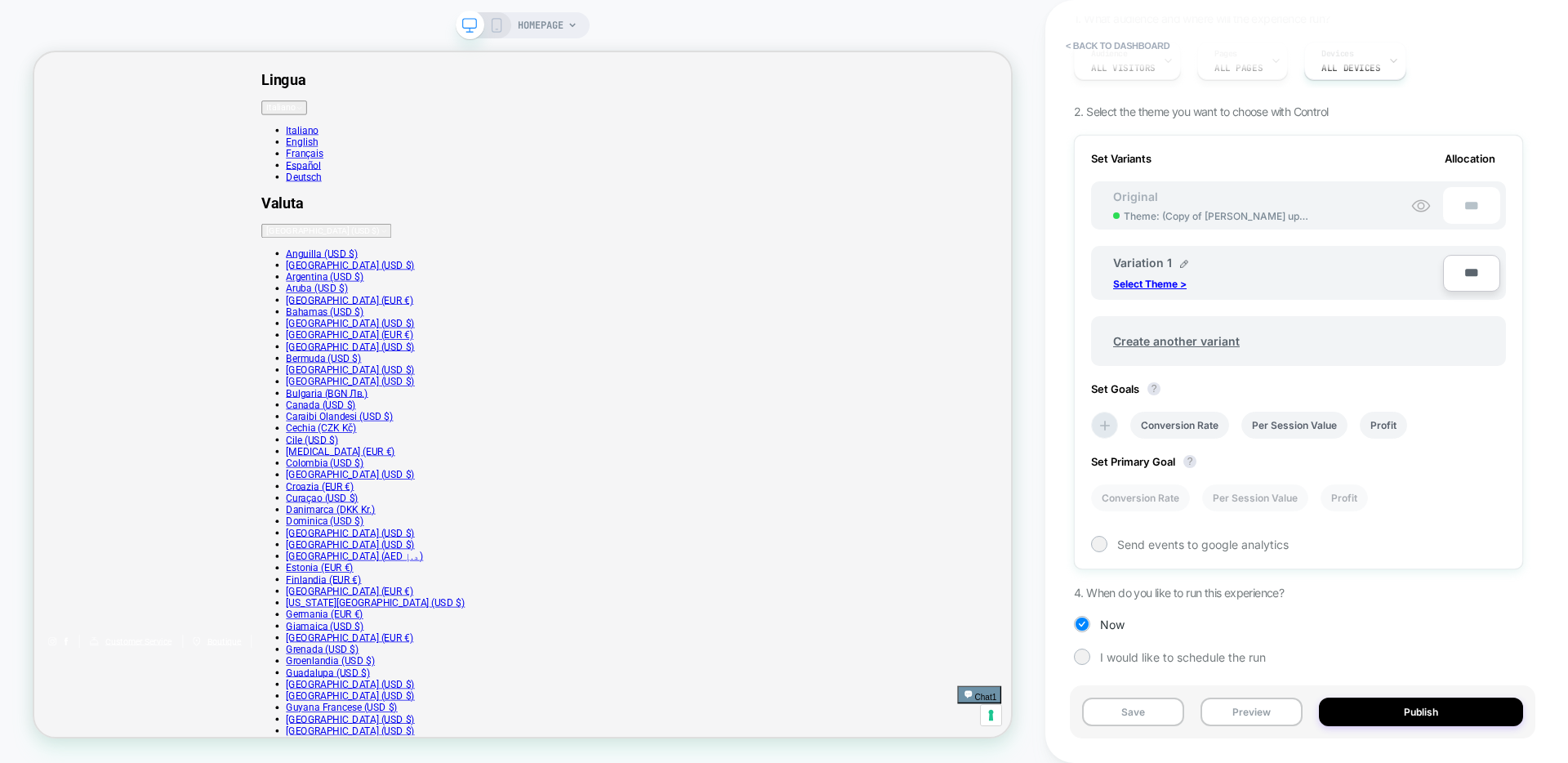 scroll, scrollTop: 0, scrollLeft: 0, axis: both 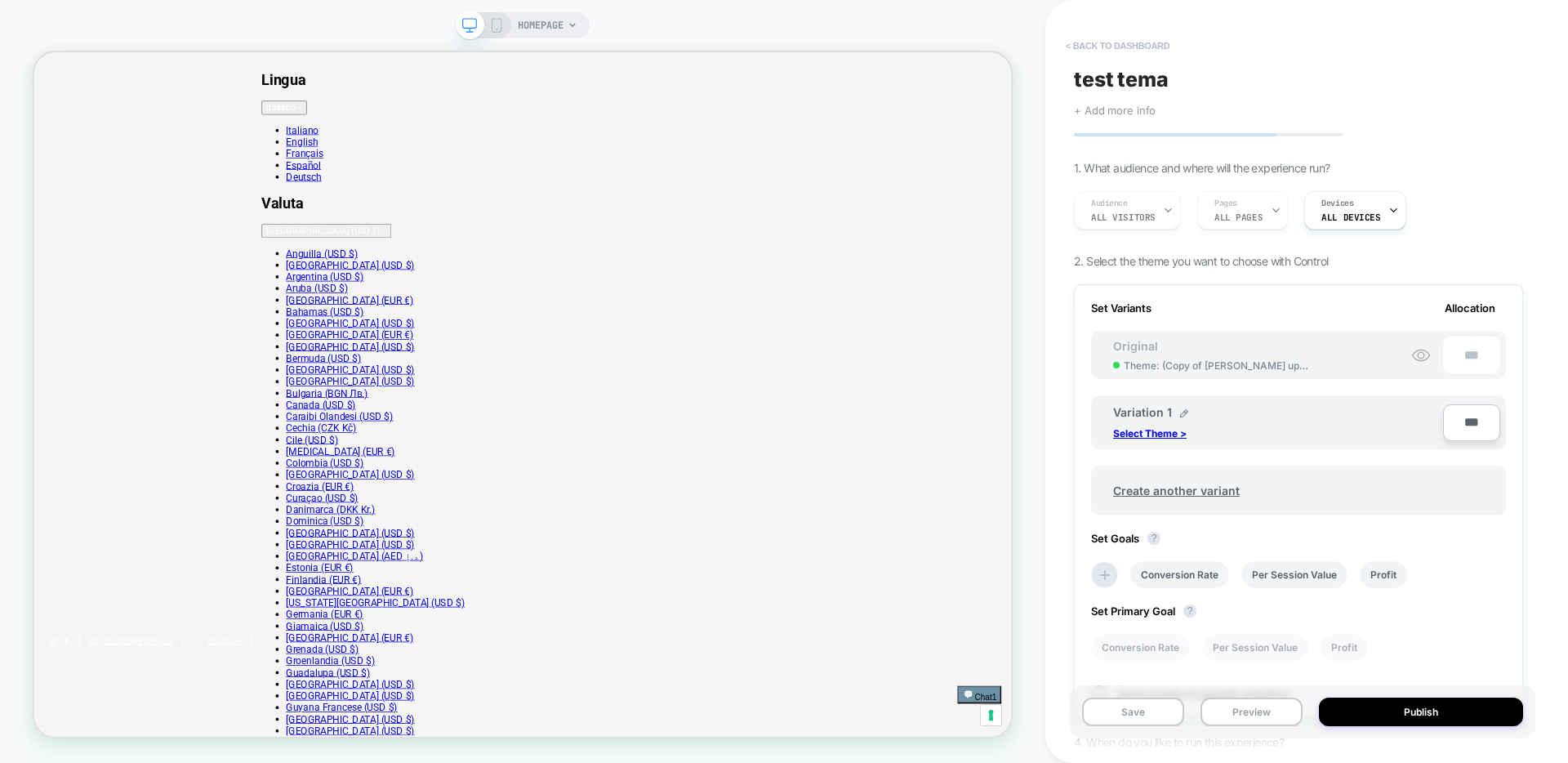 click on "< back to dashboard" at bounding box center (1117, 46) 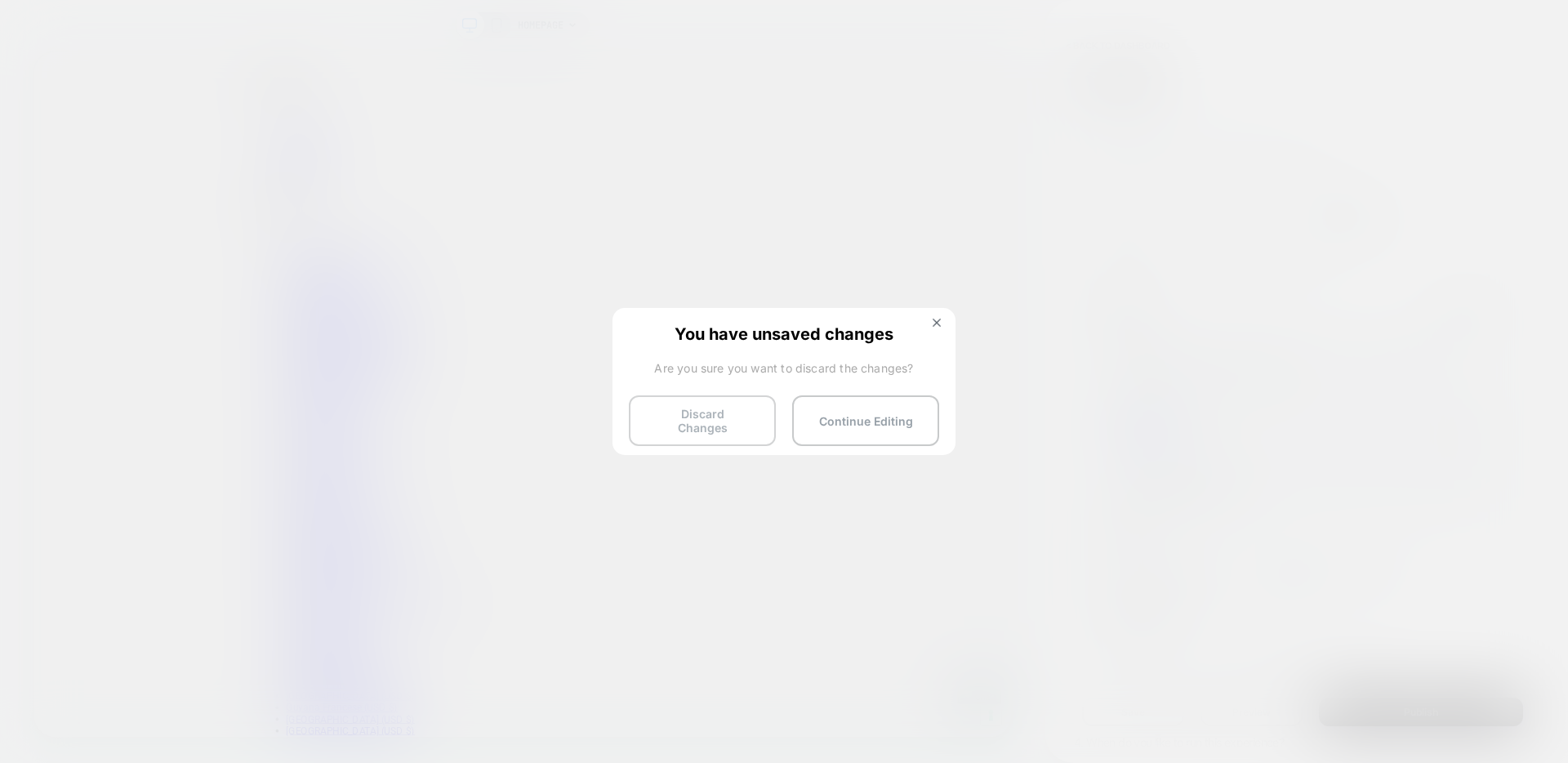 click on "Discard Changes" at bounding box center [702, 421] 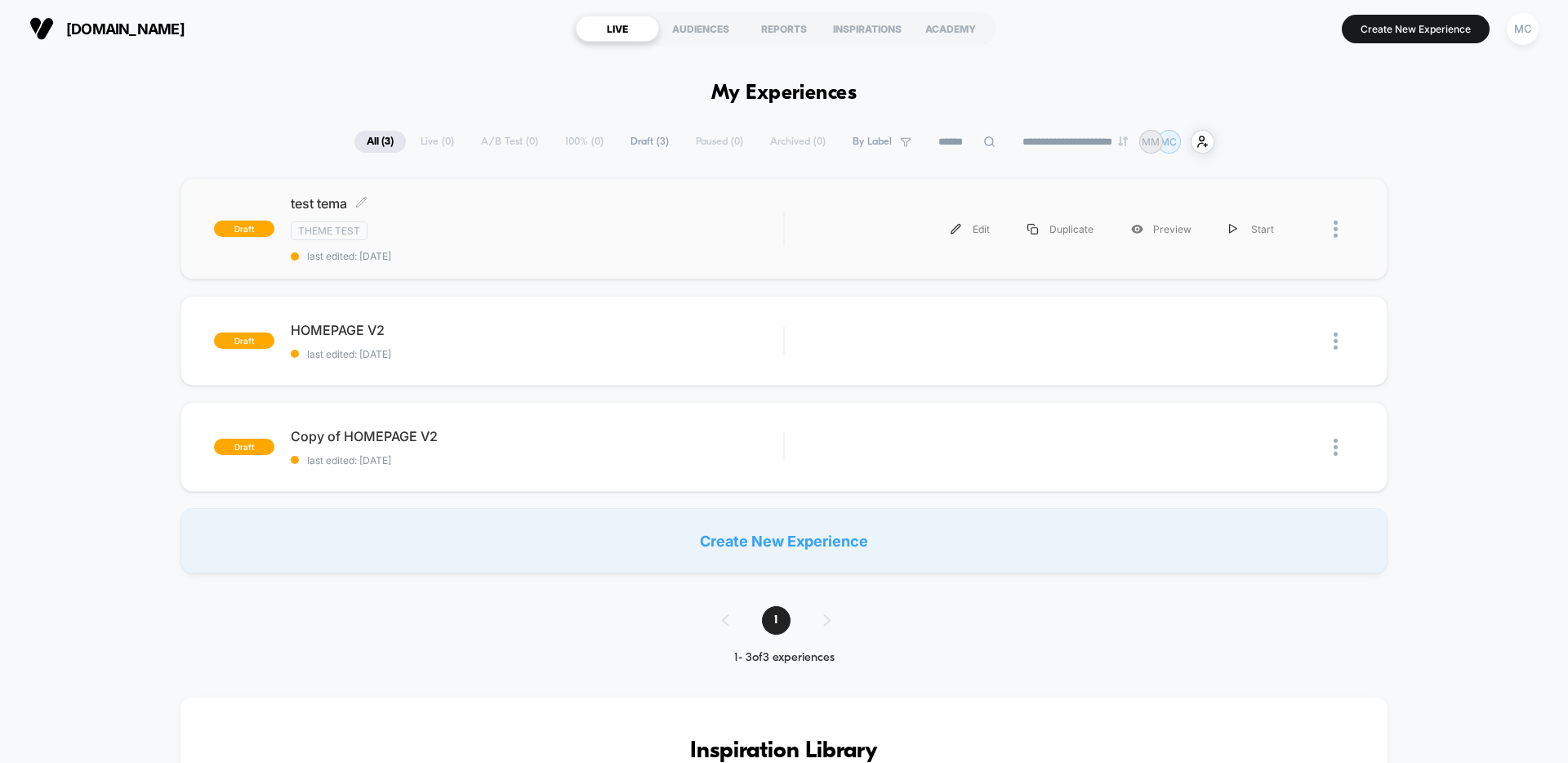 click on "Theme Test" at bounding box center (537, 230) 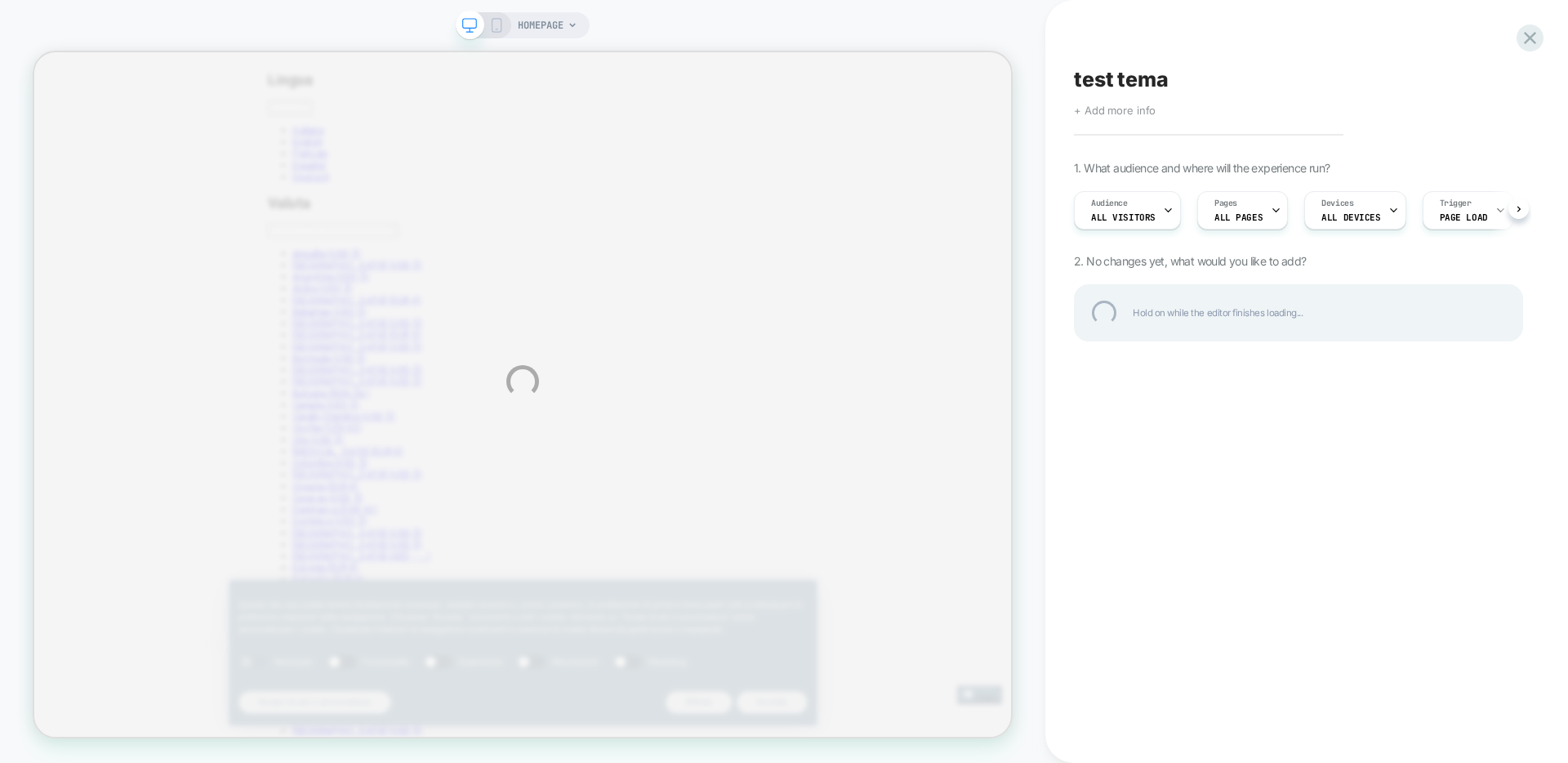 scroll, scrollTop: 0, scrollLeft: 0, axis: both 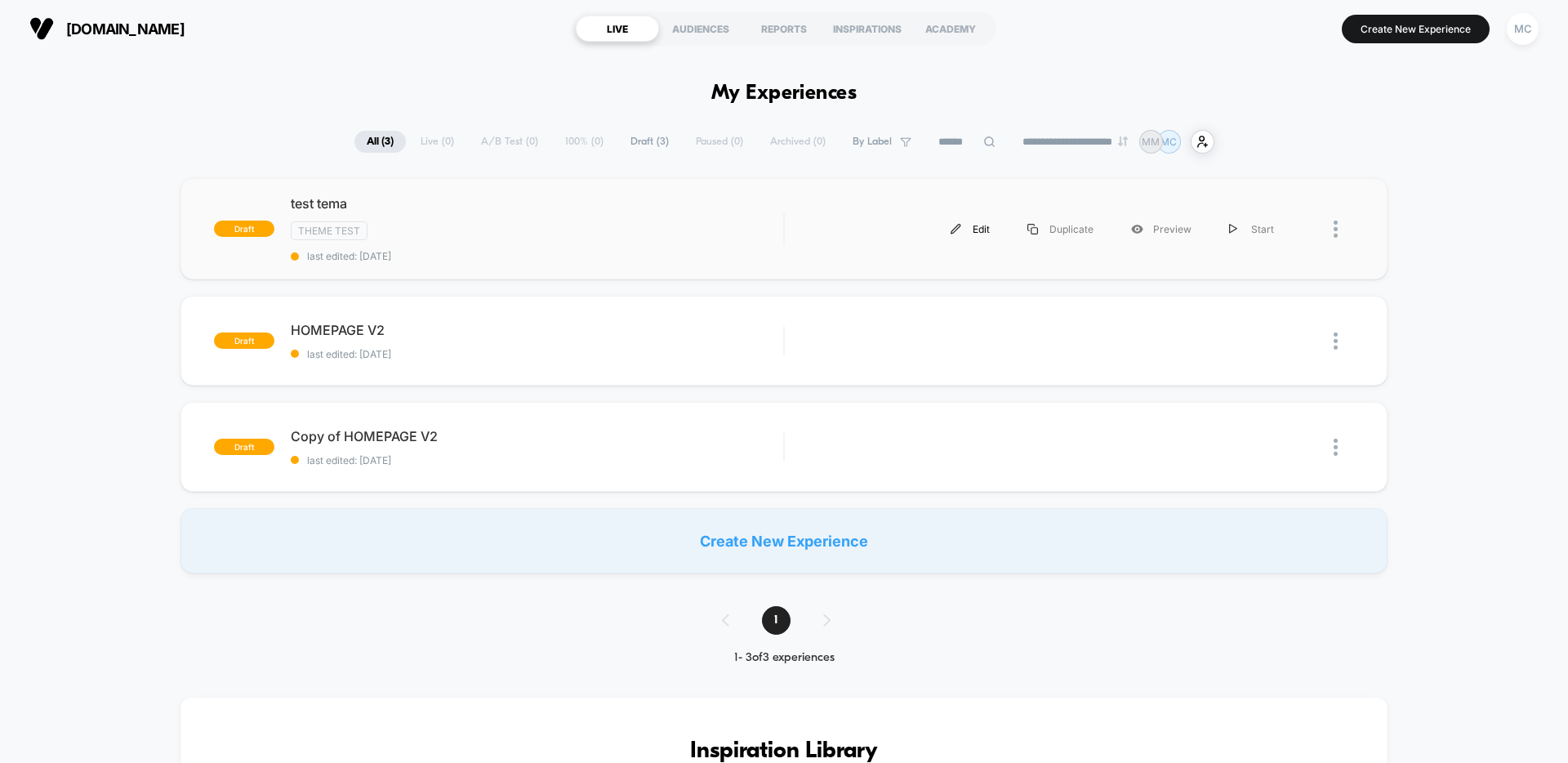 click on "Edit" at bounding box center [970, 229] 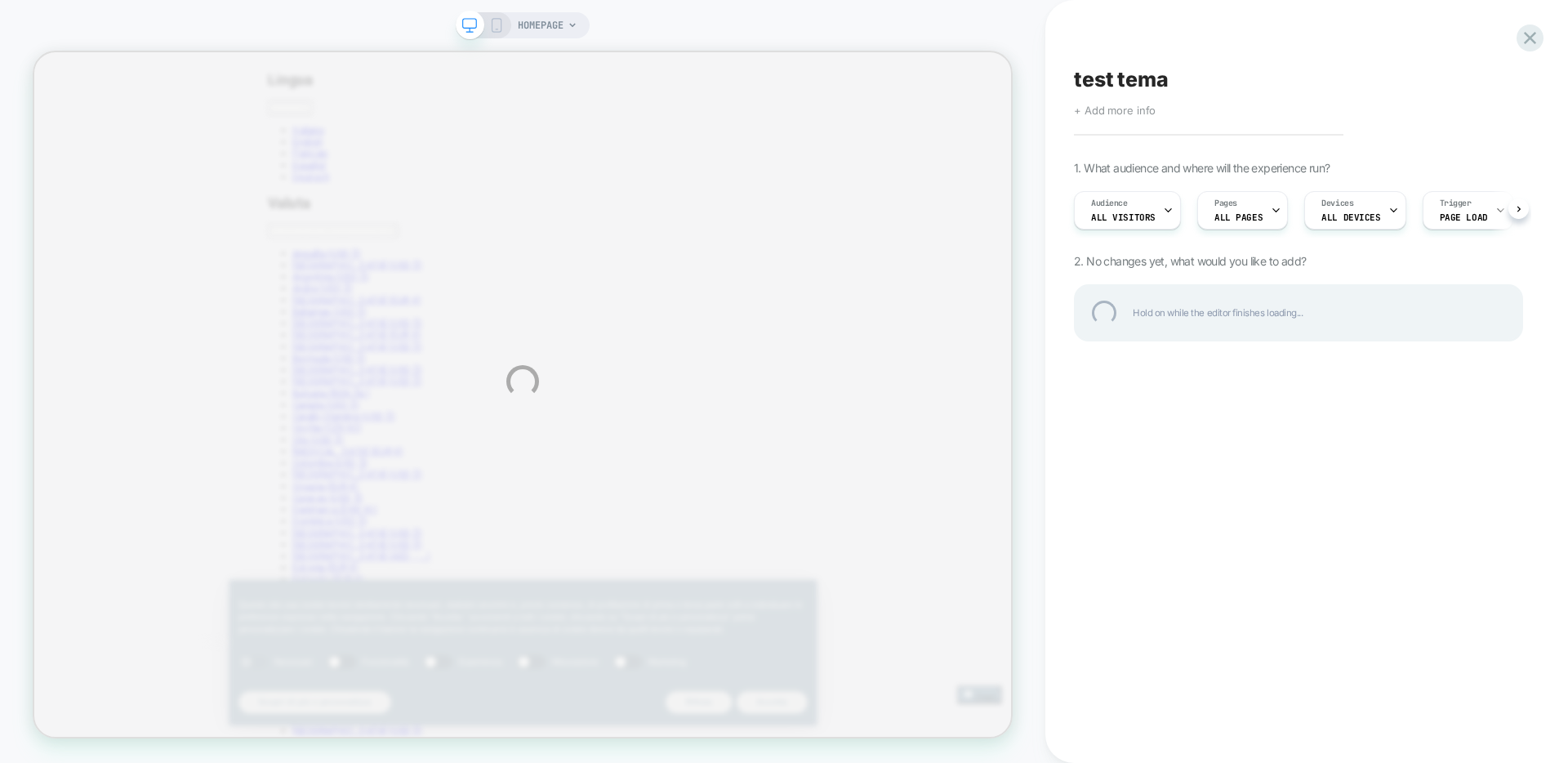 scroll, scrollTop: 0, scrollLeft: 0, axis: both 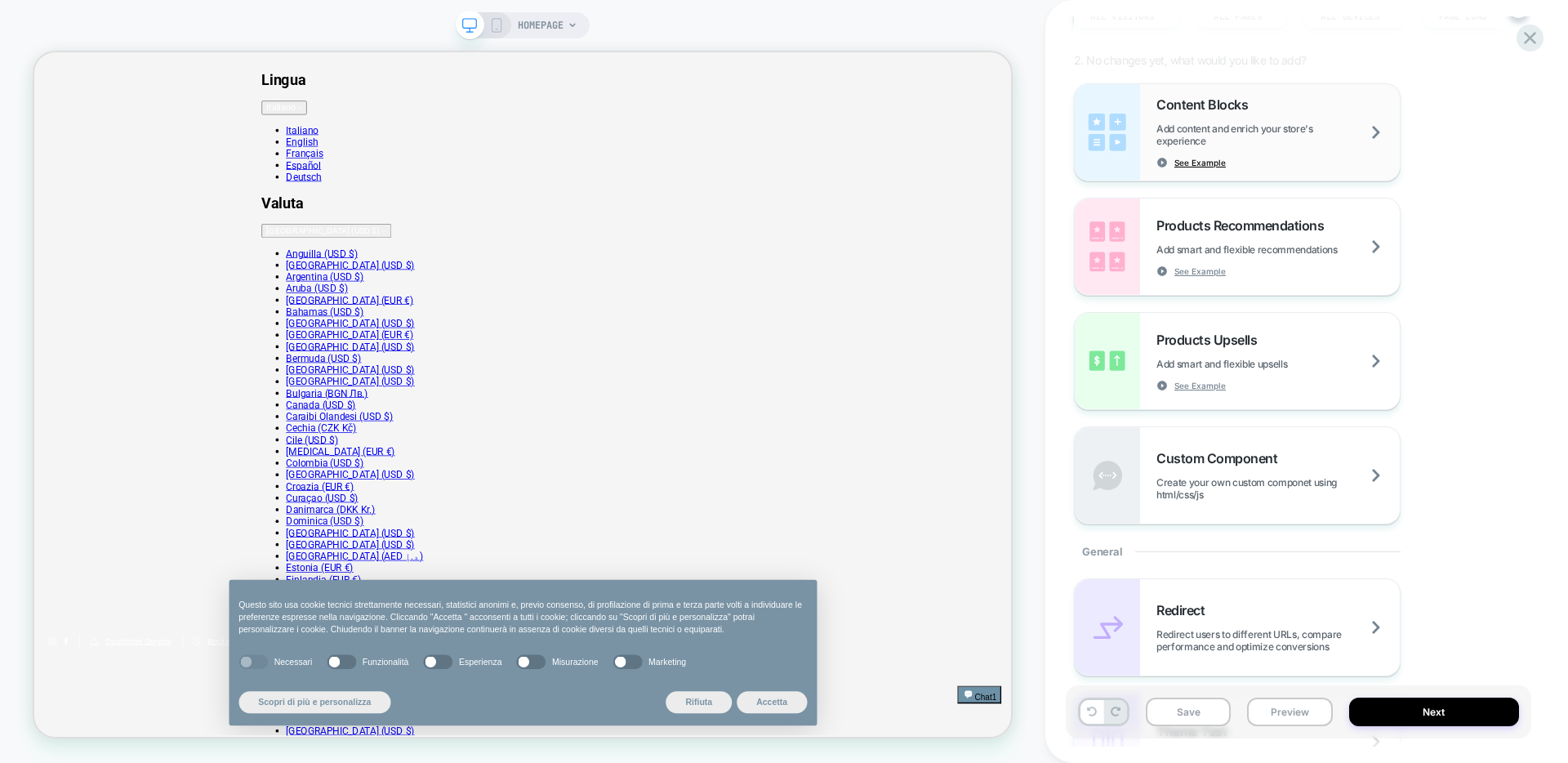 click on "See Example" at bounding box center [1200, 163] 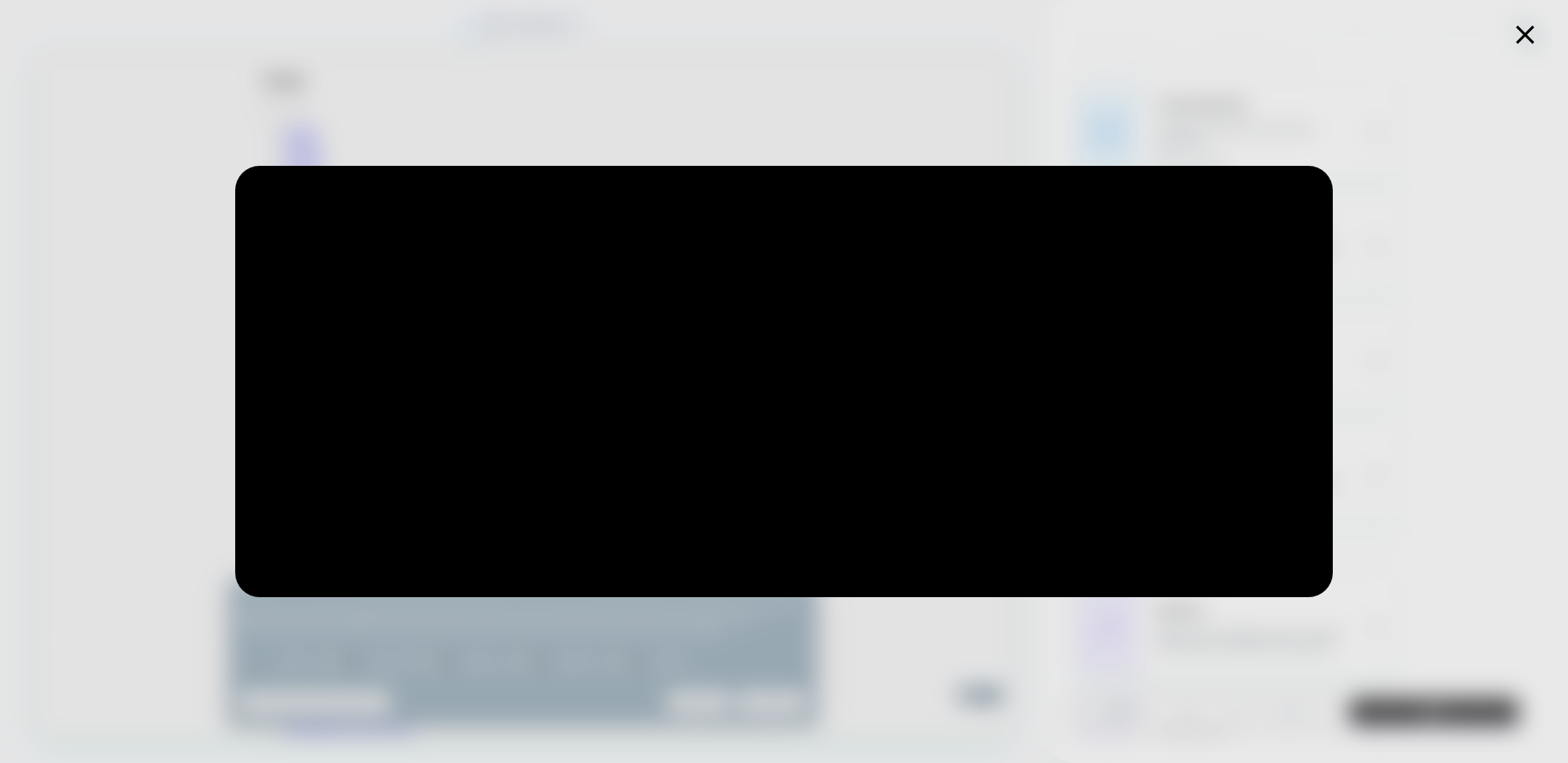 click 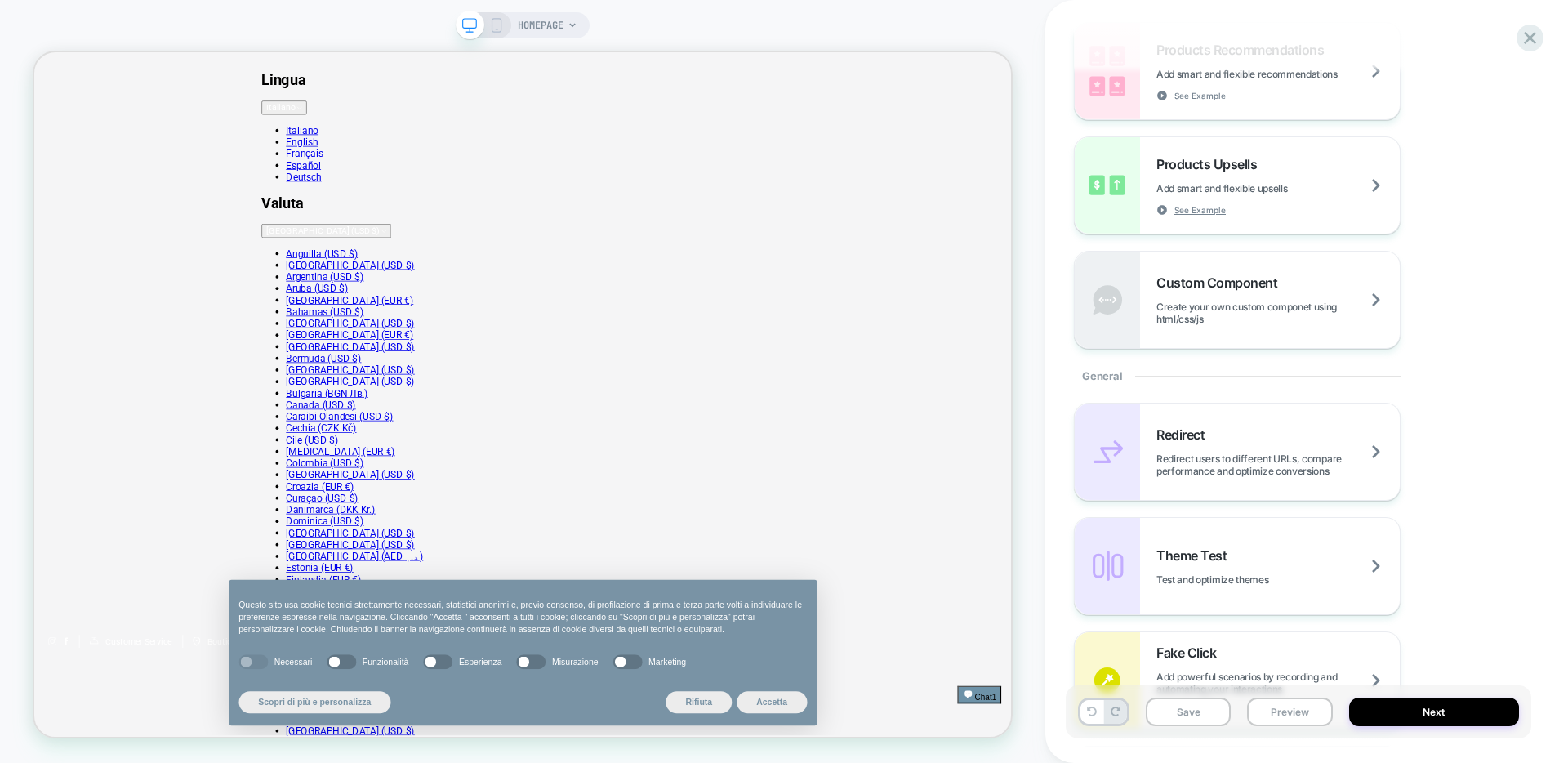 scroll, scrollTop: 377, scrollLeft: 0, axis: vertical 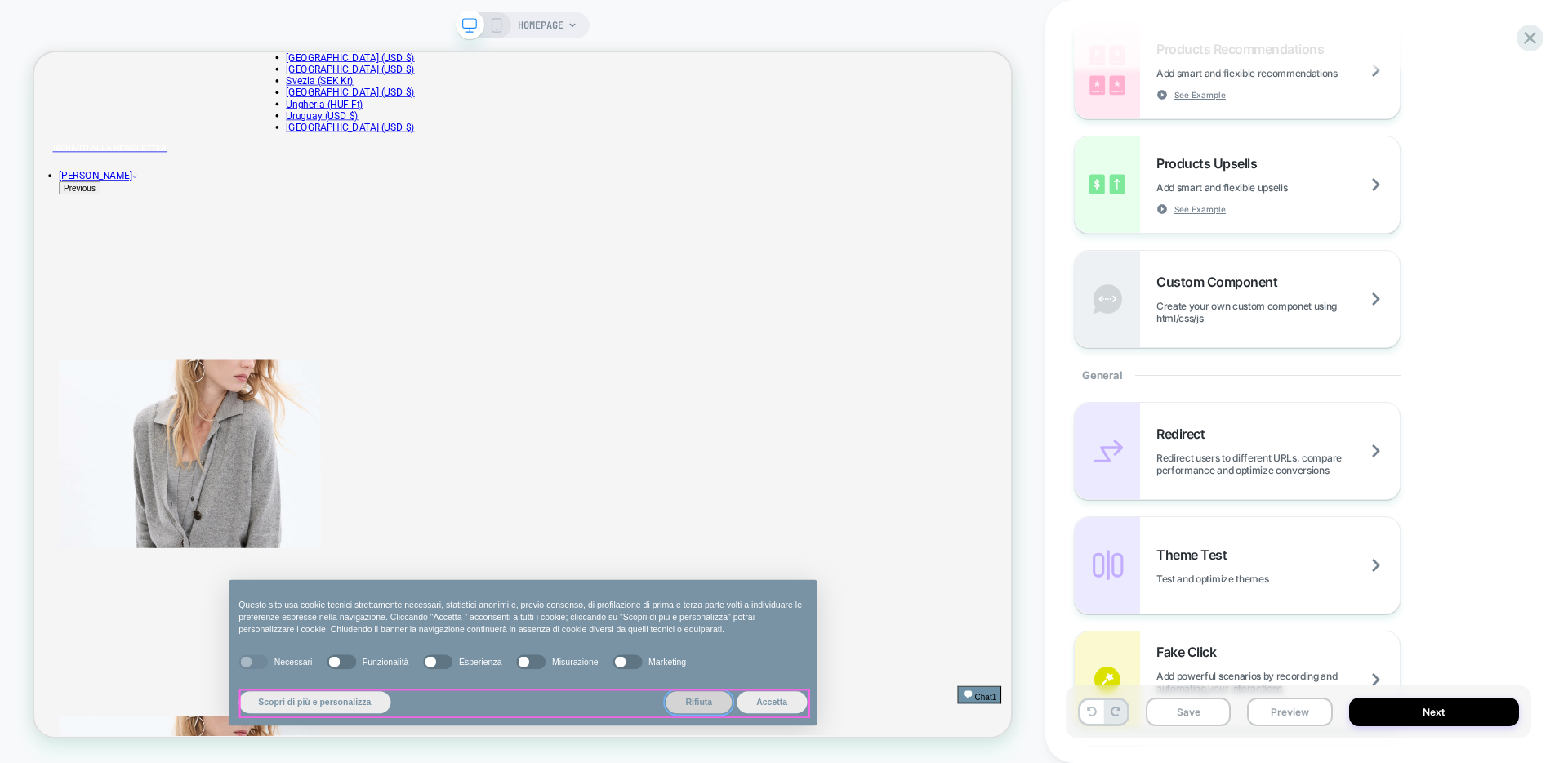 click on "Rifiuta" at bounding box center (920, 919) 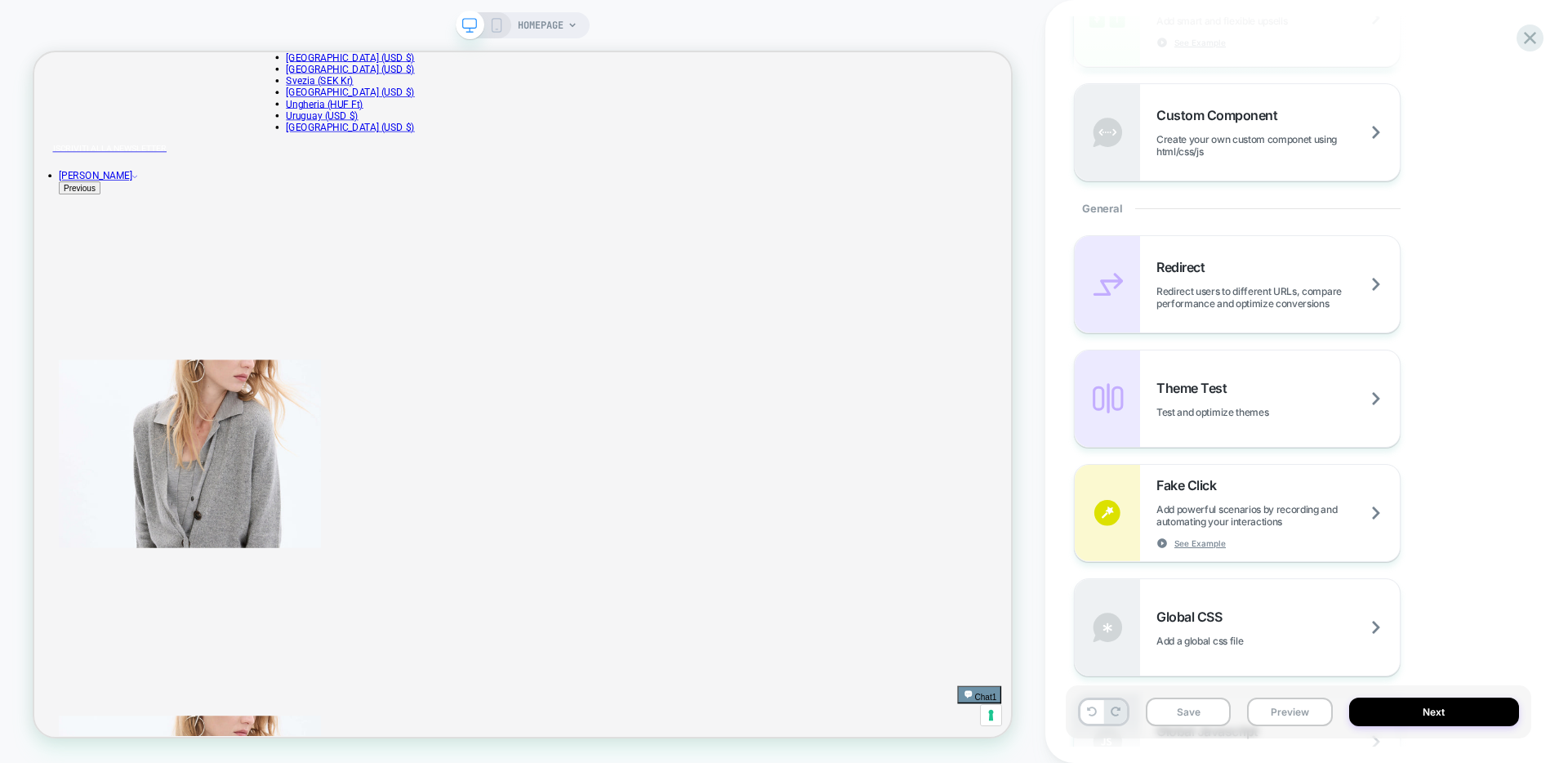 scroll, scrollTop: 569, scrollLeft: 0, axis: vertical 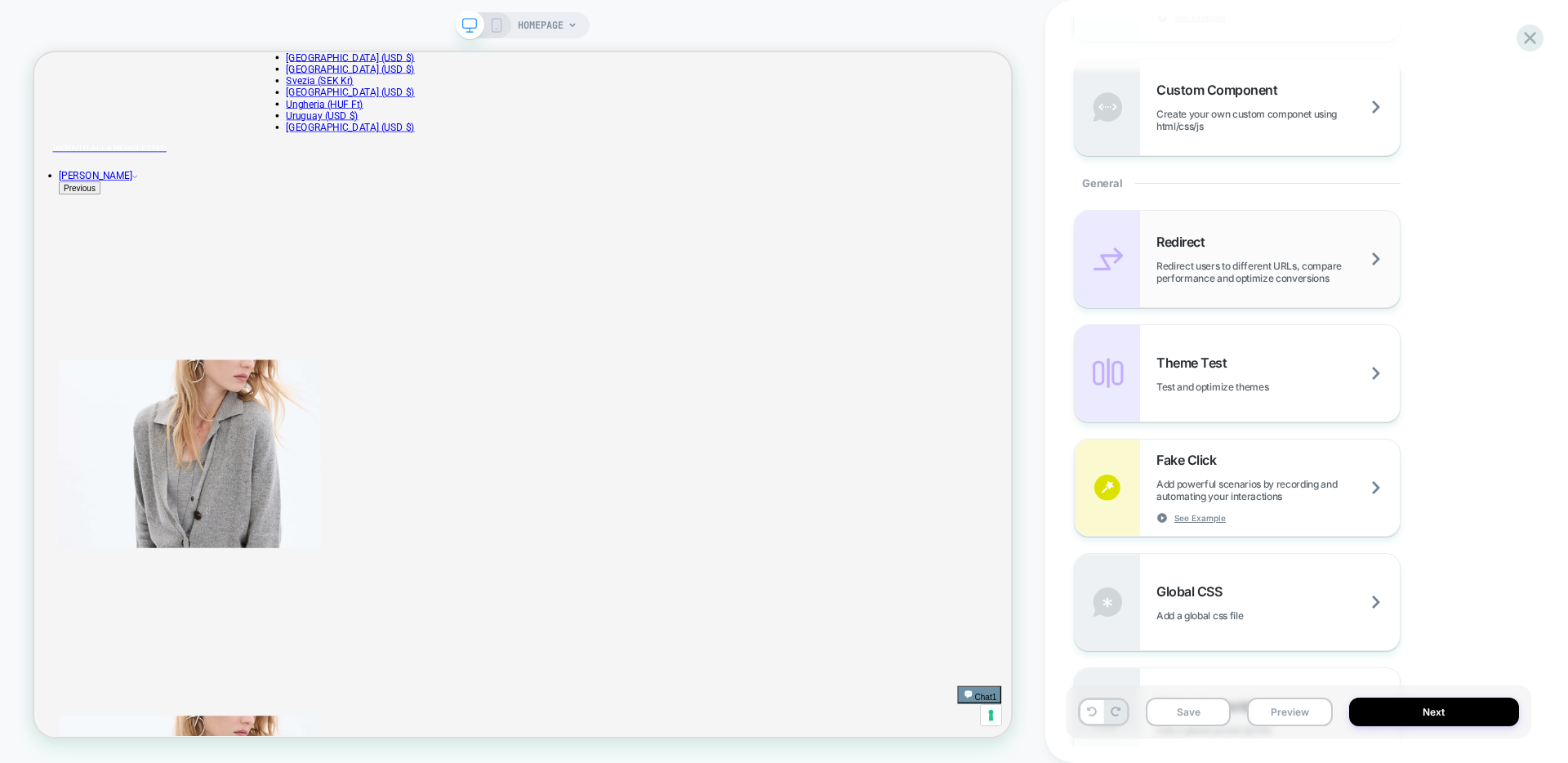 click on "Redirect users to different URLs, compare performance and optimize conversions" at bounding box center [1278, 272] 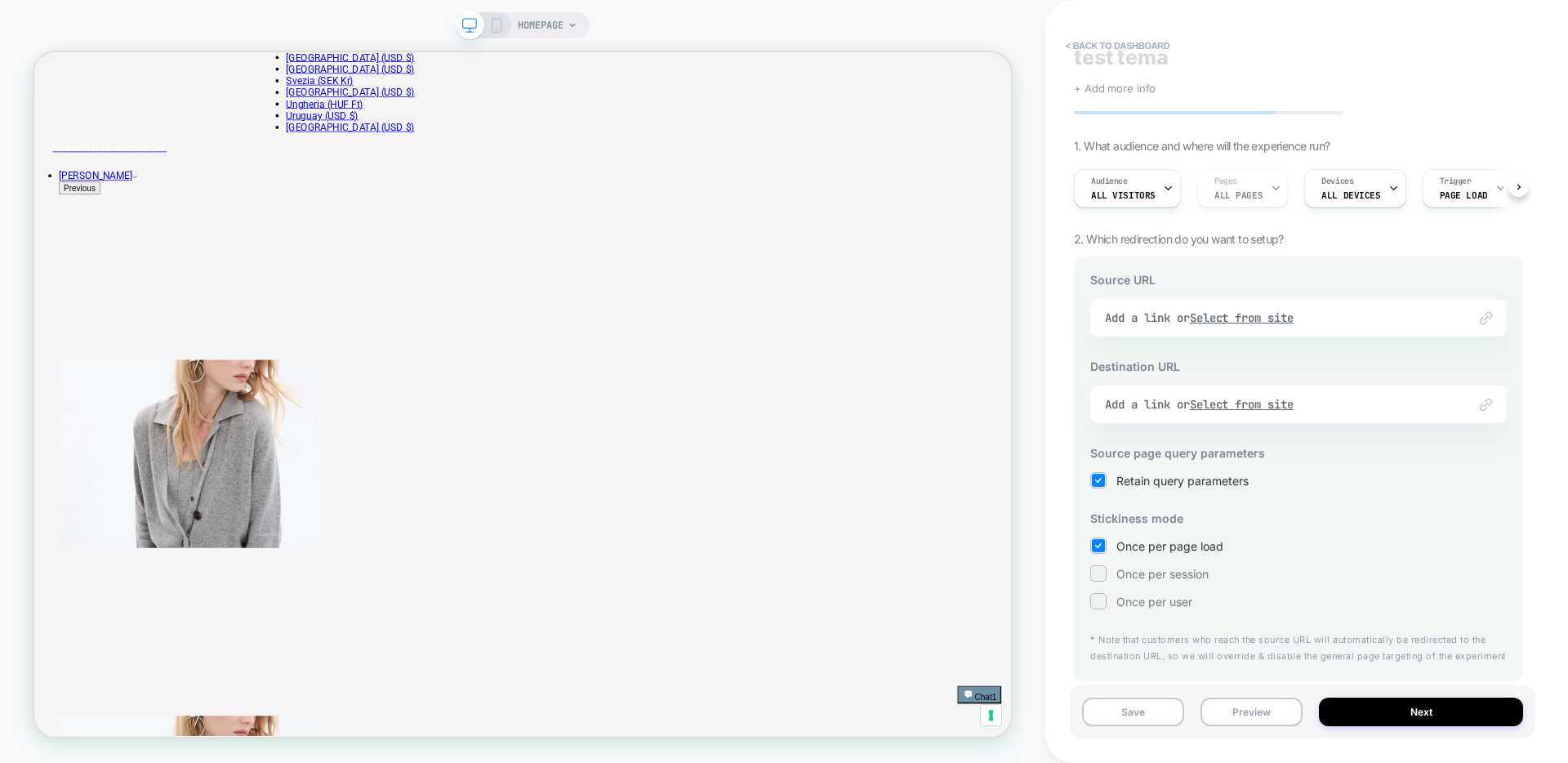 scroll, scrollTop: 0, scrollLeft: 0, axis: both 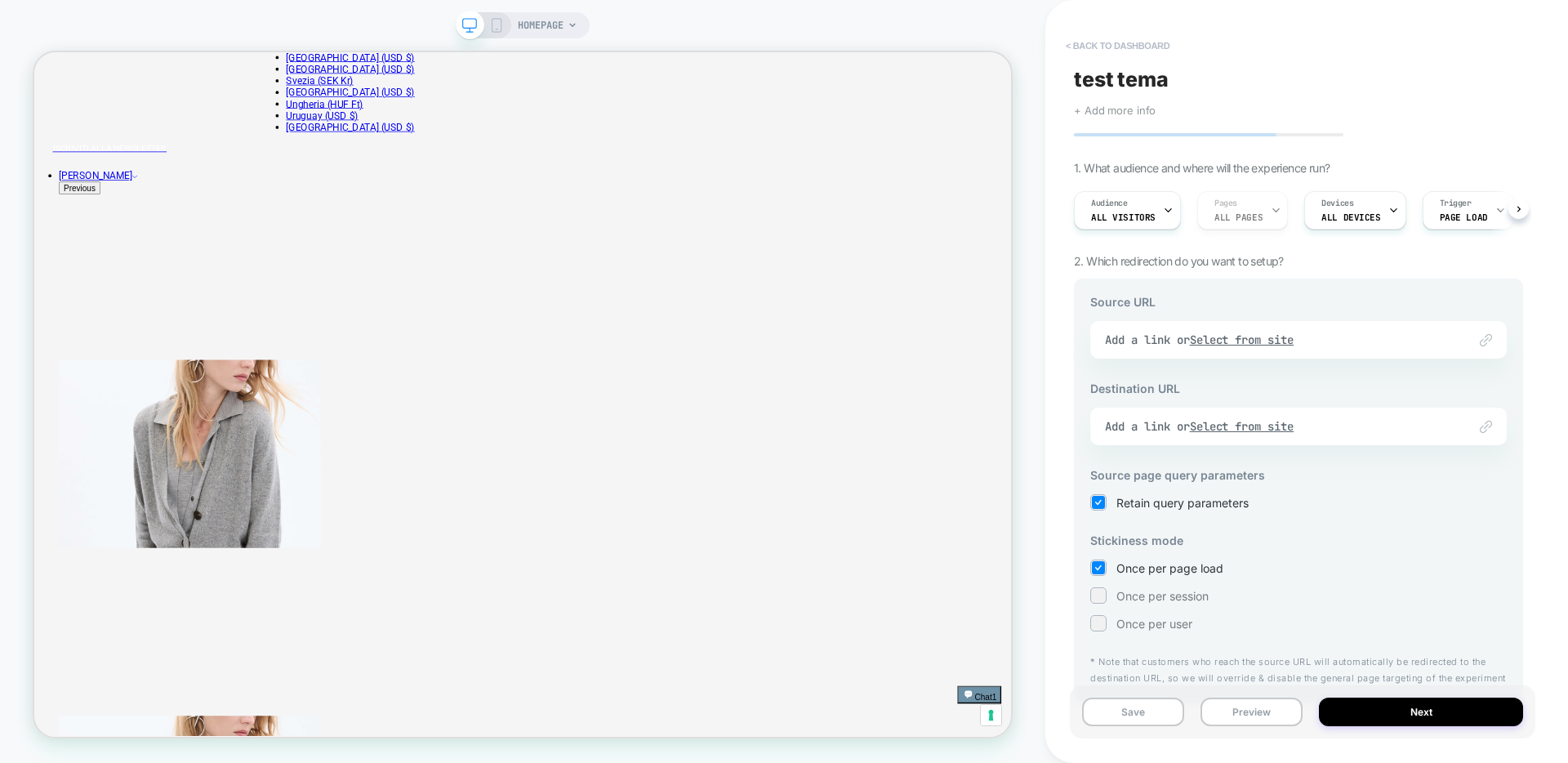 click on "< back to dashboard" at bounding box center [1117, 46] 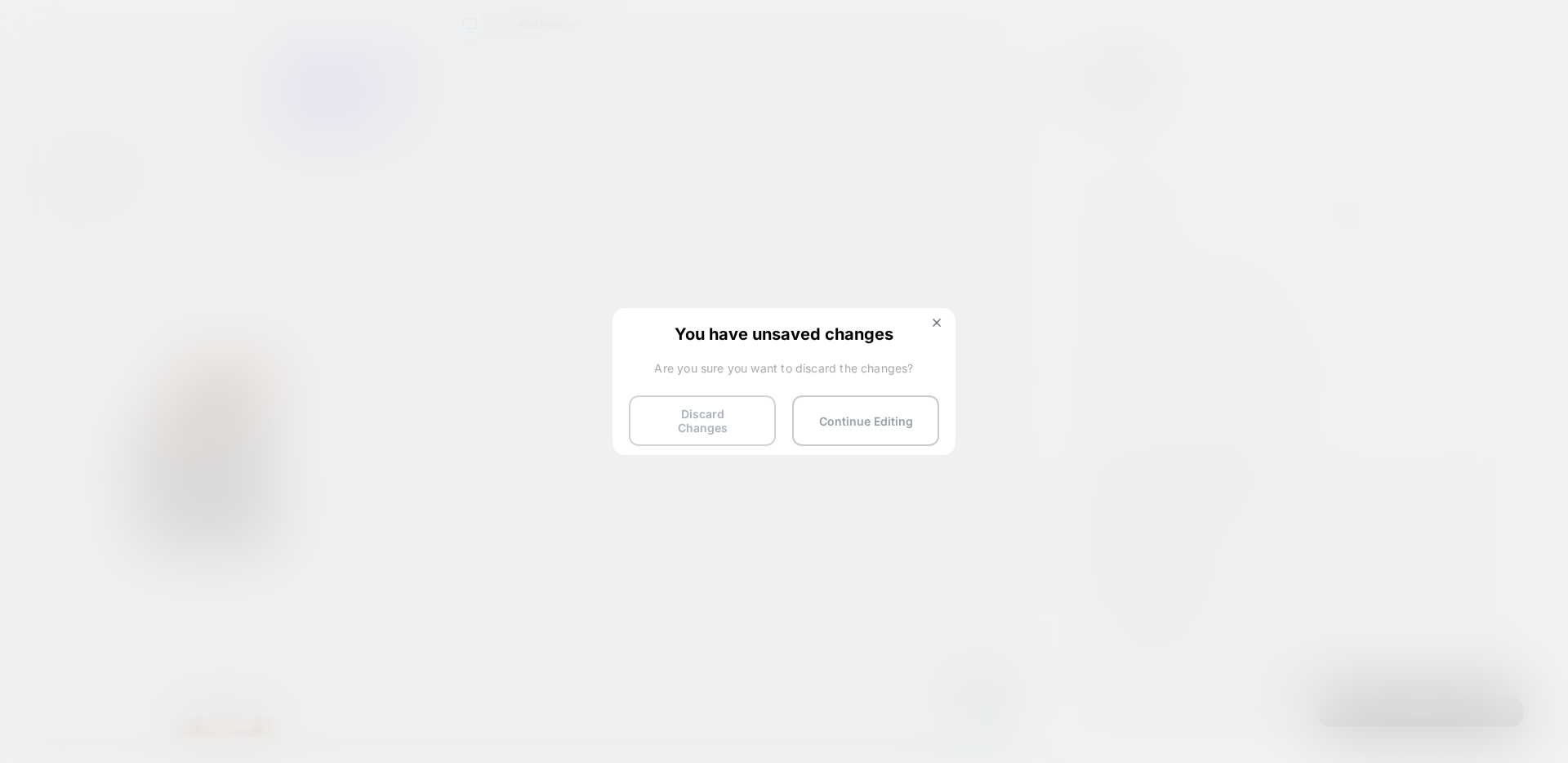 click on "Discard Changes" at bounding box center (702, 421) 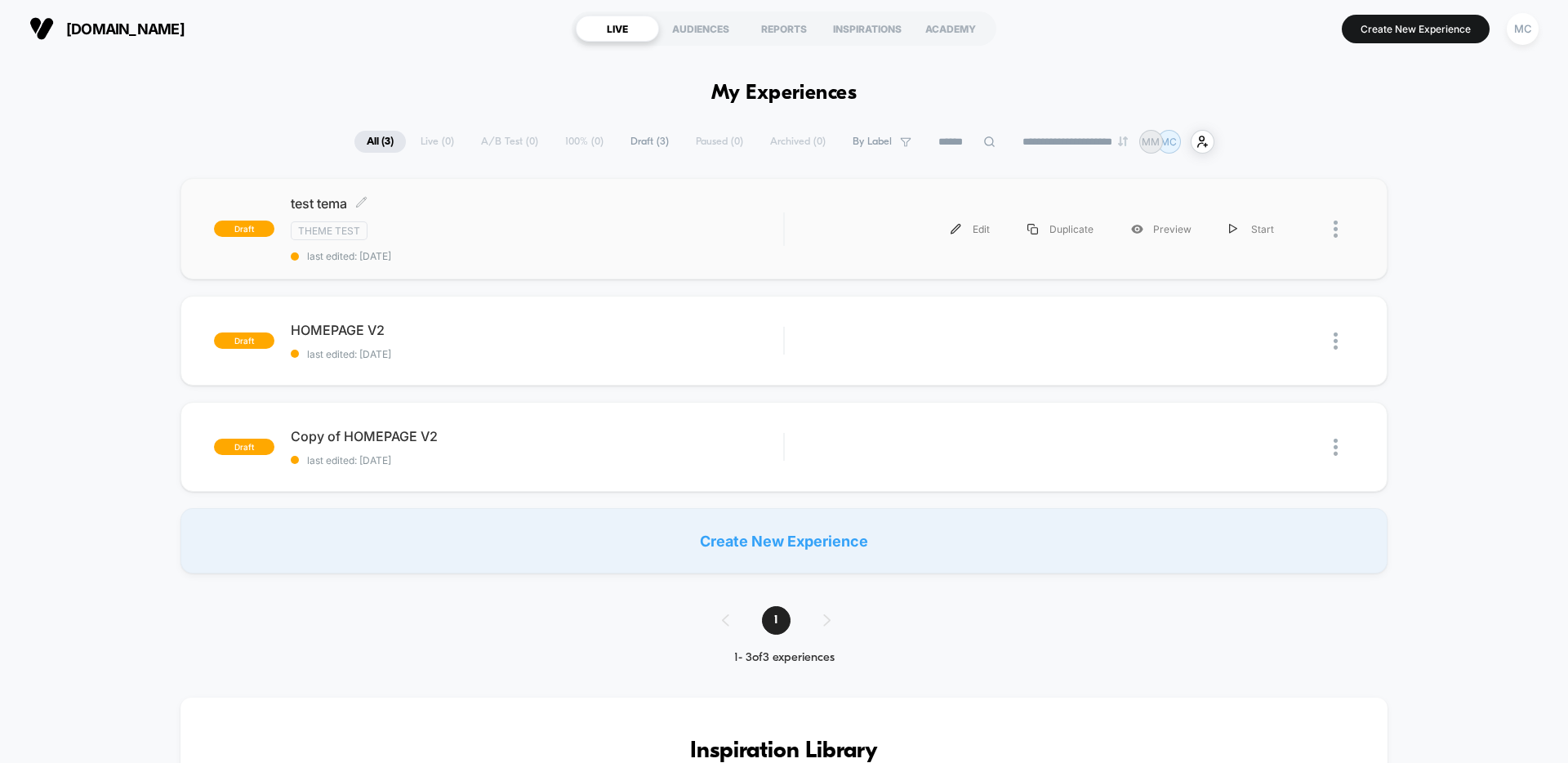 click on "last edited: [DATE]" at bounding box center (537, 256) 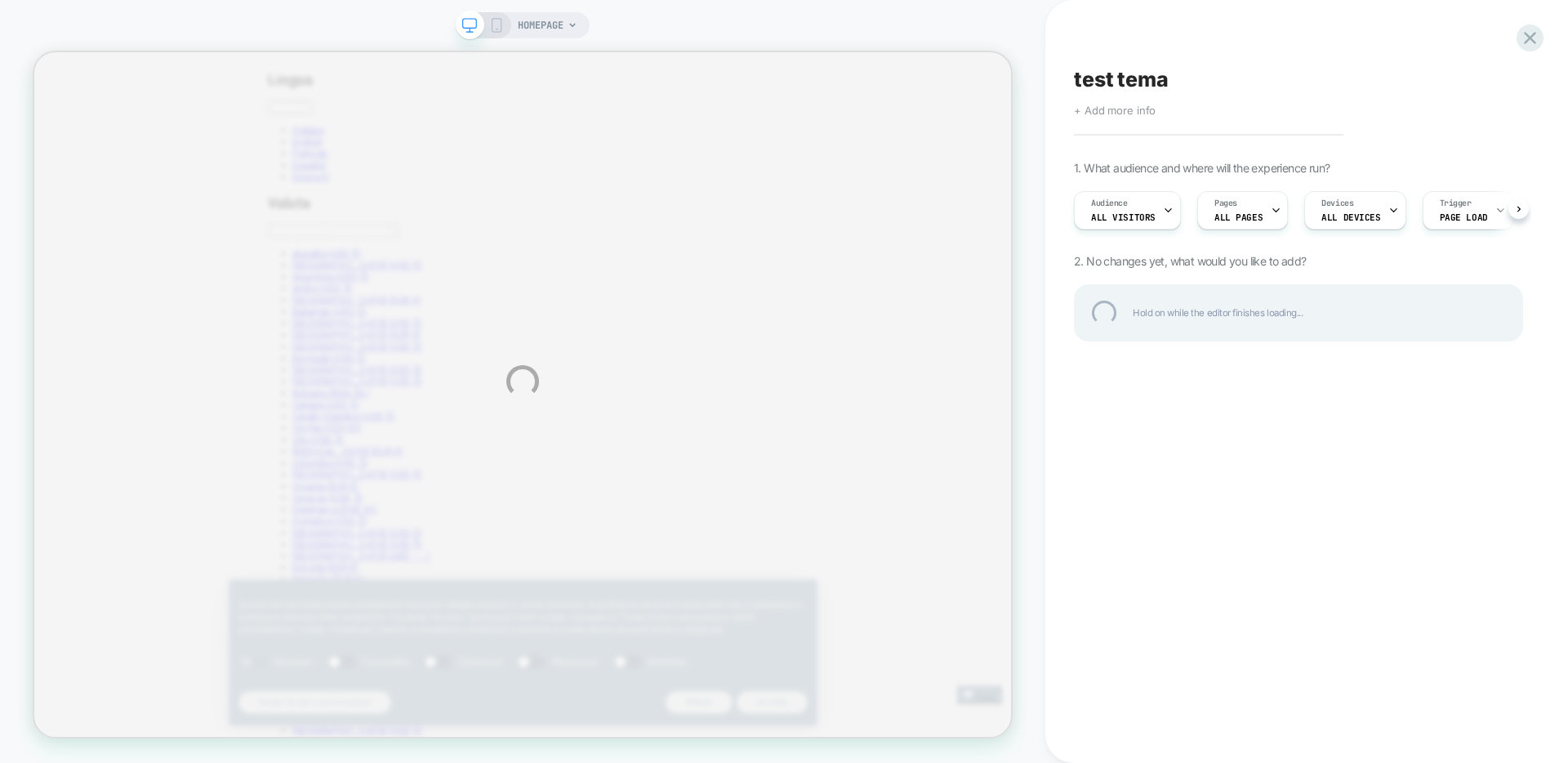 scroll, scrollTop: 0, scrollLeft: 0, axis: both 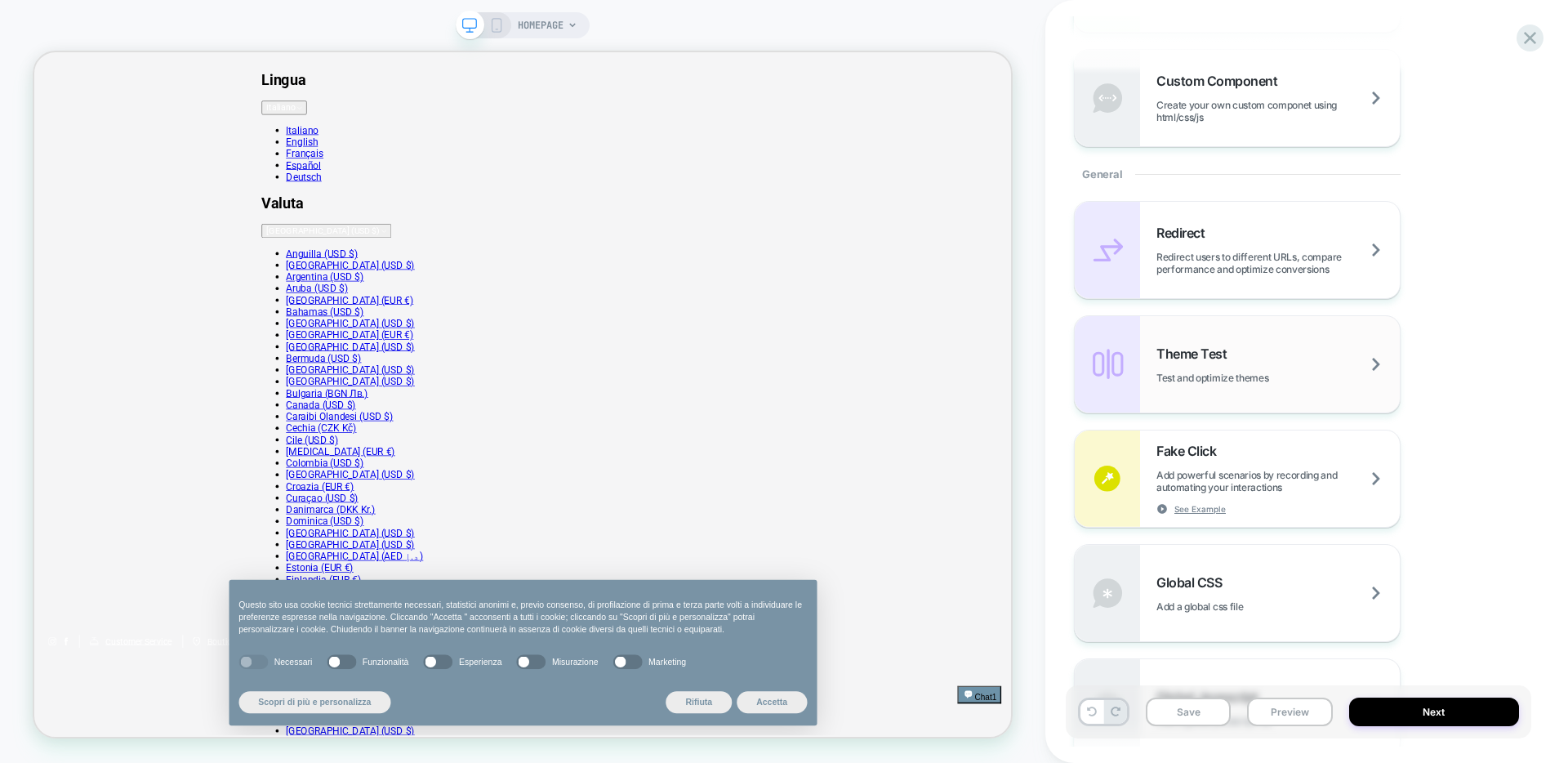 click on "Theme Test Test and optimize themes" at bounding box center [1278, 364] 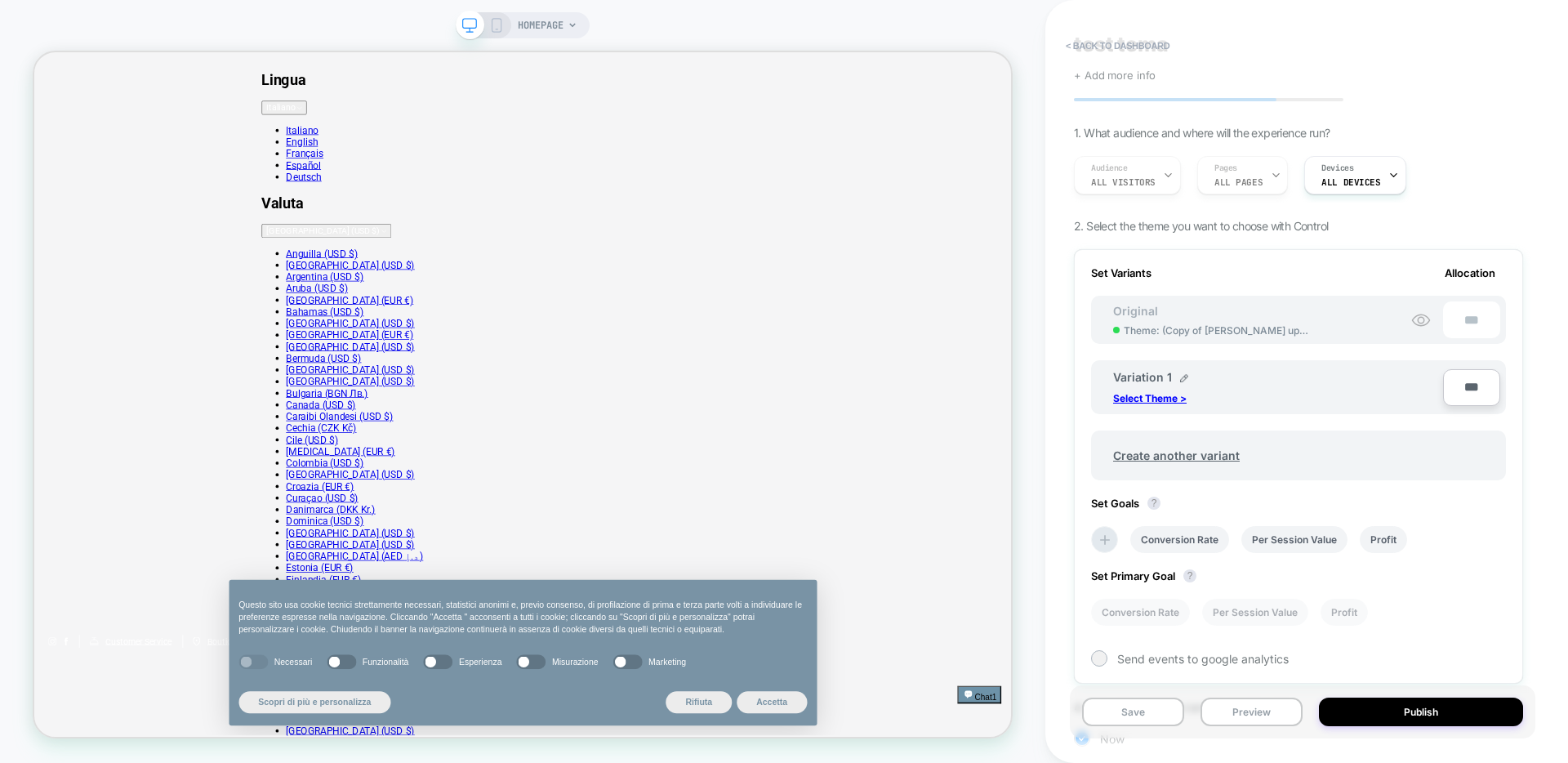 scroll, scrollTop: 68, scrollLeft: 0, axis: vertical 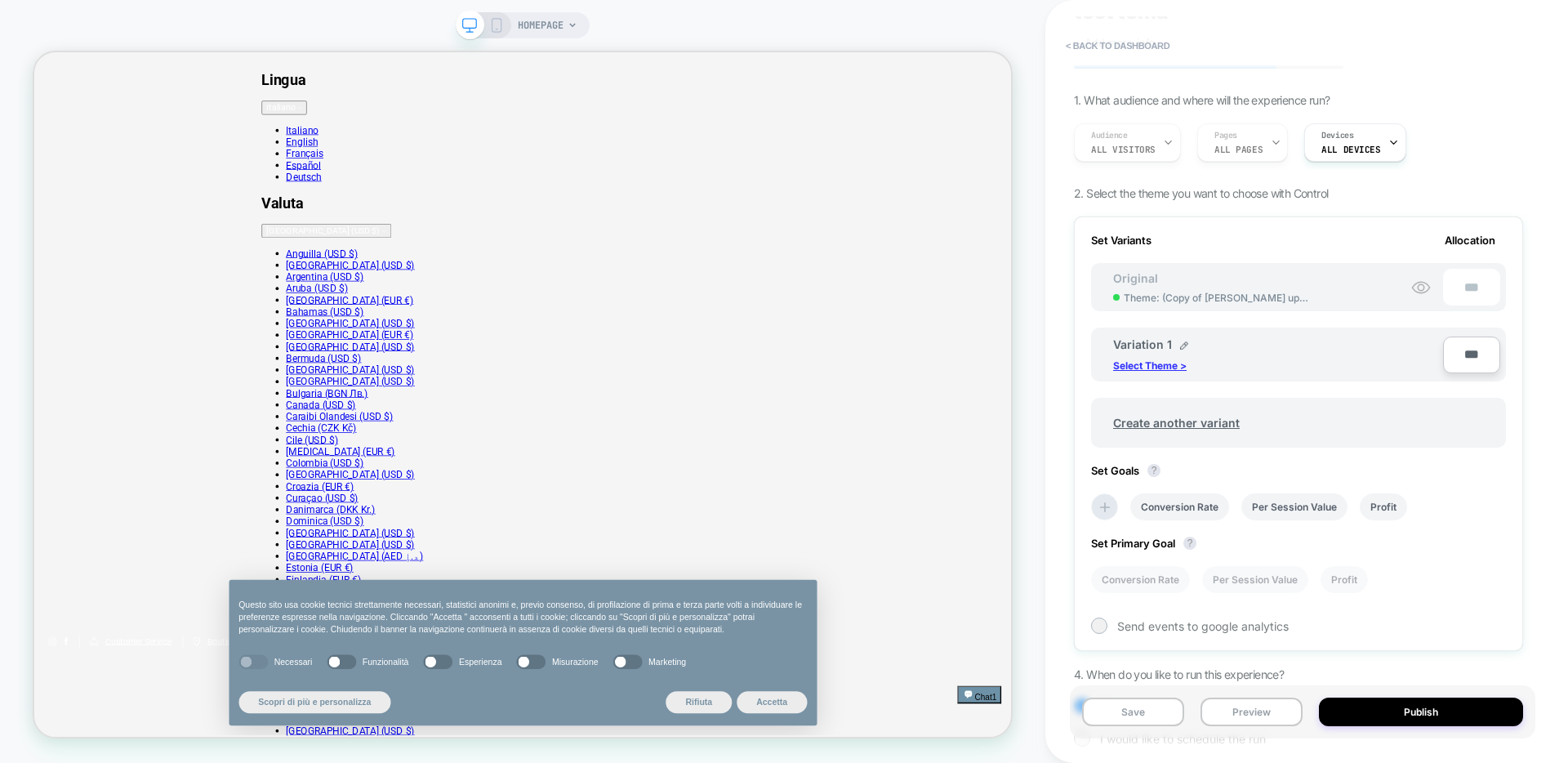click on "Select Theme >" at bounding box center [1150, 365] 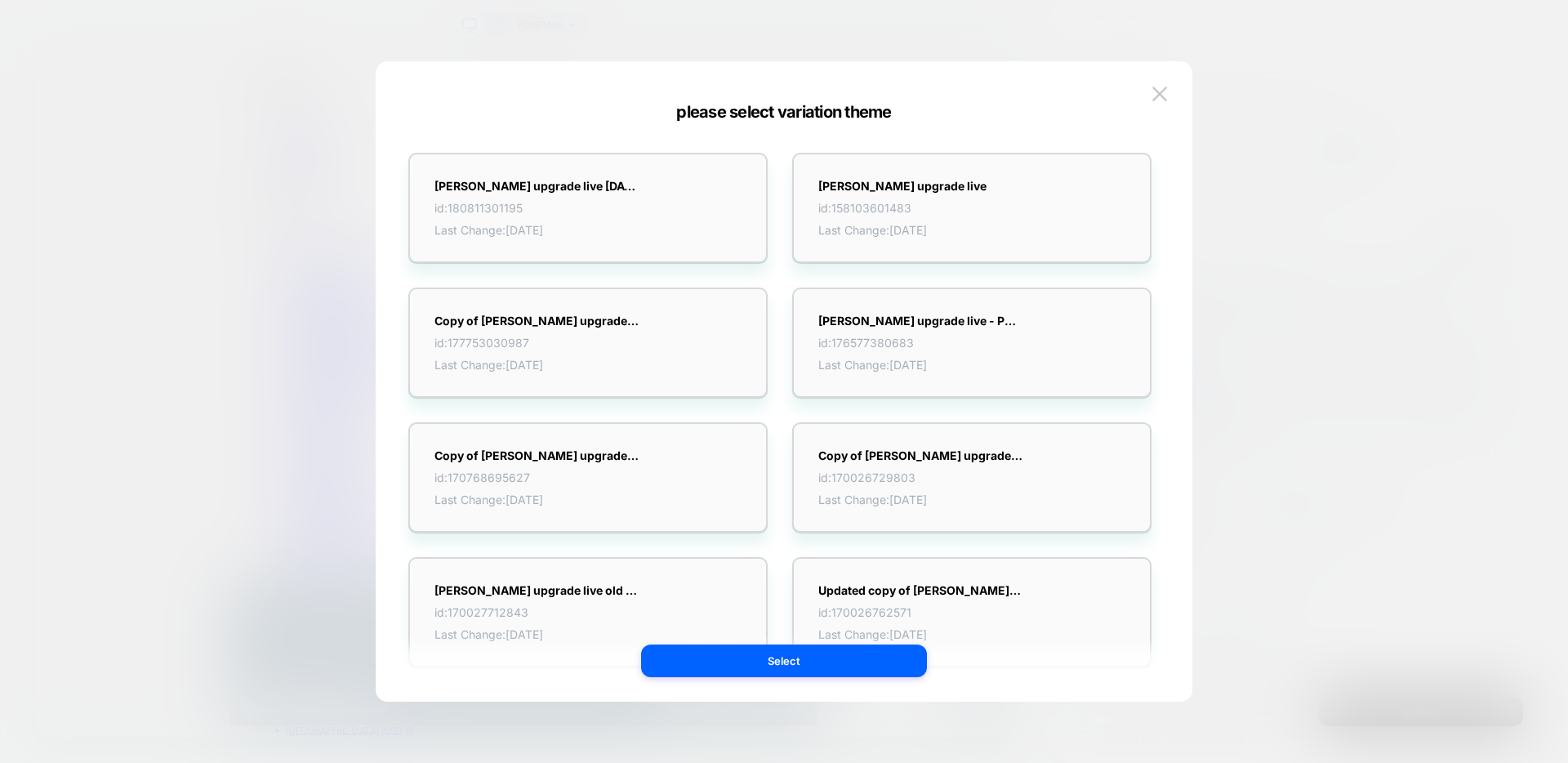 scroll, scrollTop: 0, scrollLeft: 0, axis: both 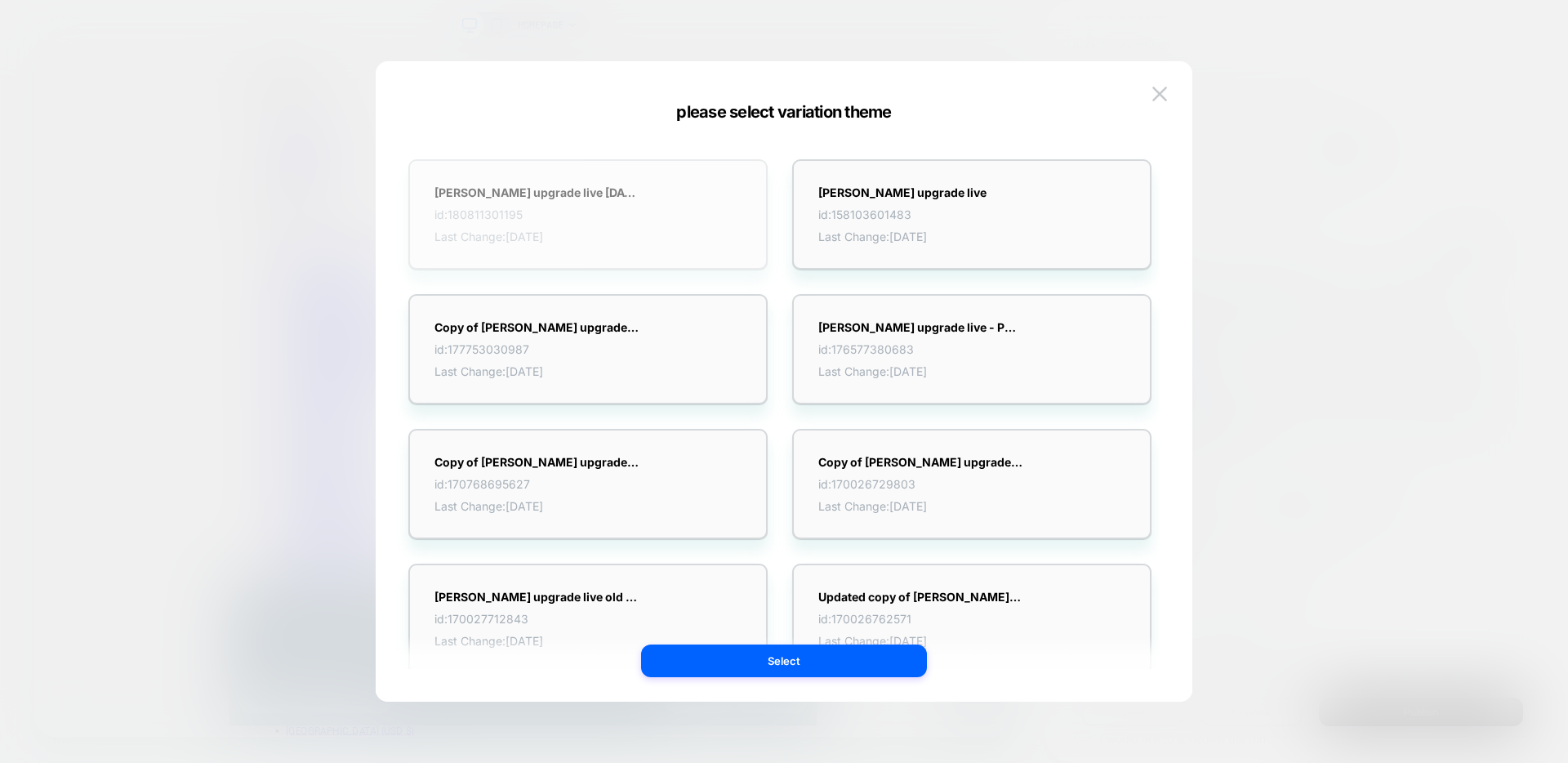 click on "Last Change:  09/04/2025" at bounding box center (537, 236) 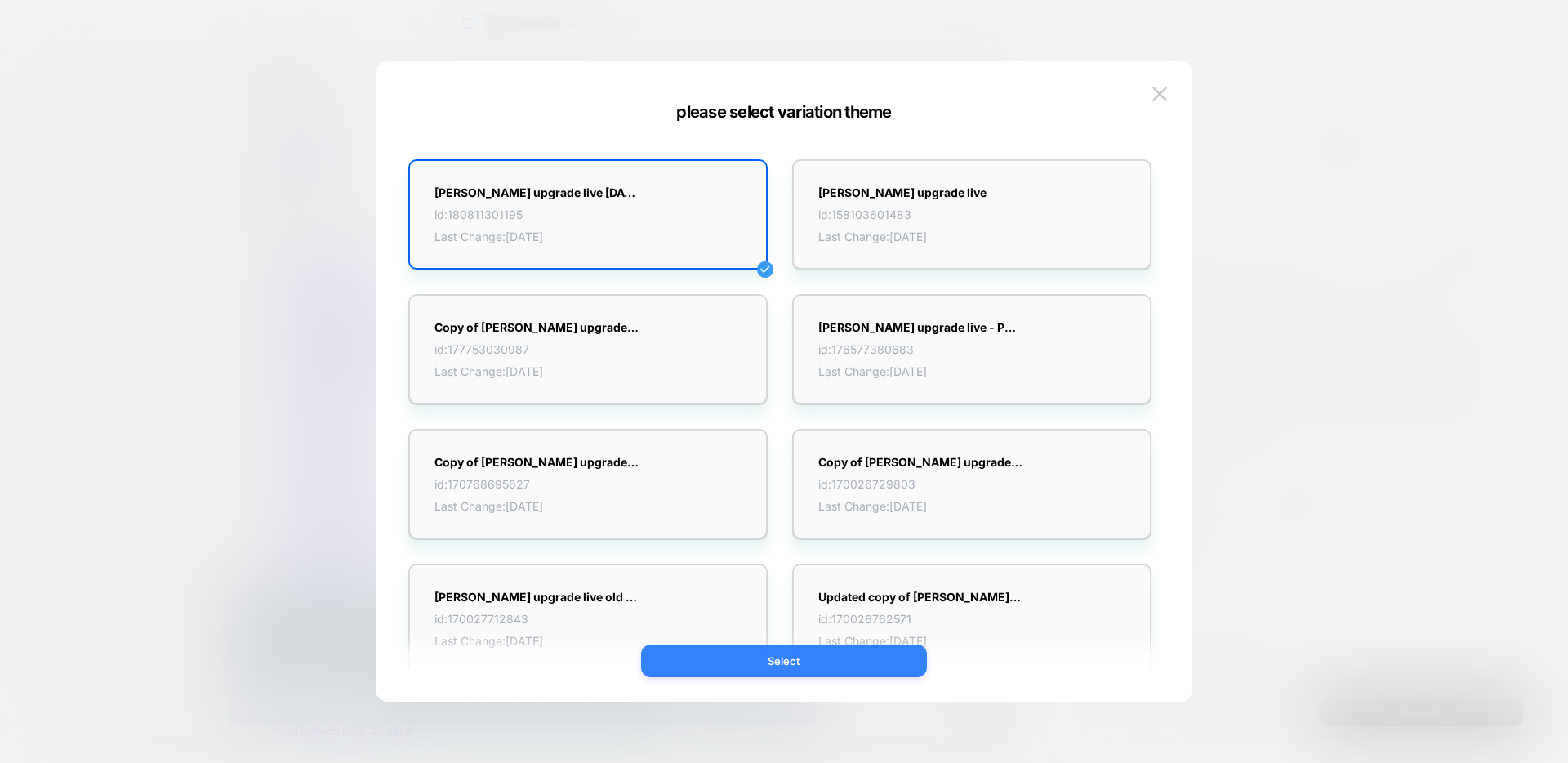 click on "Select" at bounding box center [784, 661] 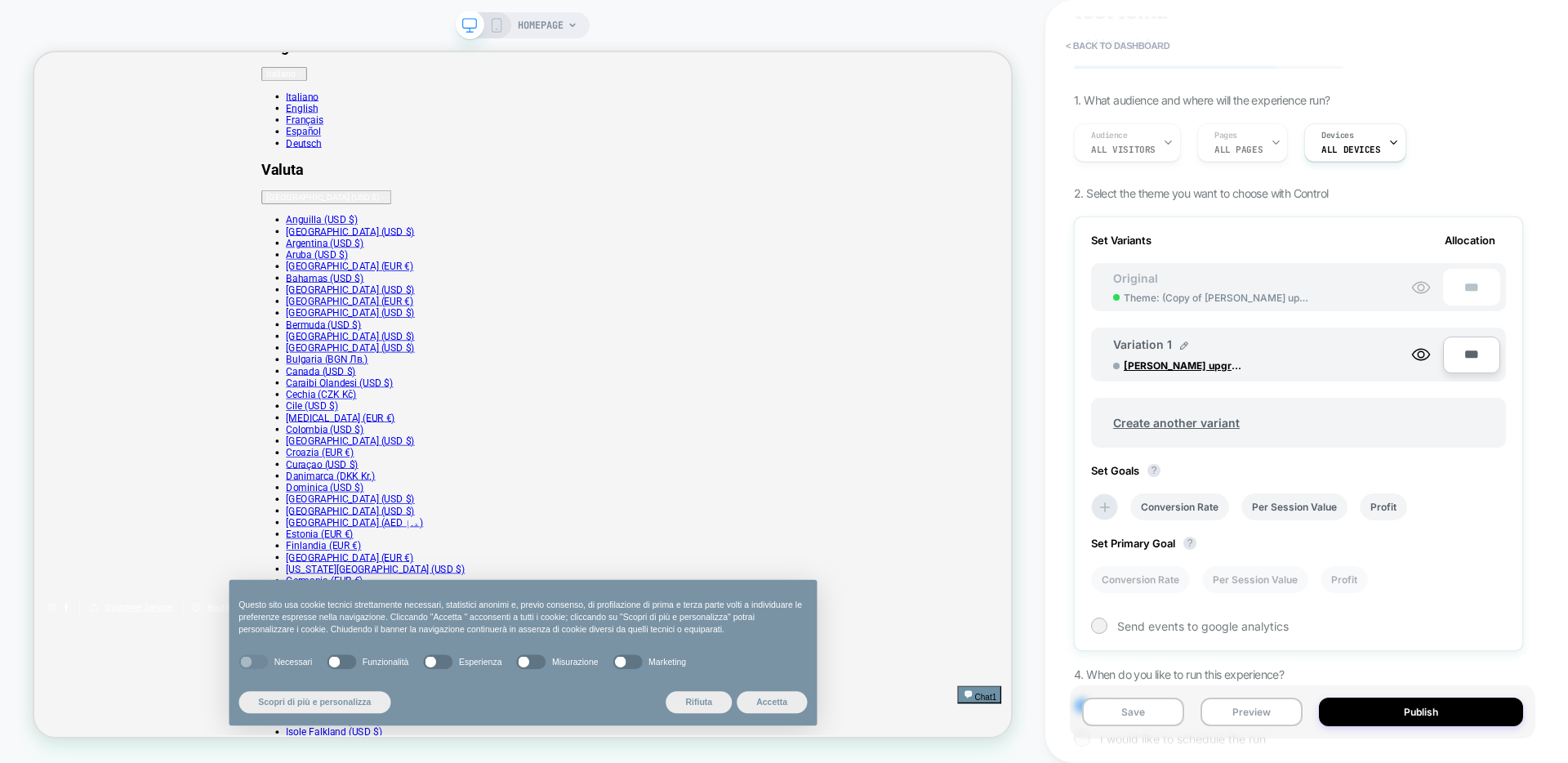 scroll, scrollTop: 0, scrollLeft: 0, axis: both 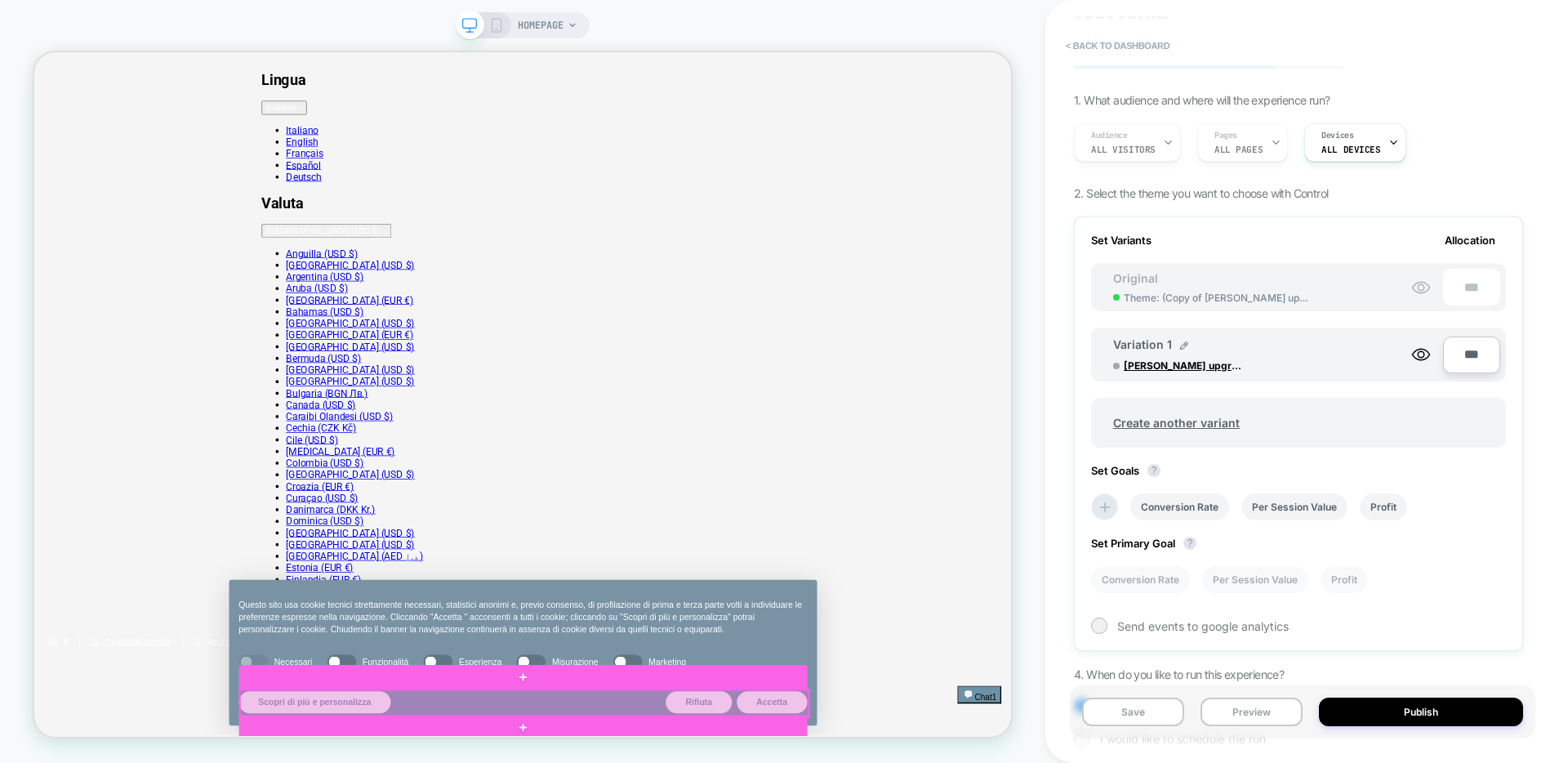 click at bounding box center [688, 921] 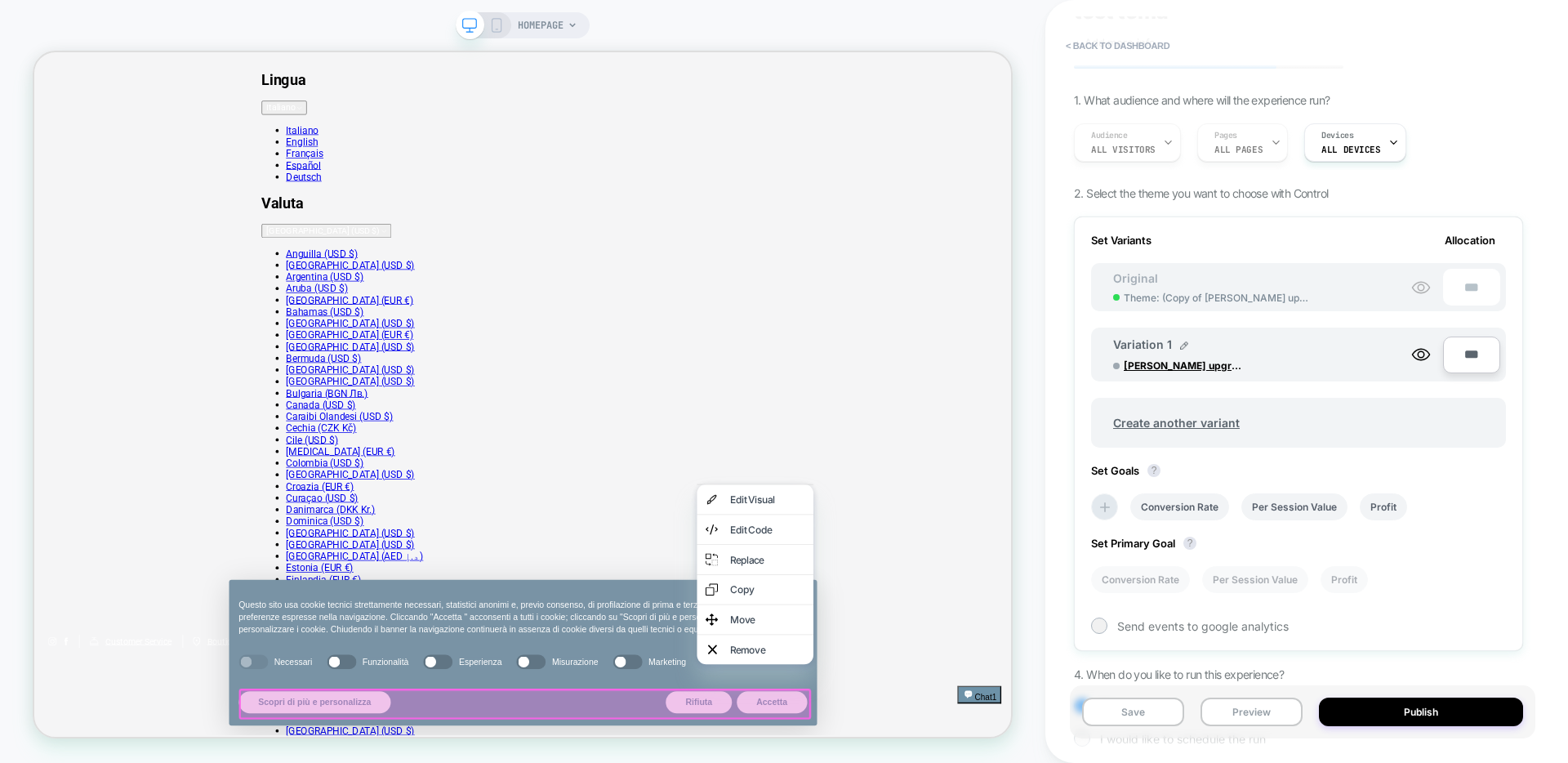 click at bounding box center (688, 921) 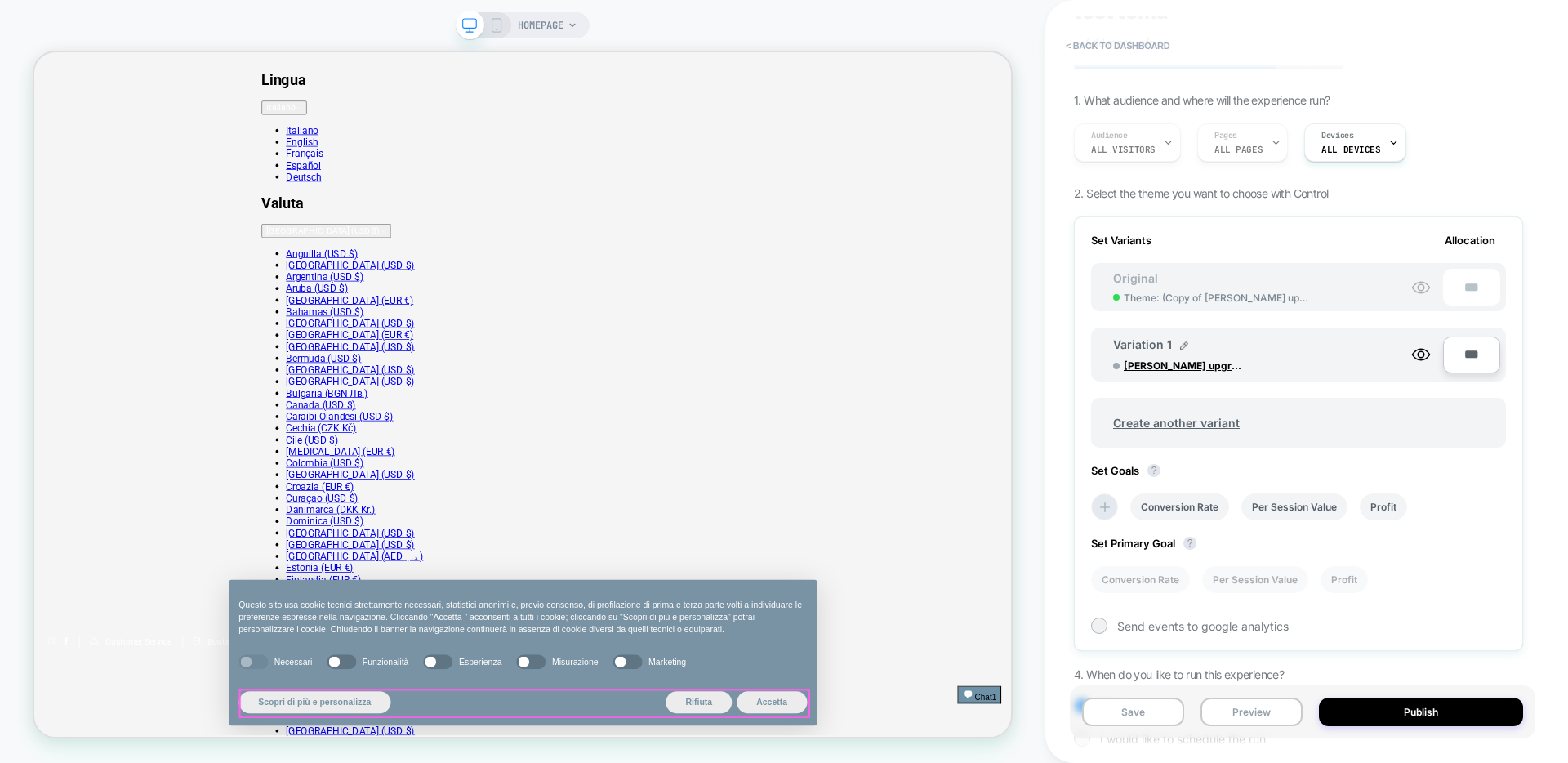 click at bounding box center [688, 921] 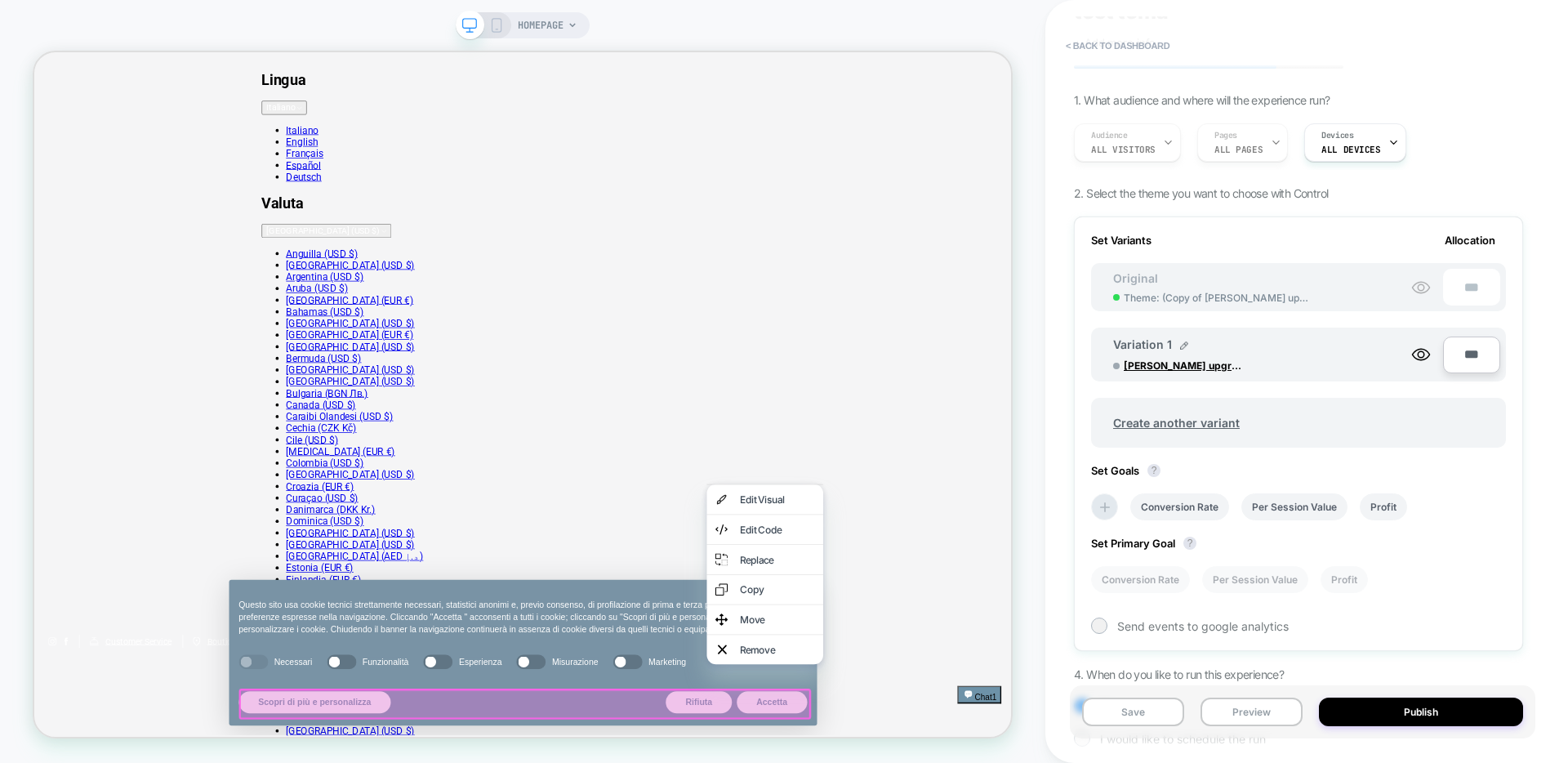 click at bounding box center (688, 921) 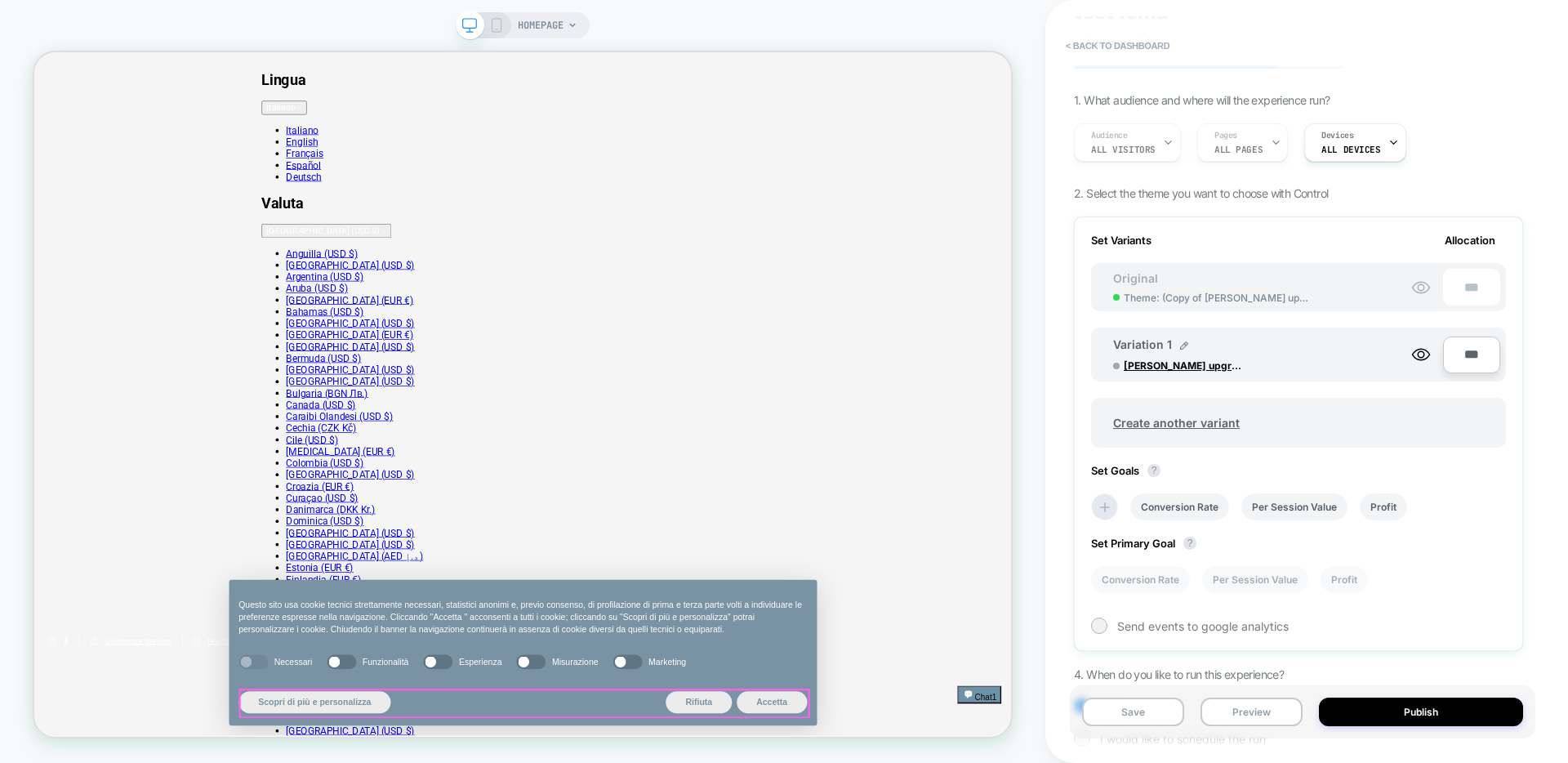 click at bounding box center (688, 921) 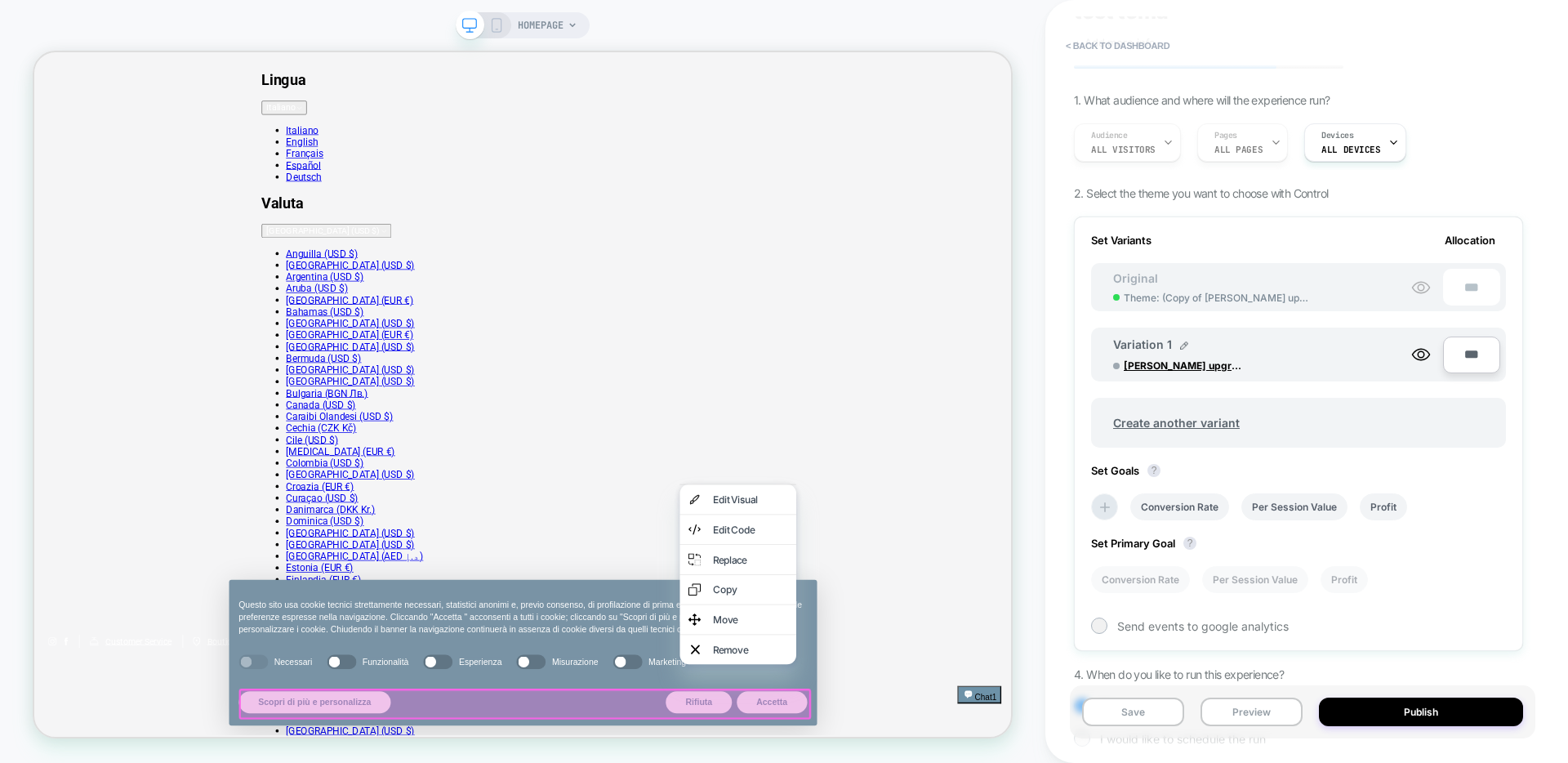 click at bounding box center [688, 921] 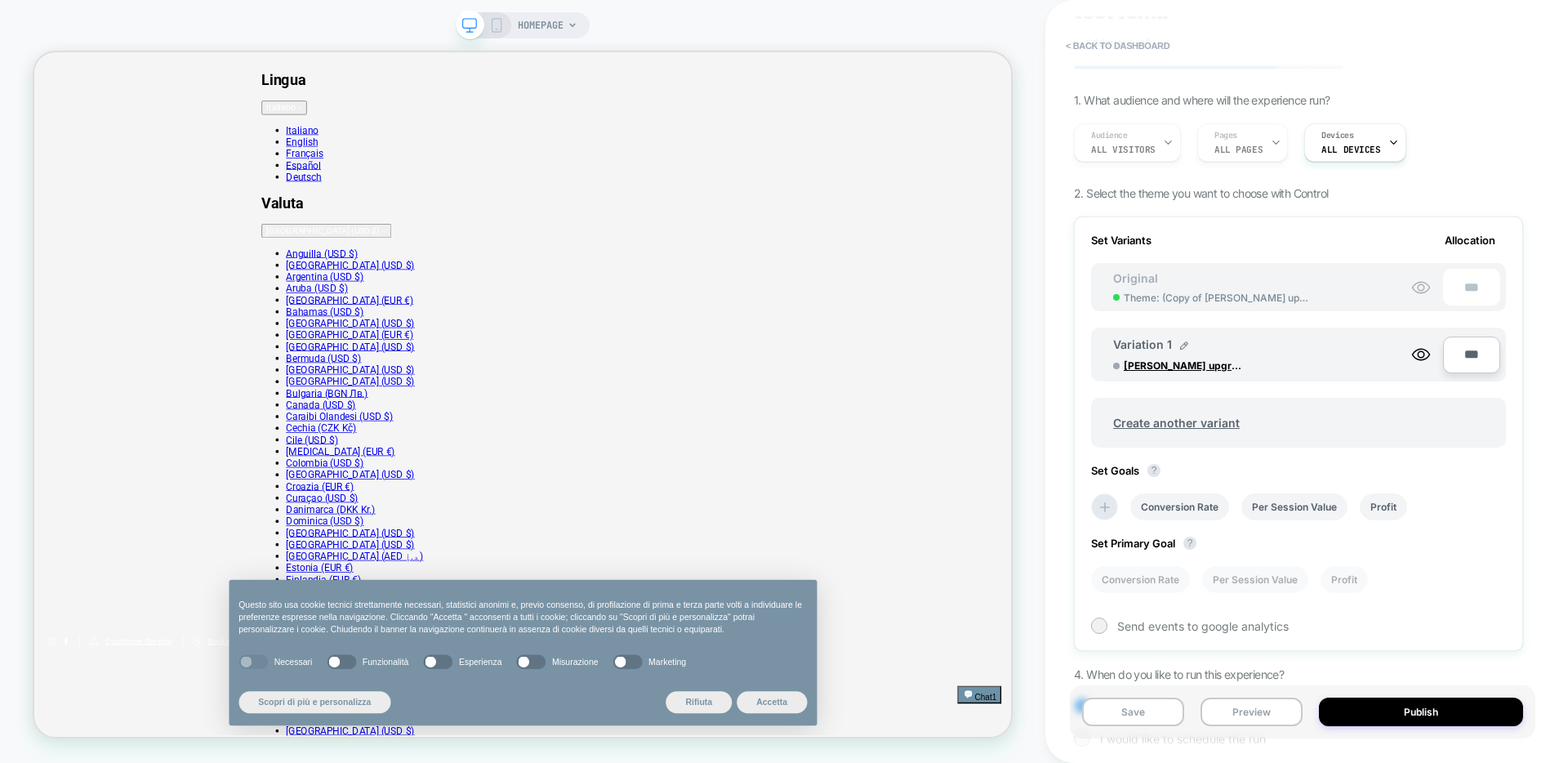 click on "Theme: Lorenza upgrade live 18/3/25 - Filter count HOMEPAGE" at bounding box center (523, 382) 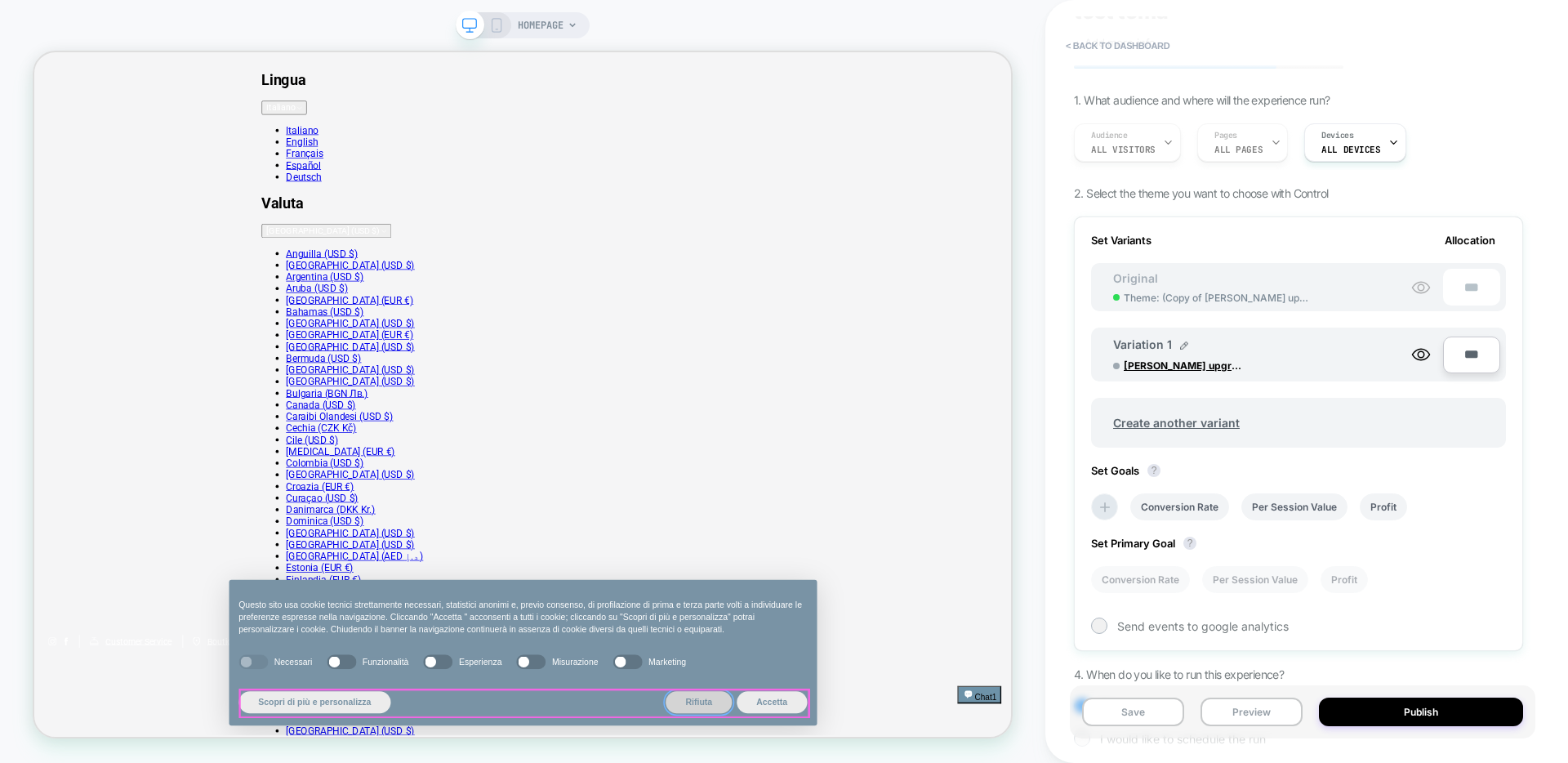 click on "Rifiuta" at bounding box center (920, 919) 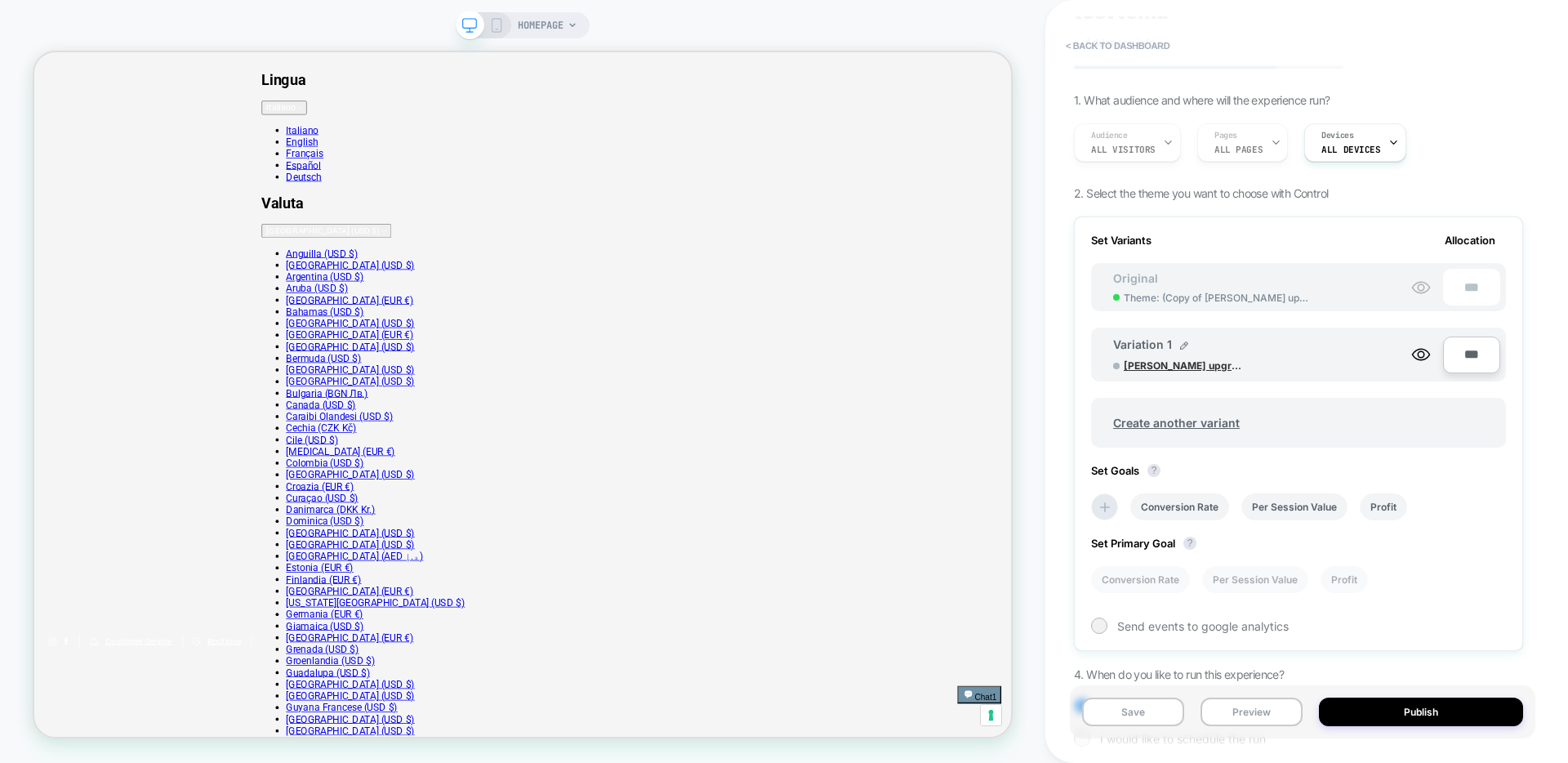 click on "Lorenza upgrade live 18/3/25 - Filter count" at bounding box center [1185, 365] 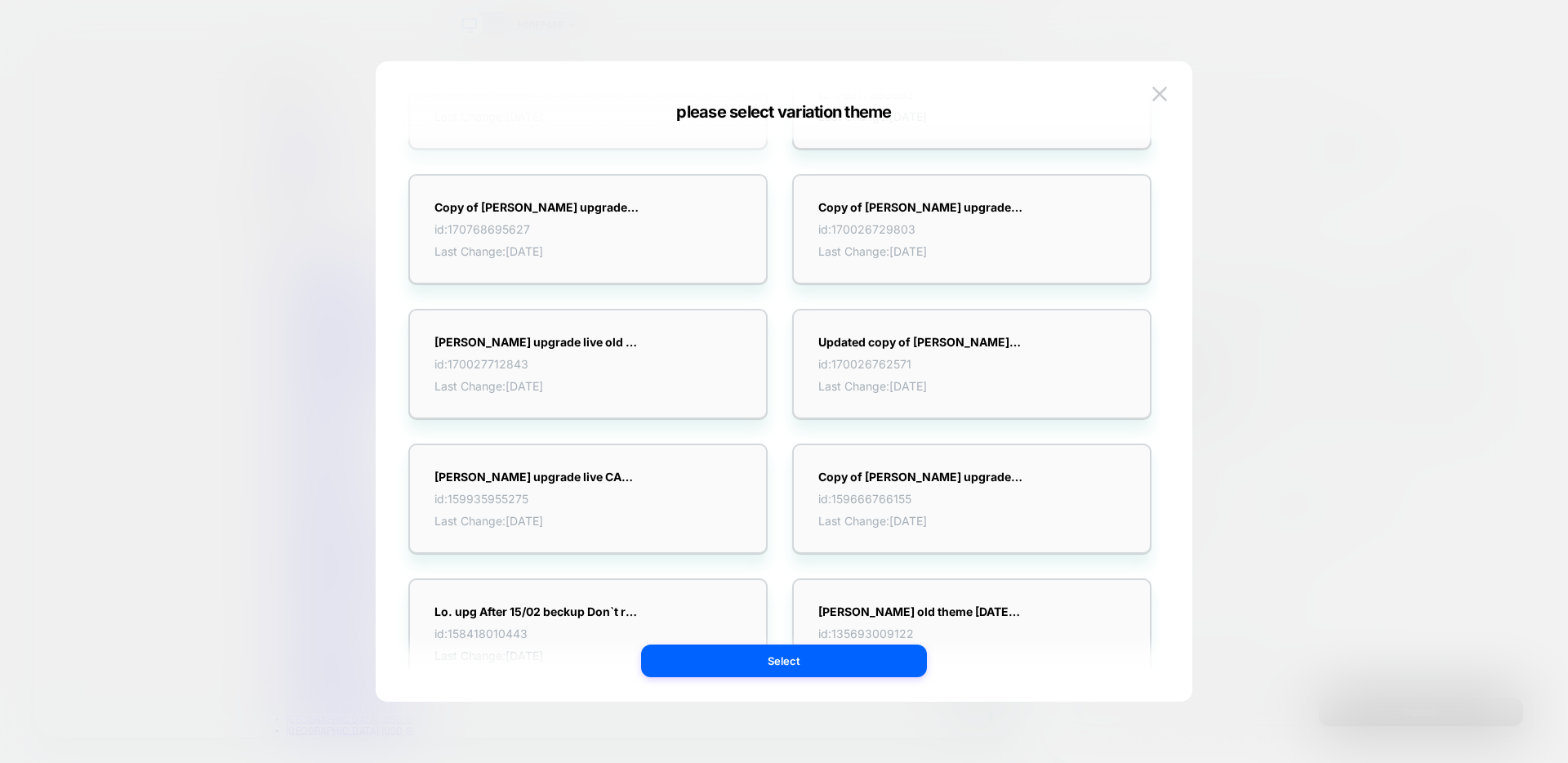 scroll, scrollTop: 0, scrollLeft: 0, axis: both 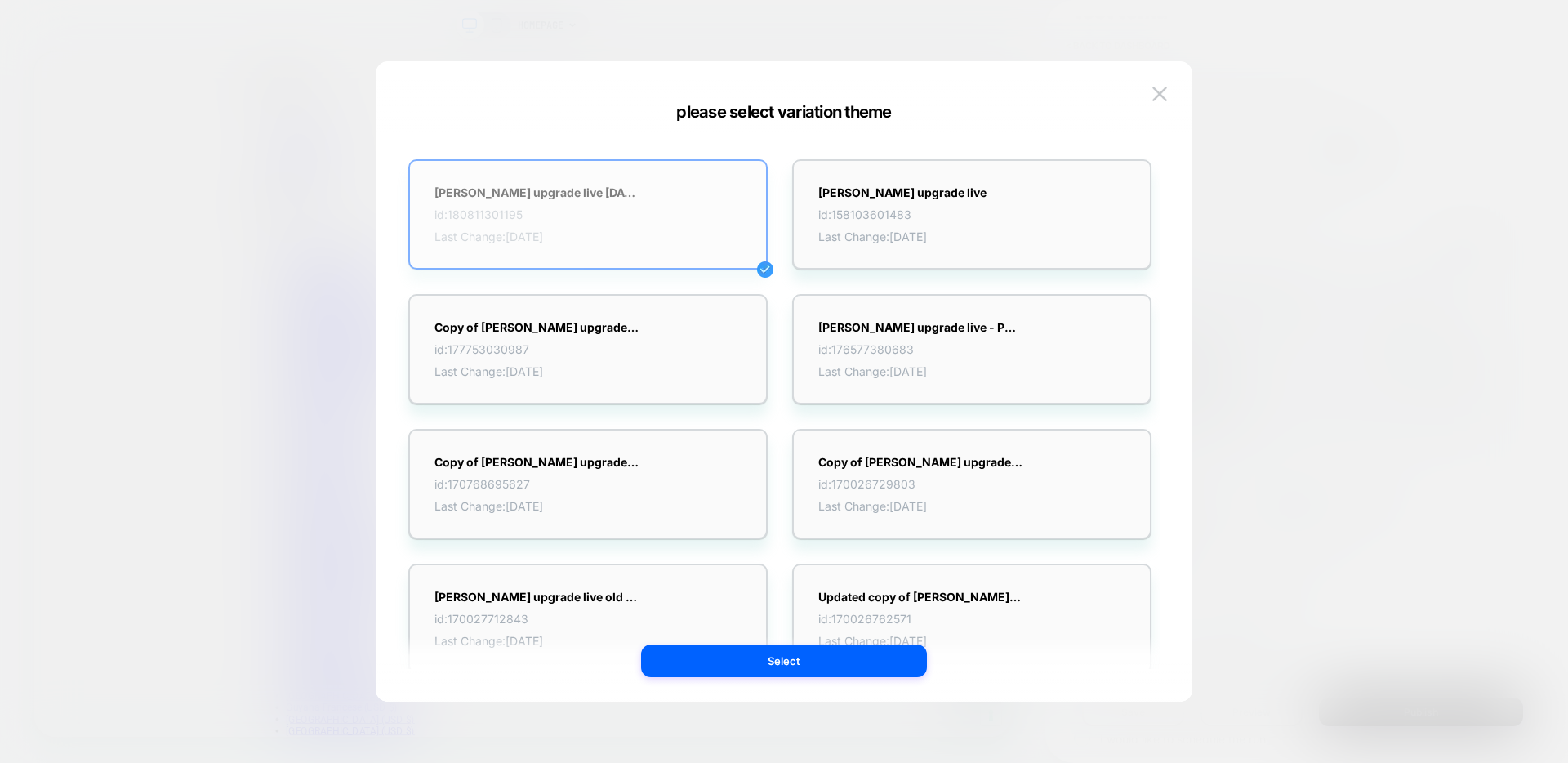 click on "Lorenza upgrade live 18/3/25 - Filter count id:  180811301195 Last Change:  09/04/2025" at bounding box center [588, 214] 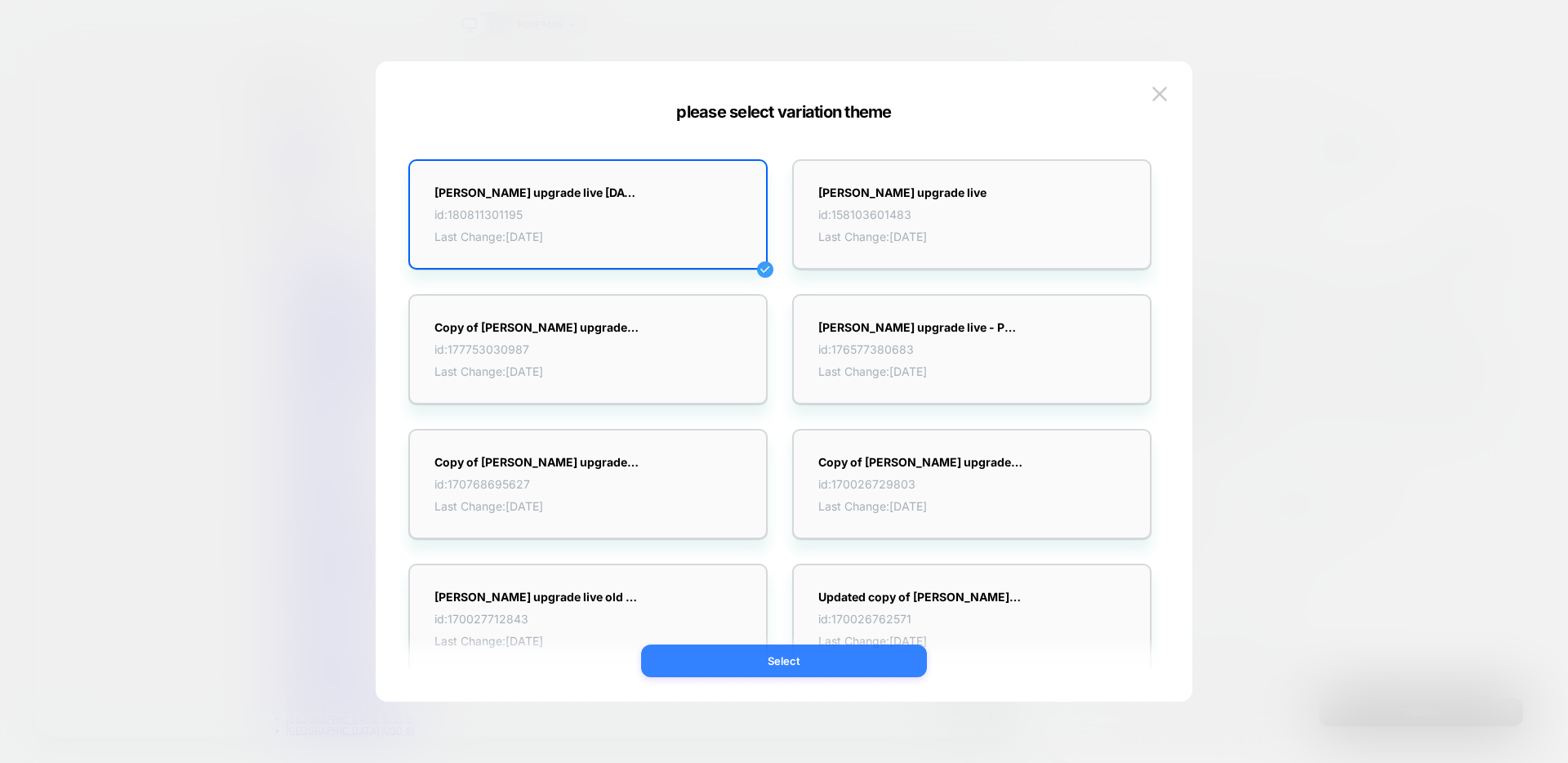 click on "Select" at bounding box center [784, 661] 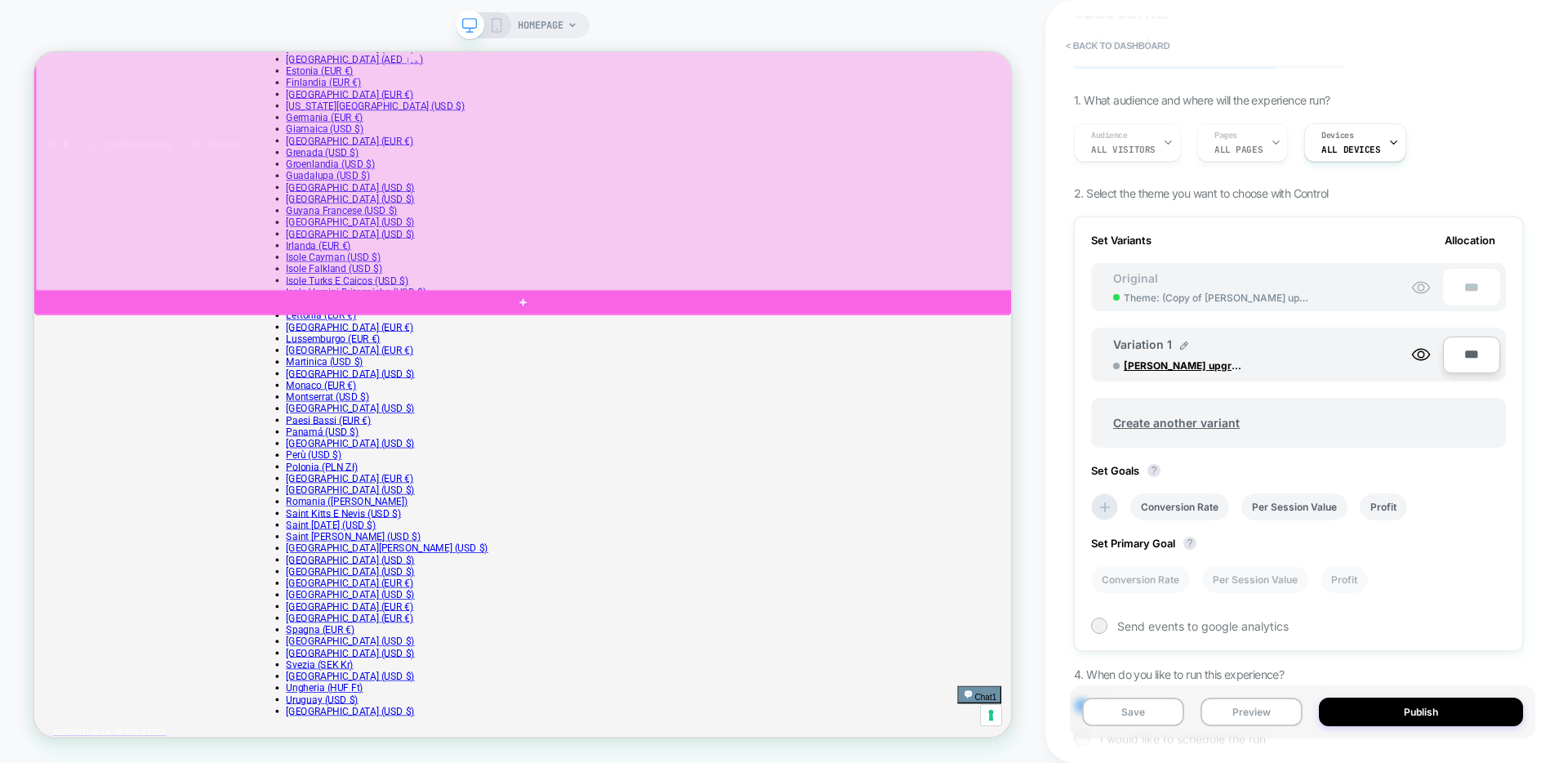scroll, scrollTop: 664, scrollLeft: 0, axis: vertical 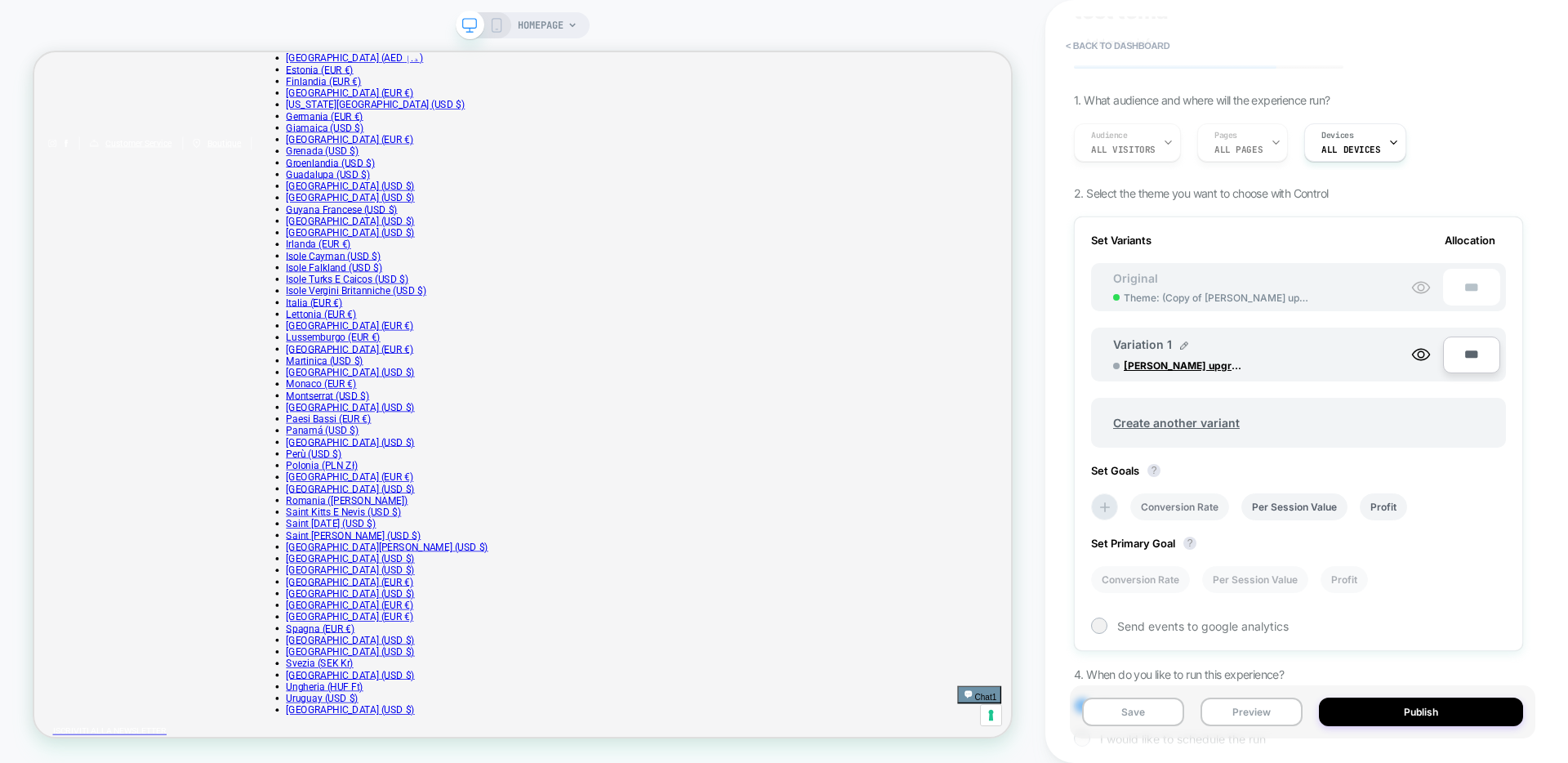 click on "Conversion Rate" at bounding box center (1179, 506) 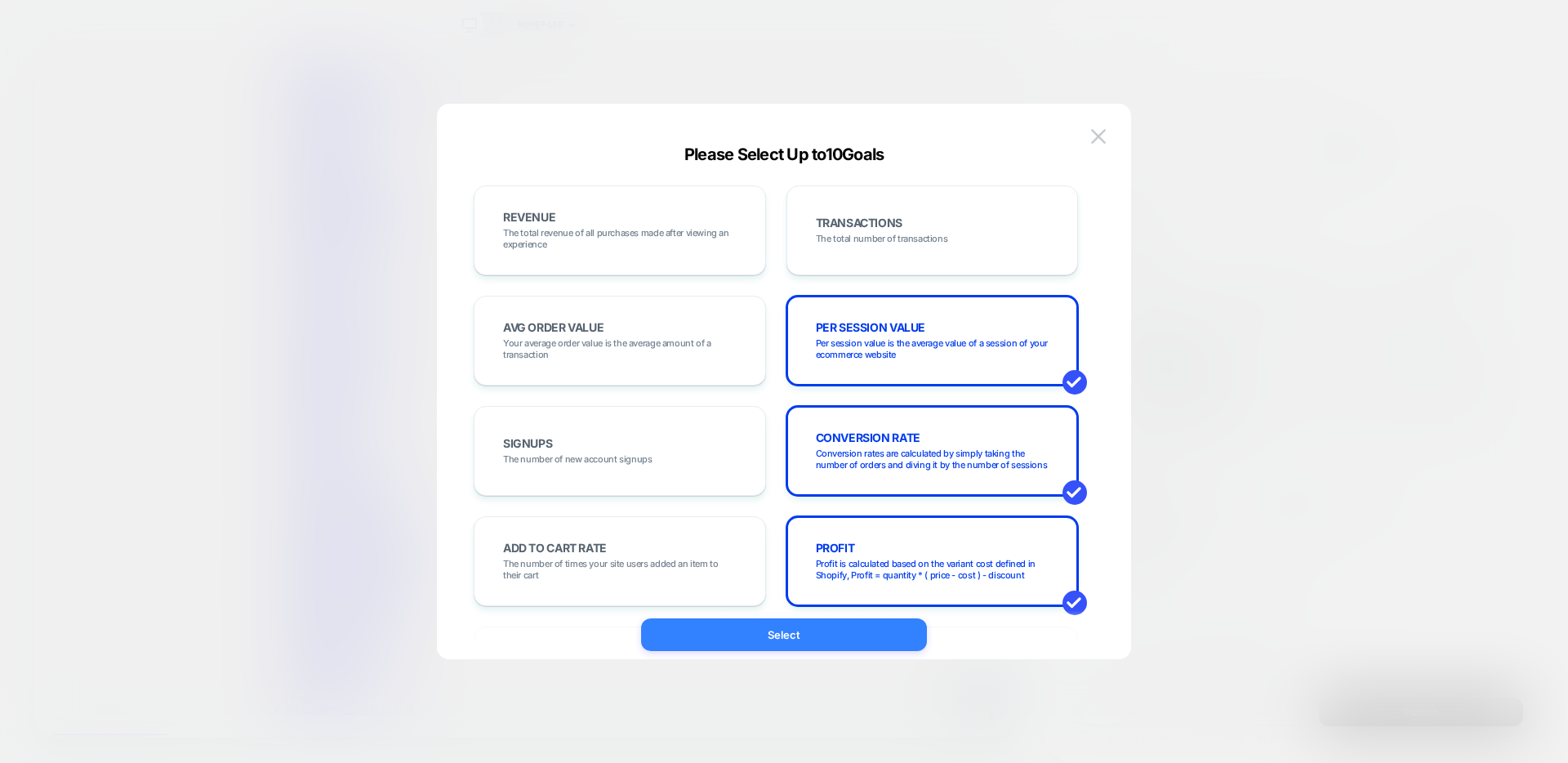 click on "Select" at bounding box center (784, 635) 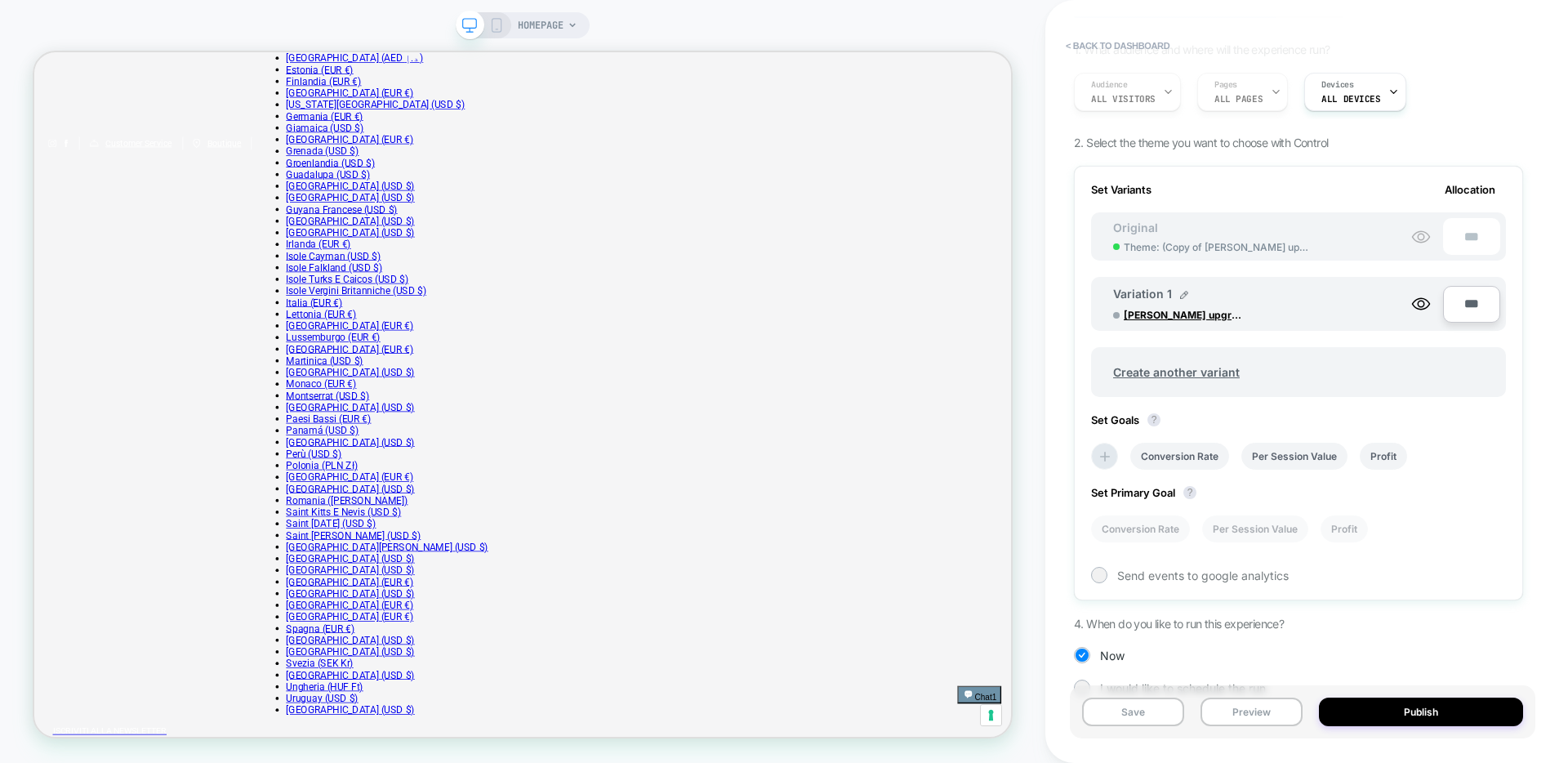 scroll, scrollTop: 149, scrollLeft: 0, axis: vertical 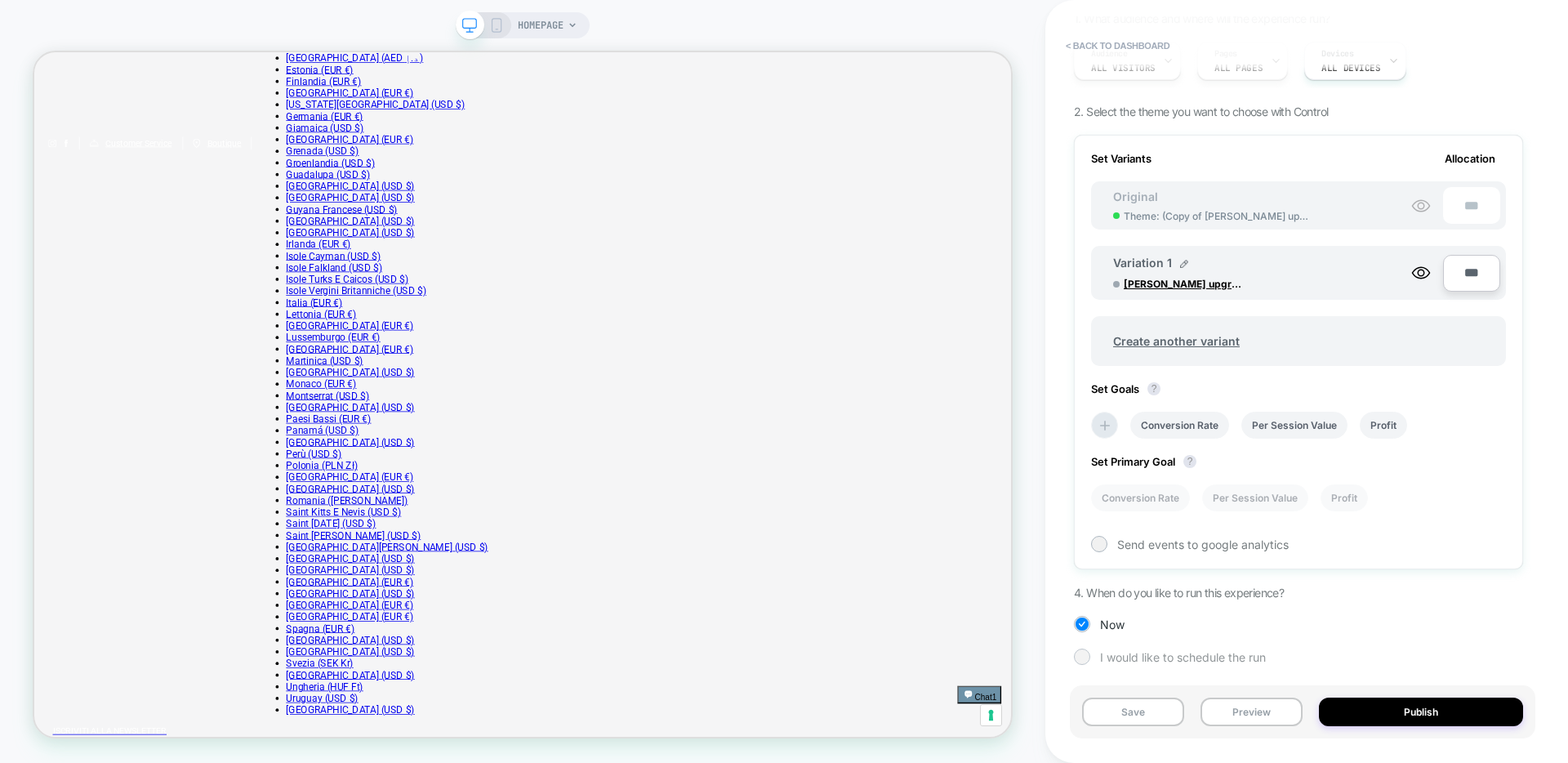 click on "I would like to schedule the run" at bounding box center (1183, 657) 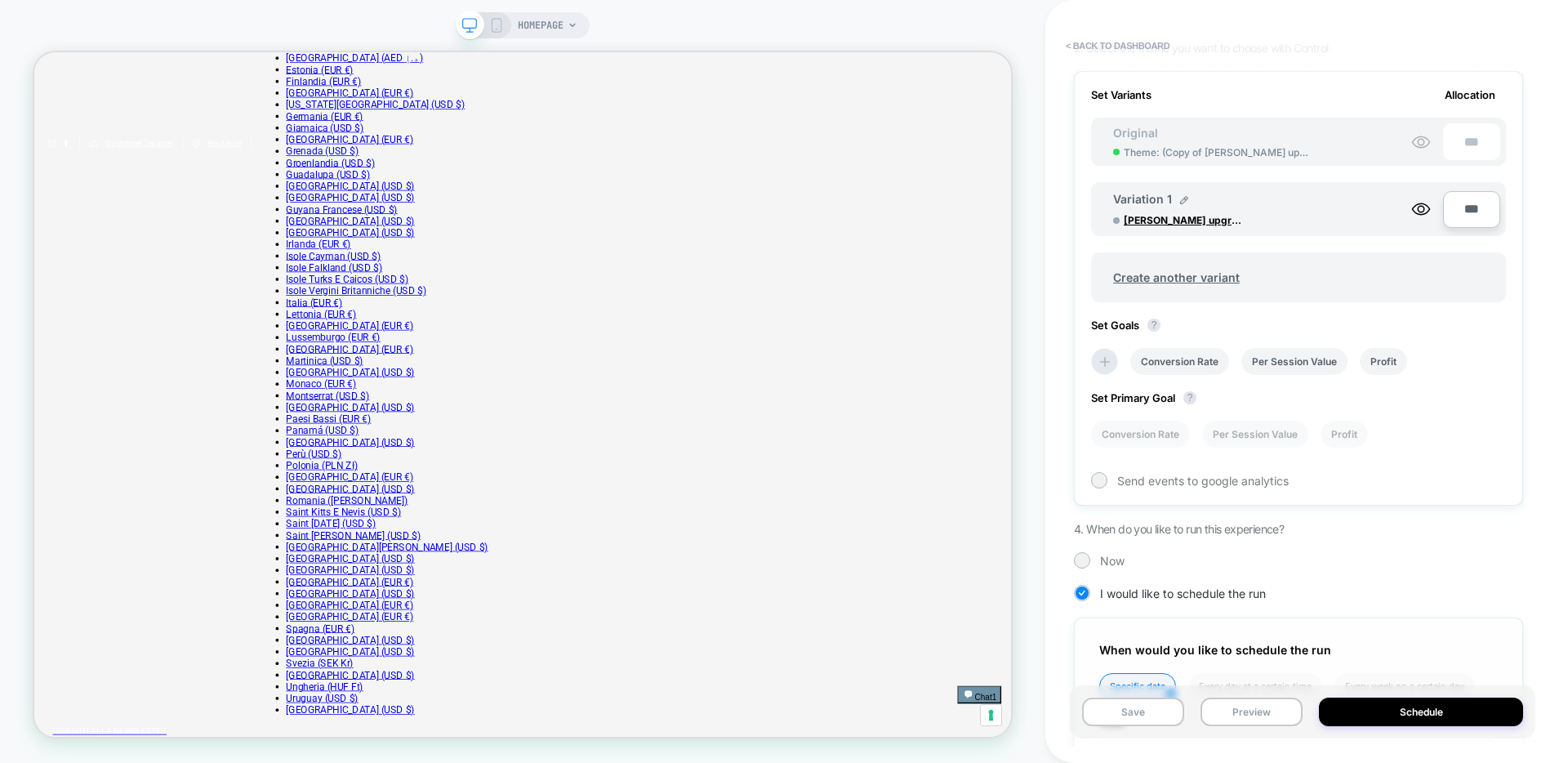 scroll, scrollTop: 182, scrollLeft: 0, axis: vertical 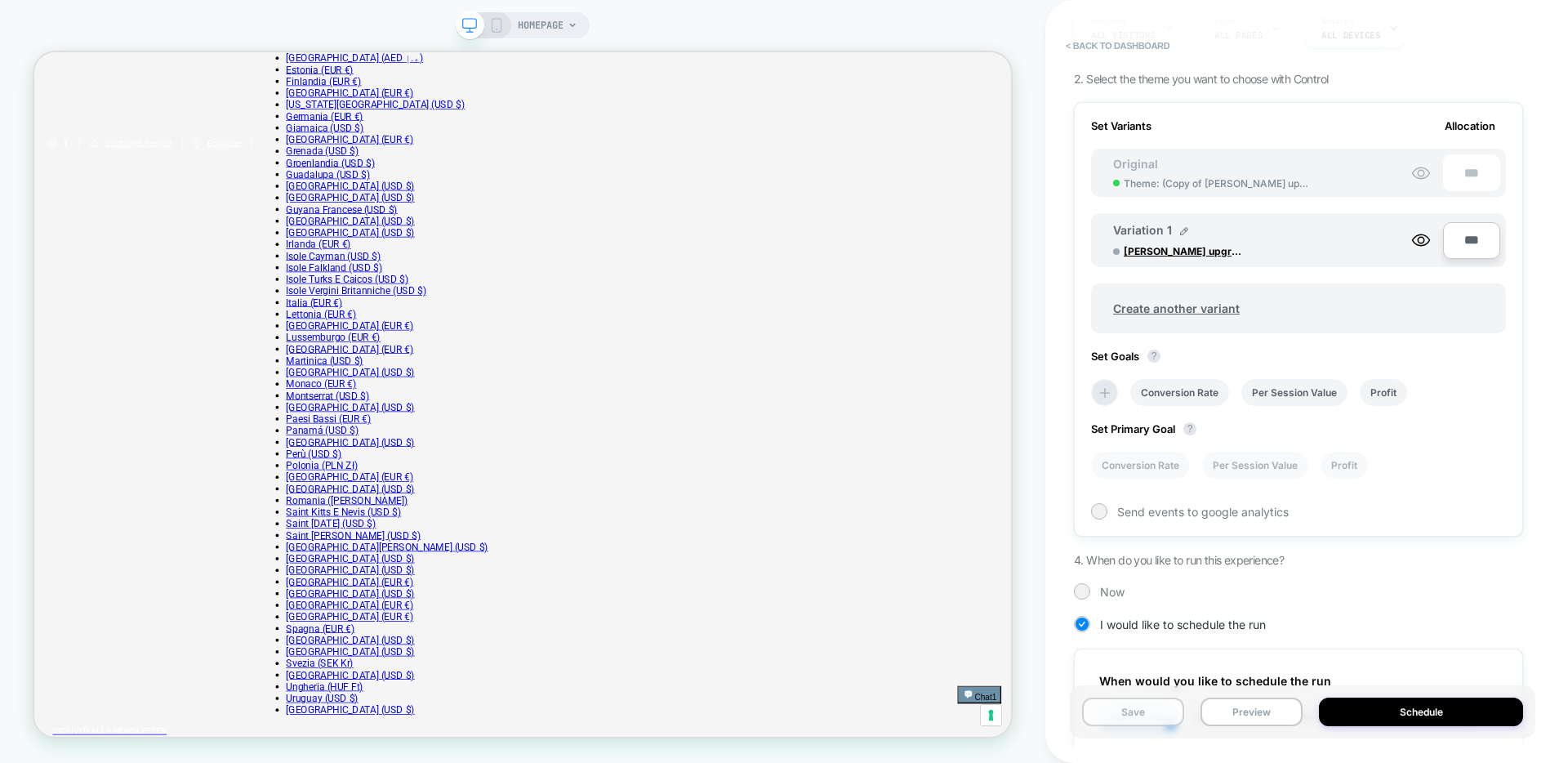 click on "Save" at bounding box center (1133, 712) 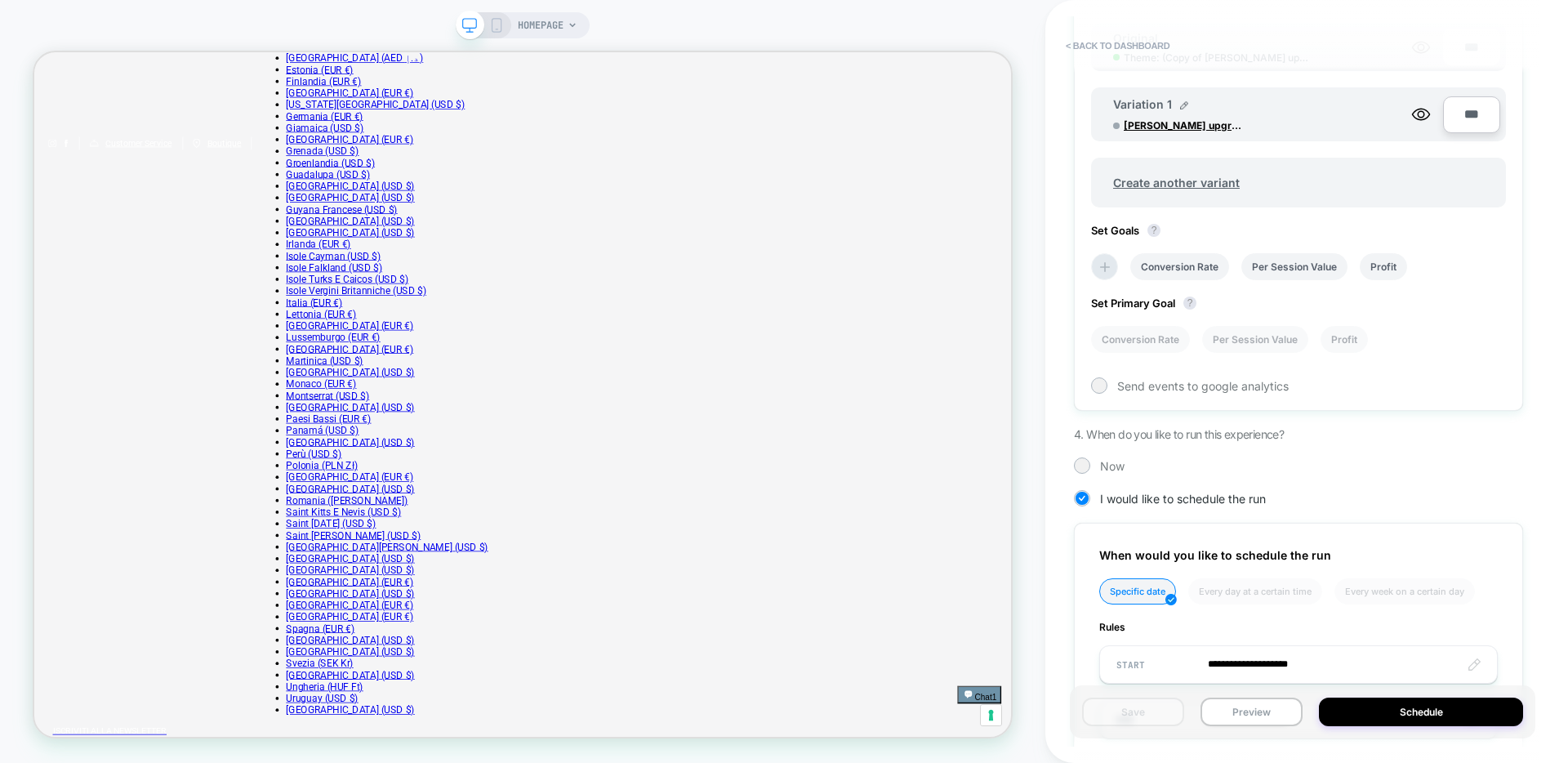 scroll, scrollTop: 0, scrollLeft: 0, axis: both 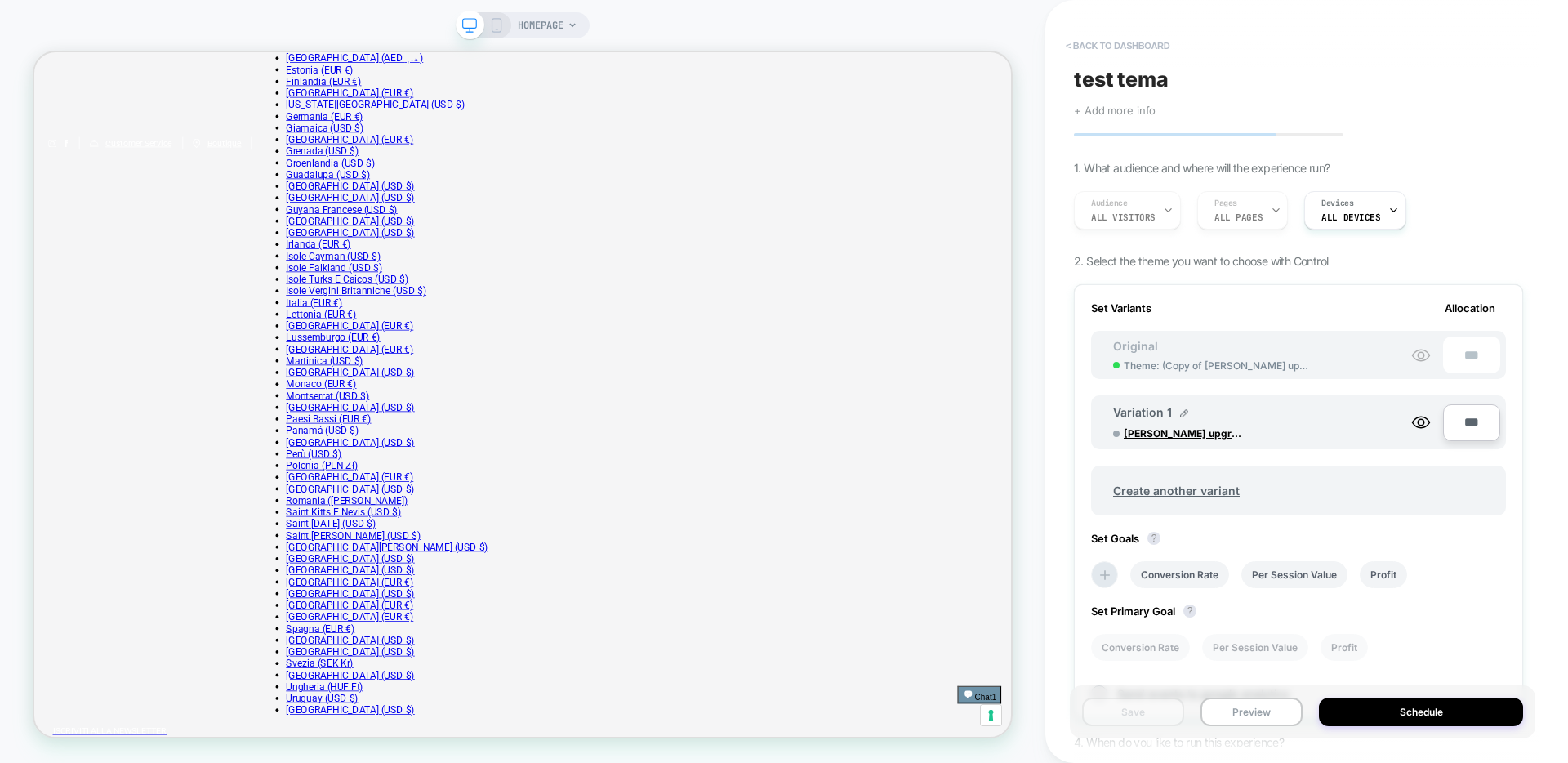 click on "< back to dashboard" at bounding box center (1117, 46) 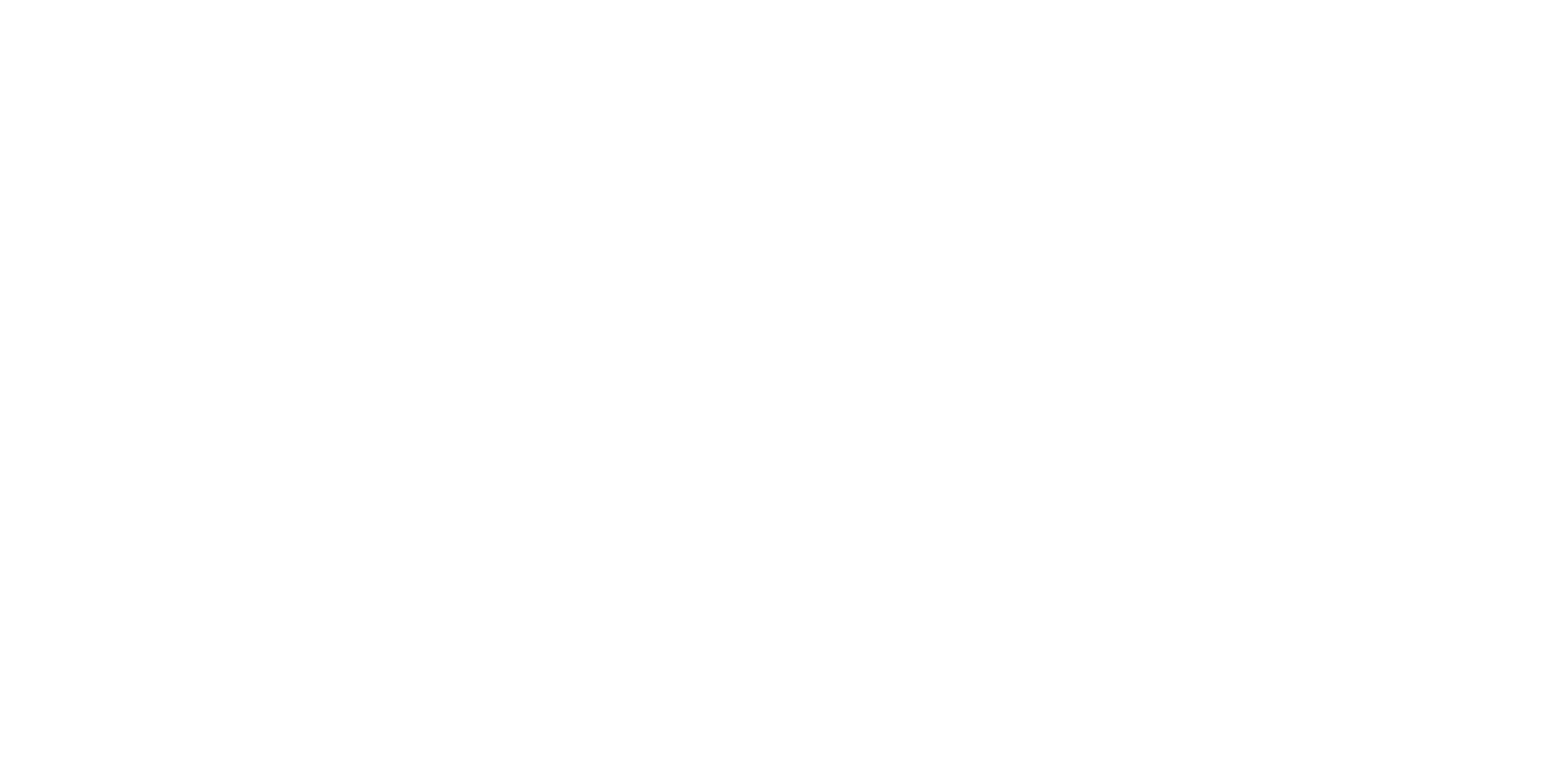 click on "Navigated to Visually.io | No-code CRO for Shopify
Cannot edit in read-only editor *" at bounding box center [784, 3] 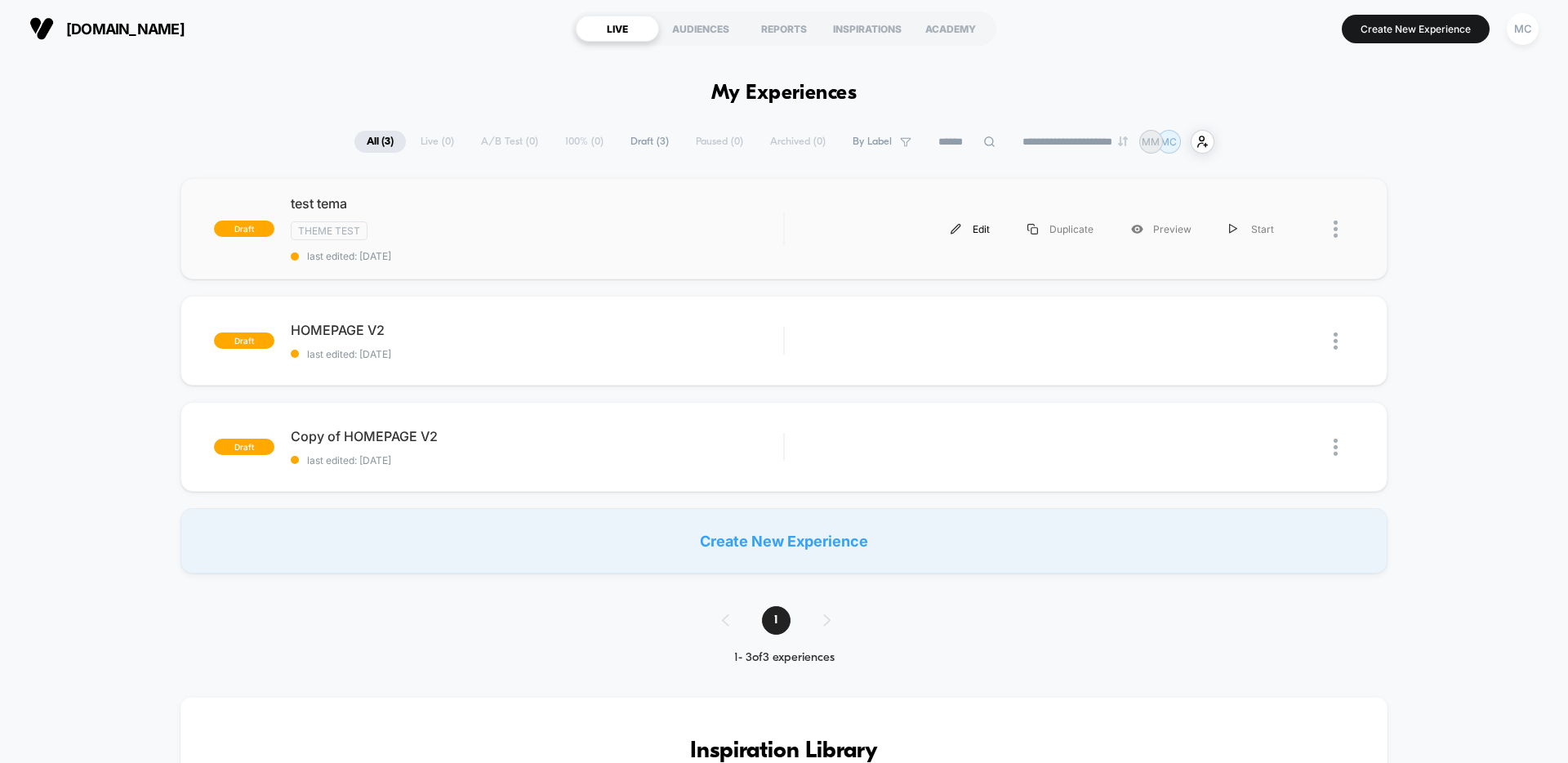 click on "Edit" at bounding box center (970, 229) 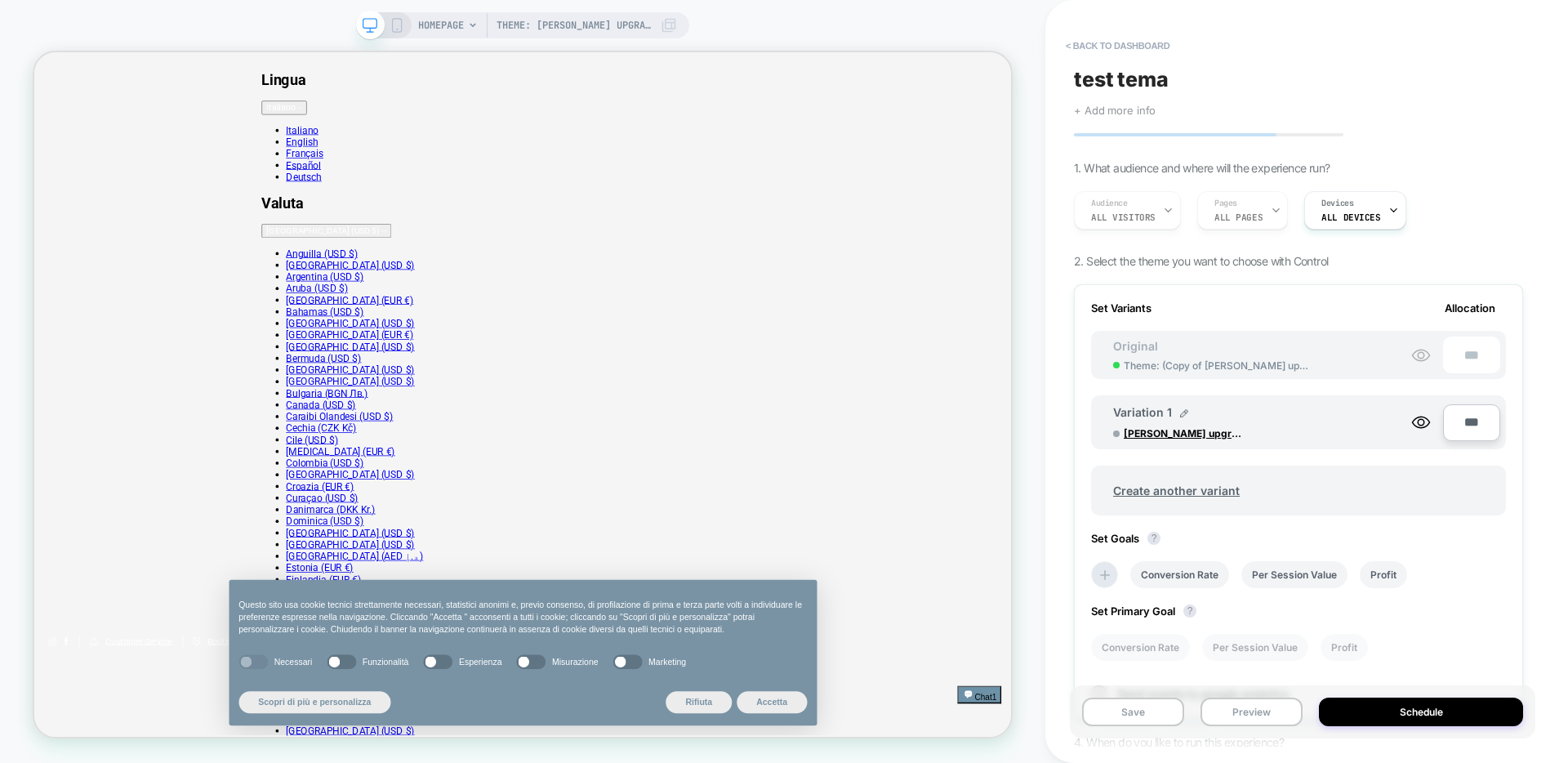 scroll, scrollTop: 0, scrollLeft: 0, axis: both 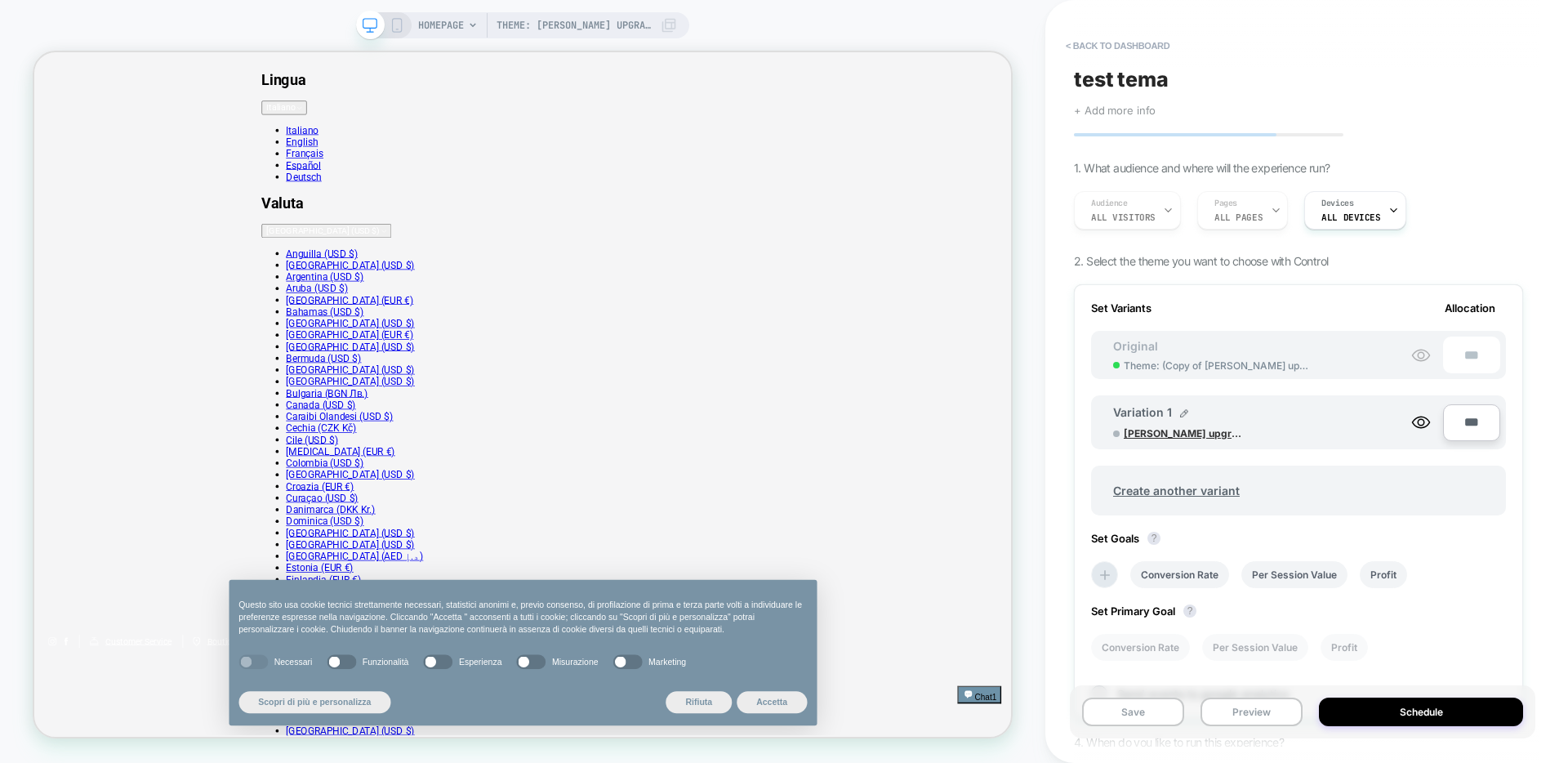 click on "Lorenza upgrade live 18/3/25 - Filter count" at bounding box center [1185, 433] 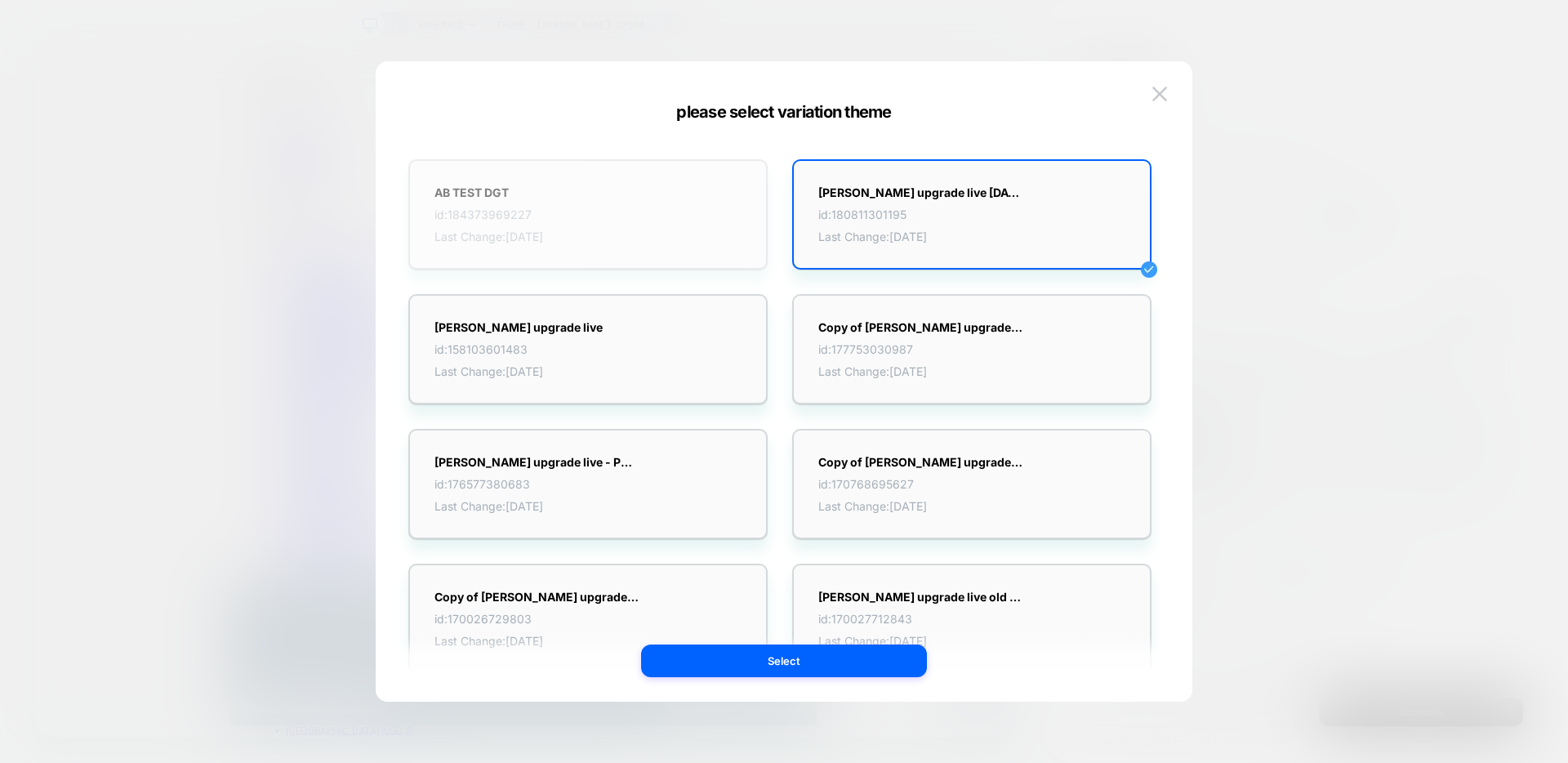 click on "AB TEST DGT id:  184373969227 Last Change:  03/07/2025" at bounding box center [588, 214] 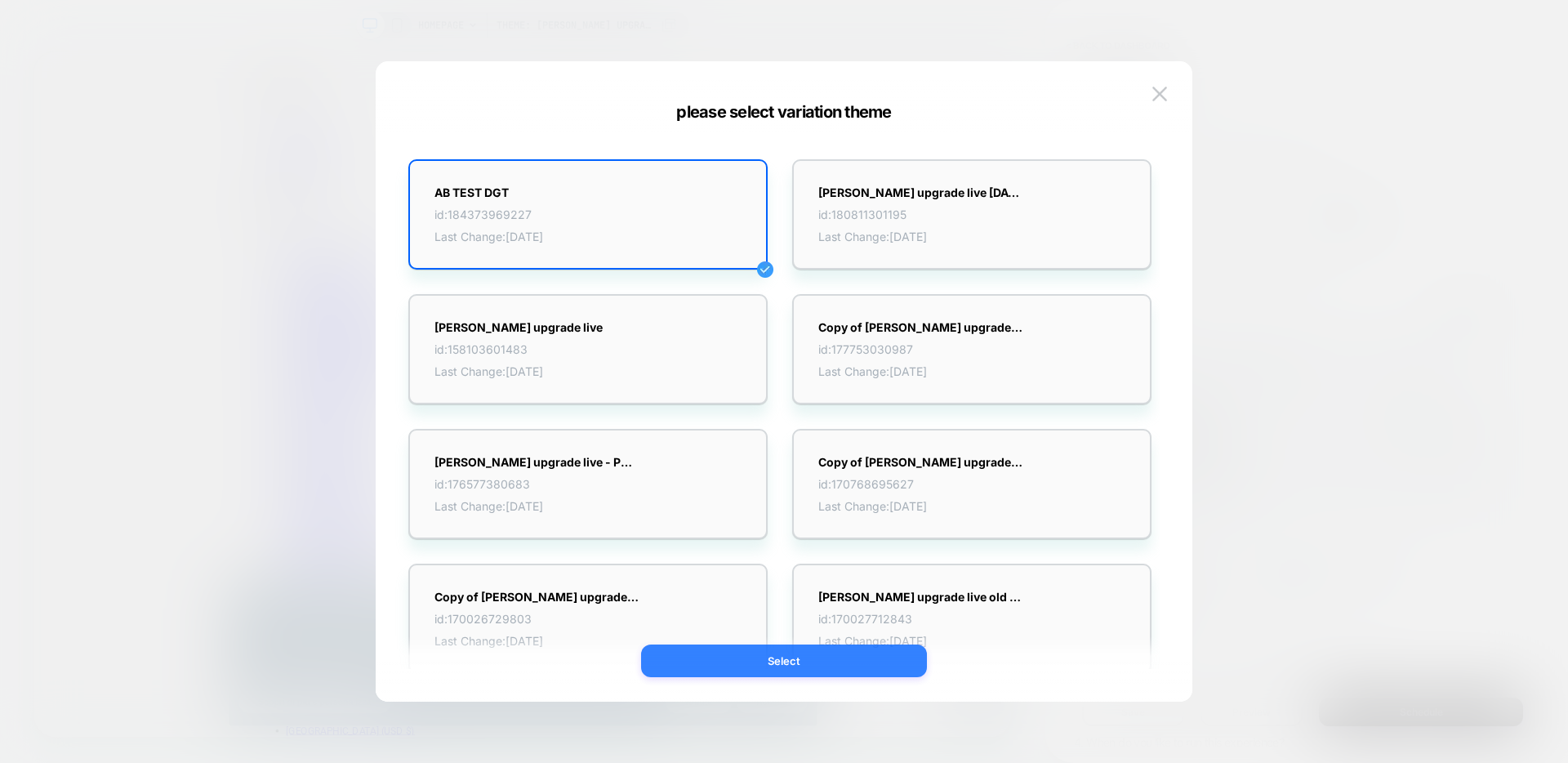 click on "Select" at bounding box center [784, 661] 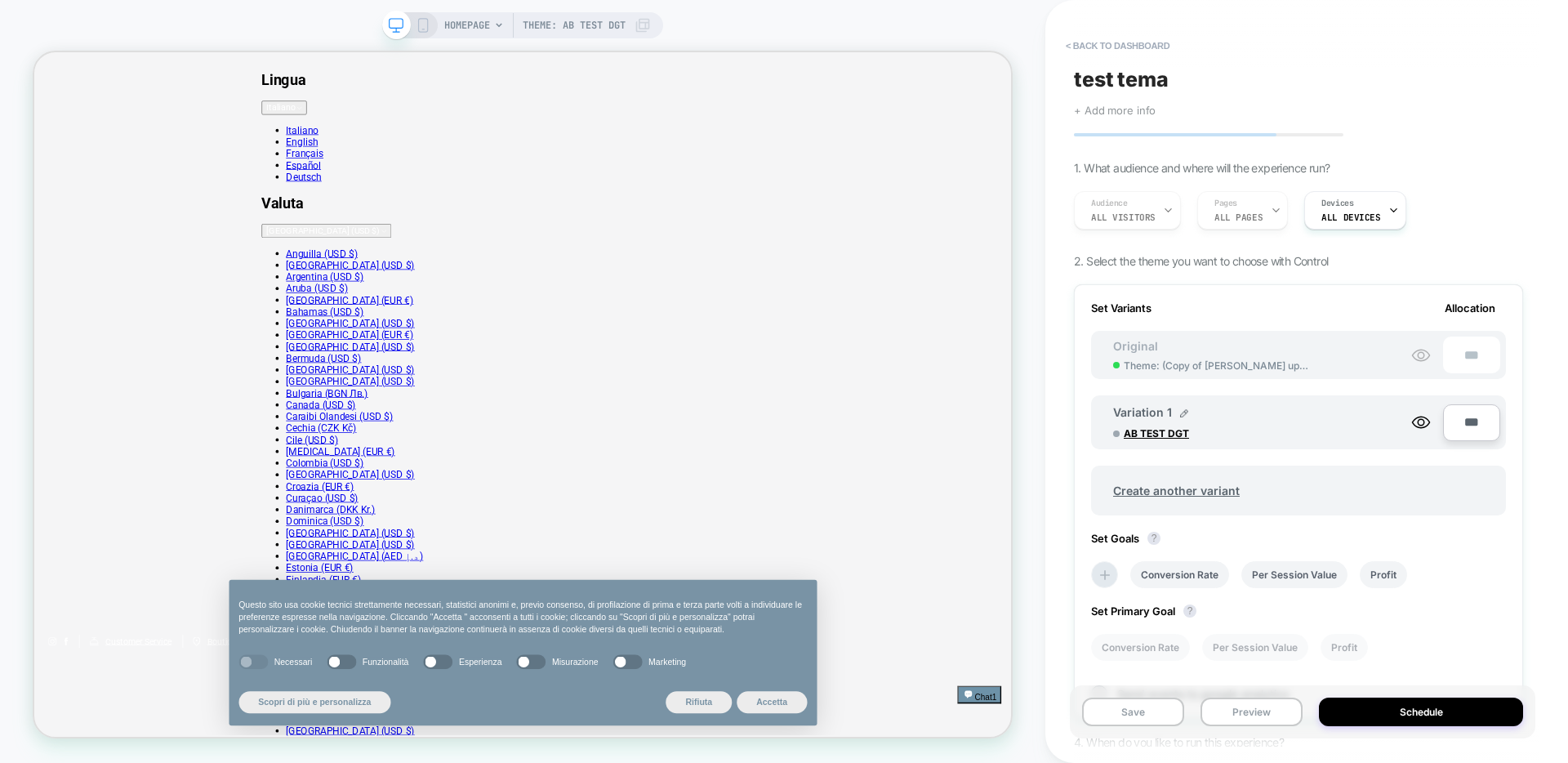 scroll, scrollTop: 0, scrollLeft: 0, axis: both 